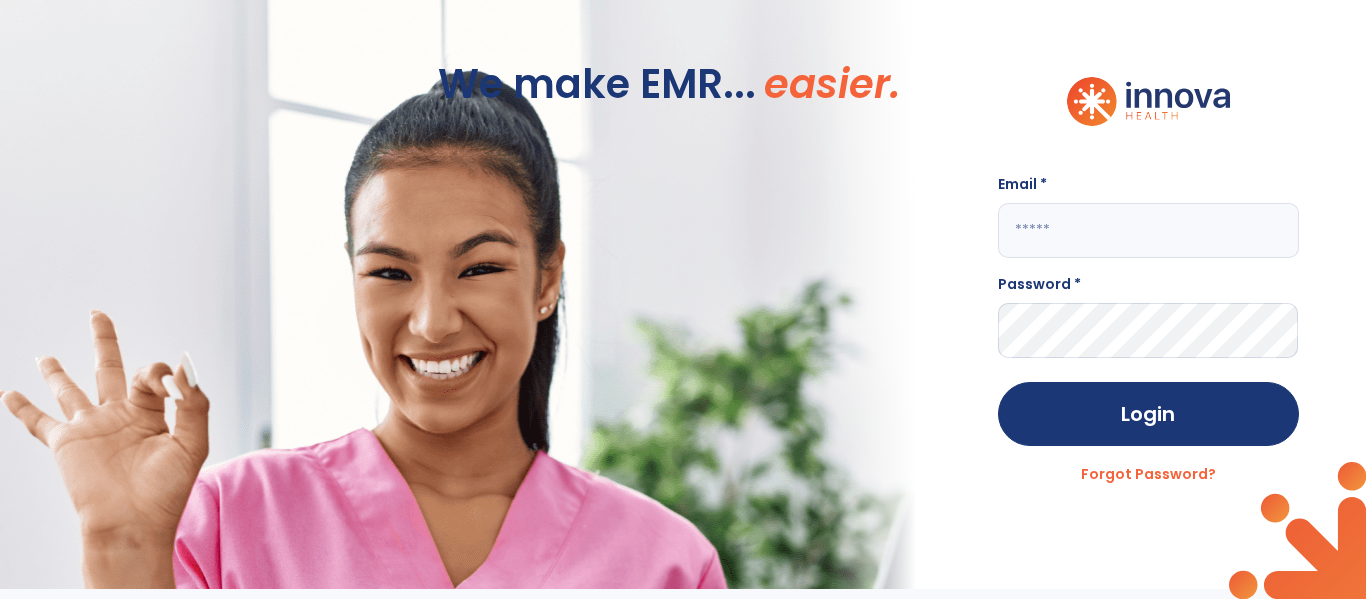 scroll, scrollTop: 0, scrollLeft: 0, axis: both 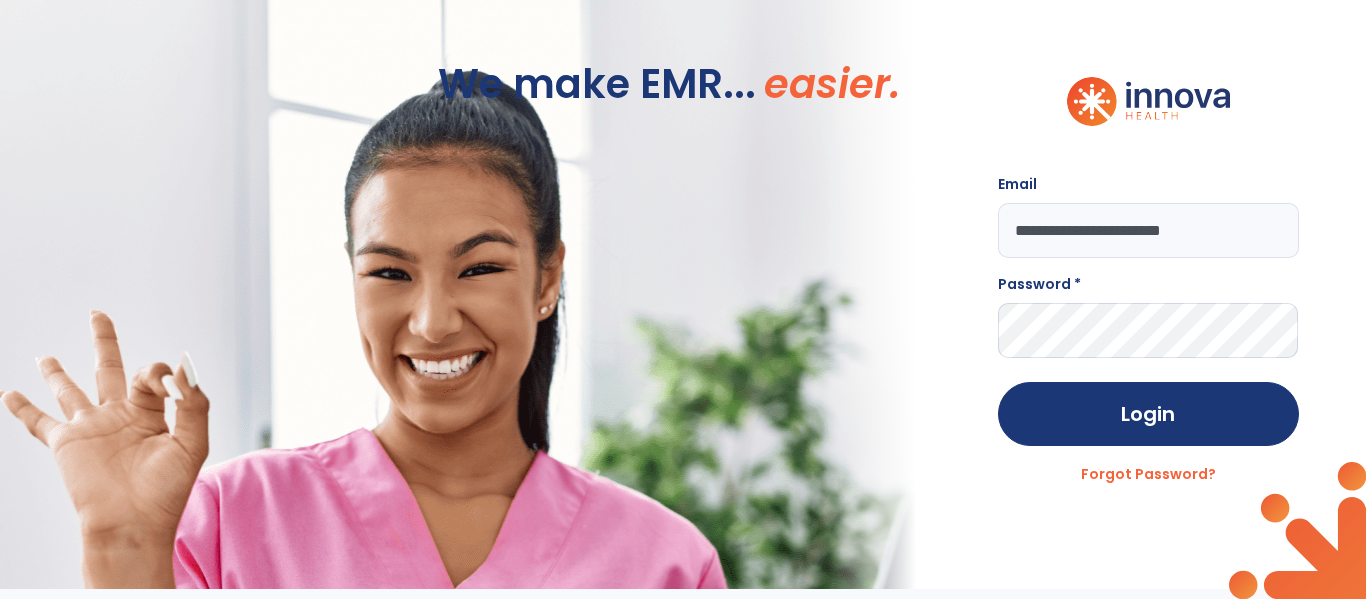 type on "**********" 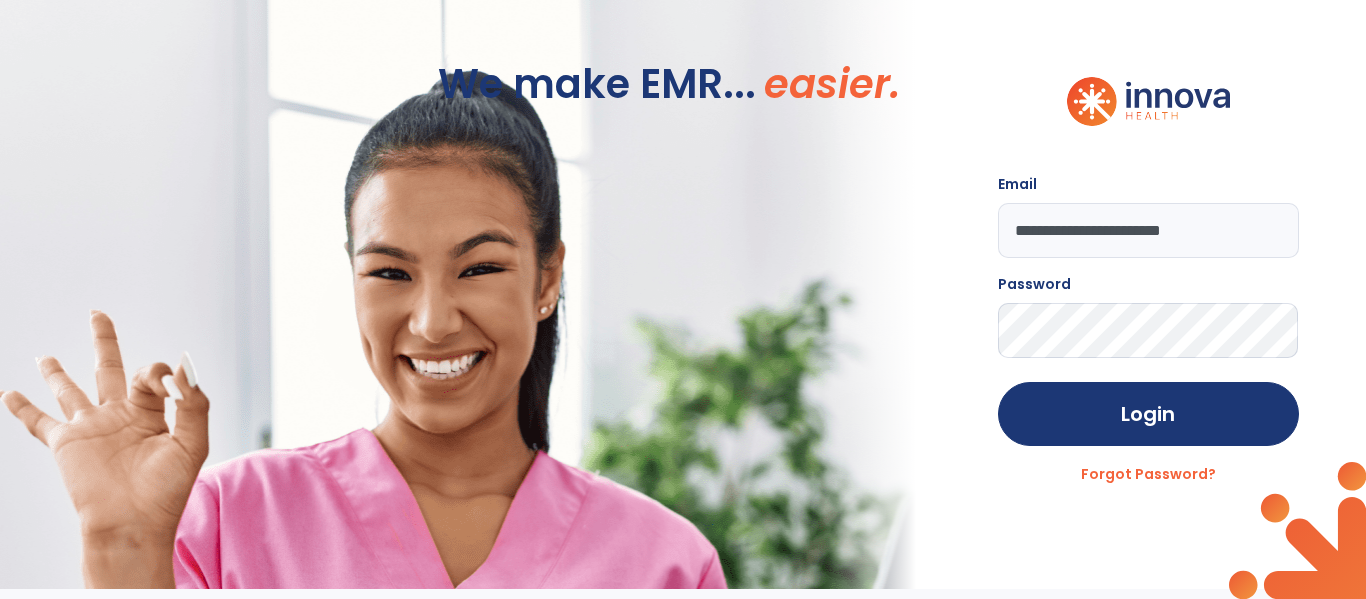 click on "Login" 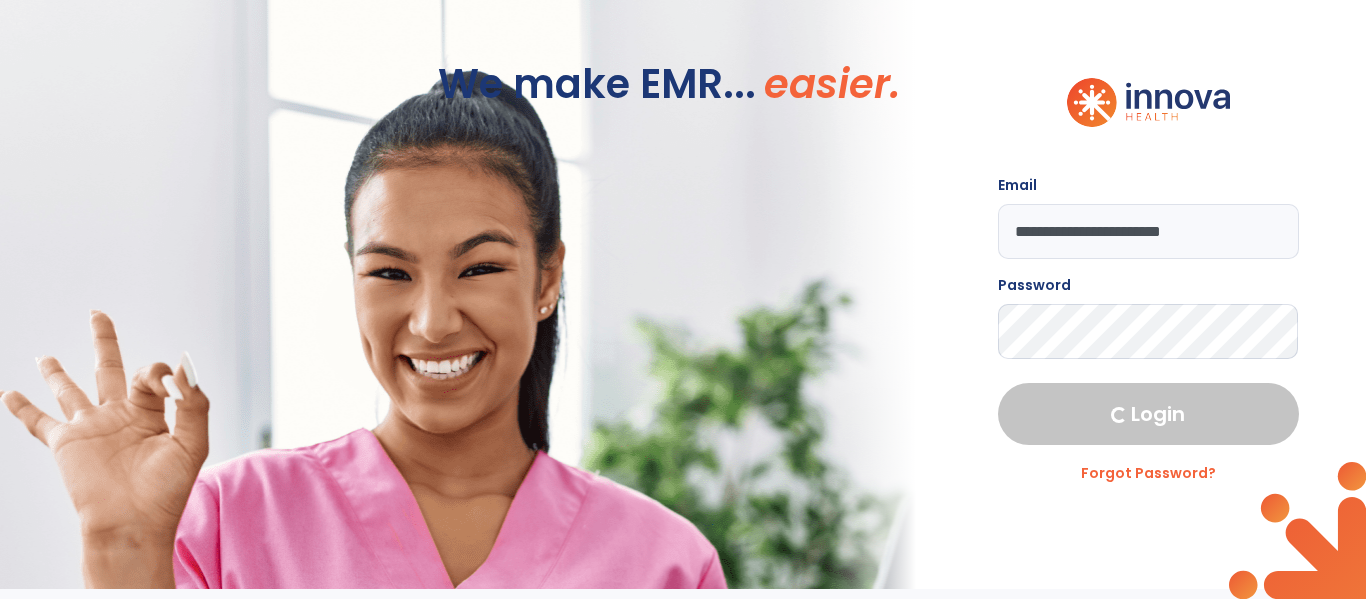 select on "****" 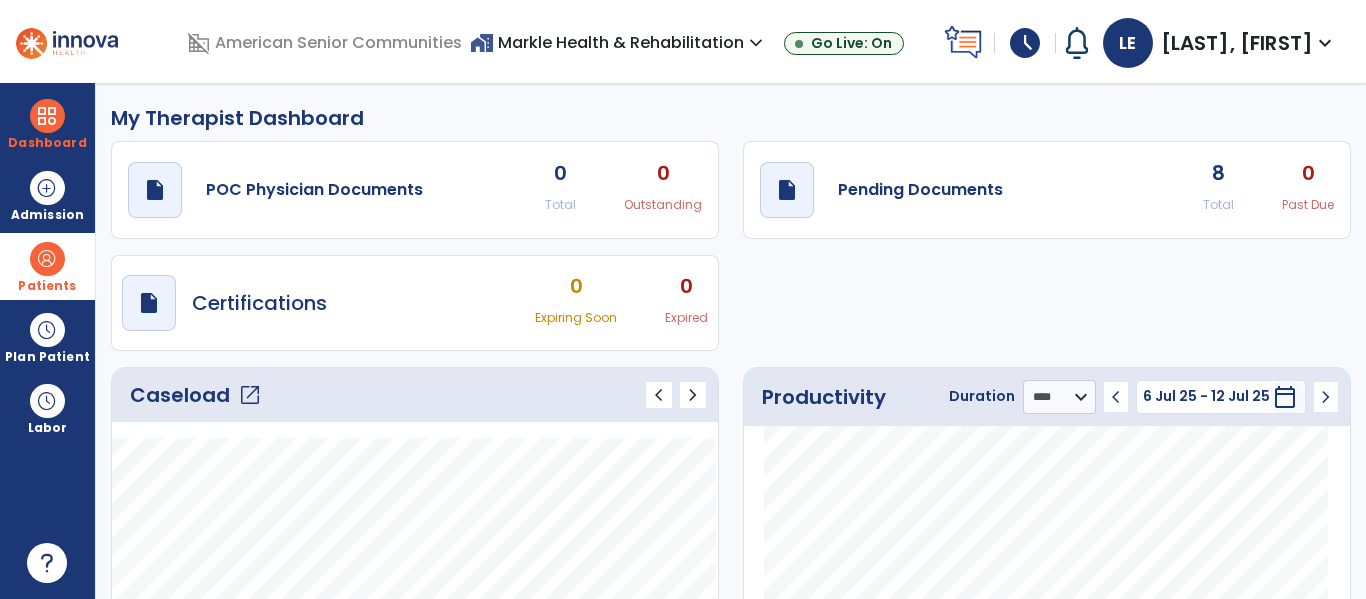 click at bounding box center (47, 259) 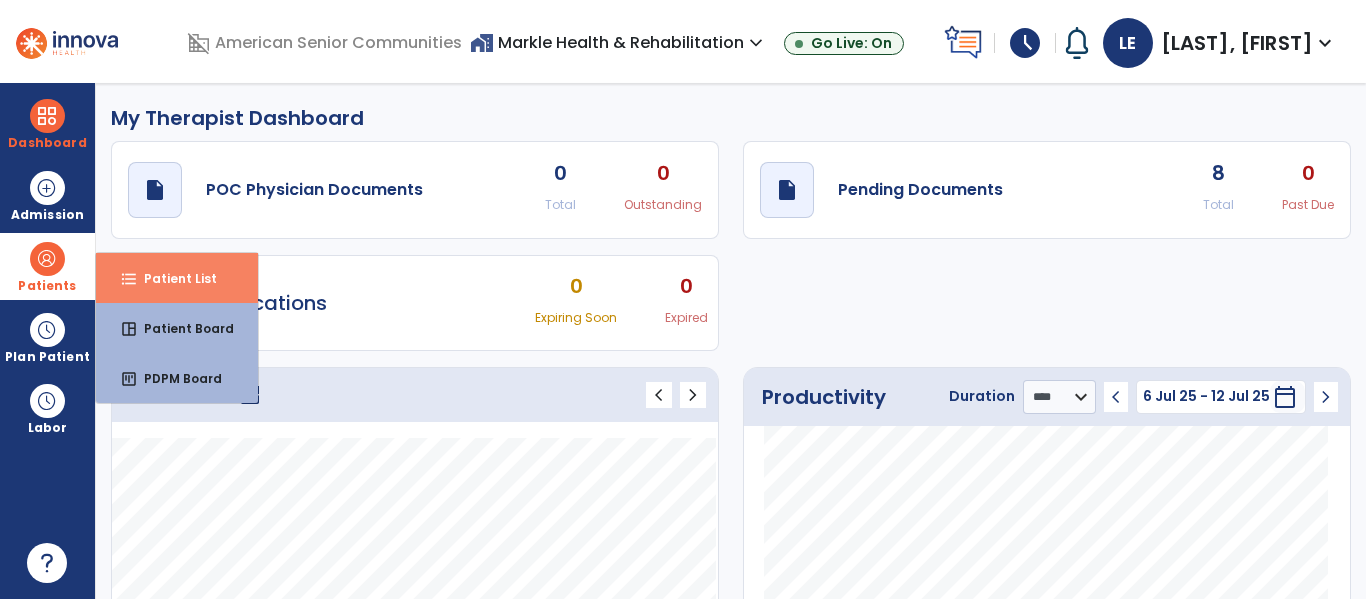 click on "format_list_bulleted" at bounding box center [129, 279] 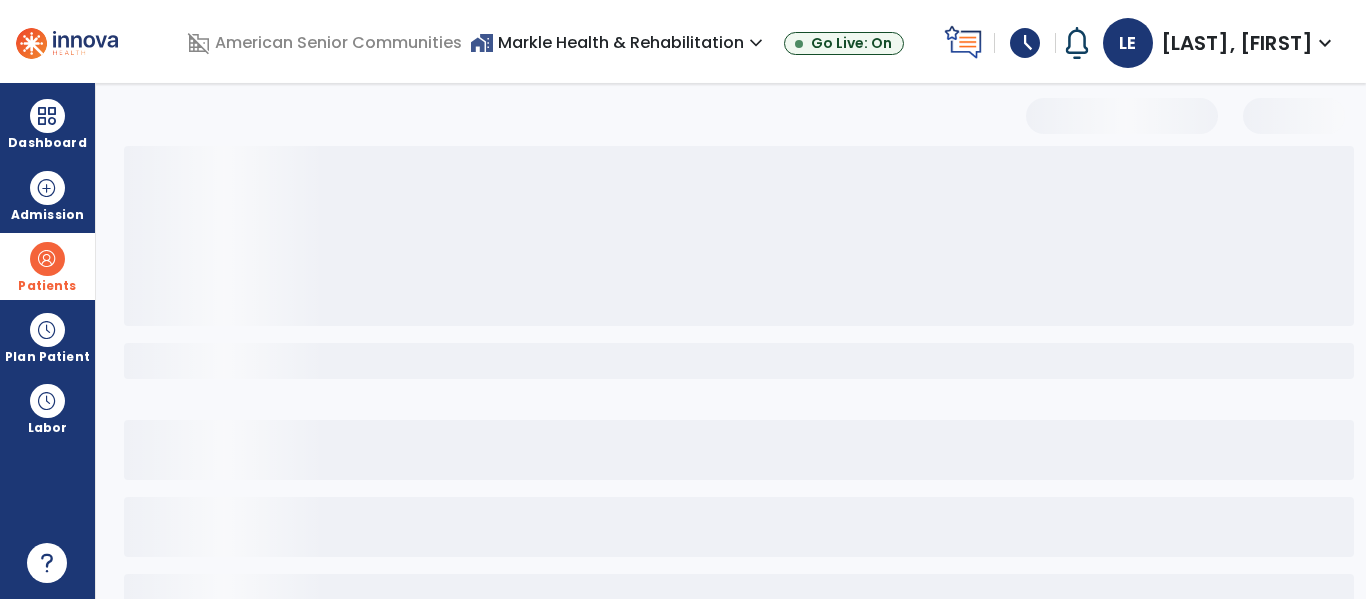select on "***" 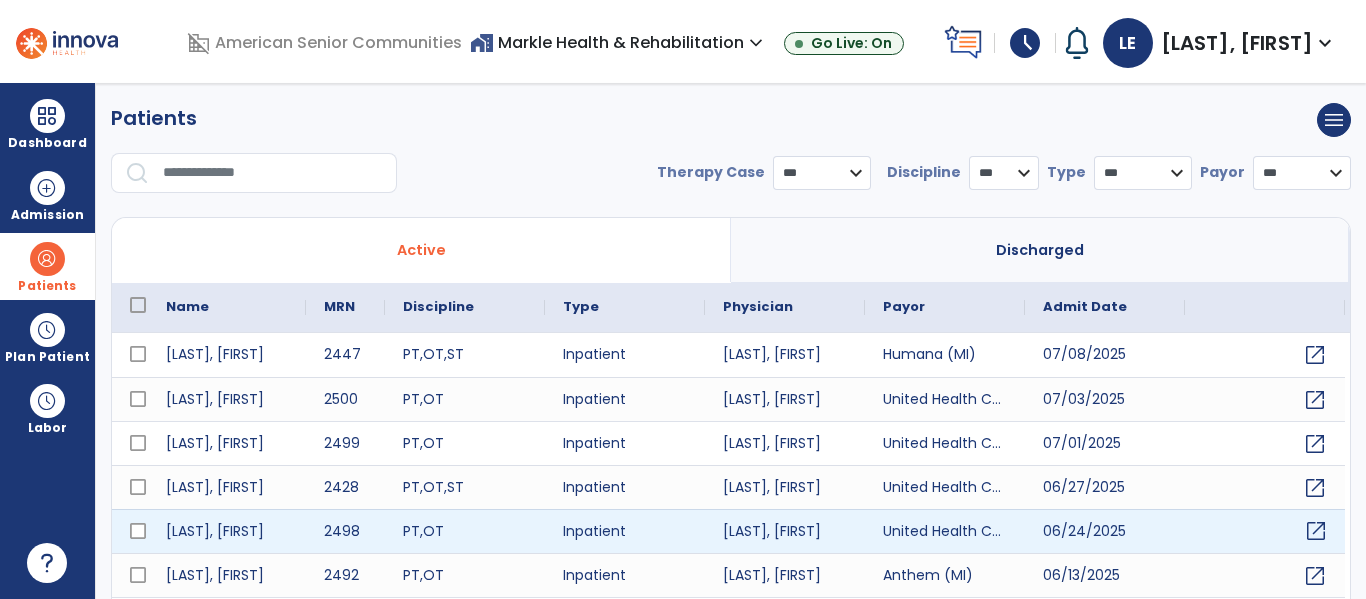 click on "open_in_new" at bounding box center (1316, 531) 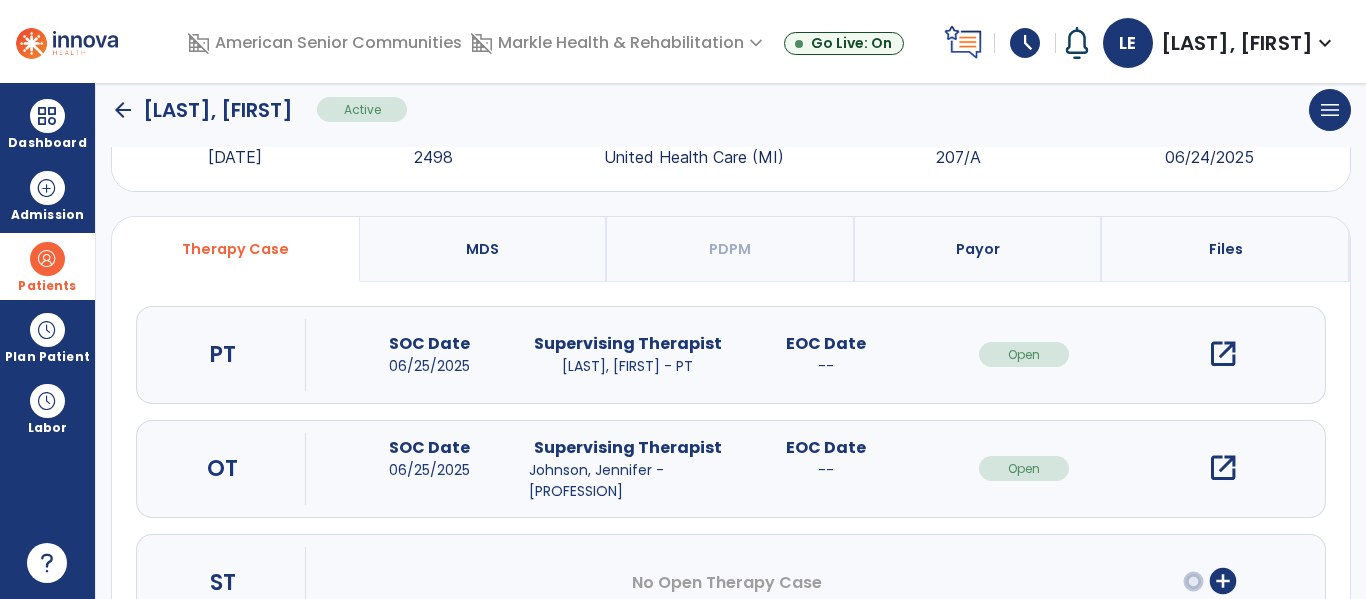 scroll, scrollTop: 81, scrollLeft: 0, axis: vertical 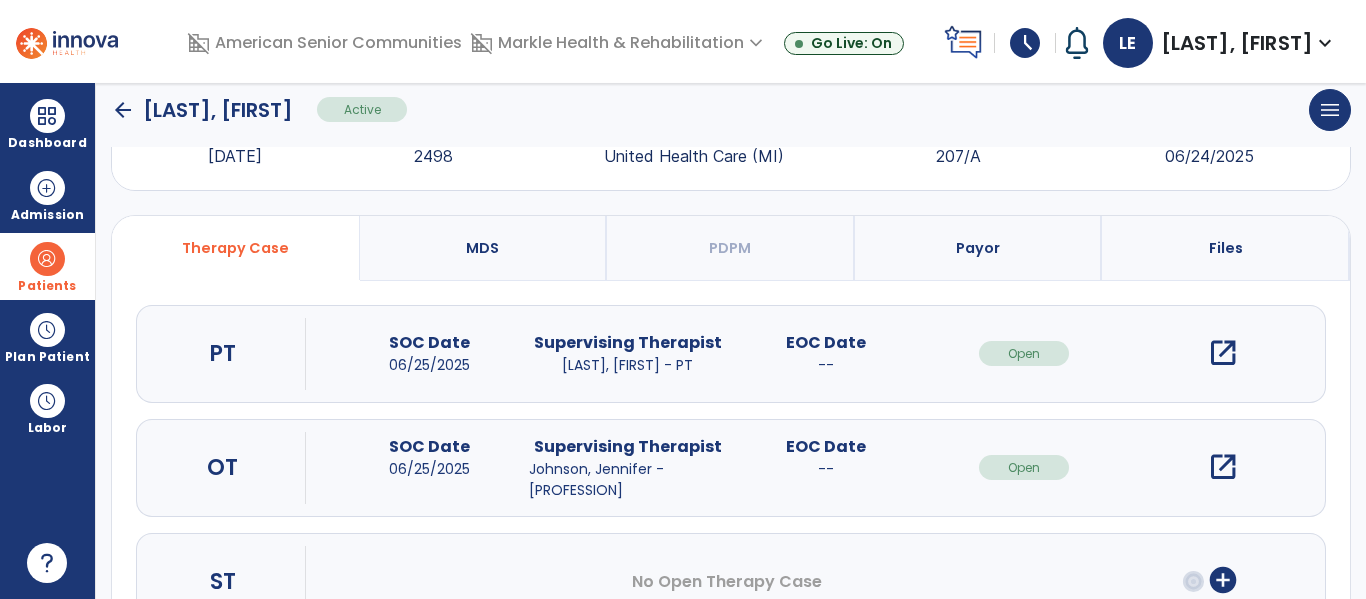 click on "open_in_new" at bounding box center [1223, 467] 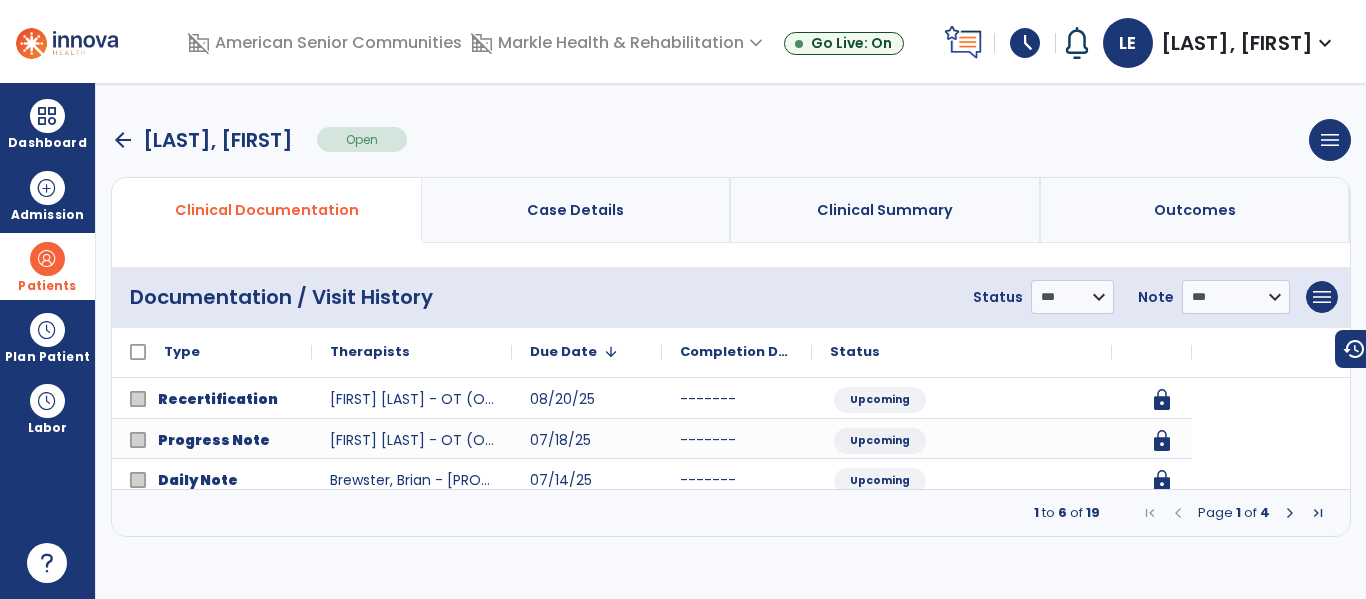 scroll, scrollTop: 0, scrollLeft: 0, axis: both 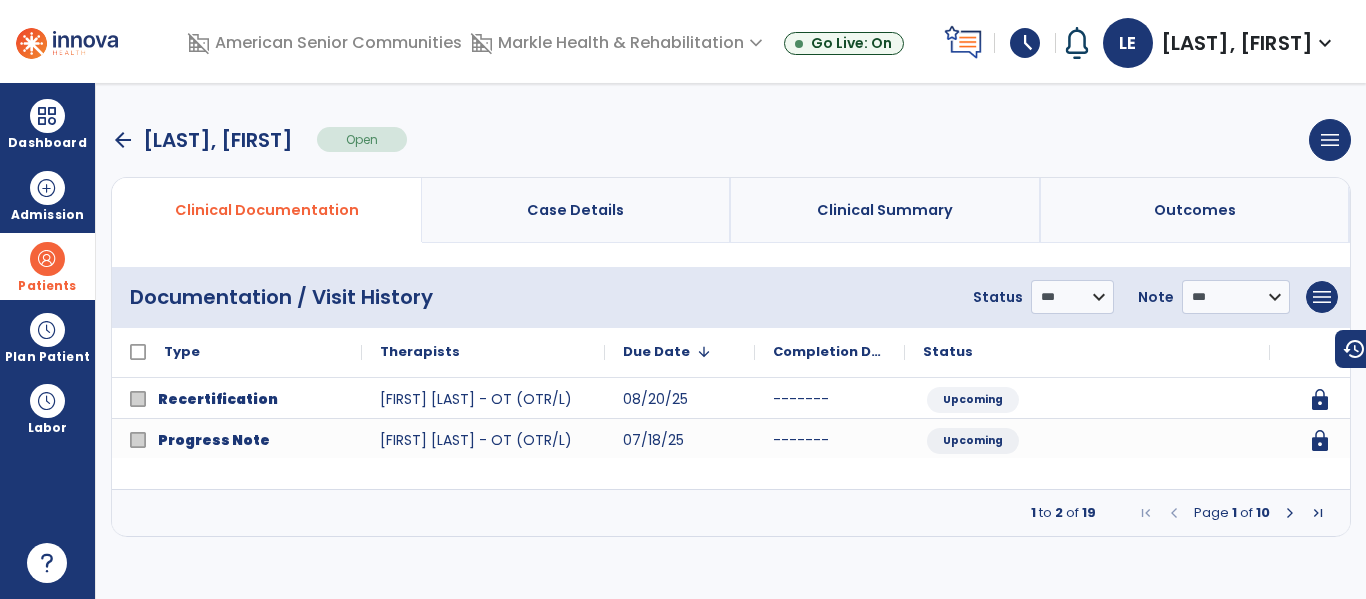 click at bounding box center (1290, 513) 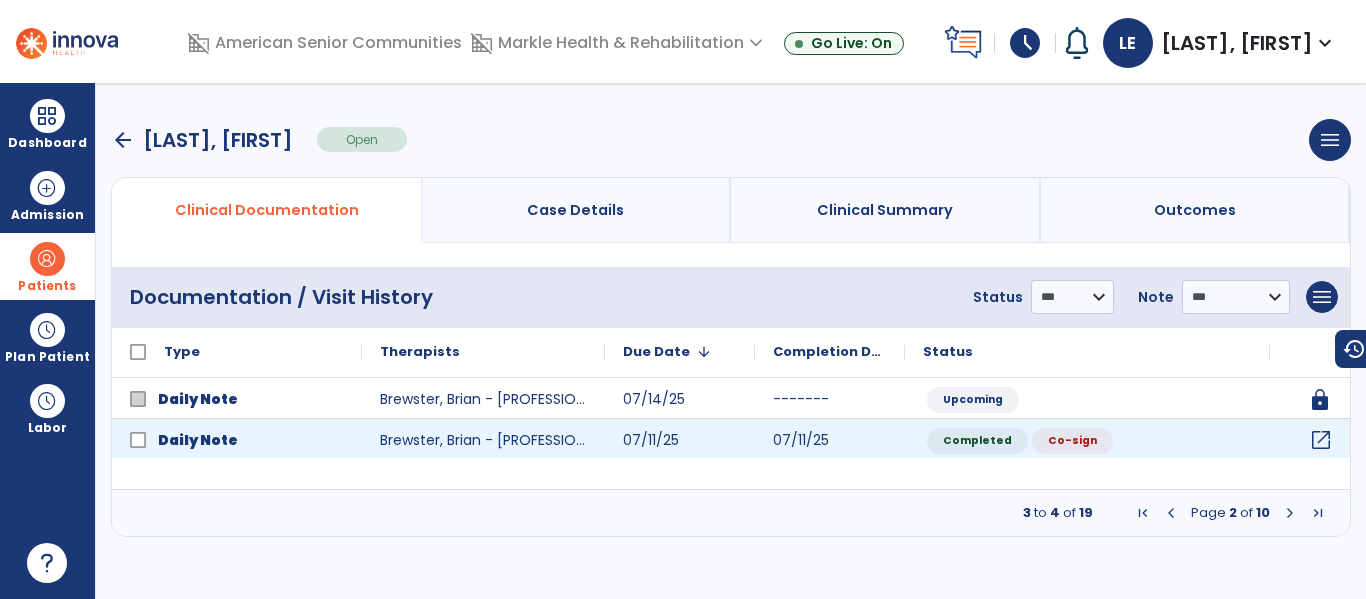 click on "open_in_new" 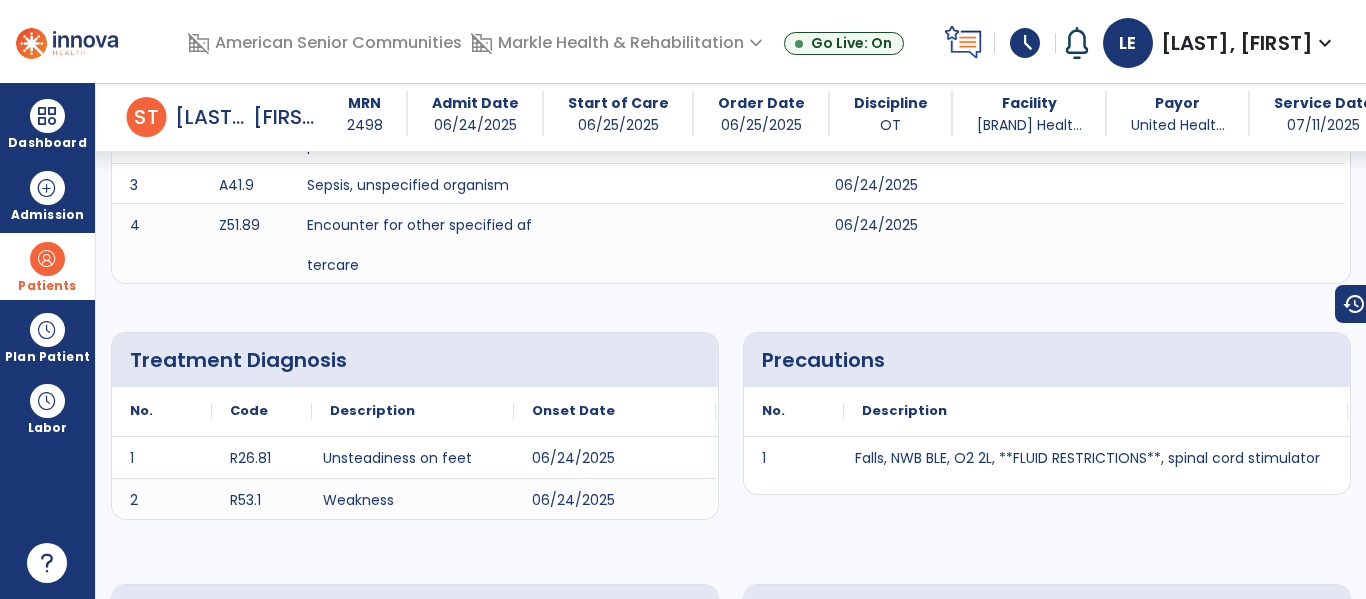 scroll, scrollTop: 0, scrollLeft: 0, axis: both 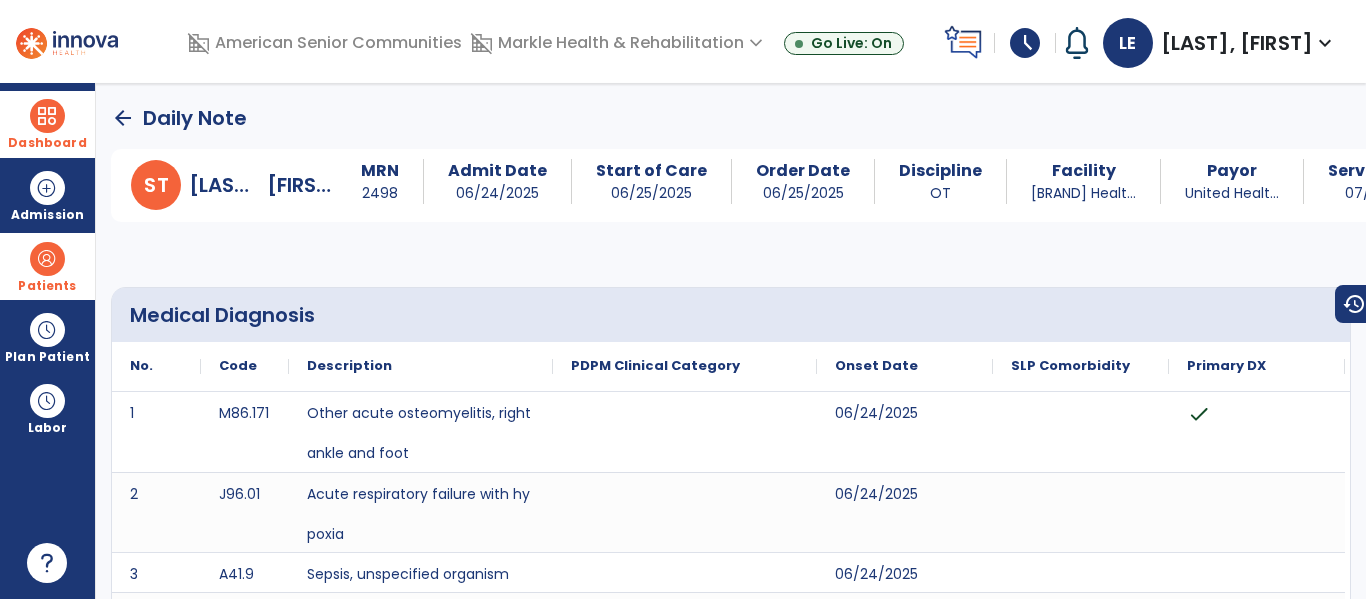 click at bounding box center (47, 116) 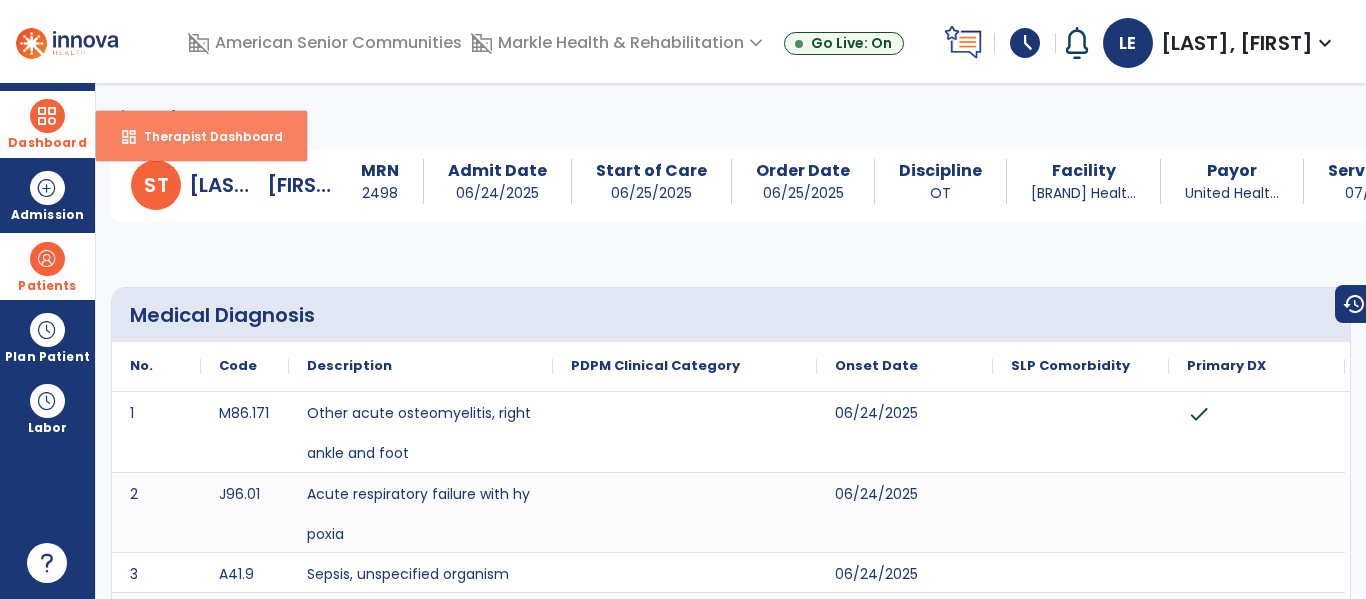 click on "dashboard" at bounding box center [129, 137] 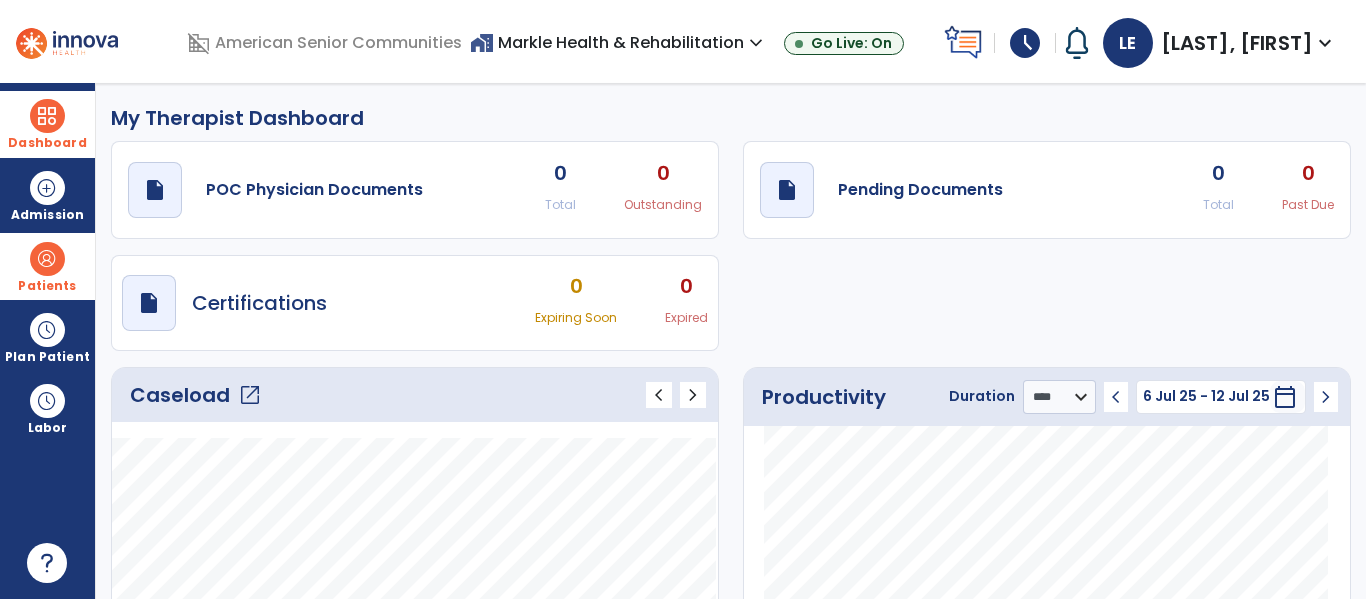 click on "open_in_new" 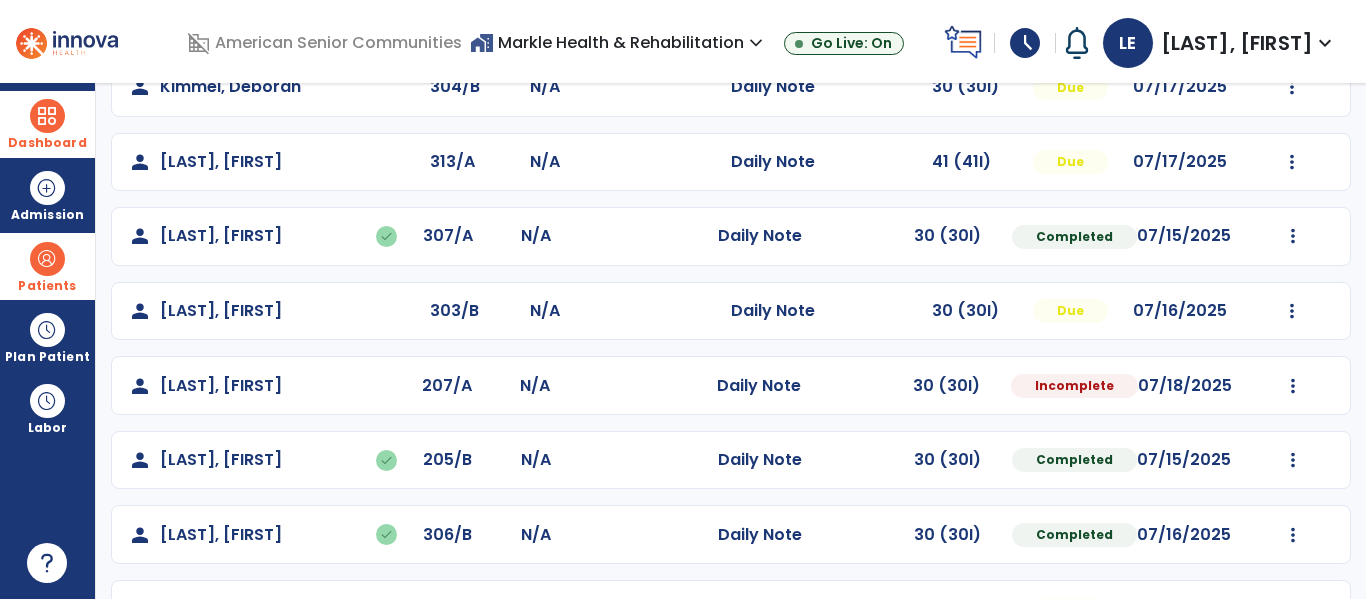 scroll, scrollTop: 504, scrollLeft: 0, axis: vertical 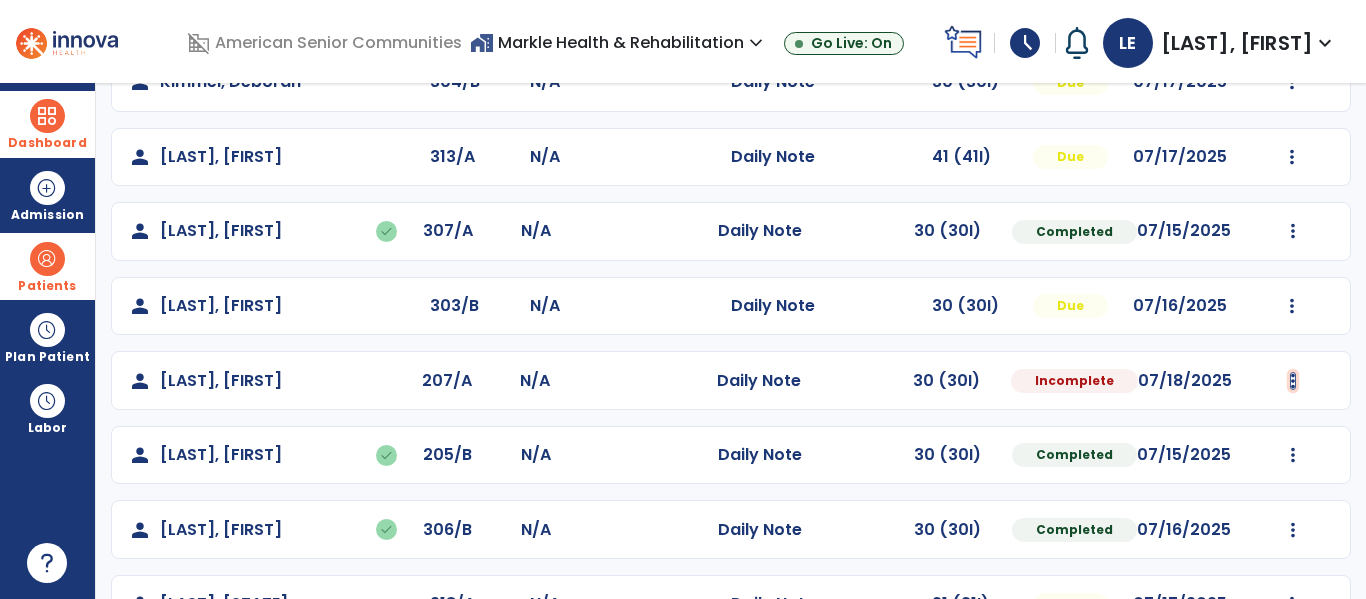 click at bounding box center [1292, -216] 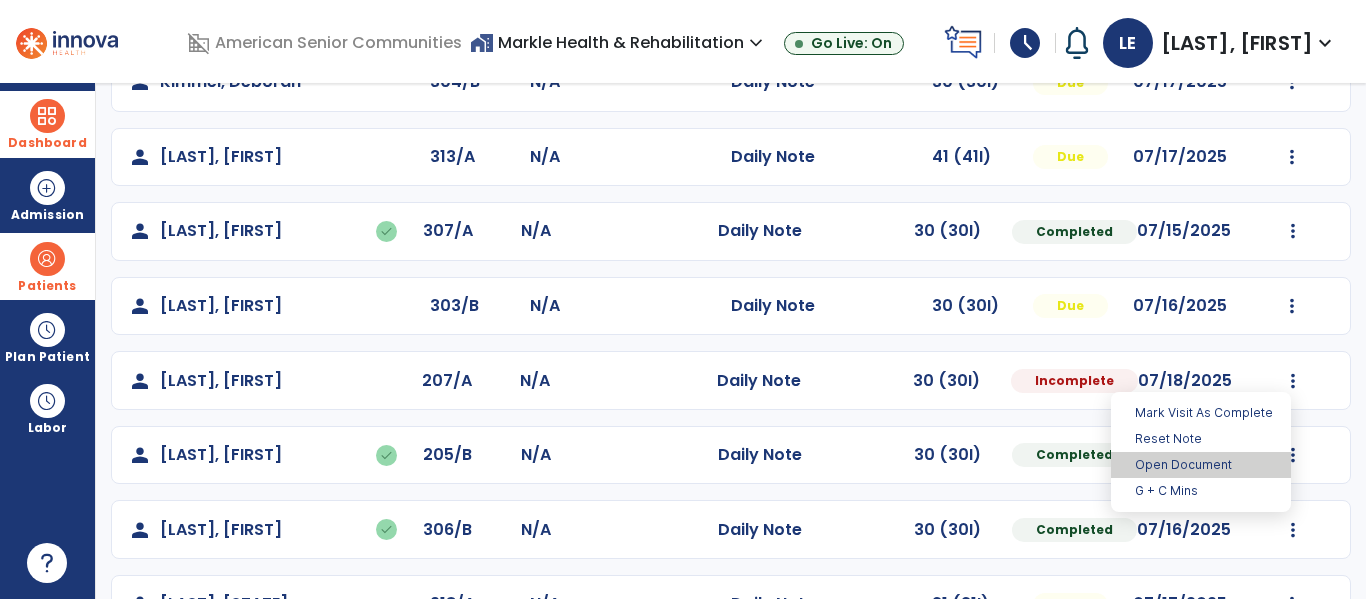 click on "Open Document" at bounding box center (1201, 465) 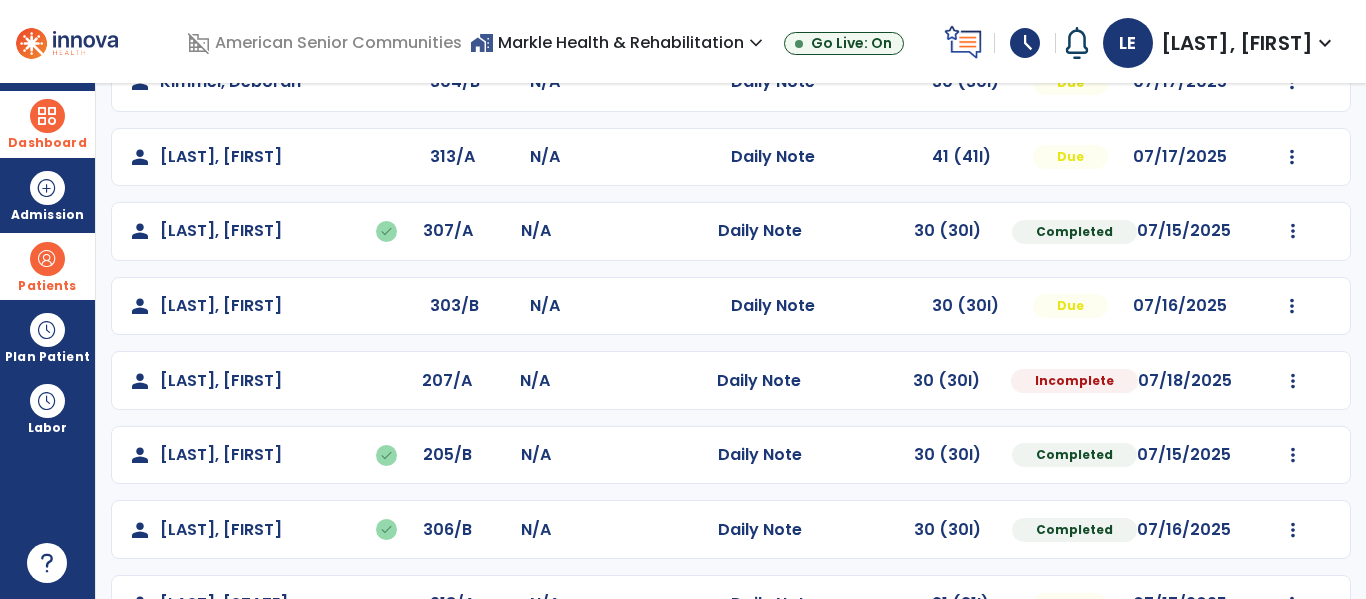 select on "*" 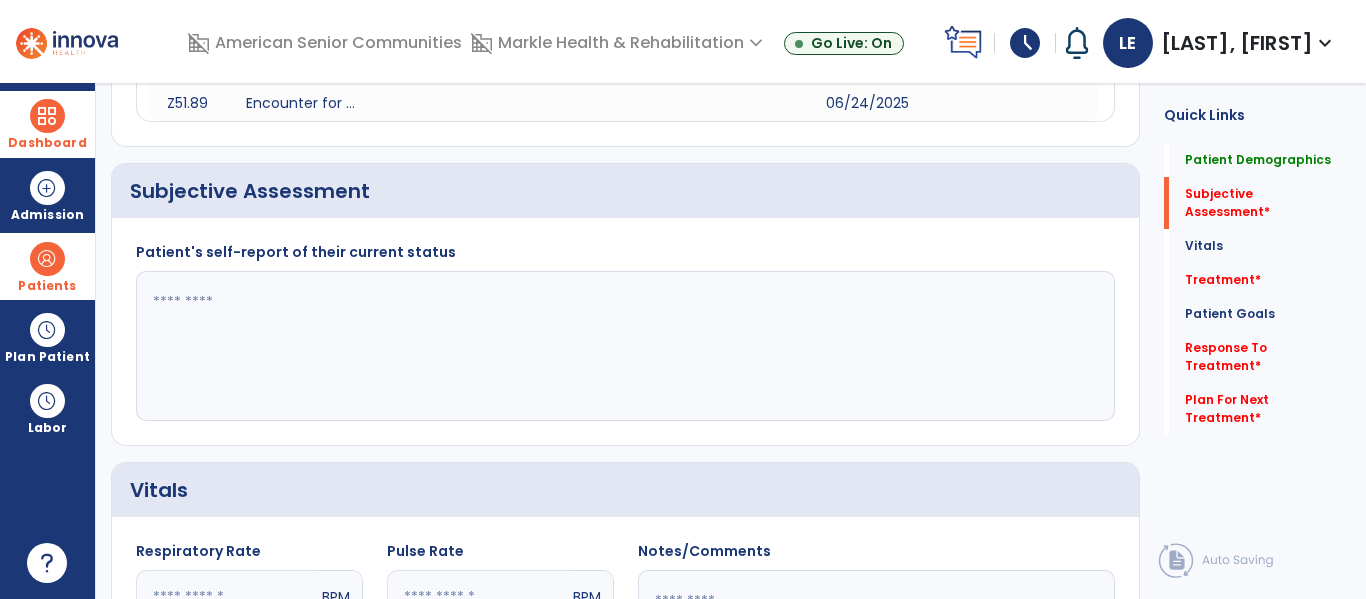 click 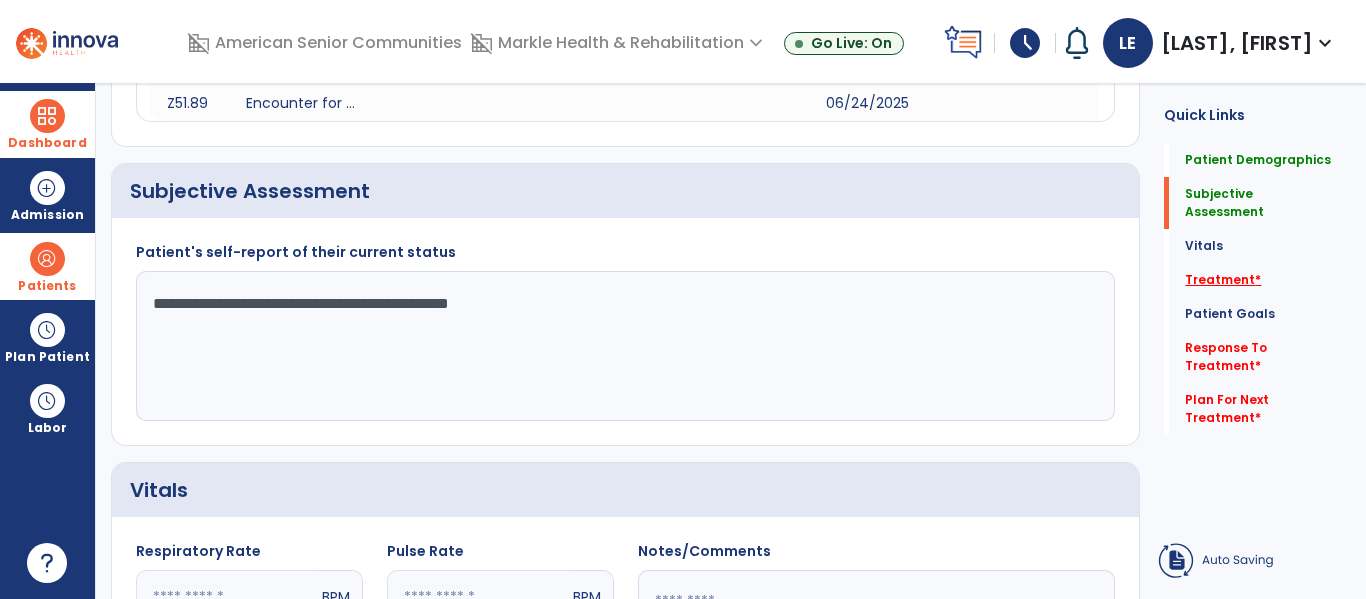 type on "**********" 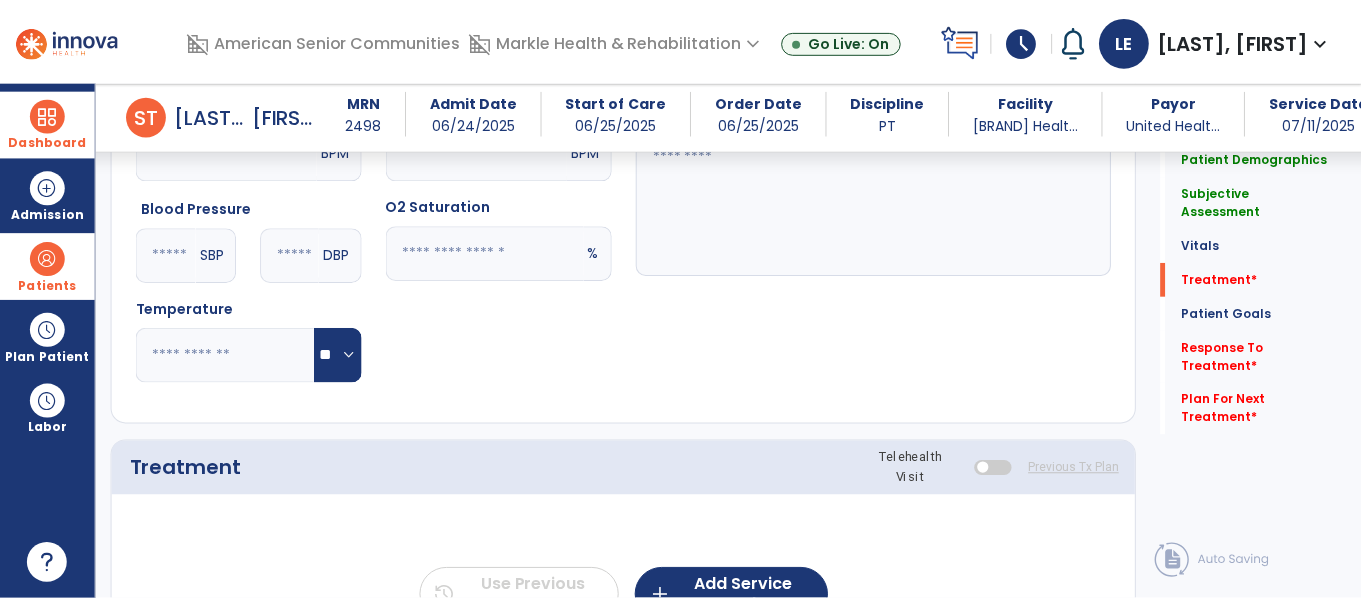 scroll, scrollTop: 1175, scrollLeft: 0, axis: vertical 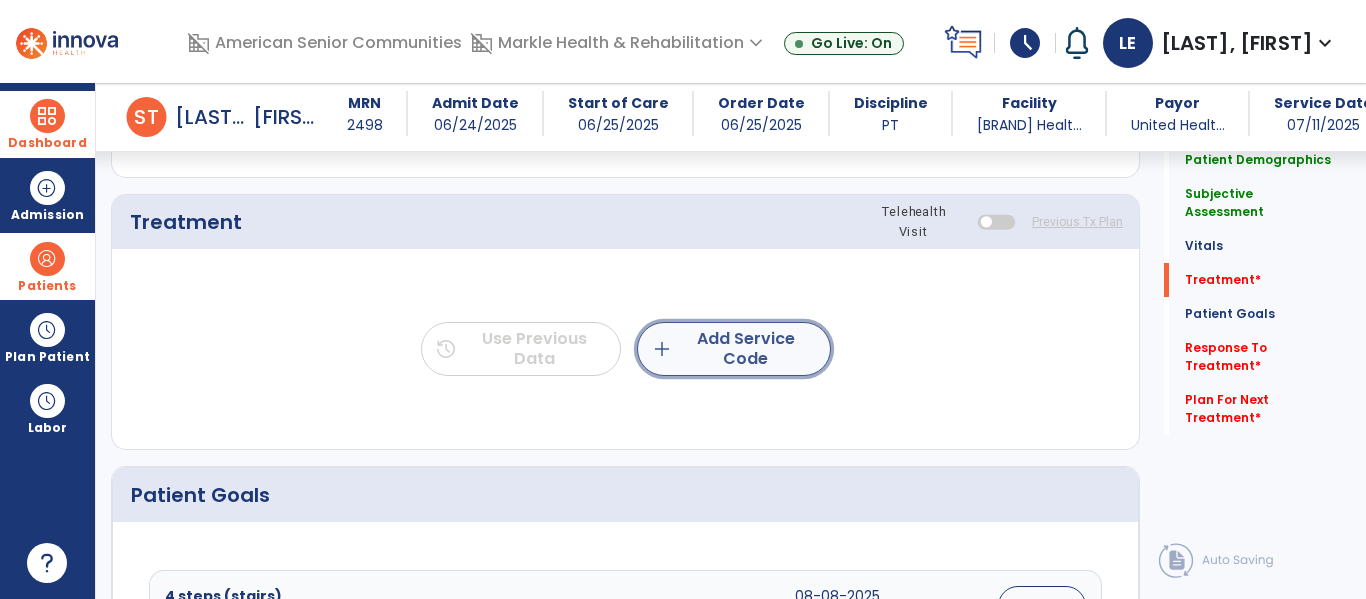 click on "add  Add Service Code" 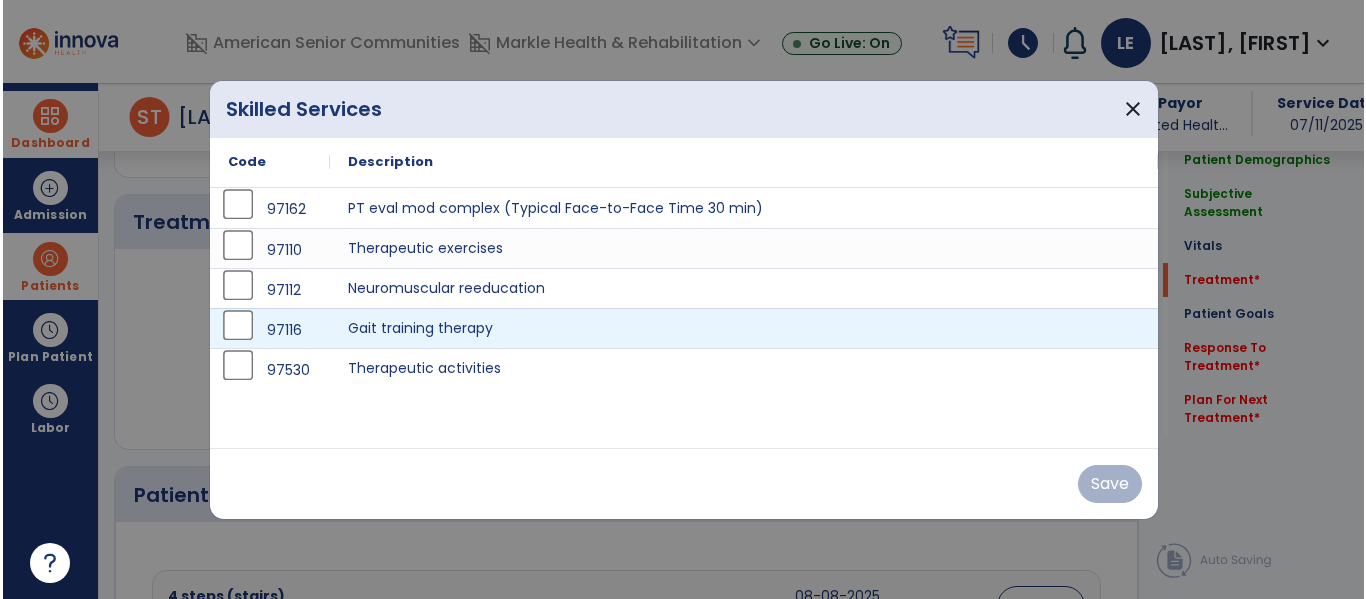 scroll, scrollTop: 1175, scrollLeft: 0, axis: vertical 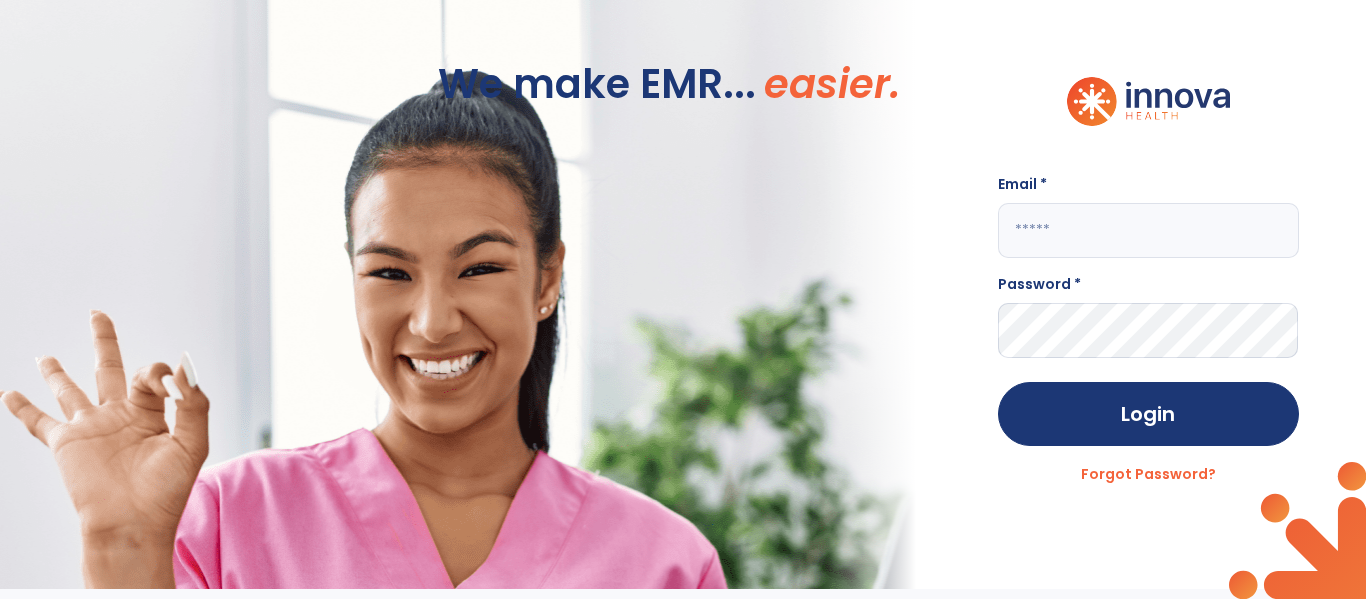 click 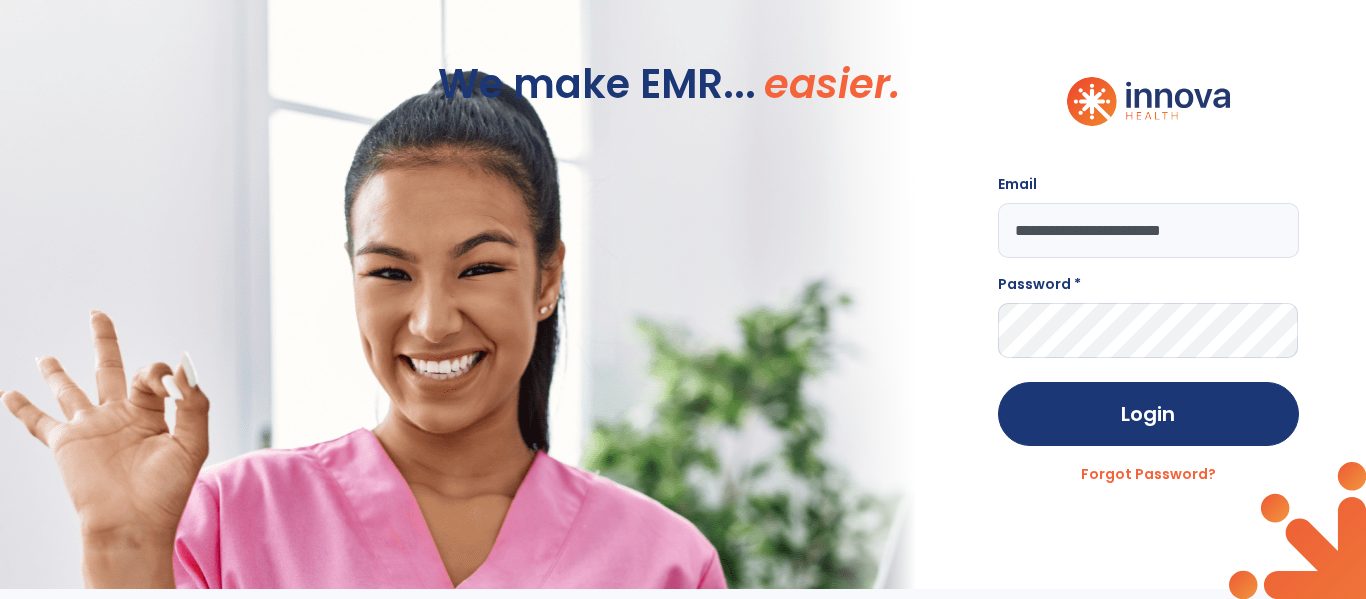 type on "**********" 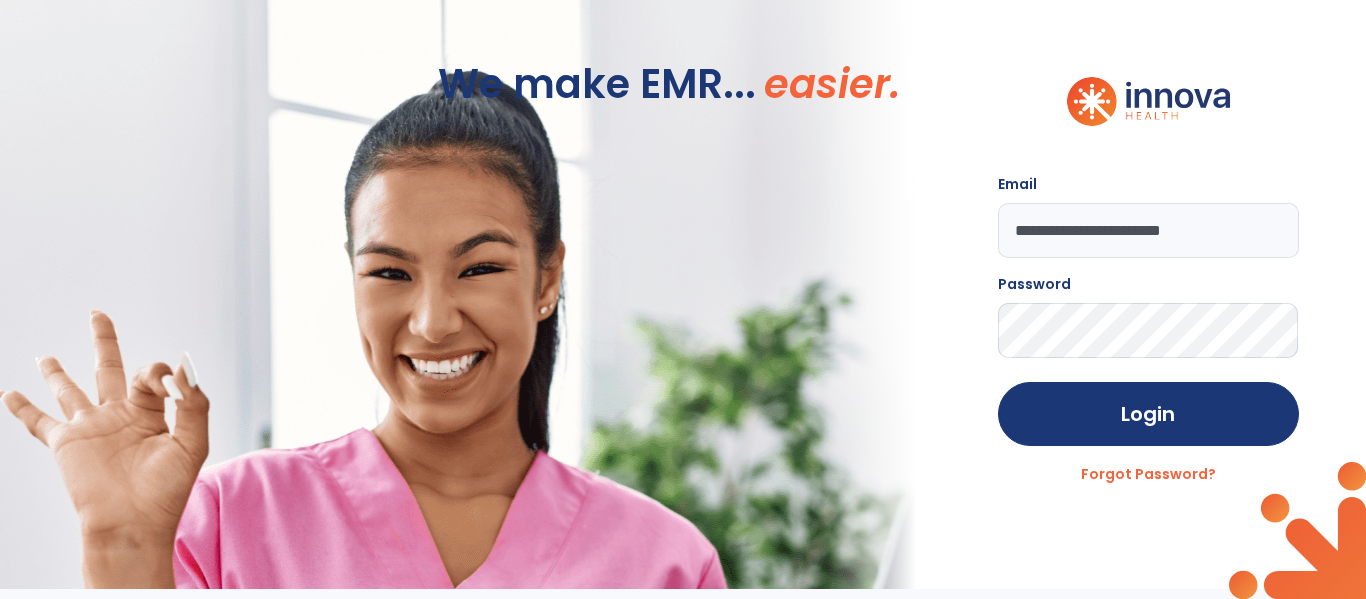 click on "Login" 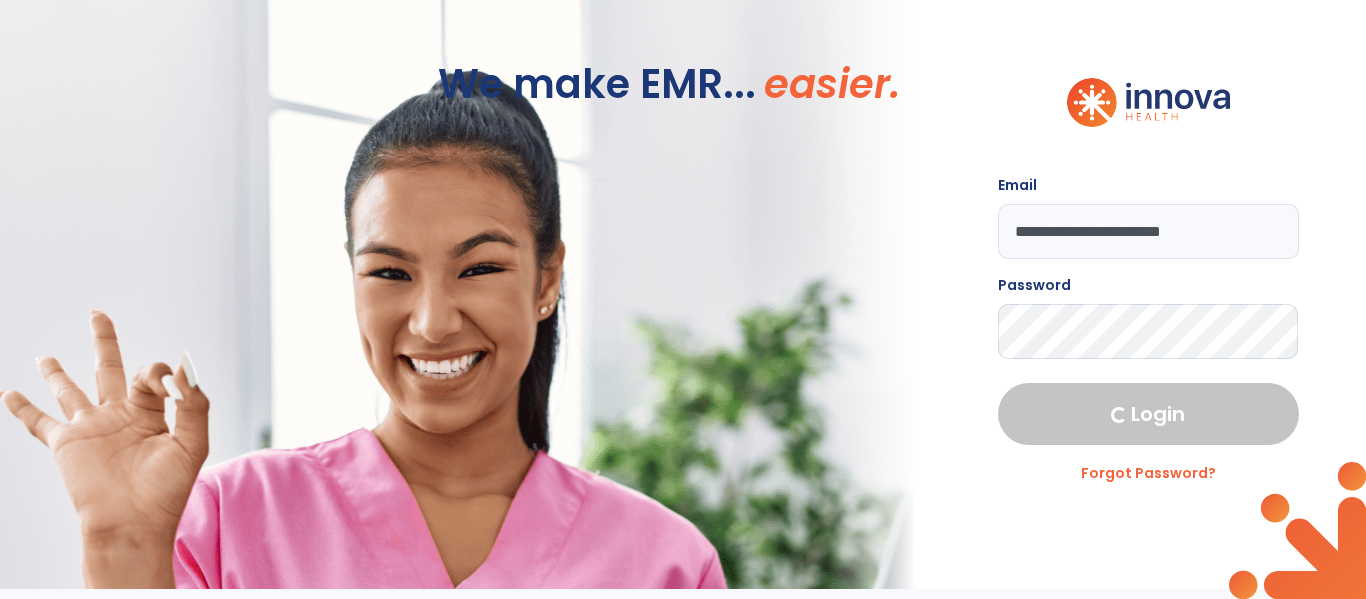 select on "****" 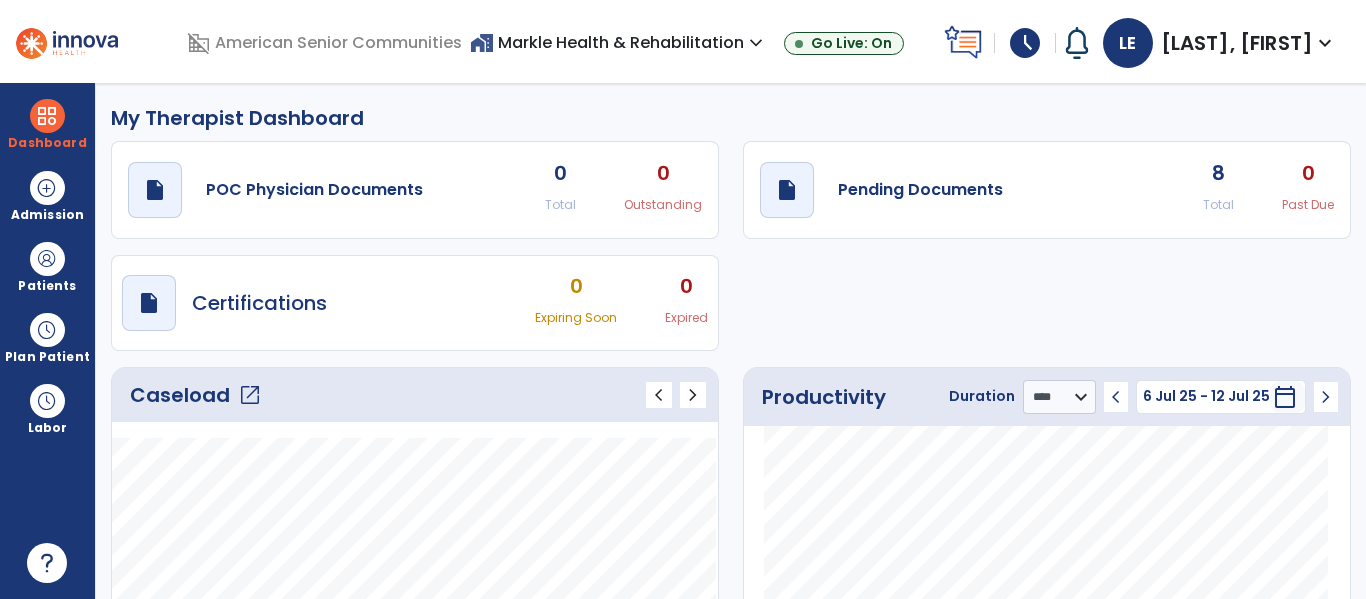 click on "open_in_new" 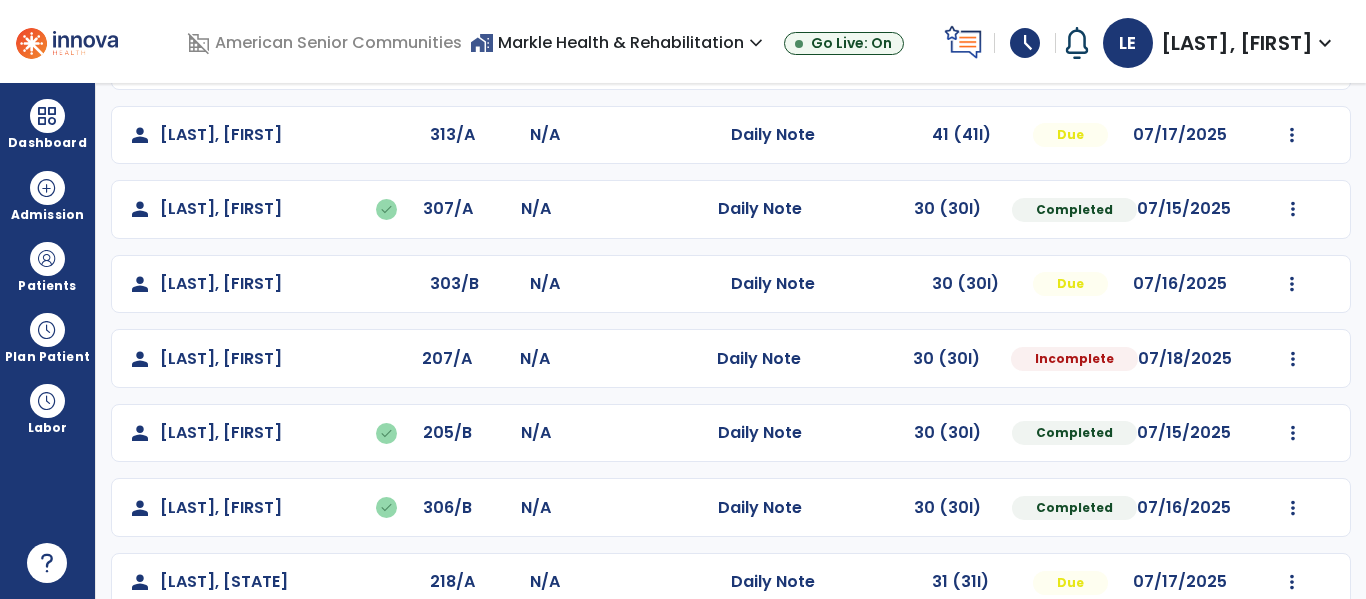 scroll, scrollTop: 531, scrollLeft: 0, axis: vertical 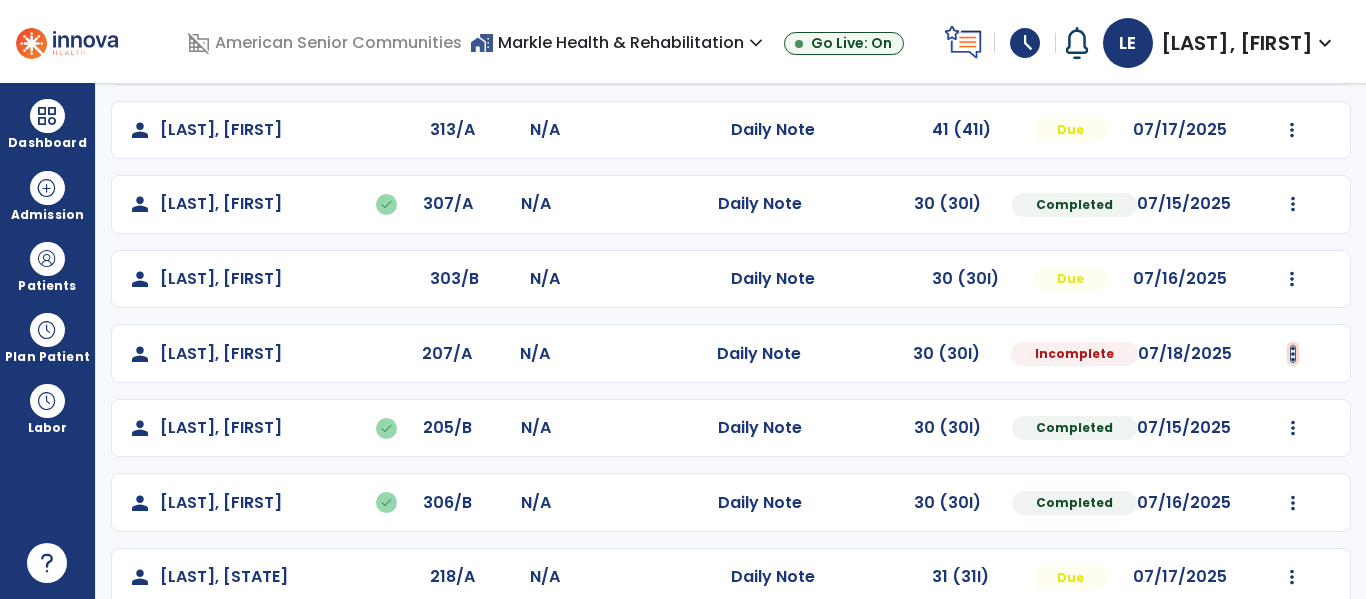 click at bounding box center [1292, -243] 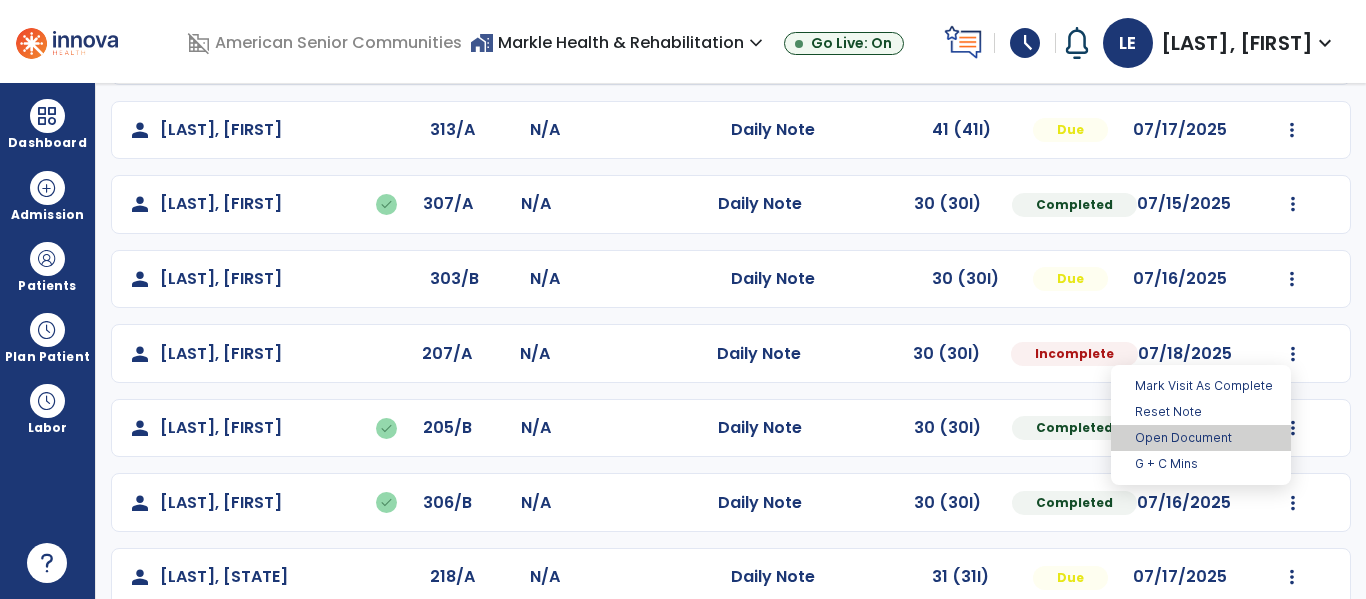 click on "Open Document" at bounding box center [1201, 438] 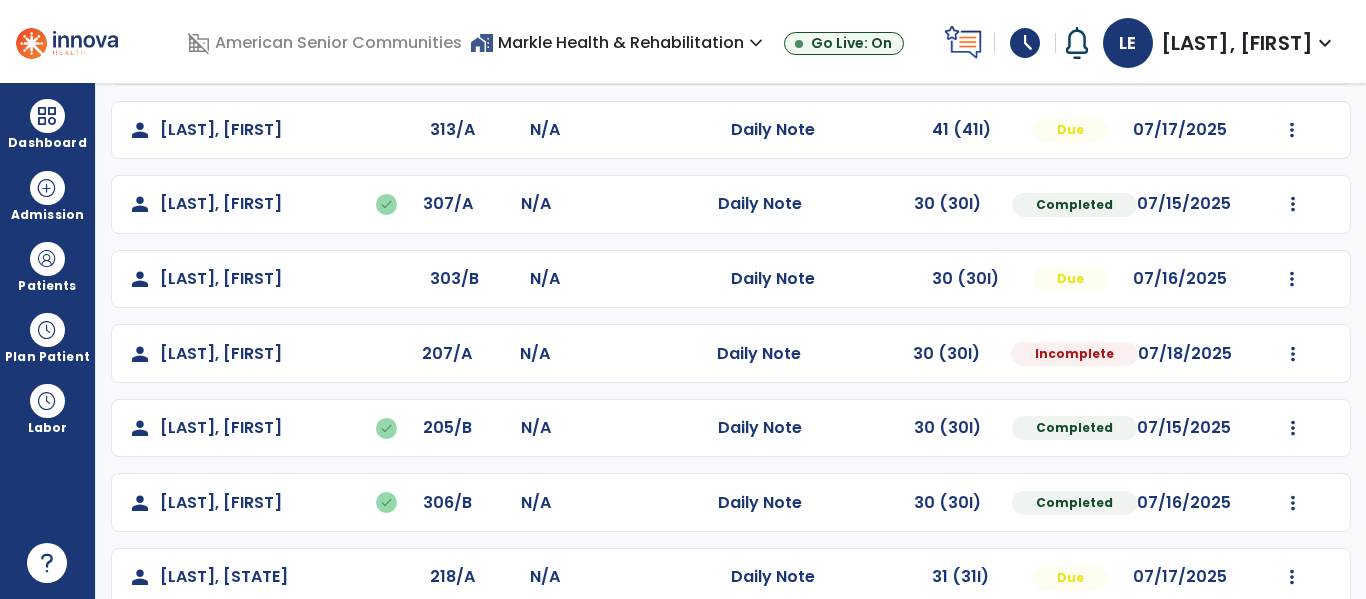 select on "*" 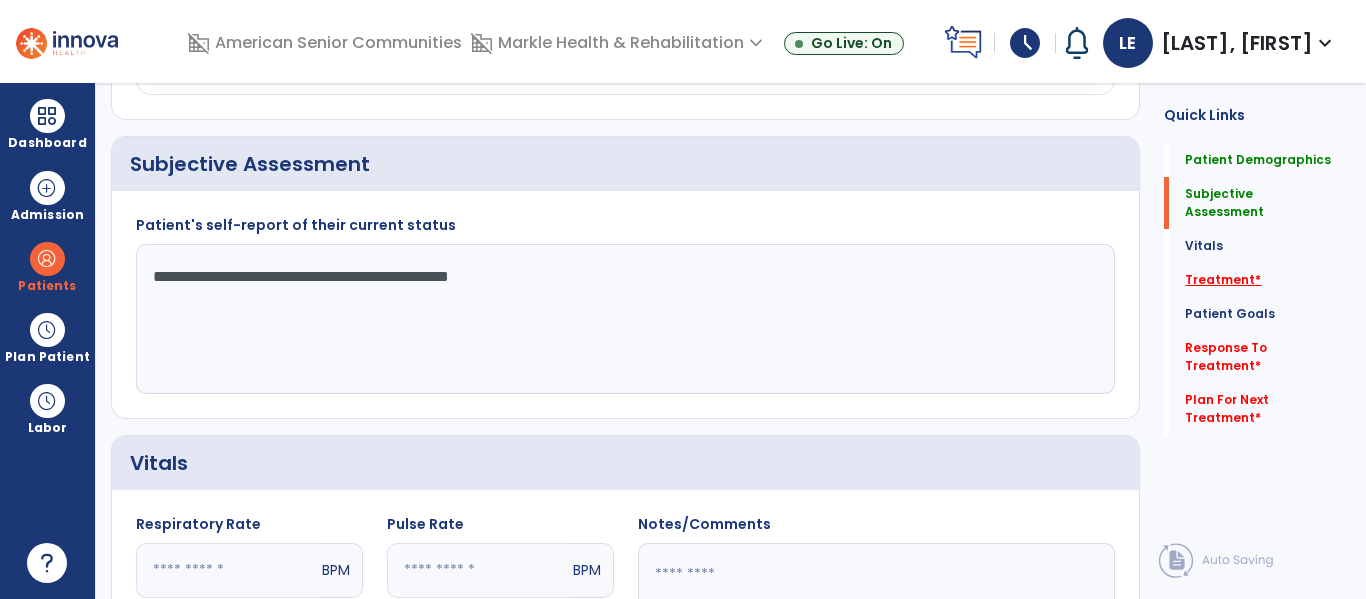 click on "Treatment   *" 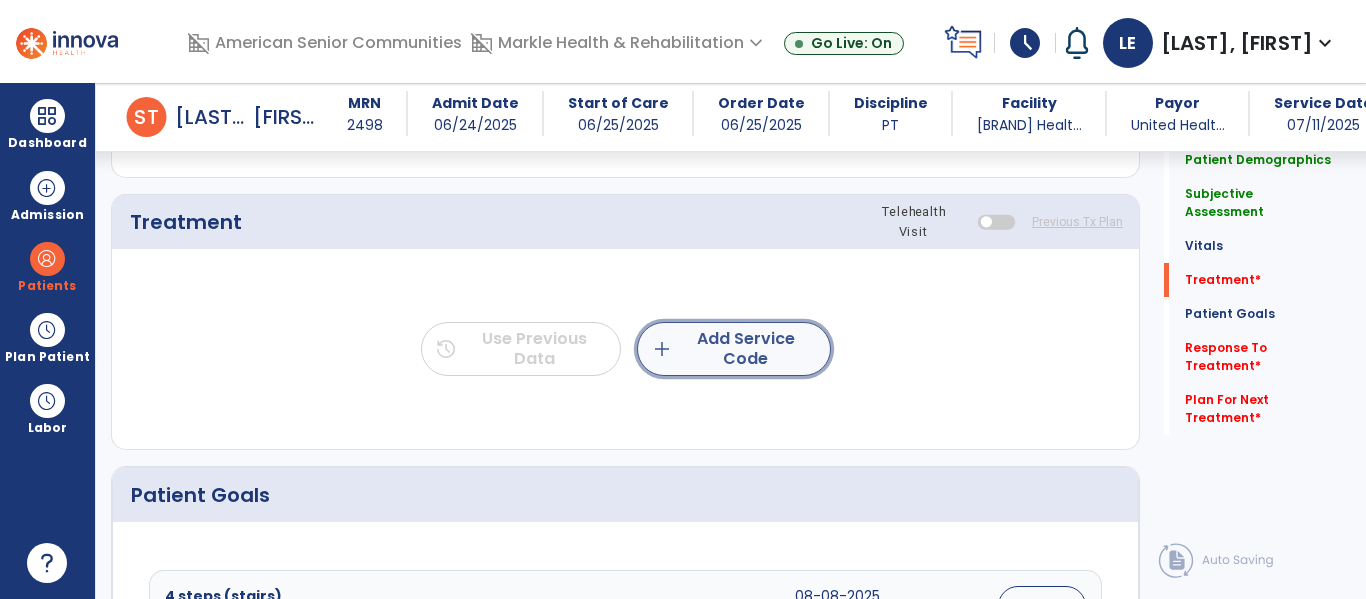 click on "add  Add Service Code" 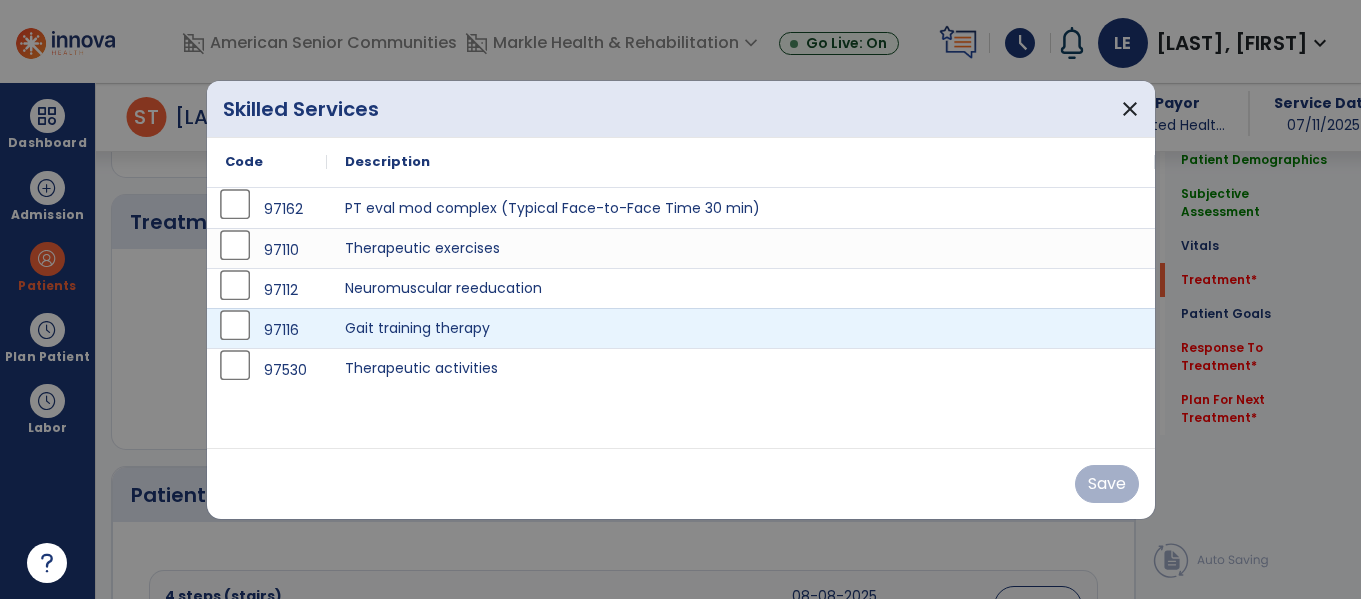scroll, scrollTop: 1175, scrollLeft: 0, axis: vertical 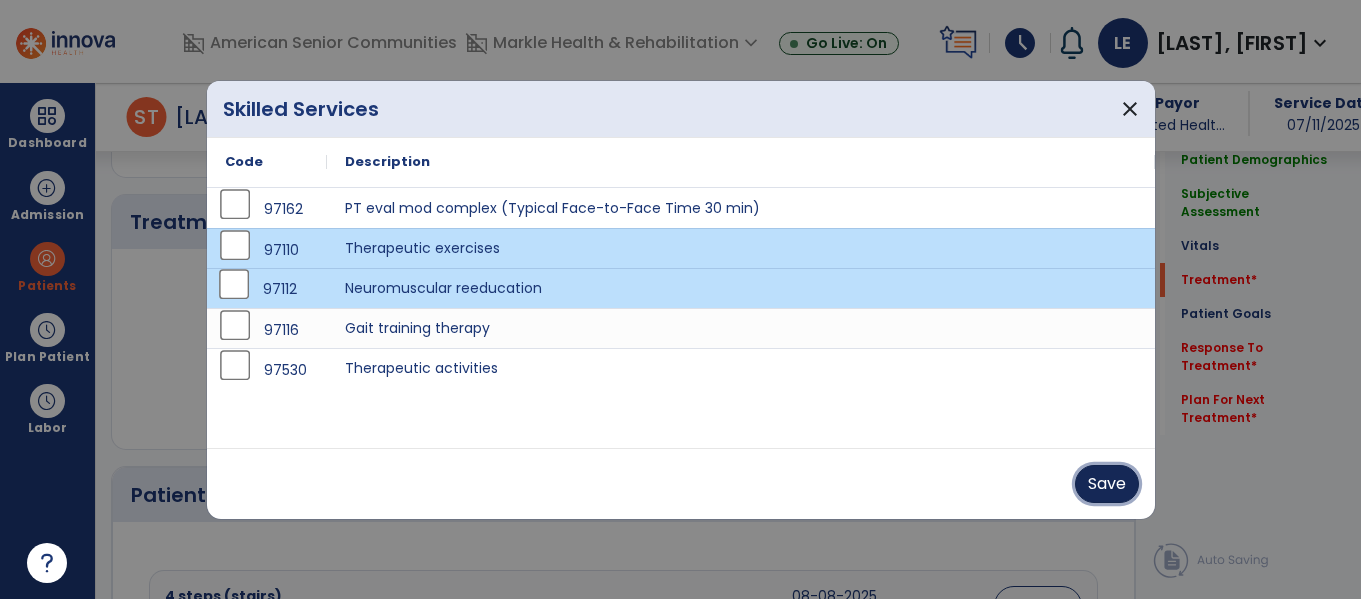 click on "Save" at bounding box center [1107, 484] 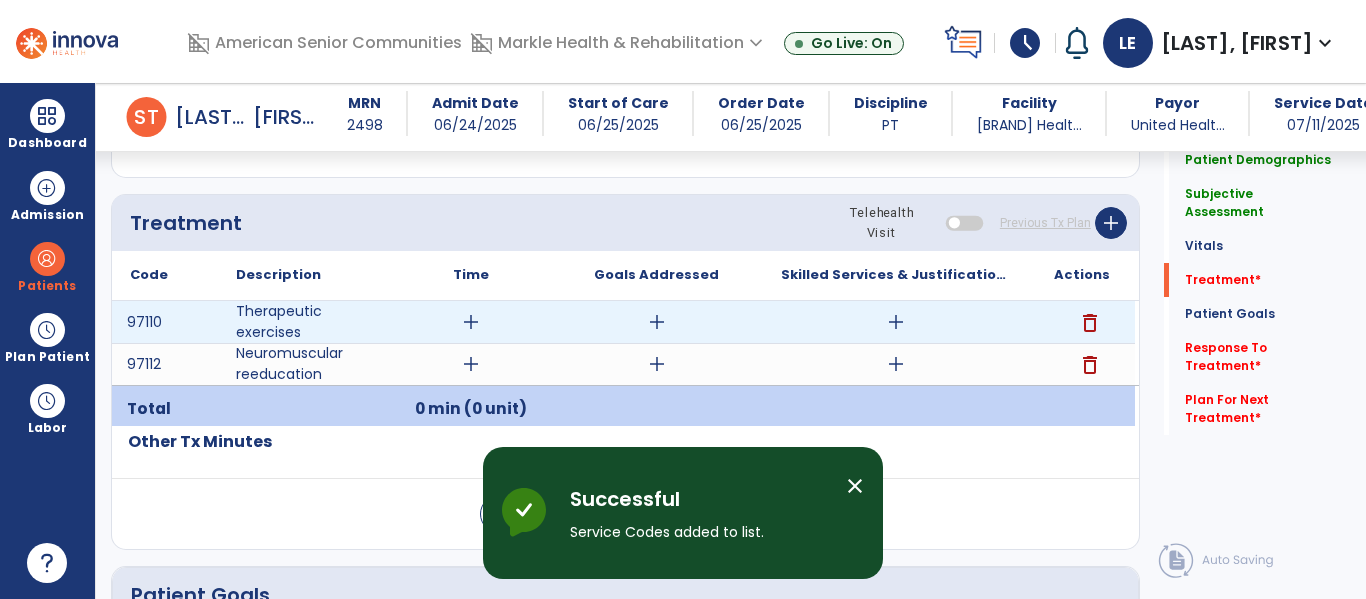 click on "add" at bounding box center [471, 322] 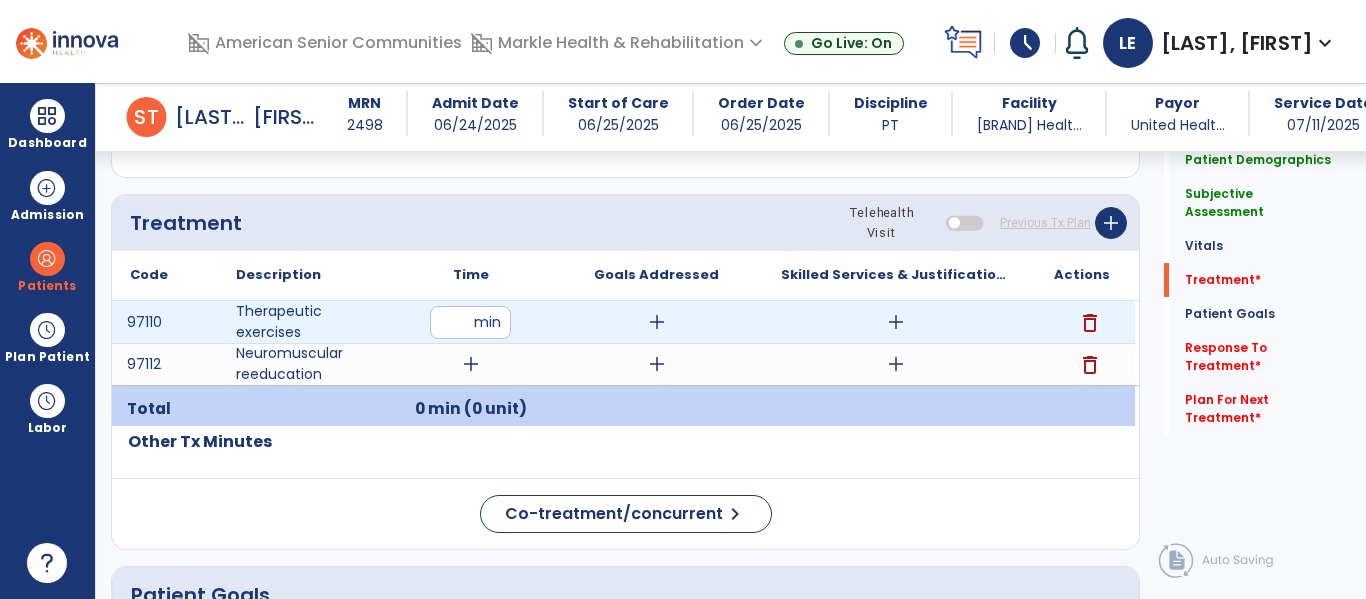 type on "**" 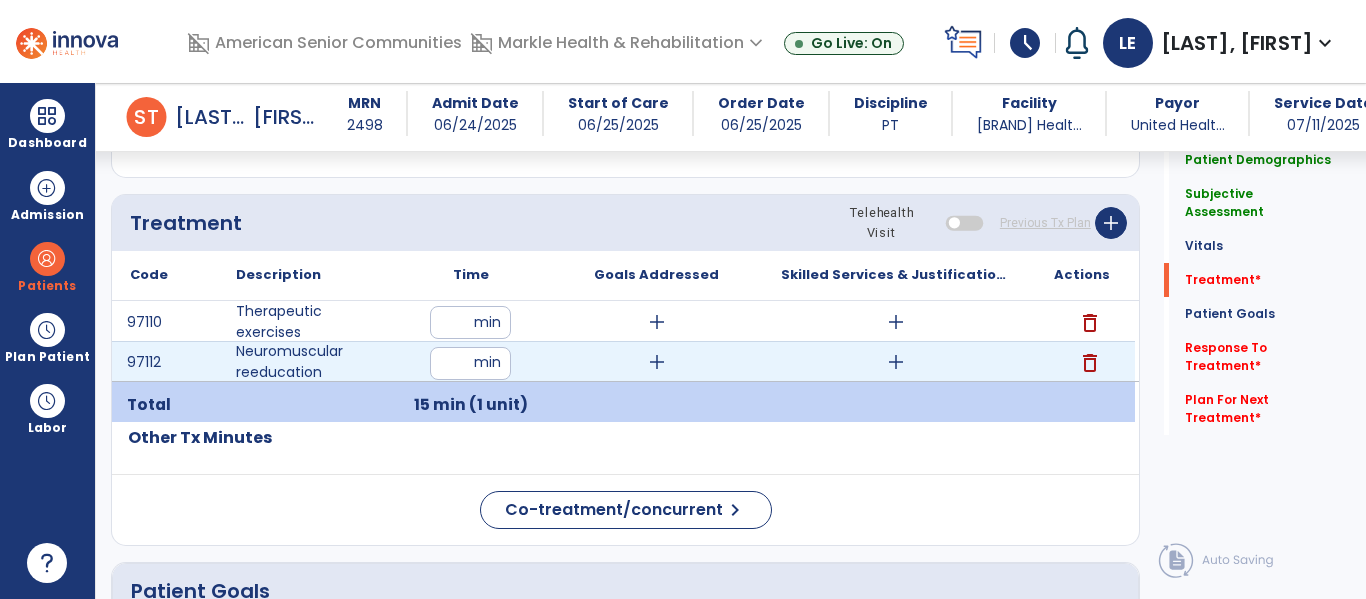 type on "**" 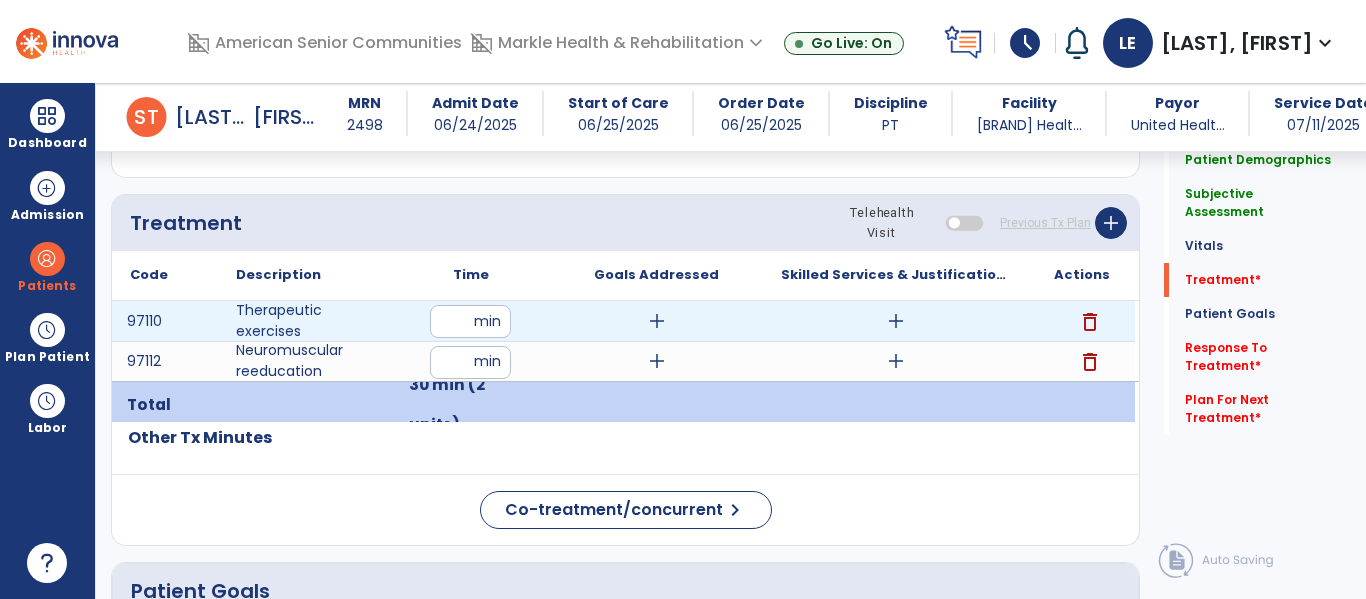 click on "add" at bounding box center (657, 321) 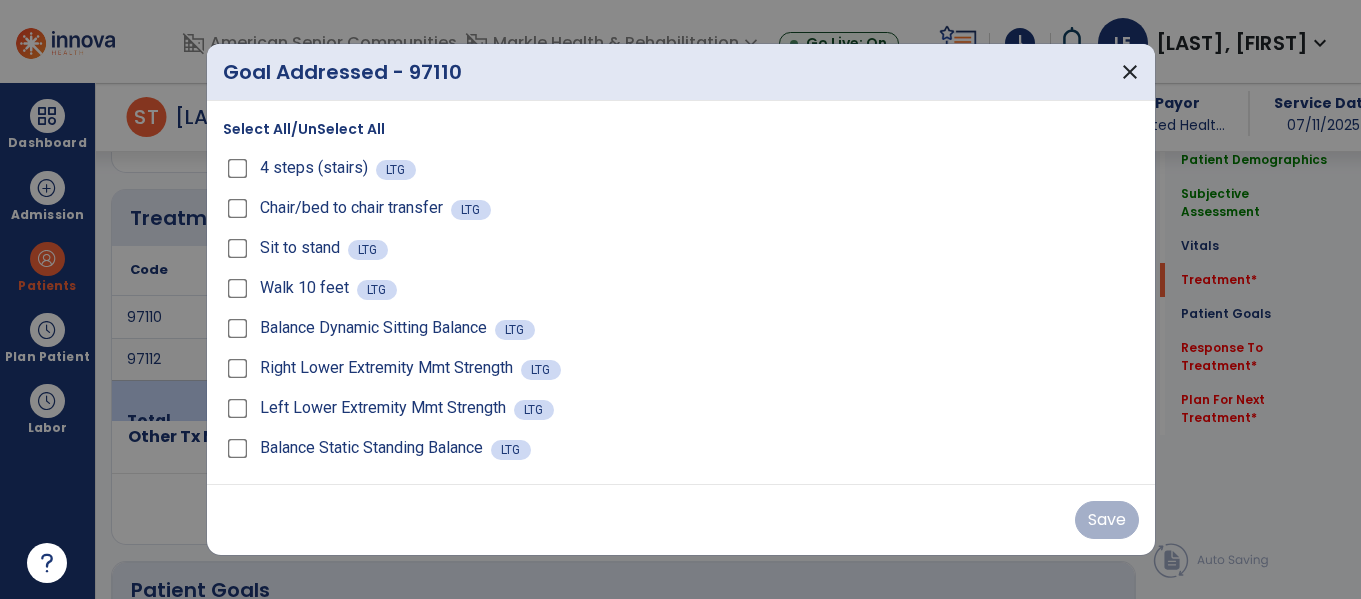 scroll, scrollTop: 1175, scrollLeft: 0, axis: vertical 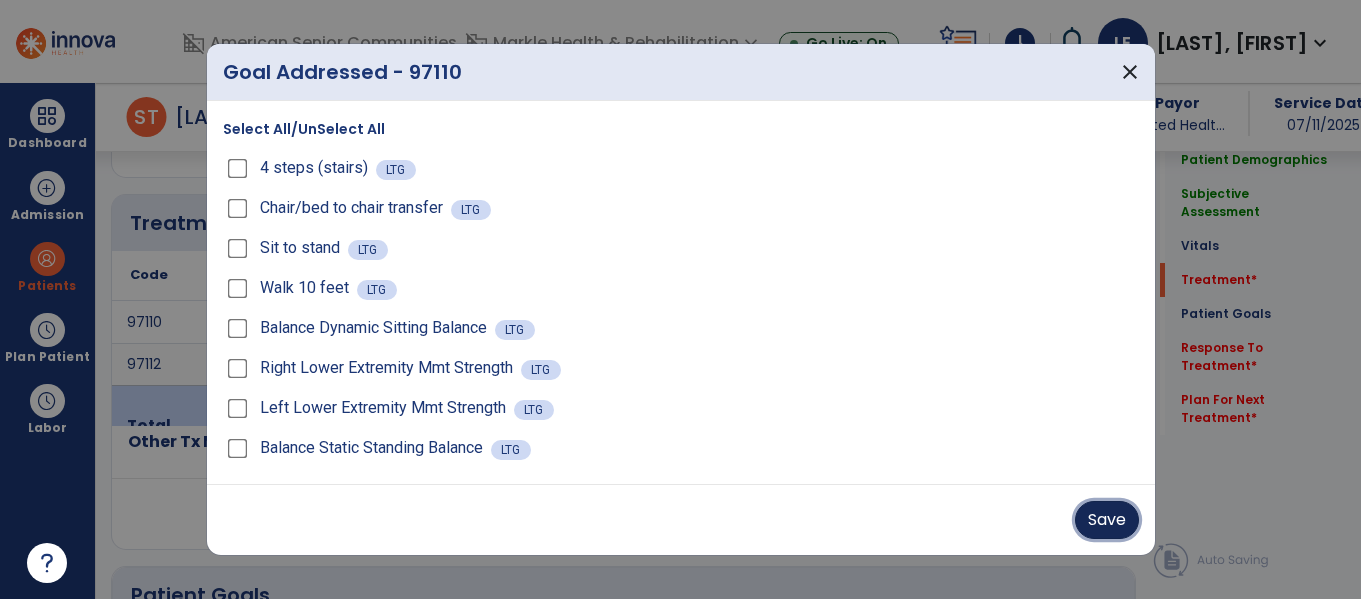 click on "Save" at bounding box center (1107, 520) 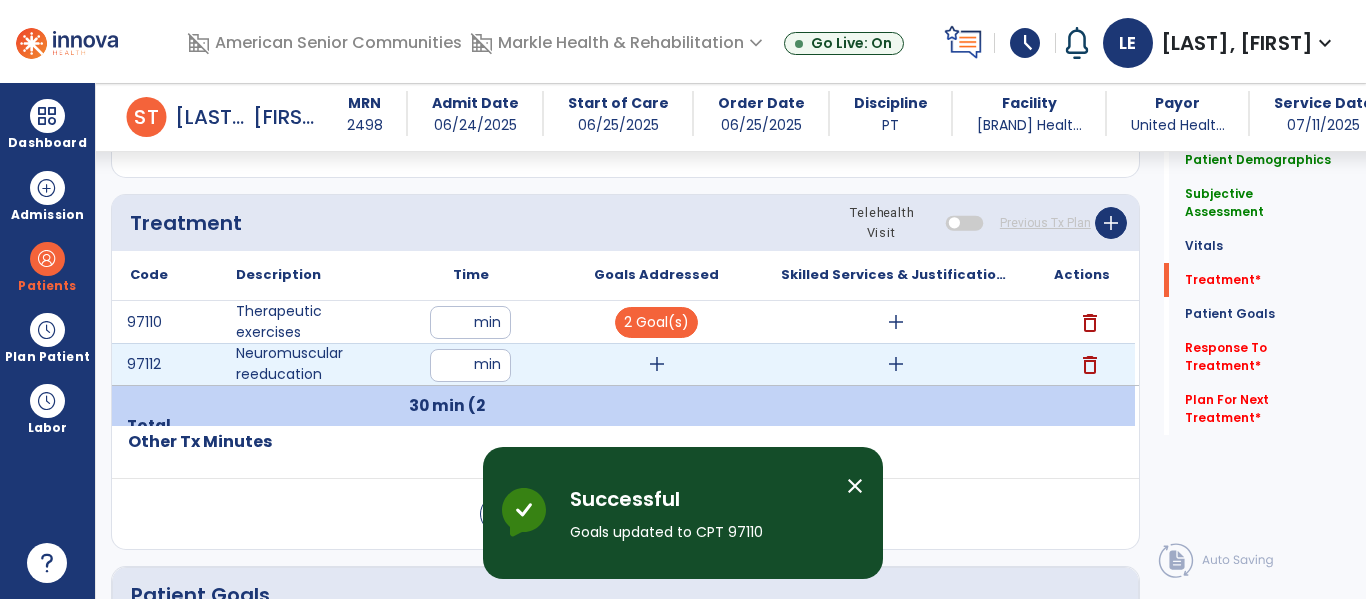 click on "add" at bounding box center [657, 364] 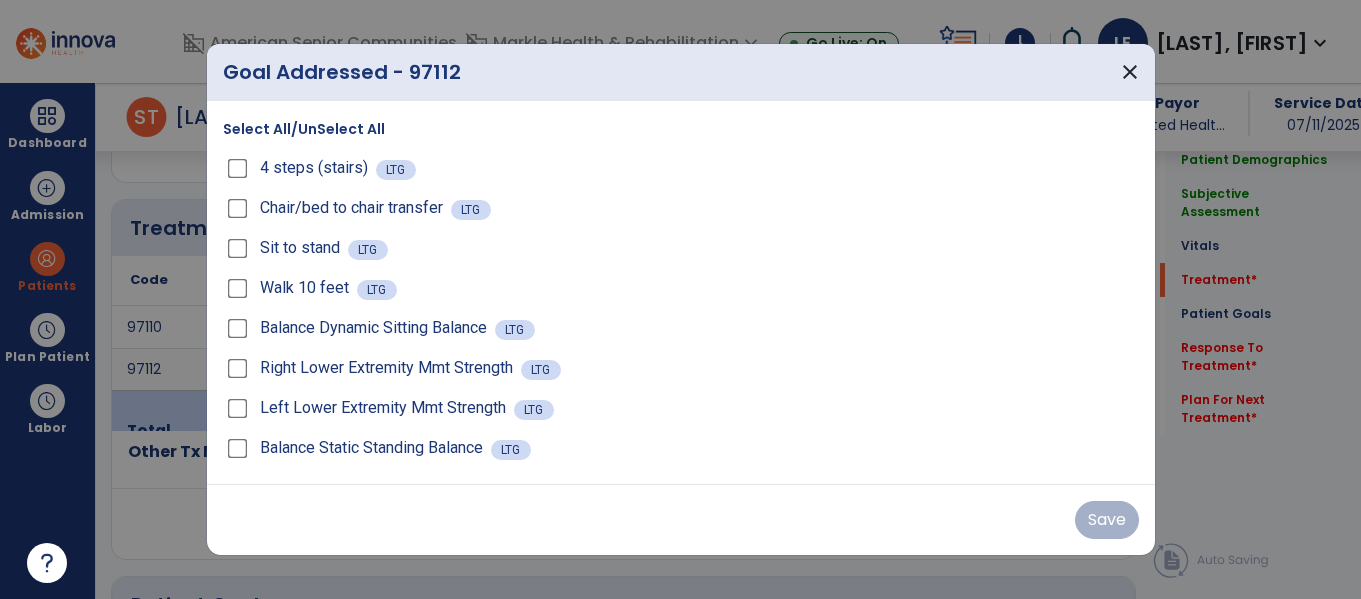 scroll, scrollTop: 1175, scrollLeft: 0, axis: vertical 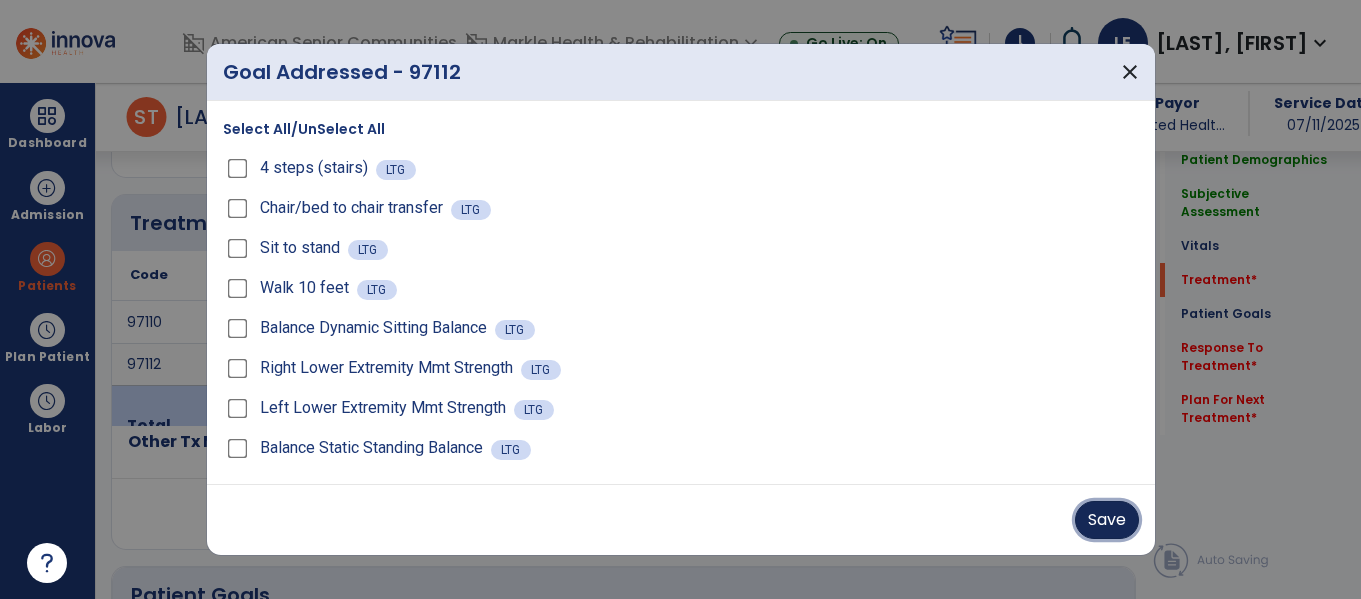 click on "Save" at bounding box center [1107, 520] 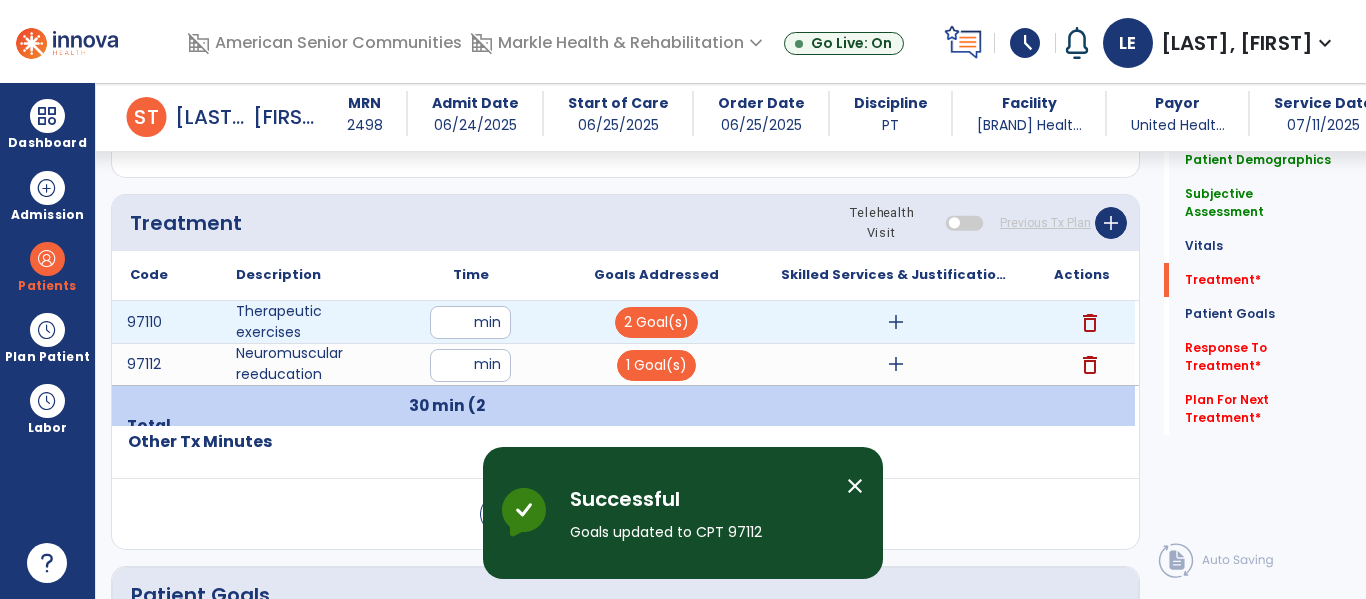 click on "add" at bounding box center (896, 322) 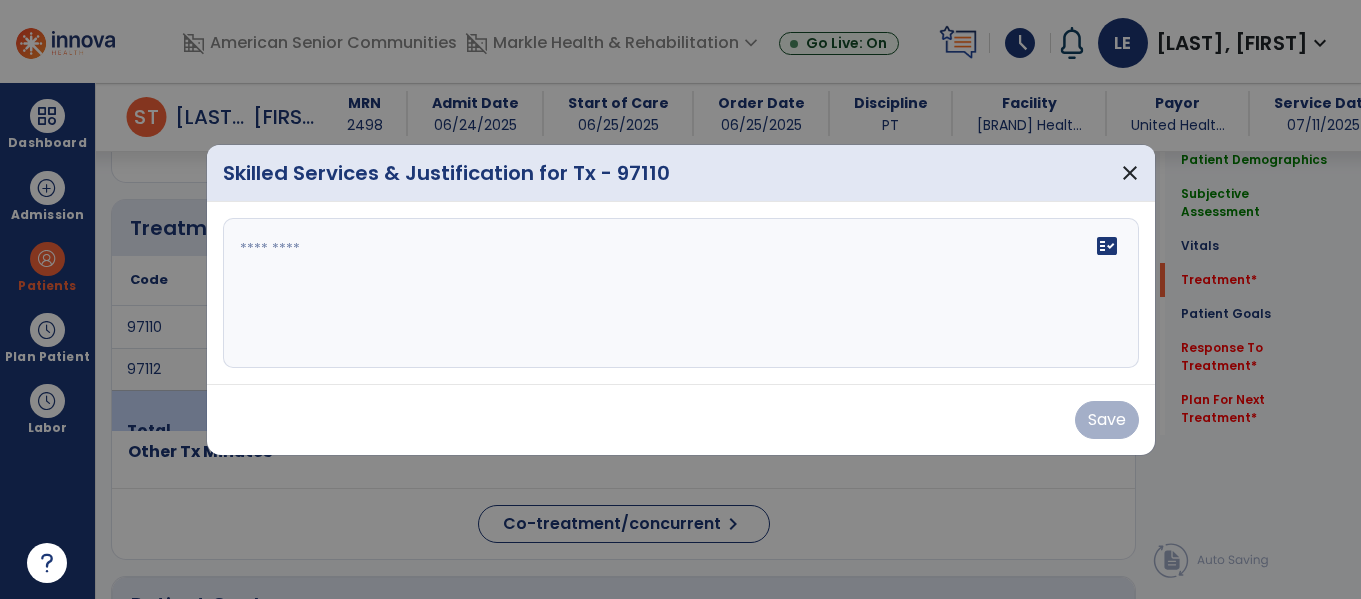 click on "fact_check" at bounding box center (681, 293) 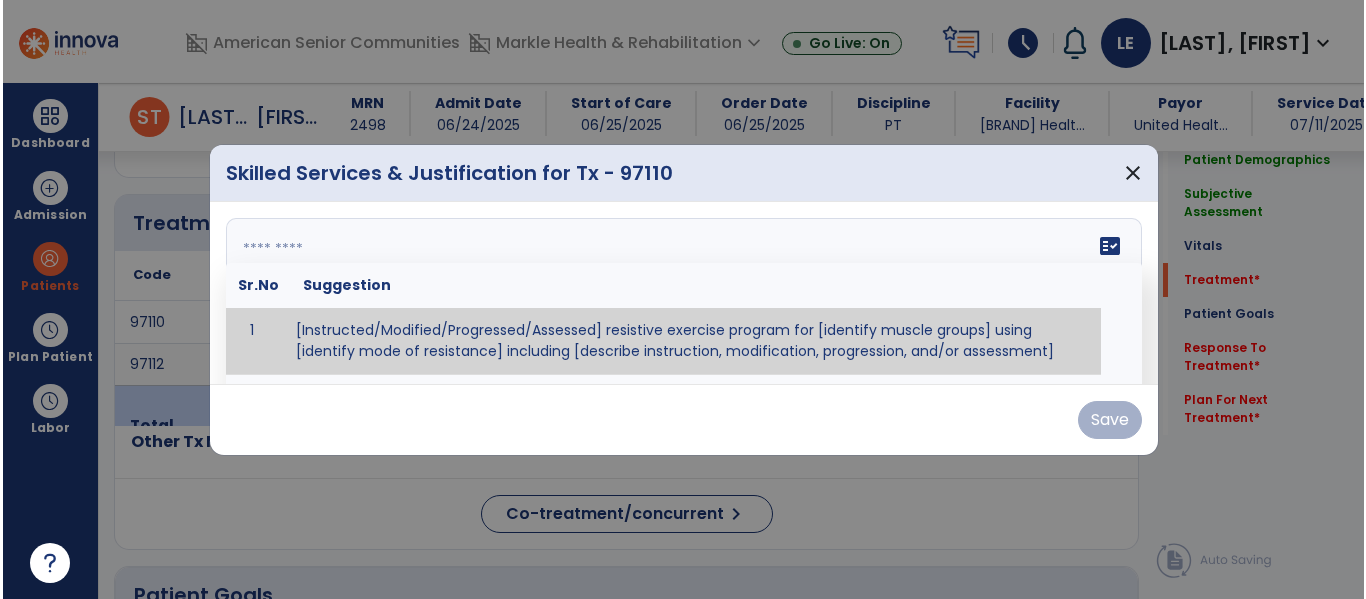 scroll, scrollTop: 1175, scrollLeft: 0, axis: vertical 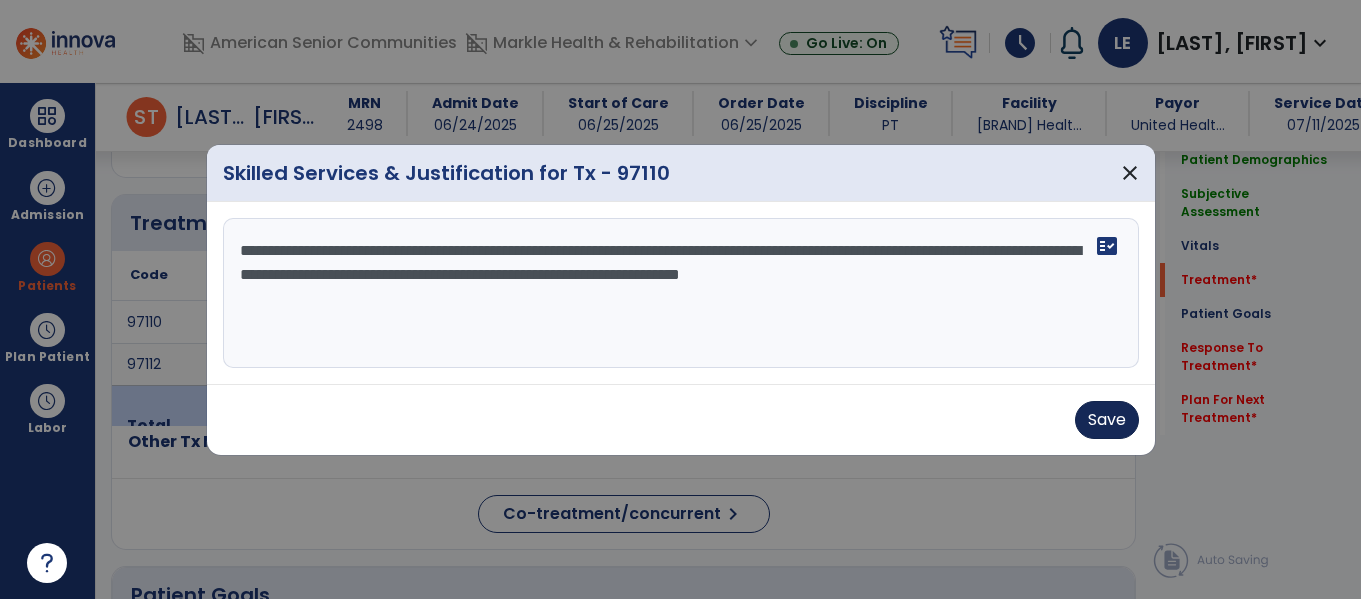 type on "**********" 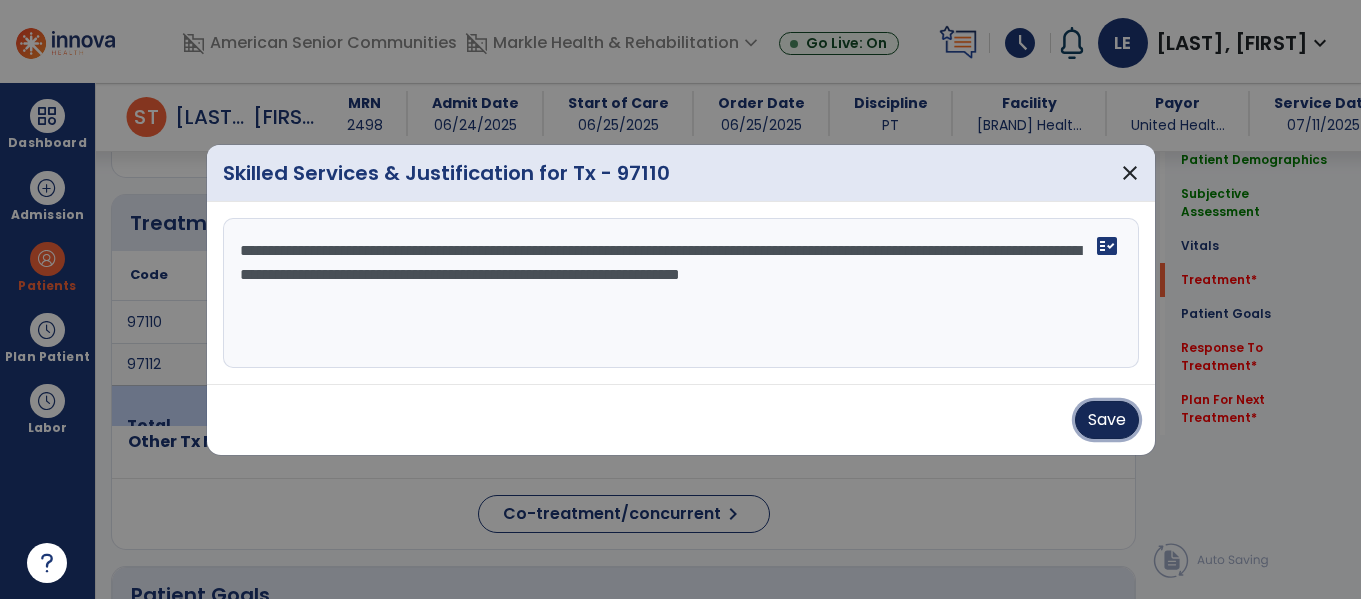 click on "Save" at bounding box center [1107, 420] 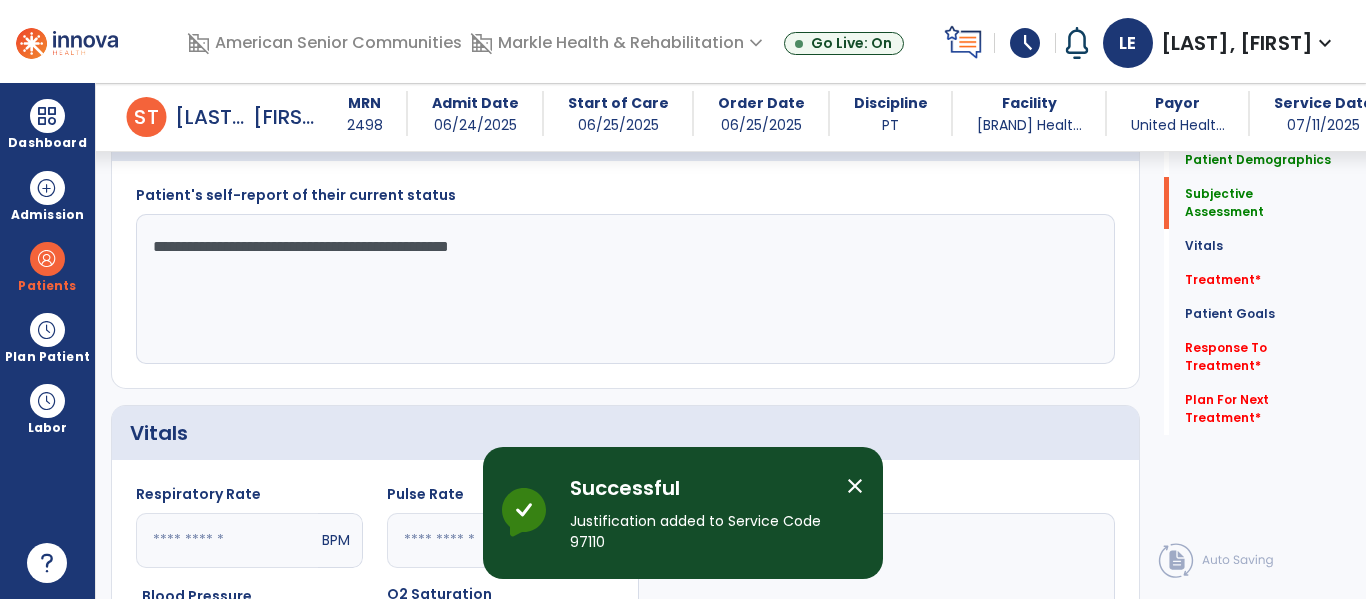scroll, scrollTop: 547, scrollLeft: 0, axis: vertical 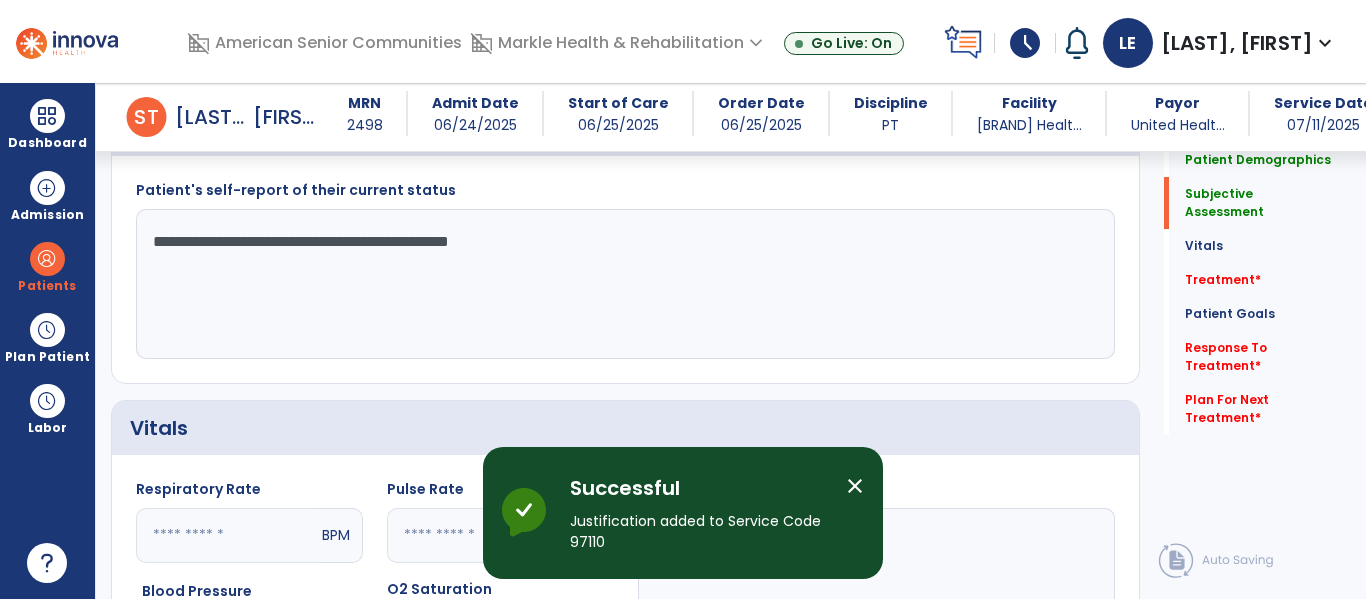 click on "**********" 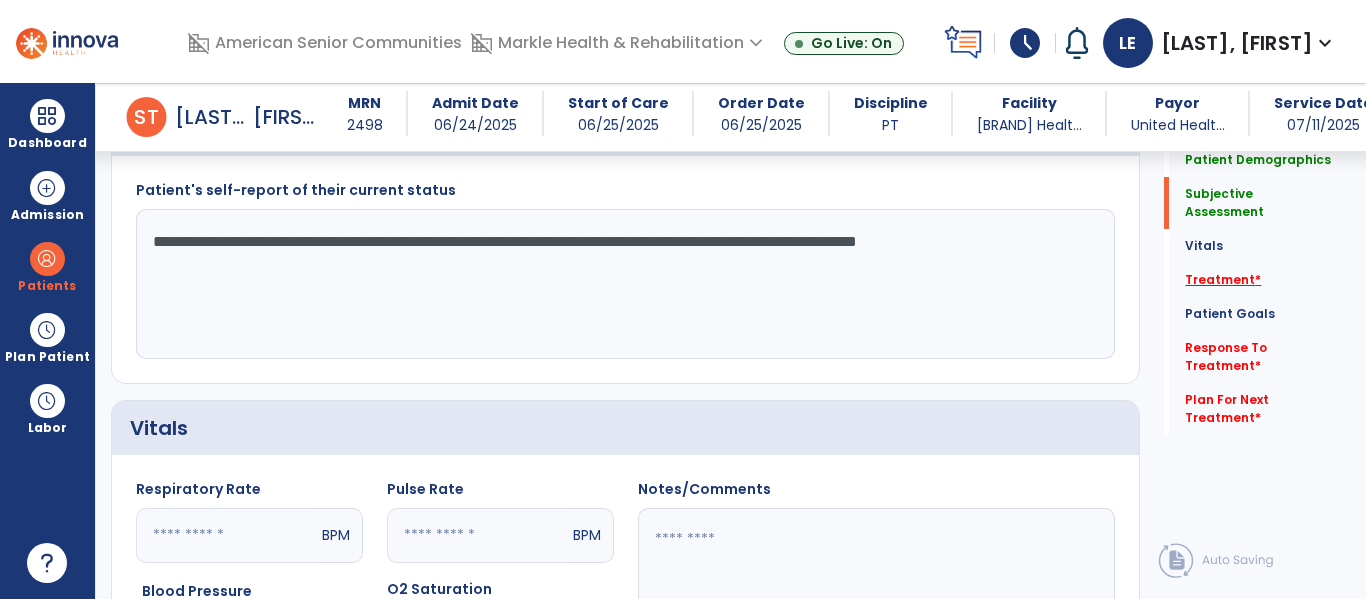 type on "**********" 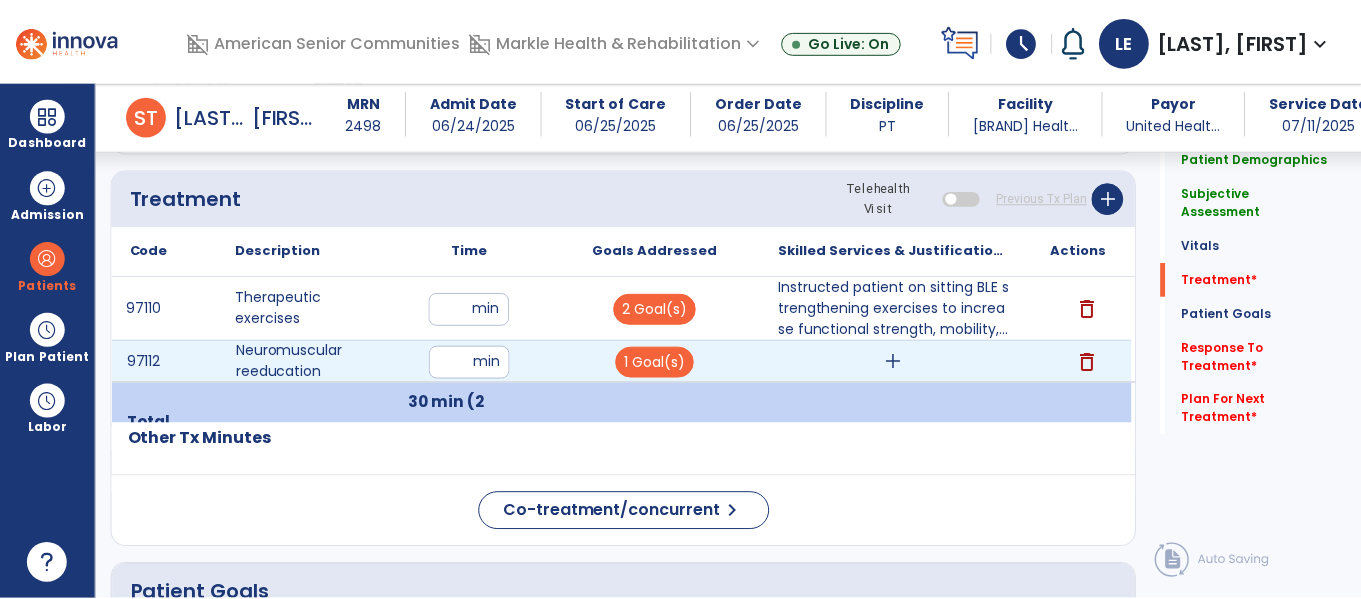 scroll, scrollTop: 1204, scrollLeft: 0, axis: vertical 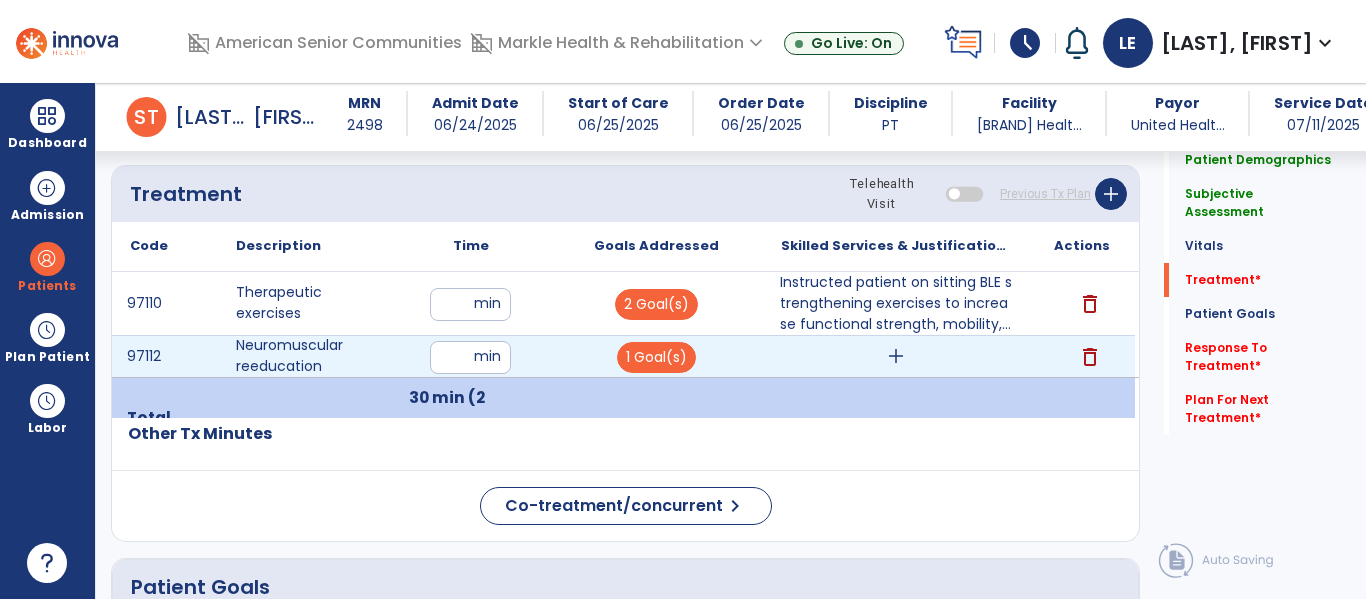 click on "add" at bounding box center (896, 356) 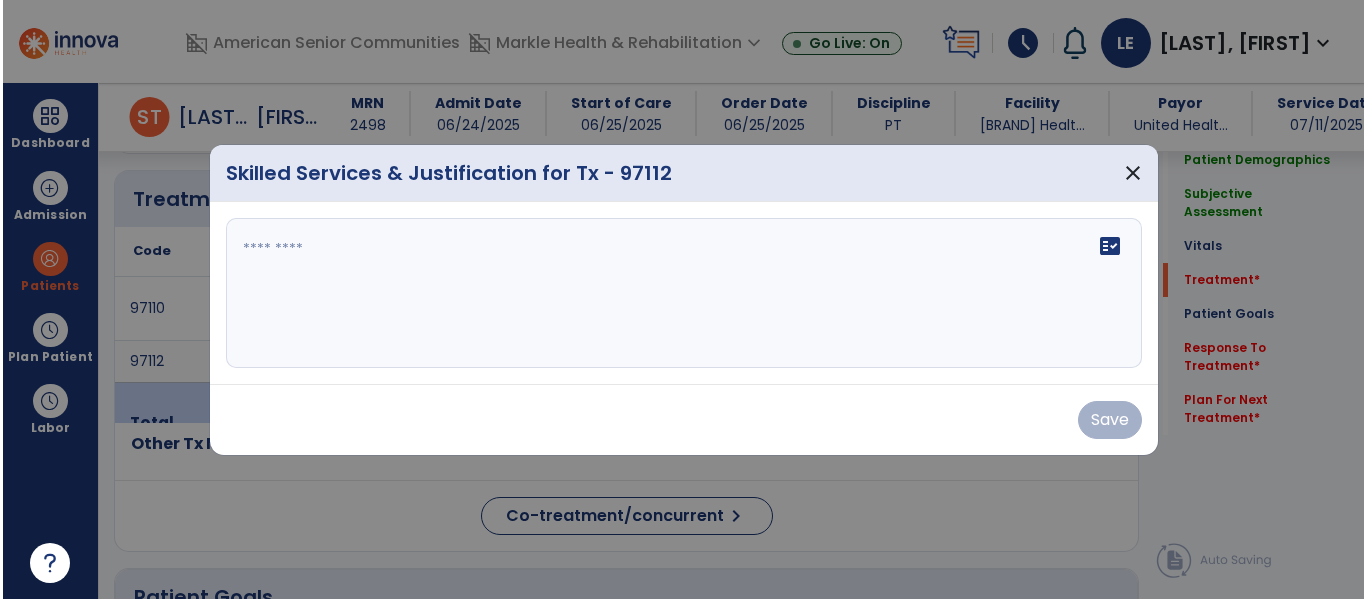 scroll, scrollTop: 1204, scrollLeft: 0, axis: vertical 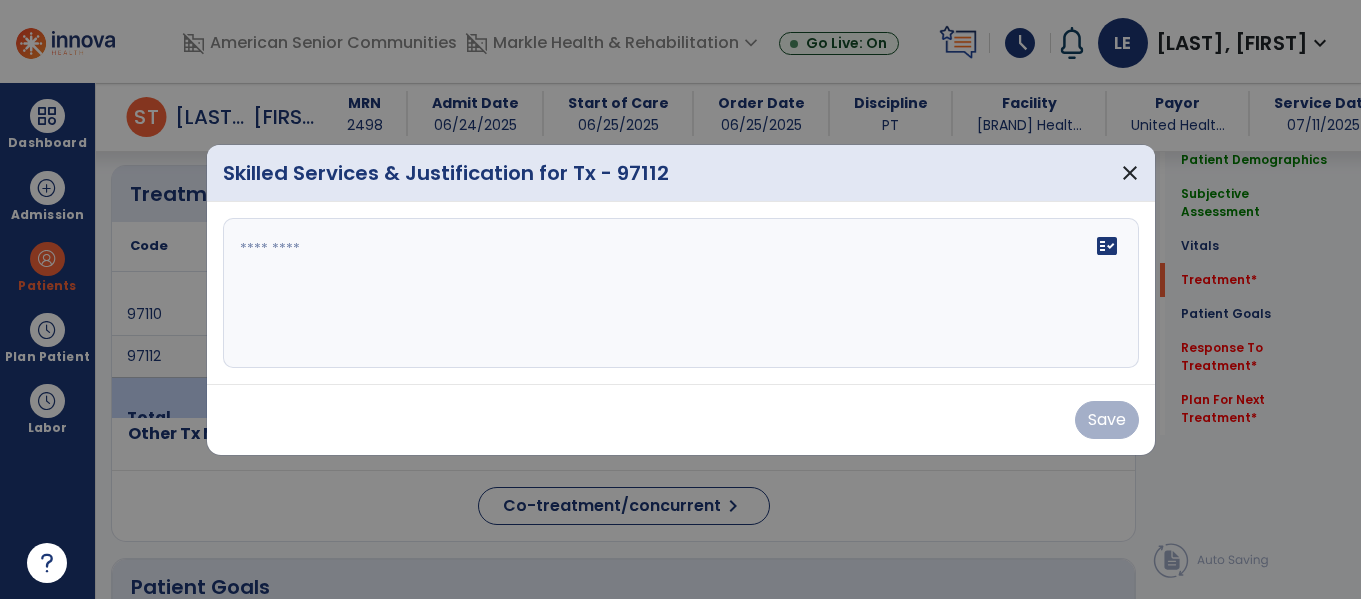 click on "fact_check" at bounding box center (681, 293) 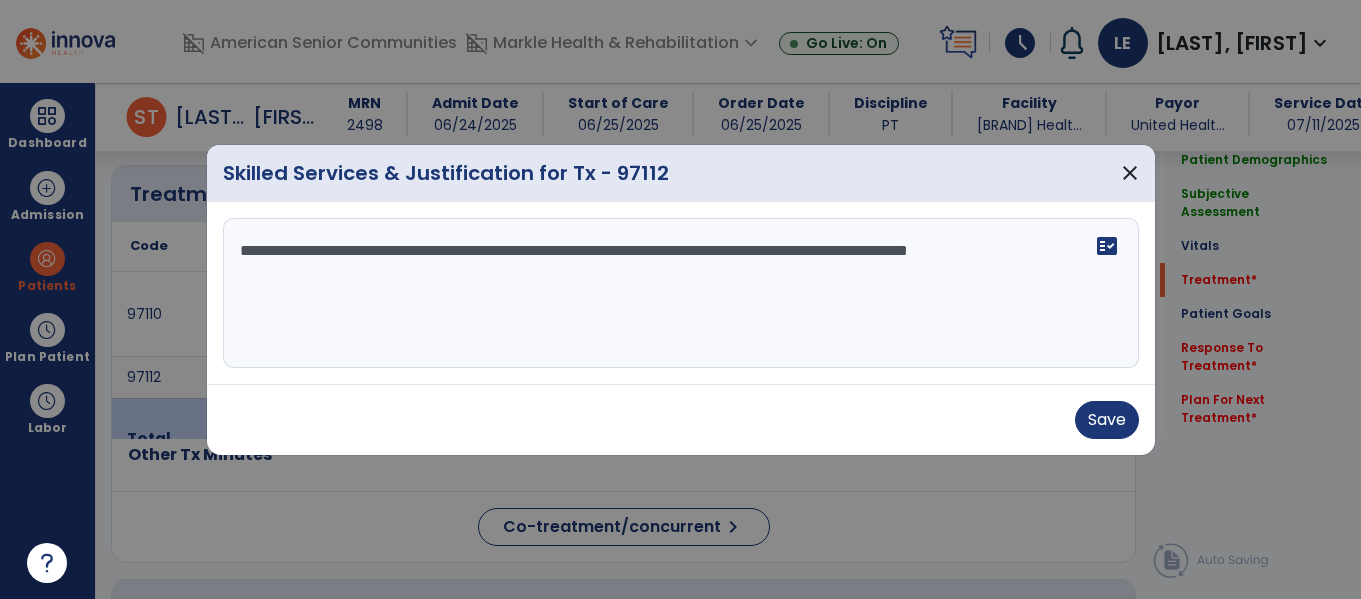 type on "**********" 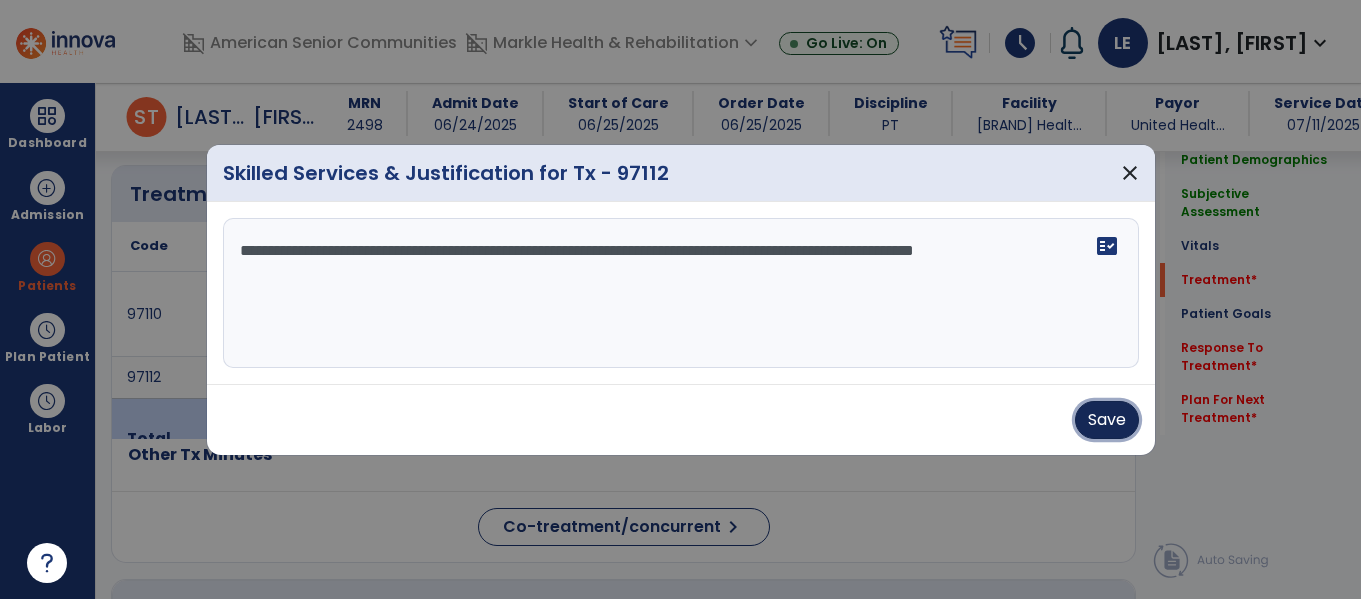 click on "Save" at bounding box center [1107, 420] 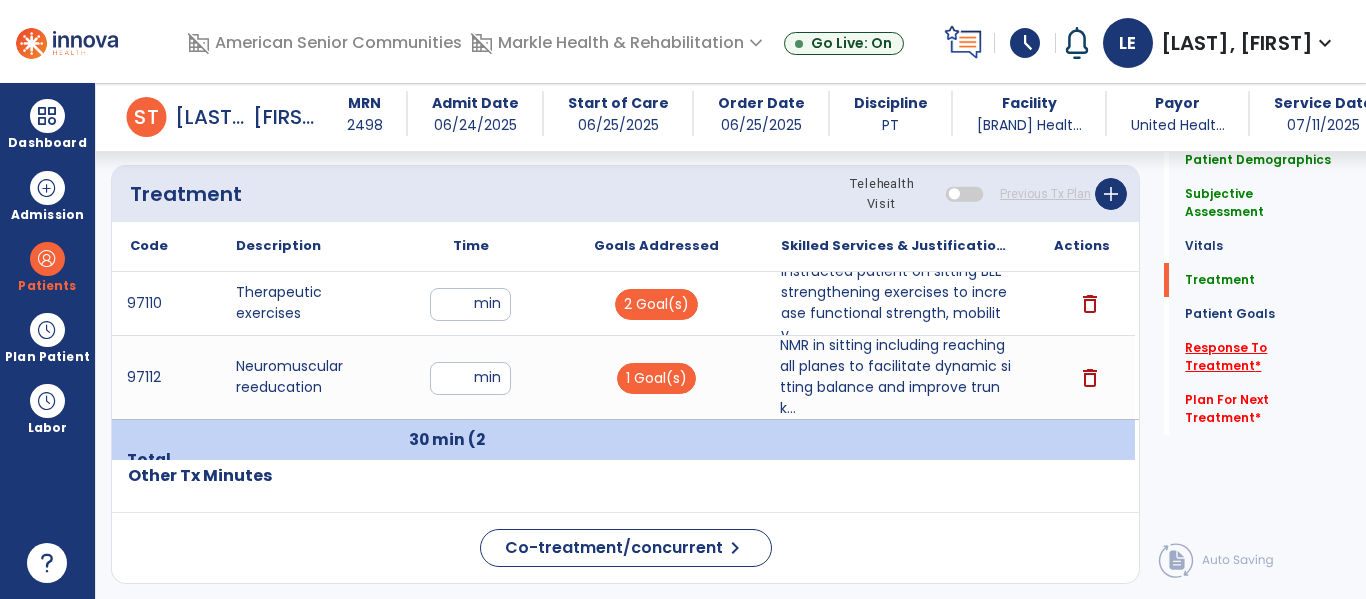 click on "Response To Treatment   *" 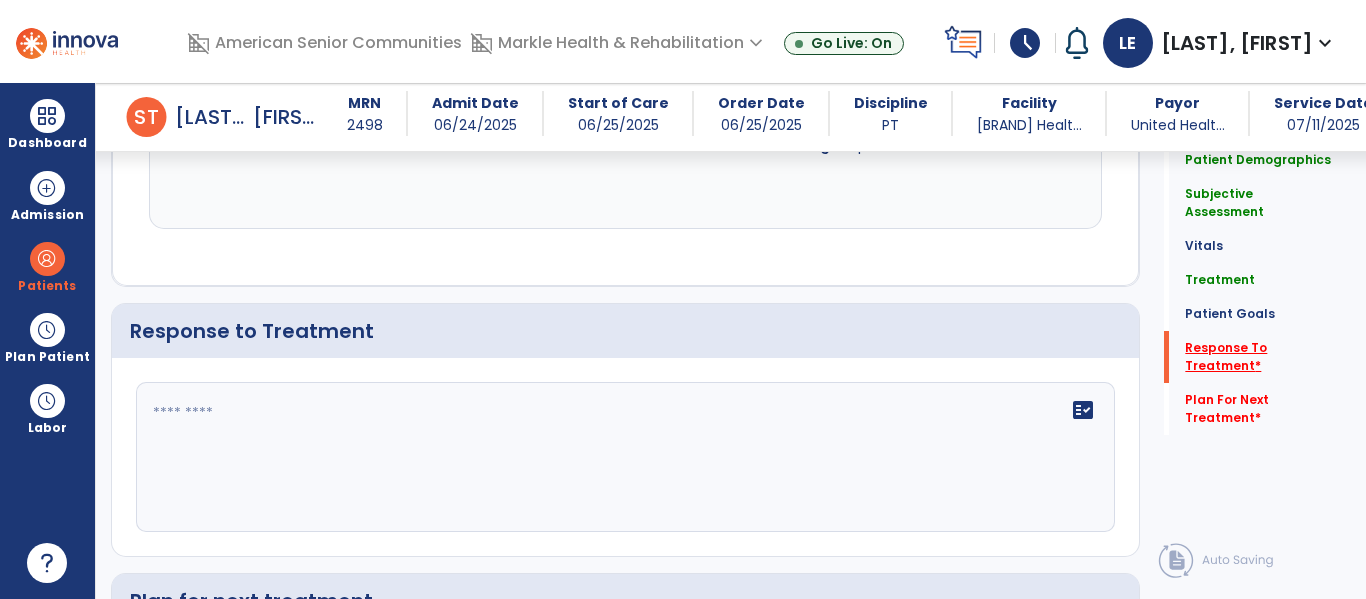 scroll, scrollTop: 3419, scrollLeft: 0, axis: vertical 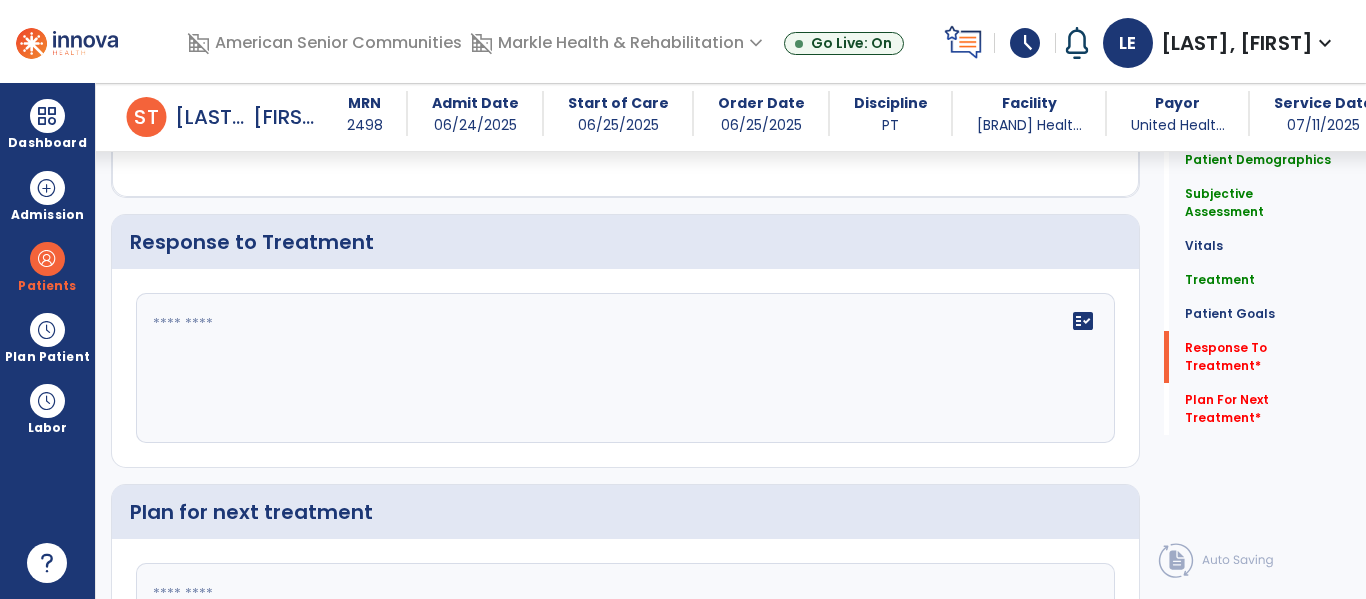 click on "fact_check" 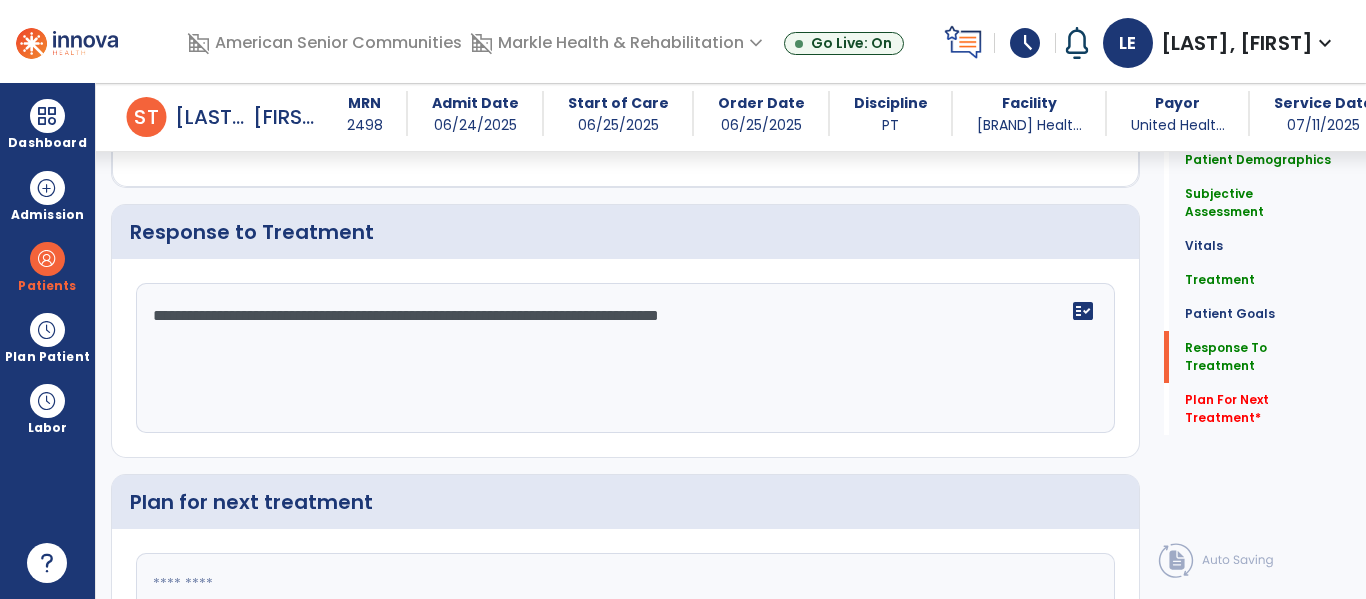 scroll, scrollTop: 3496, scrollLeft: 0, axis: vertical 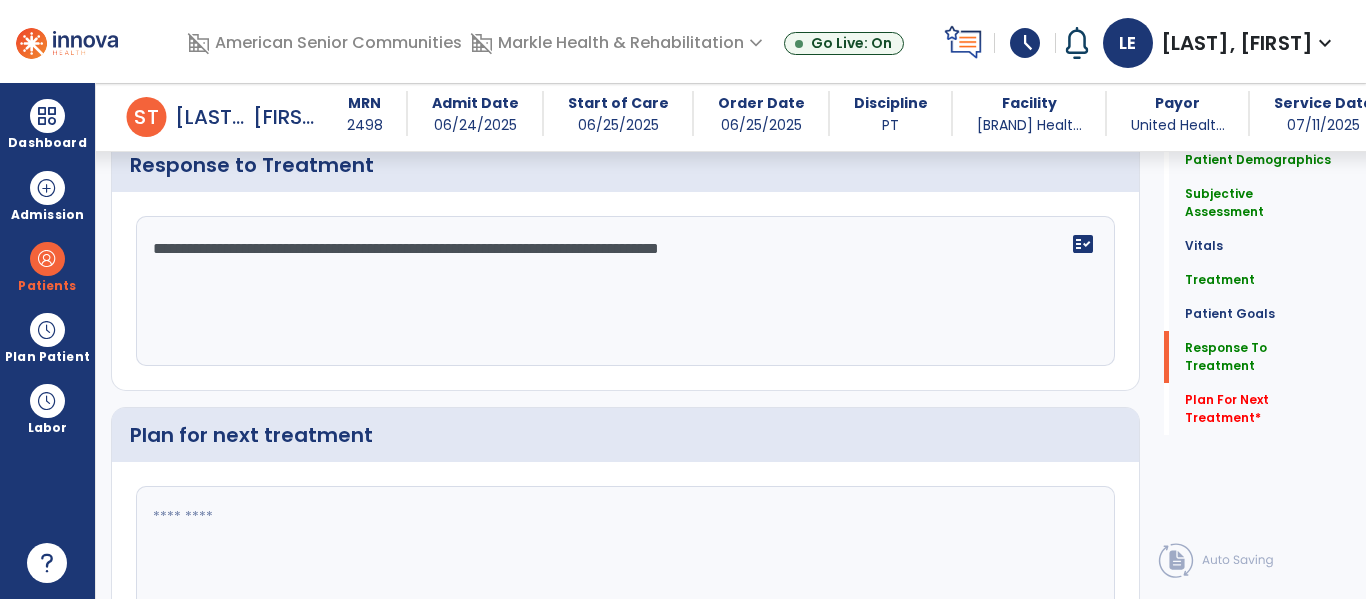 click on "**********" 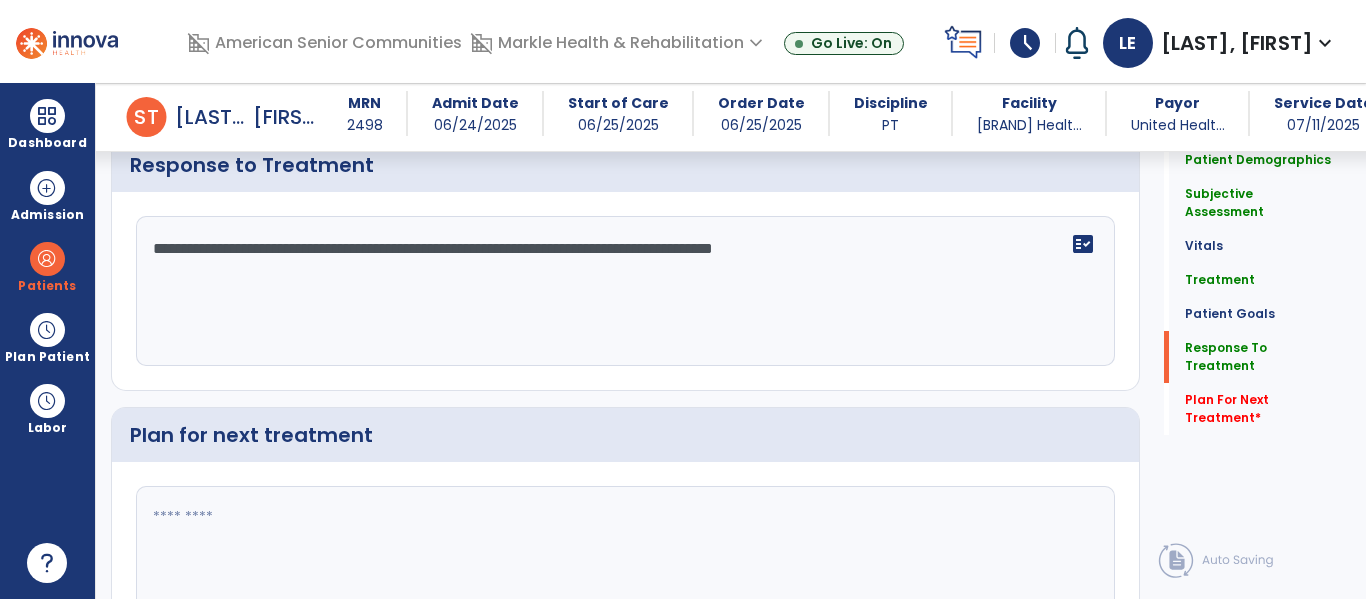 scroll, scrollTop: 3624, scrollLeft: 0, axis: vertical 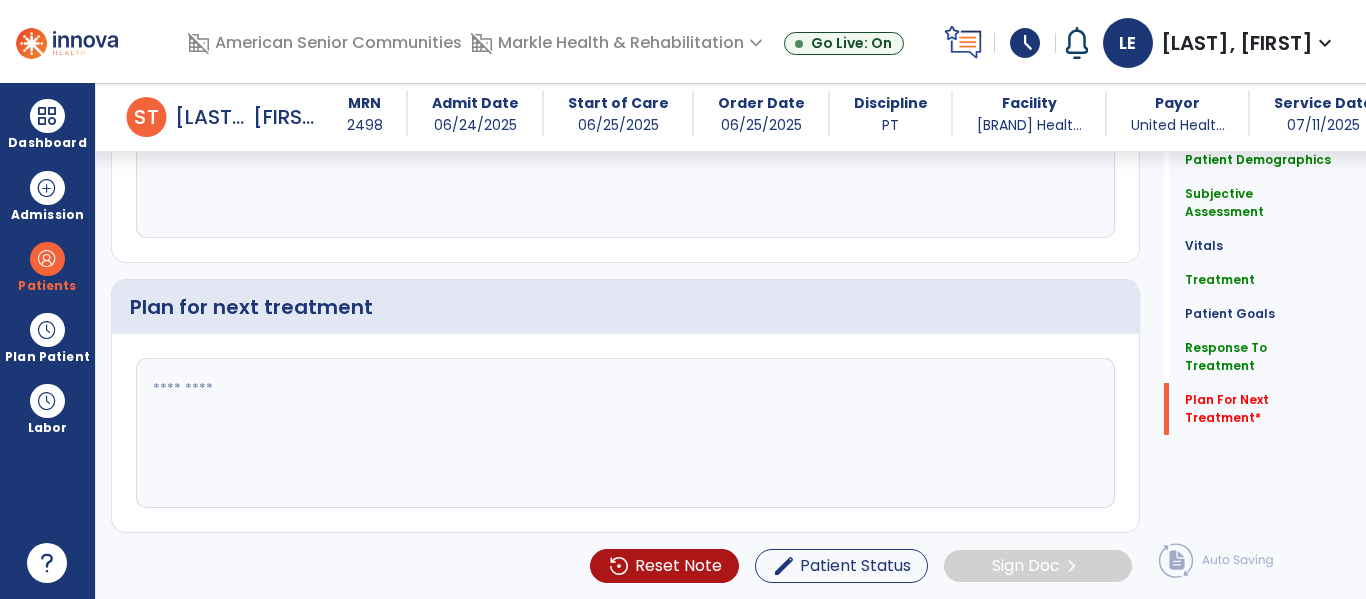 type on "**********" 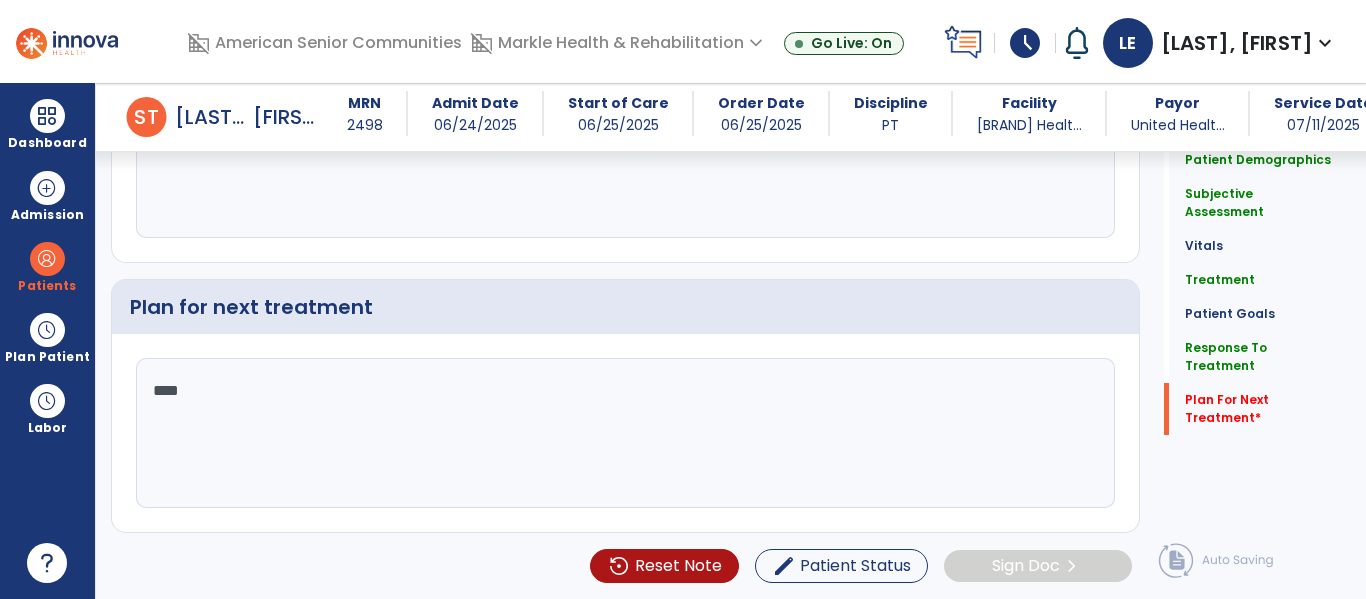 scroll, scrollTop: 3557, scrollLeft: 0, axis: vertical 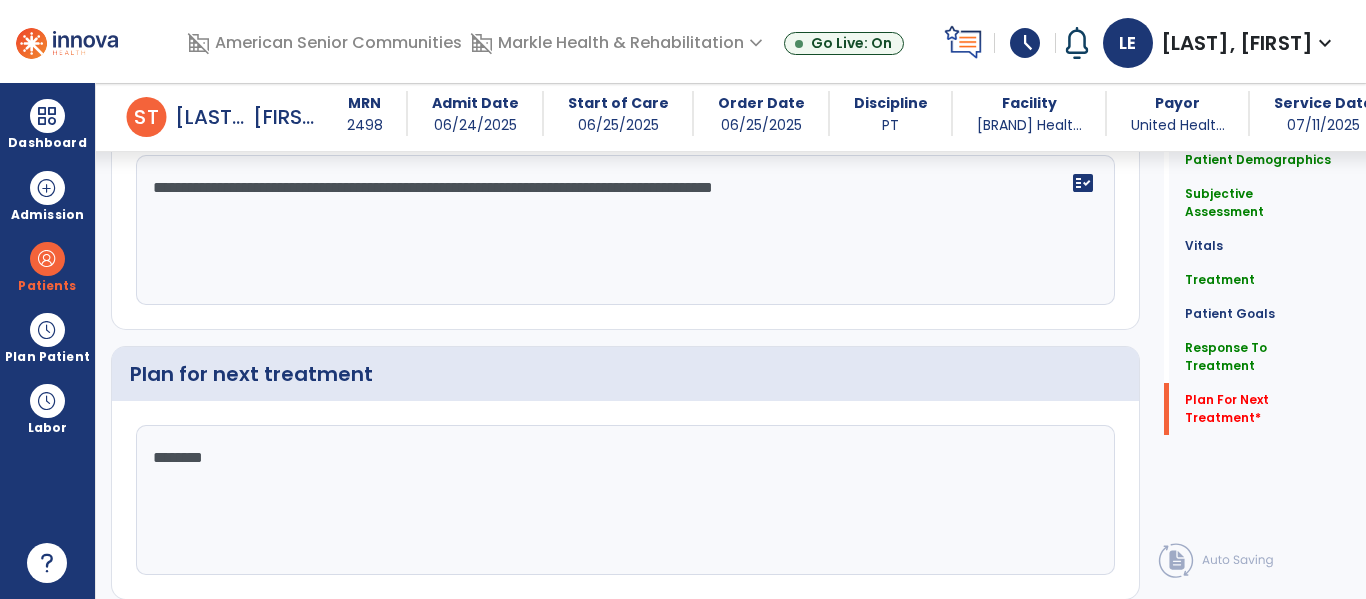 type on "*********" 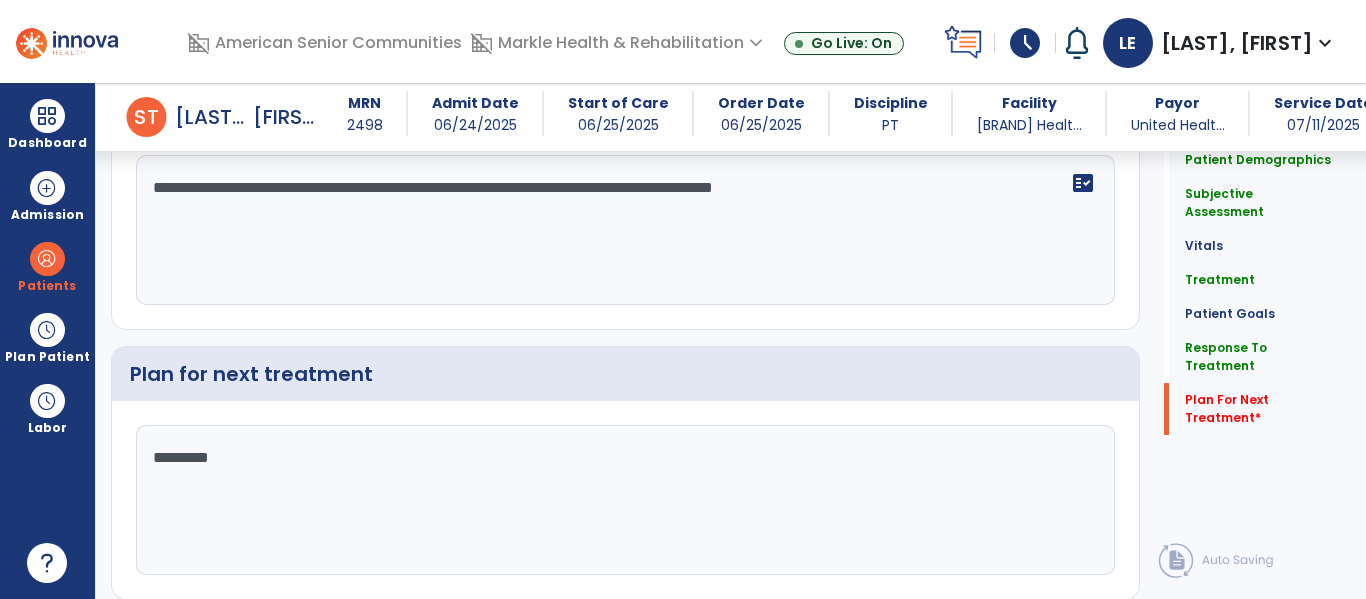 scroll, scrollTop: 3624, scrollLeft: 0, axis: vertical 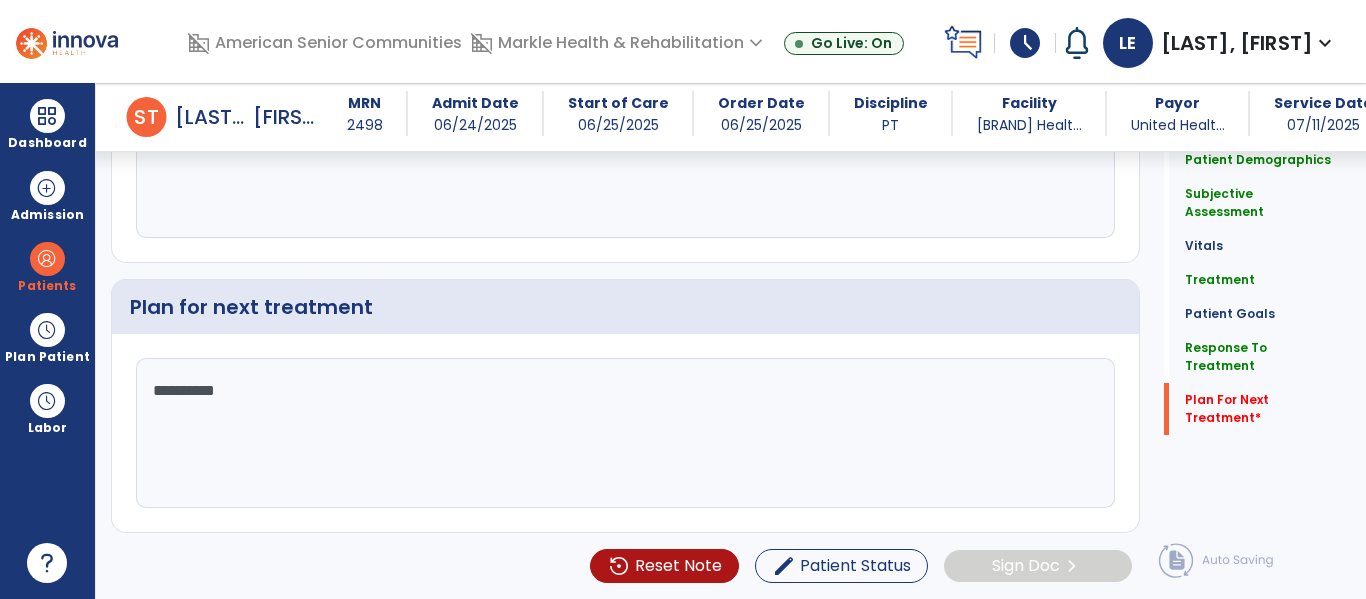type on "**********" 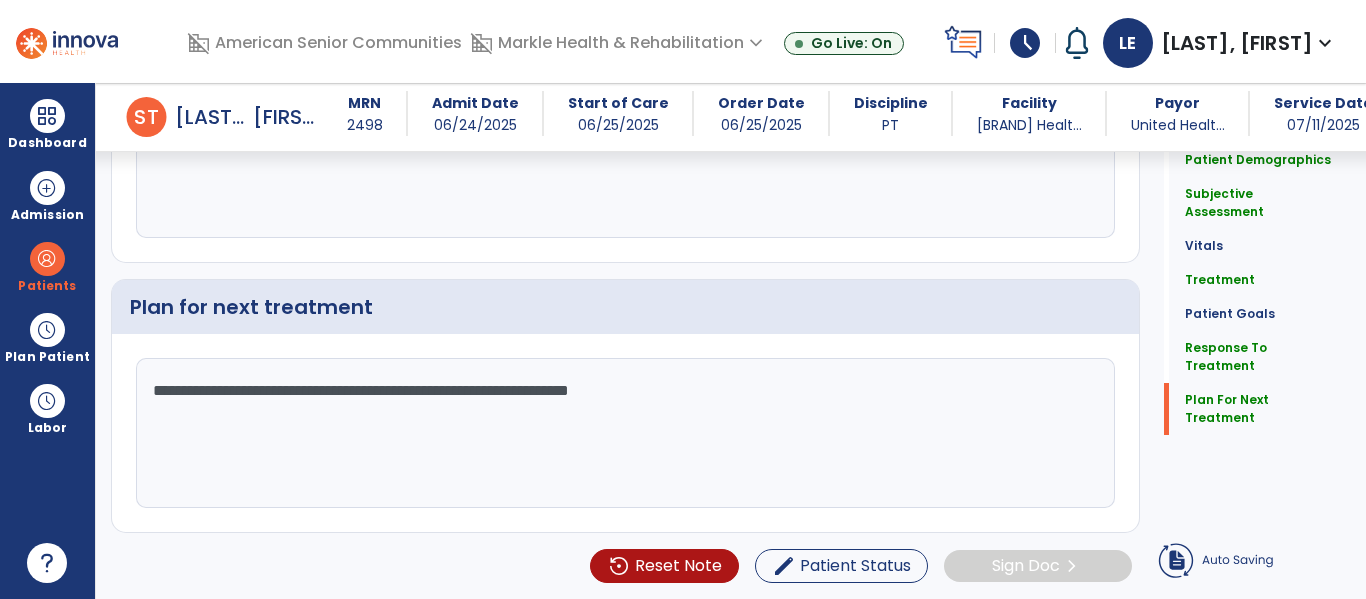 scroll, scrollTop: 3557, scrollLeft: 0, axis: vertical 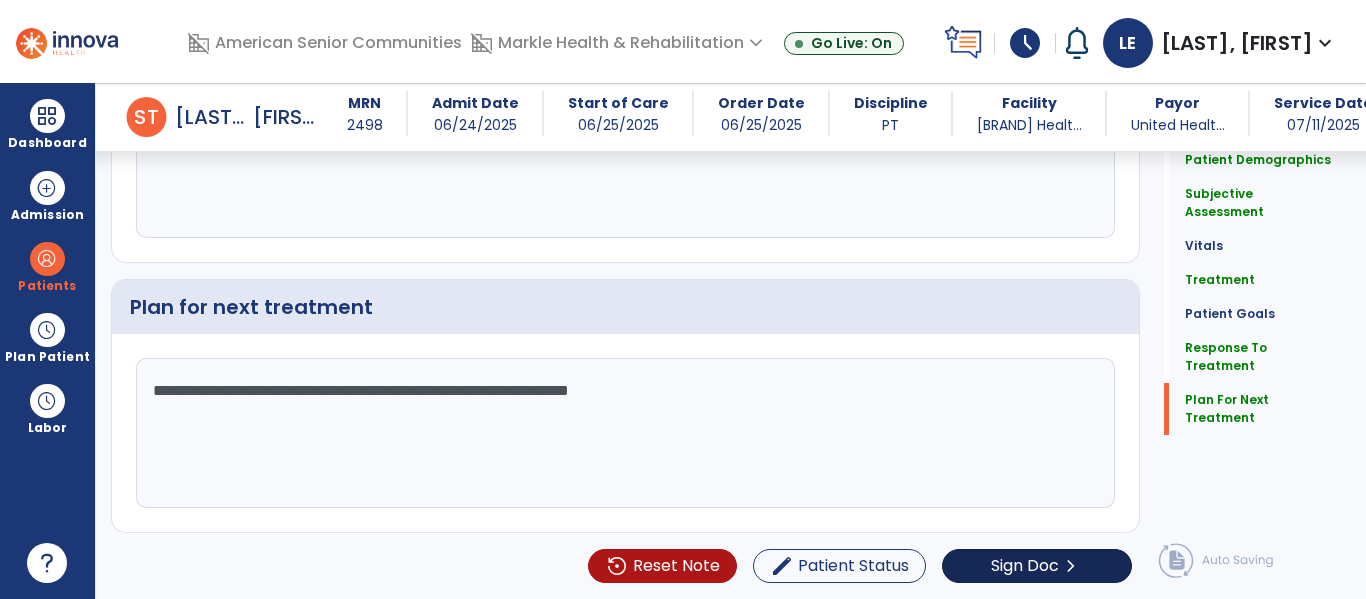 type on "**********" 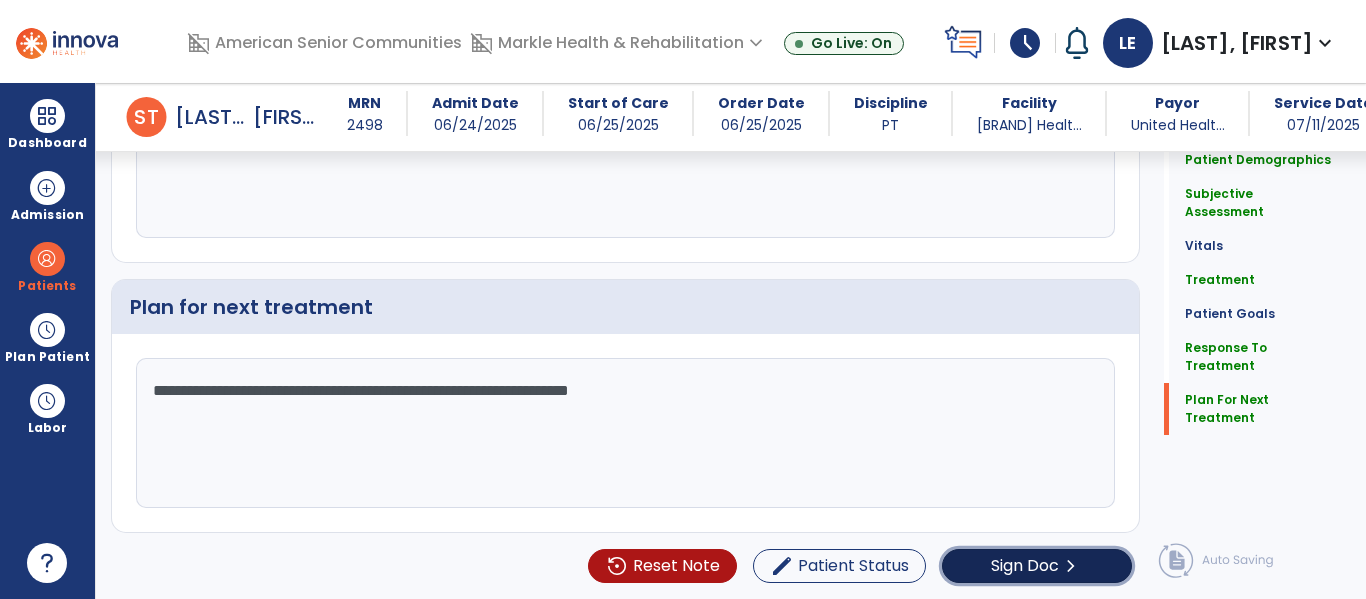 click on "Sign Doc" 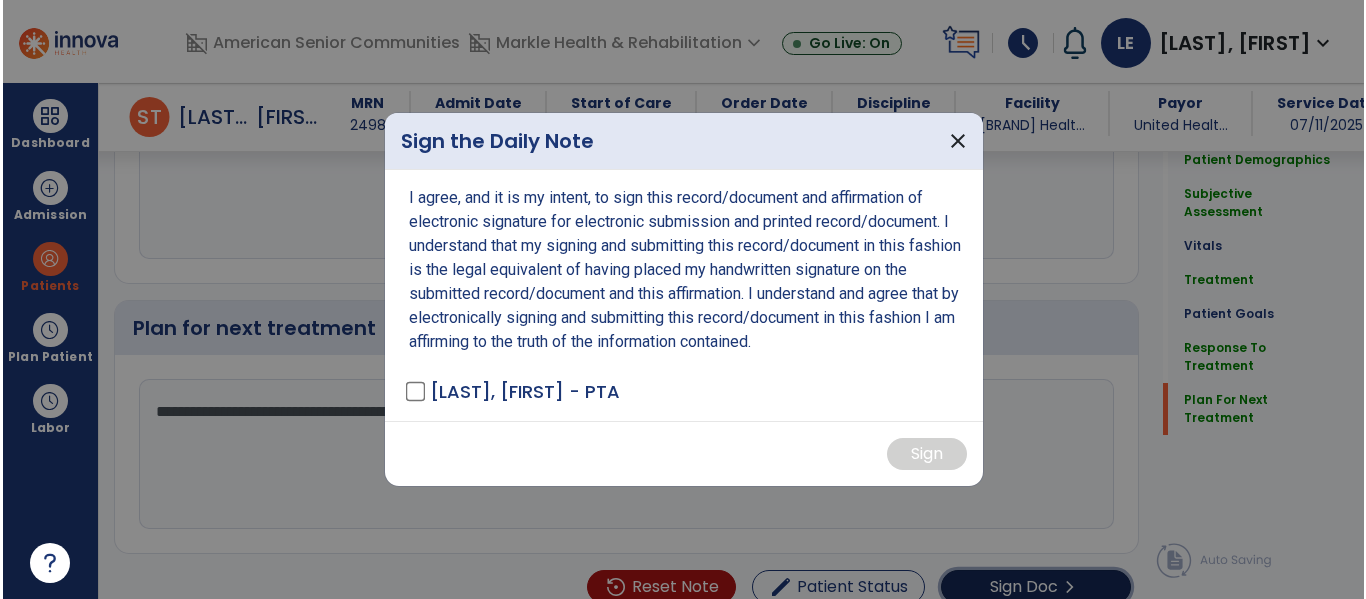 scroll, scrollTop: 3645, scrollLeft: 0, axis: vertical 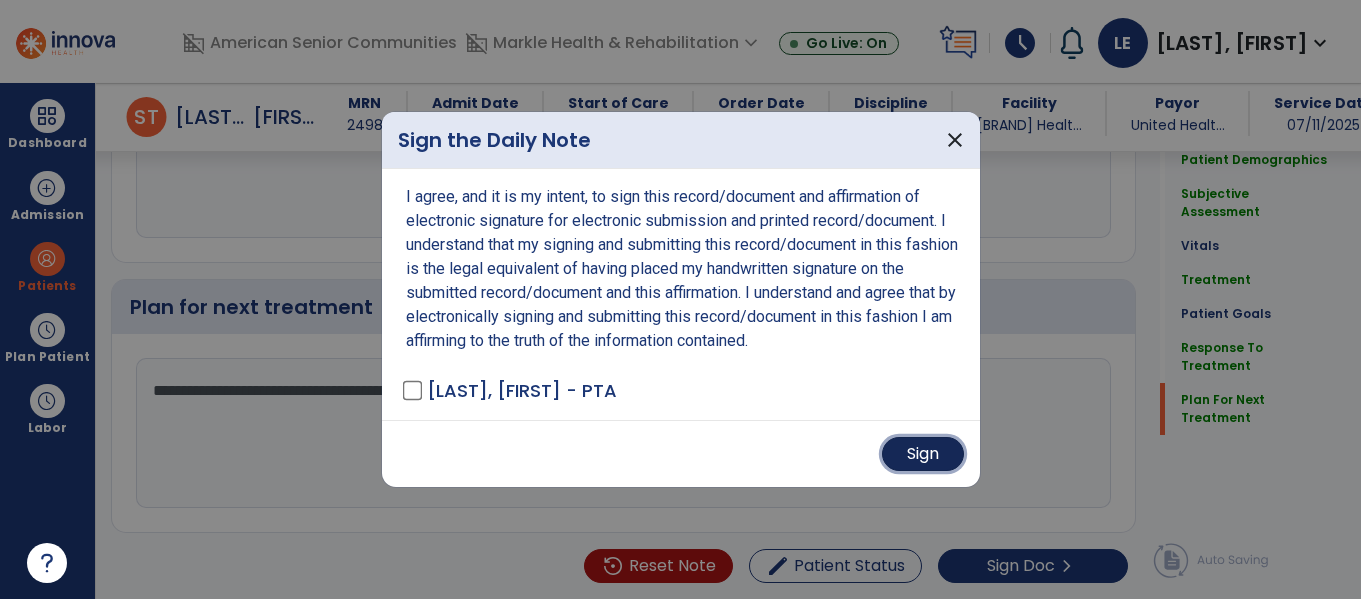 click on "Sign" at bounding box center [923, 454] 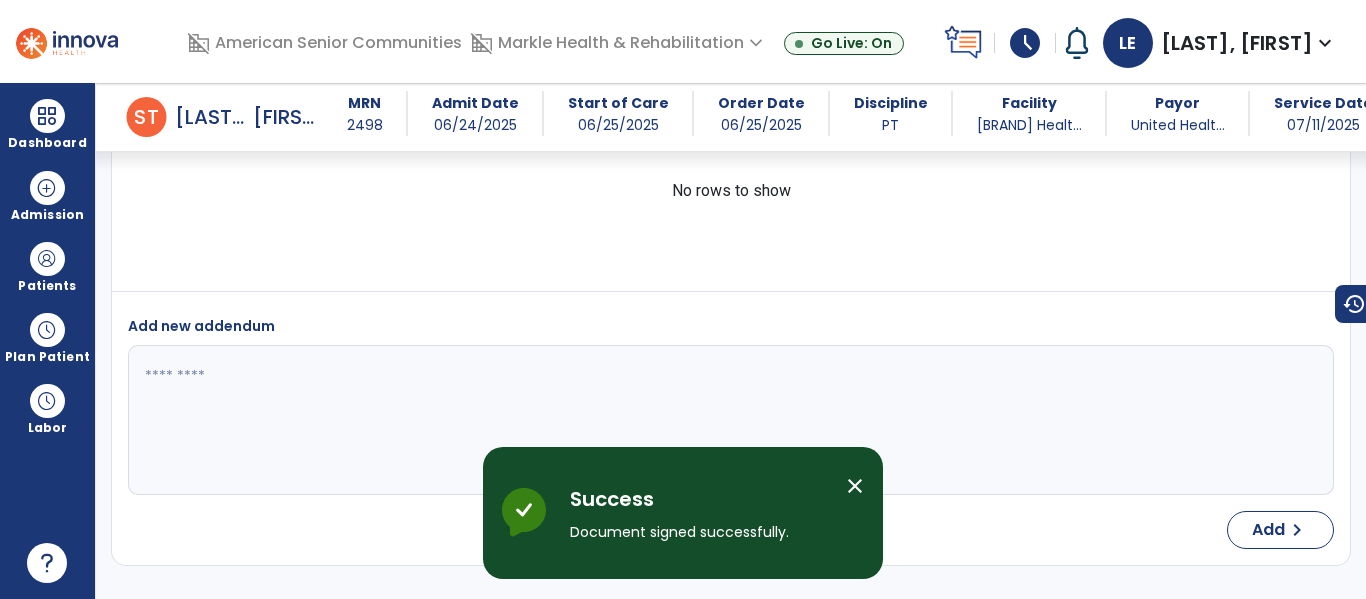 scroll, scrollTop: 4611, scrollLeft: 0, axis: vertical 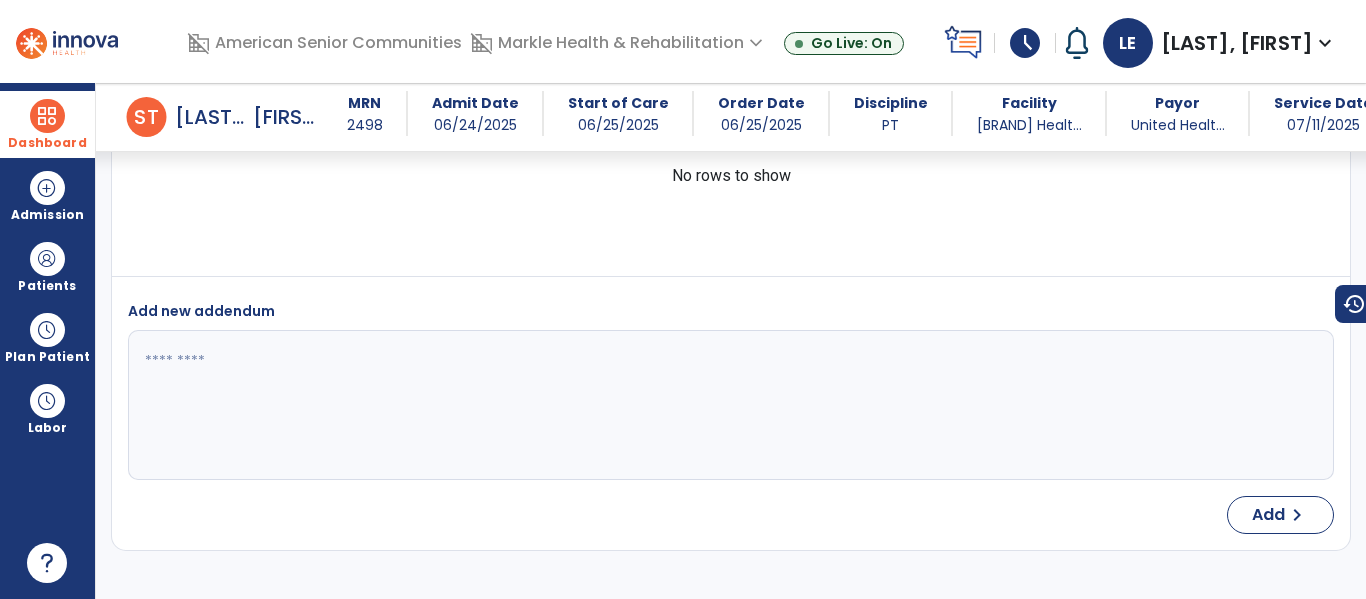 click at bounding box center (47, 116) 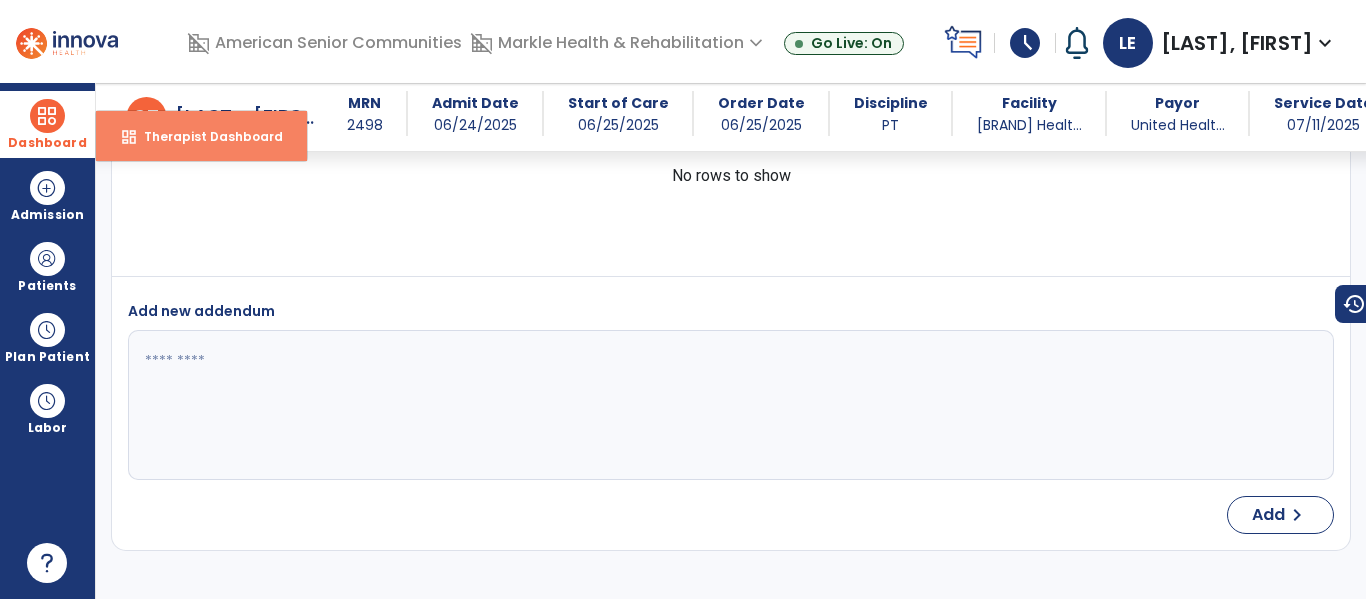 click on "dashboard  Therapist Dashboard" at bounding box center [201, 136] 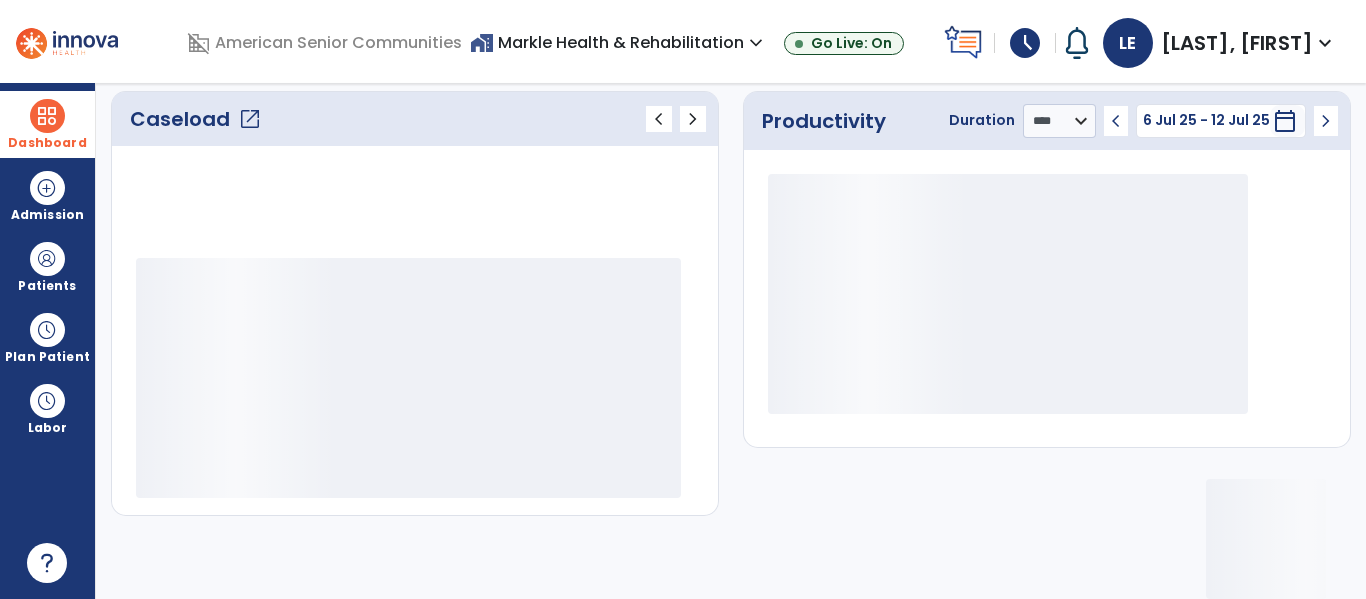scroll, scrollTop: 276, scrollLeft: 0, axis: vertical 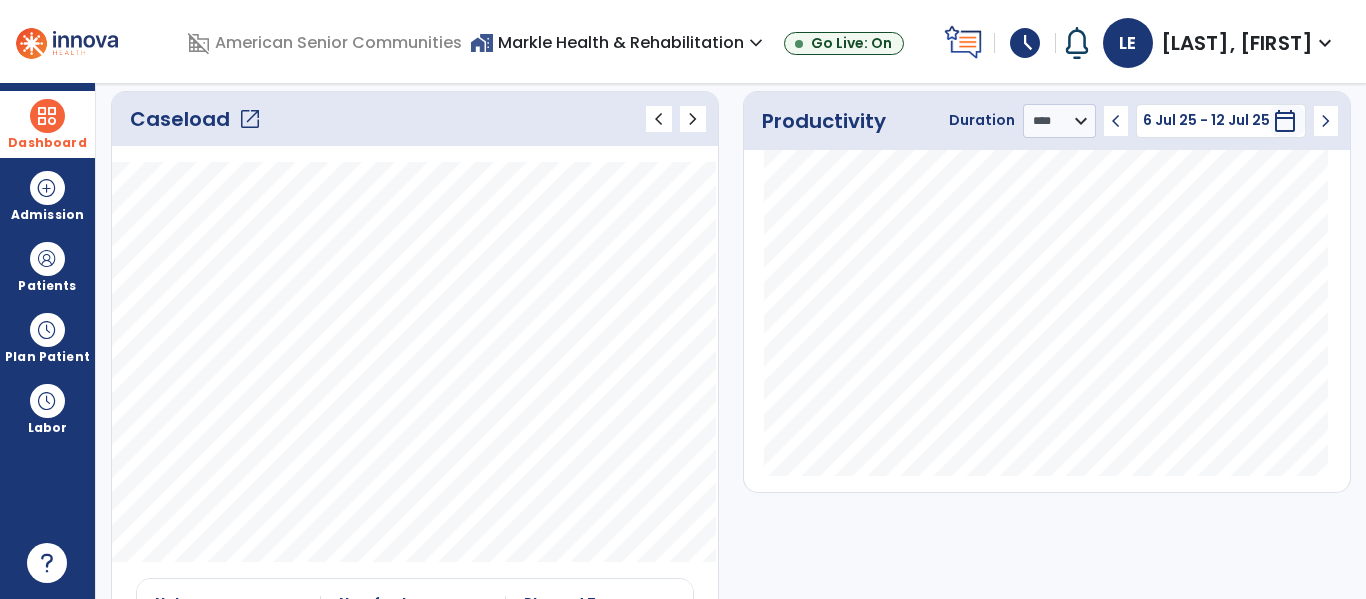 click on "open_in_new" 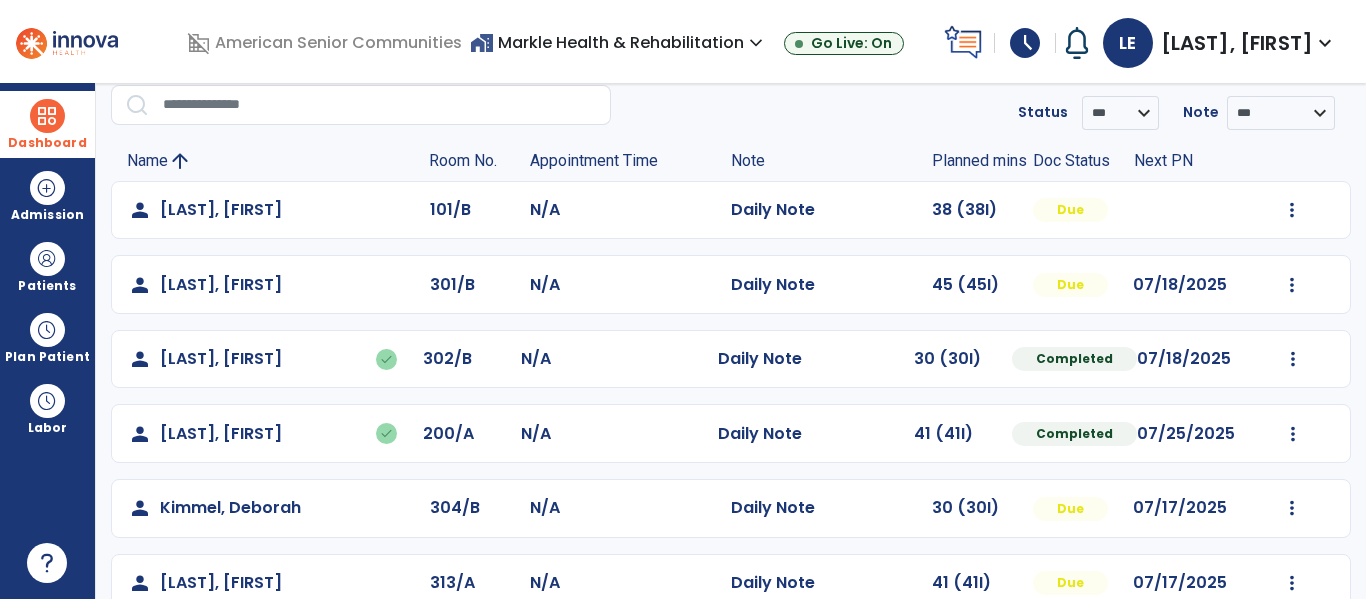 scroll, scrollTop: 712, scrollLeft: 0, axis: vertical 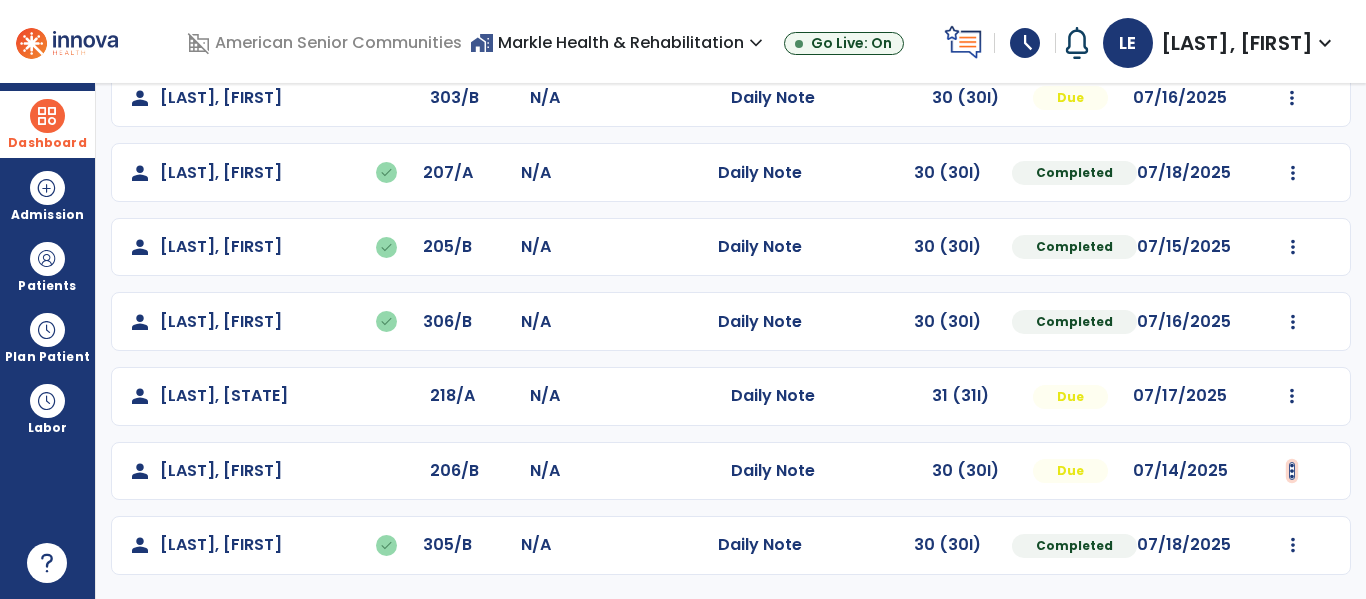 click at bounding box center (1292, -424) 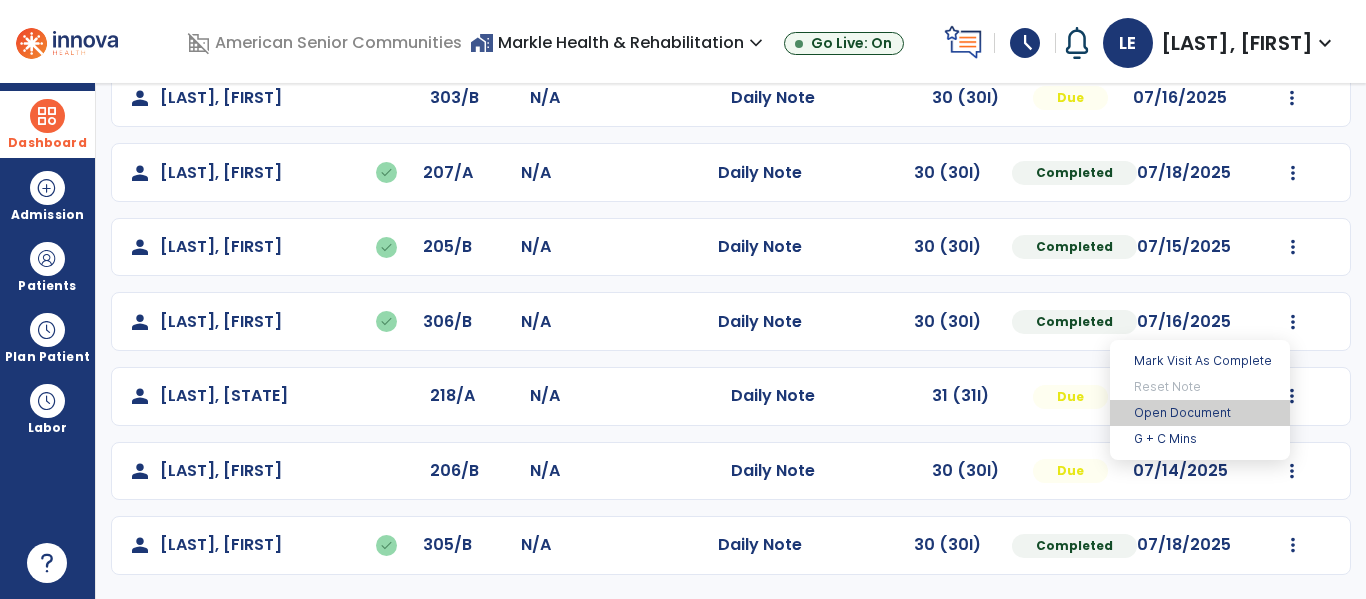 click on "Open Document" at bounding box center [1200, 413] 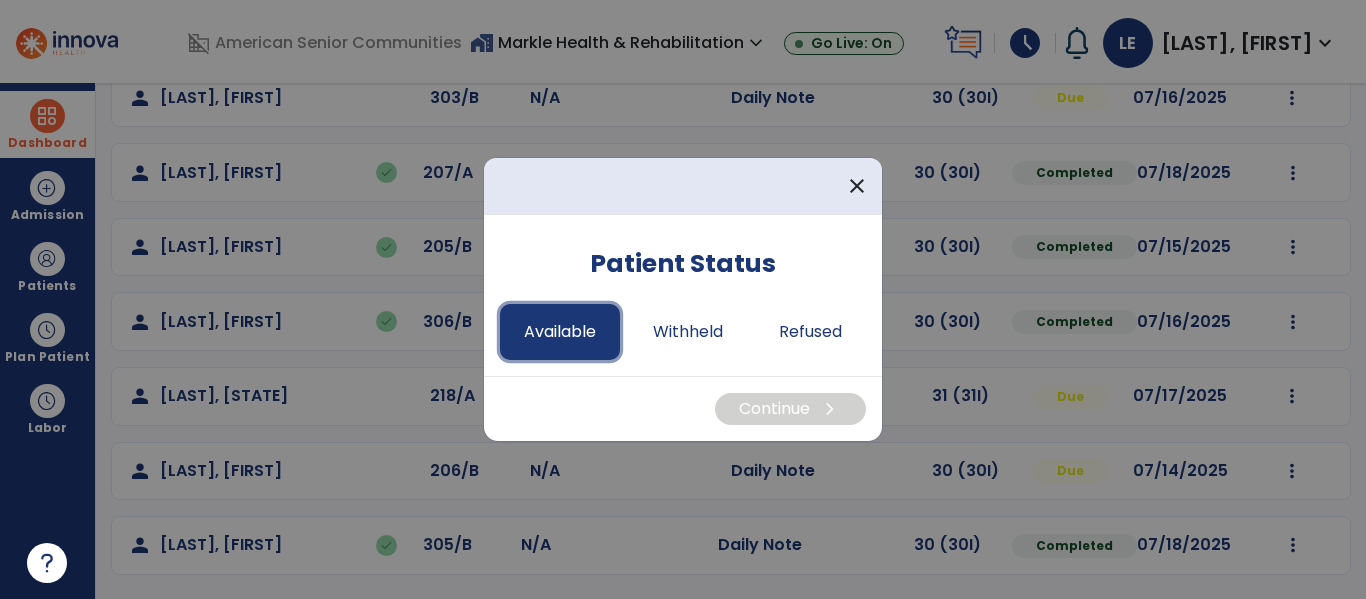 click on "Available" at bounding box center (560, 332) 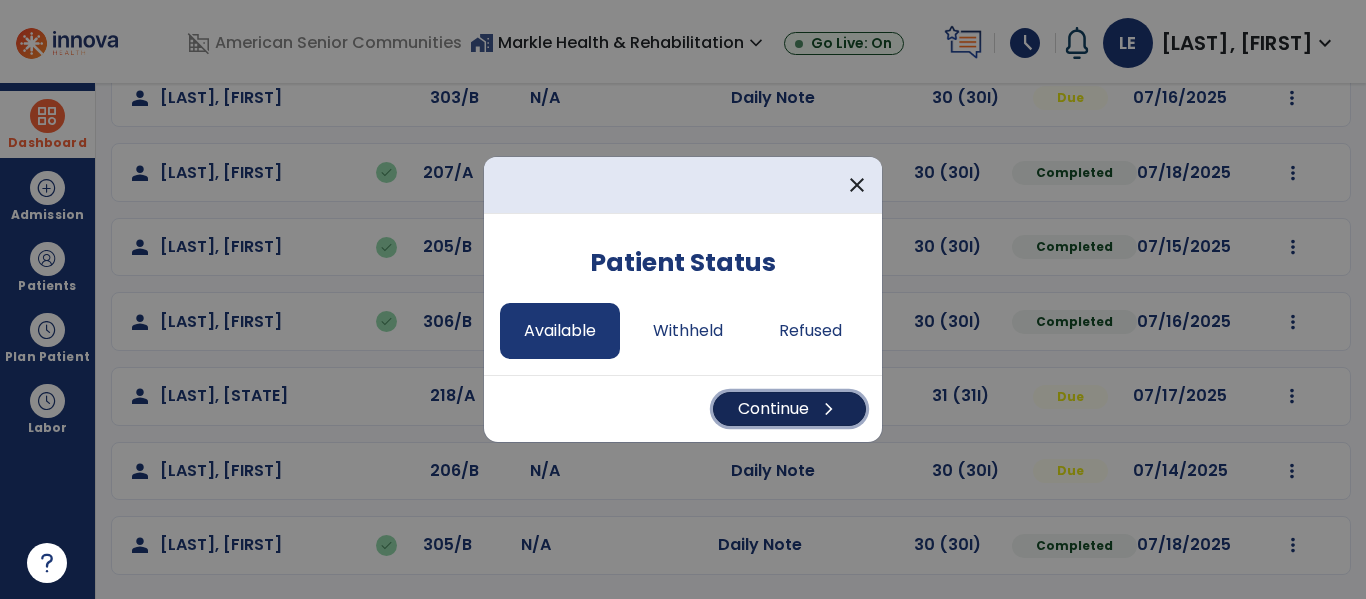 click on "Continue   chevron_right" at bounding box center [789, 409] 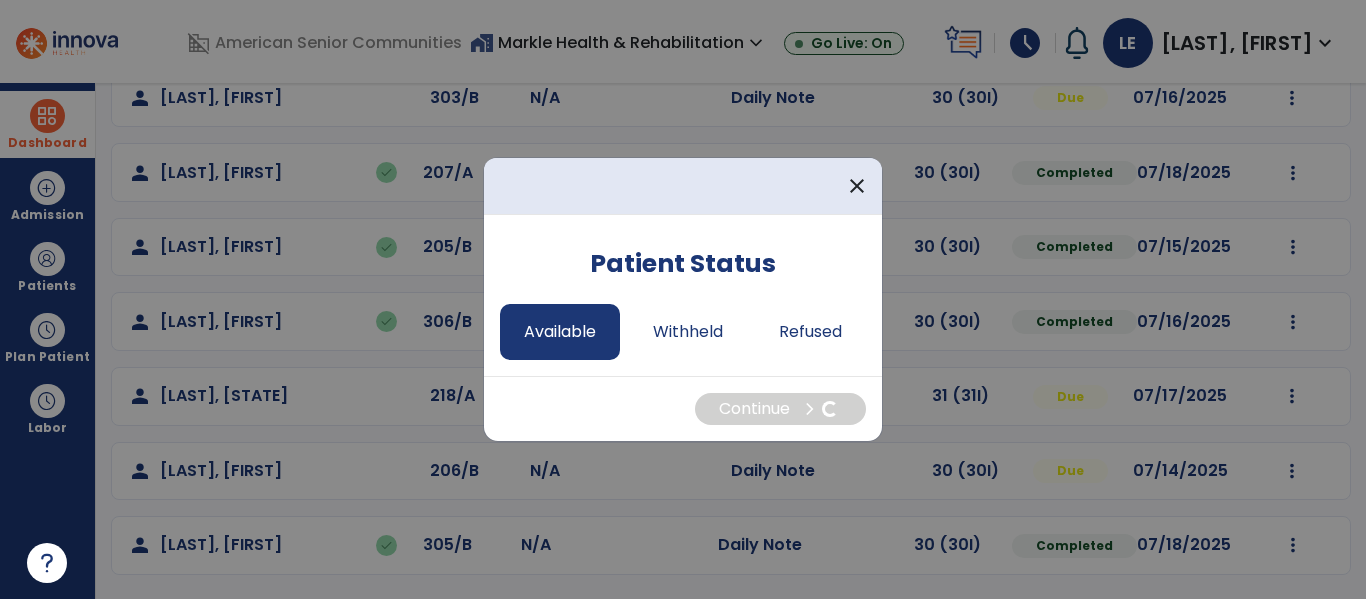 select on "*" 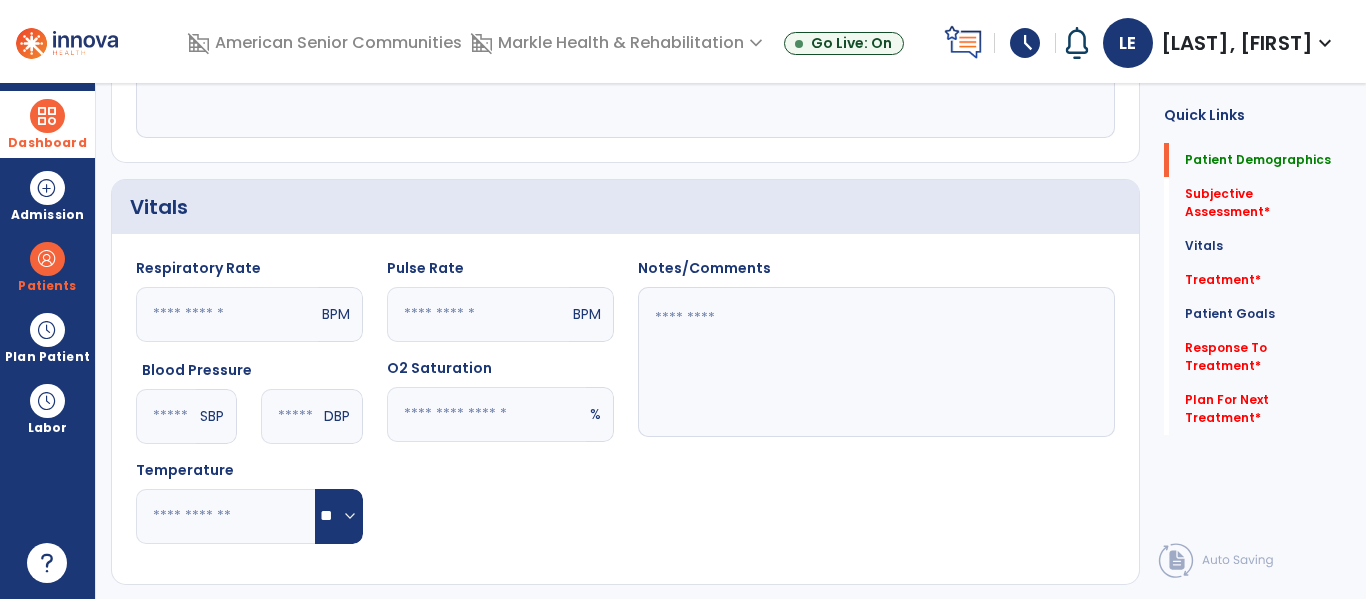 scroll, scrollTop: 0, scrollLeft: 0, axis: both 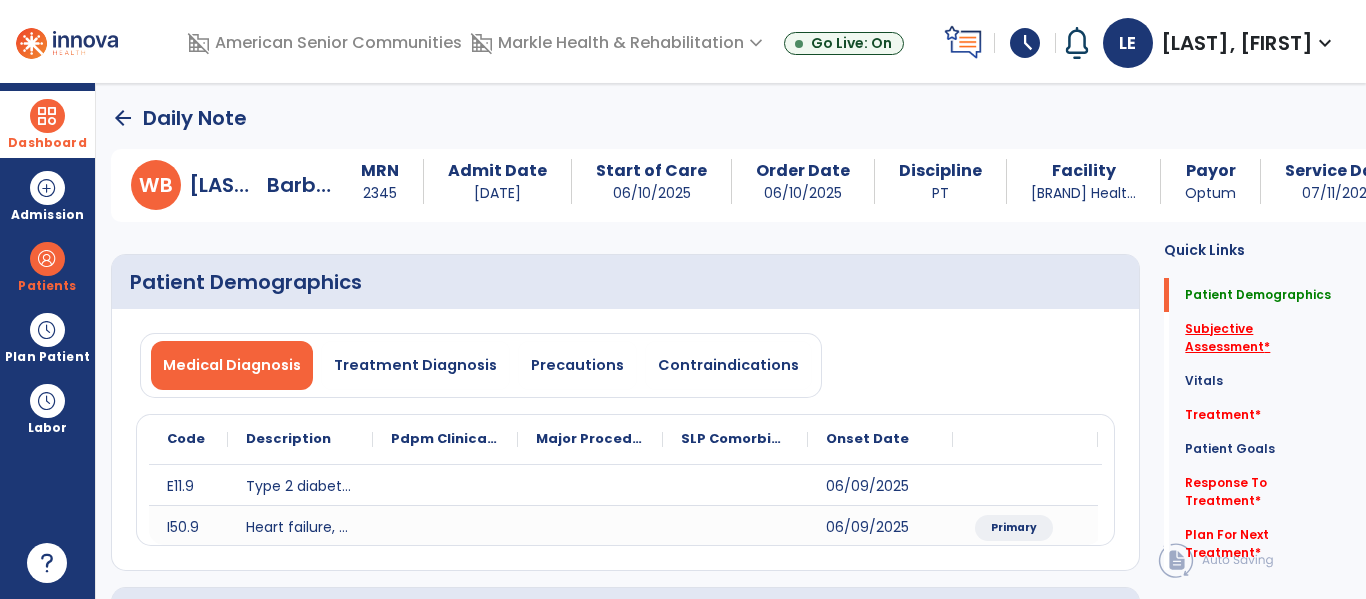 click on "Subjective Assessment   *" 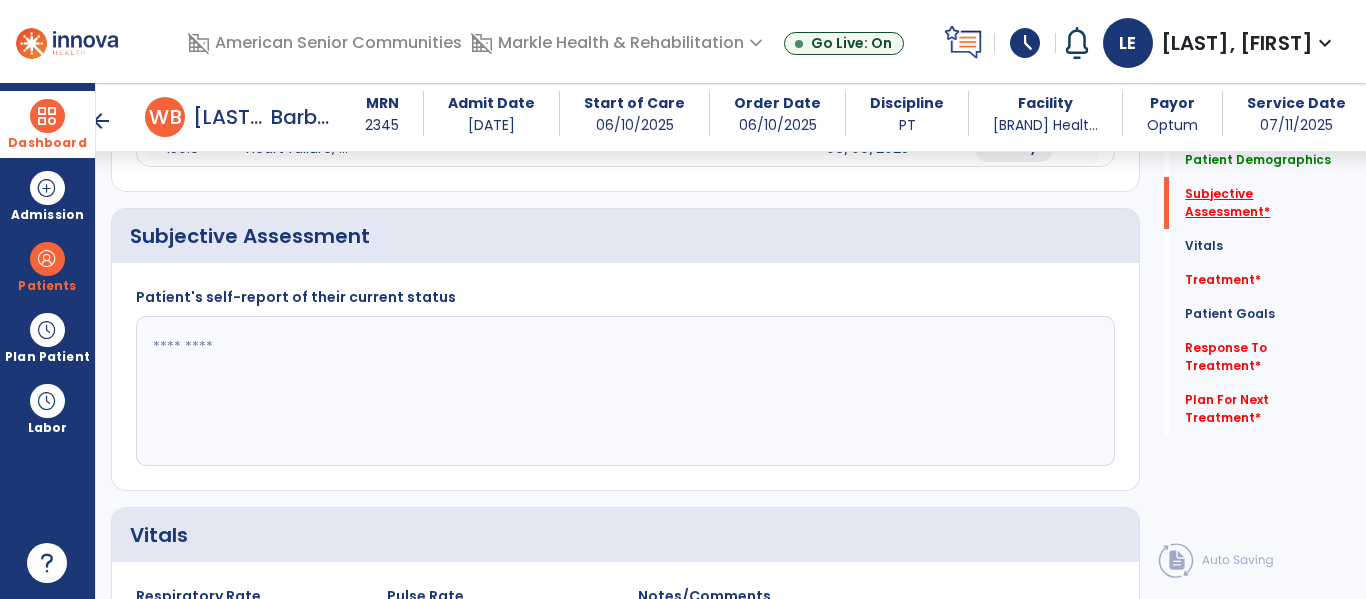 scroll, scrollTop: 387, scrollLeft: 0, axis: vertical 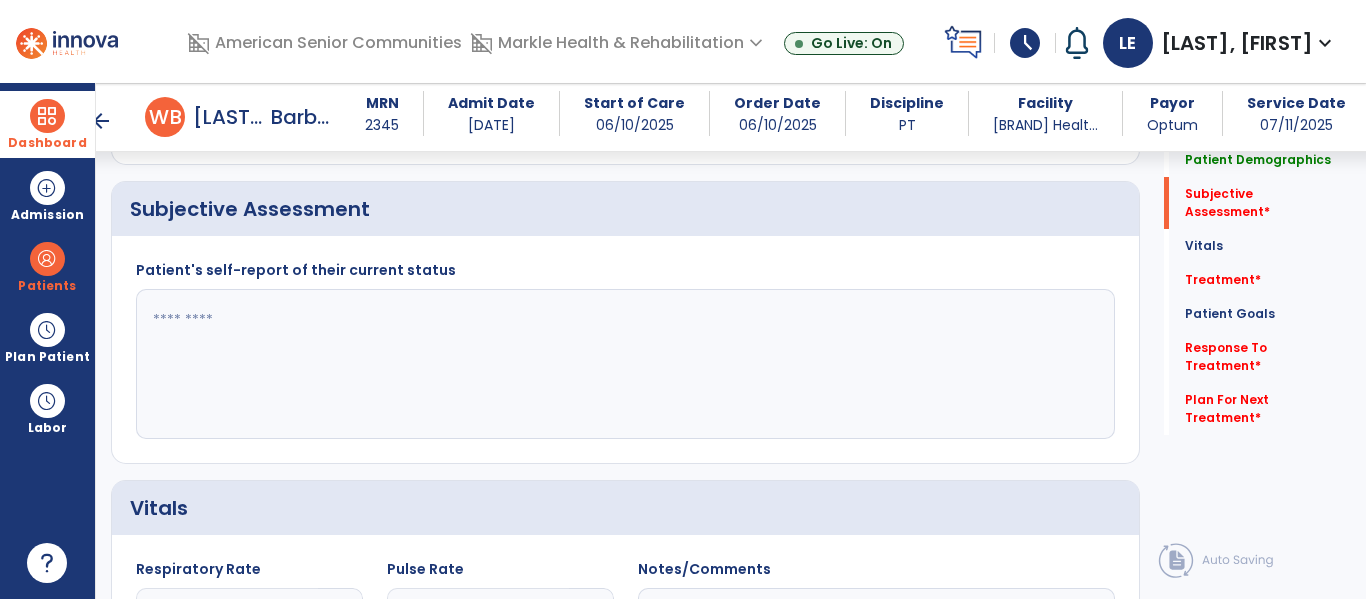 click 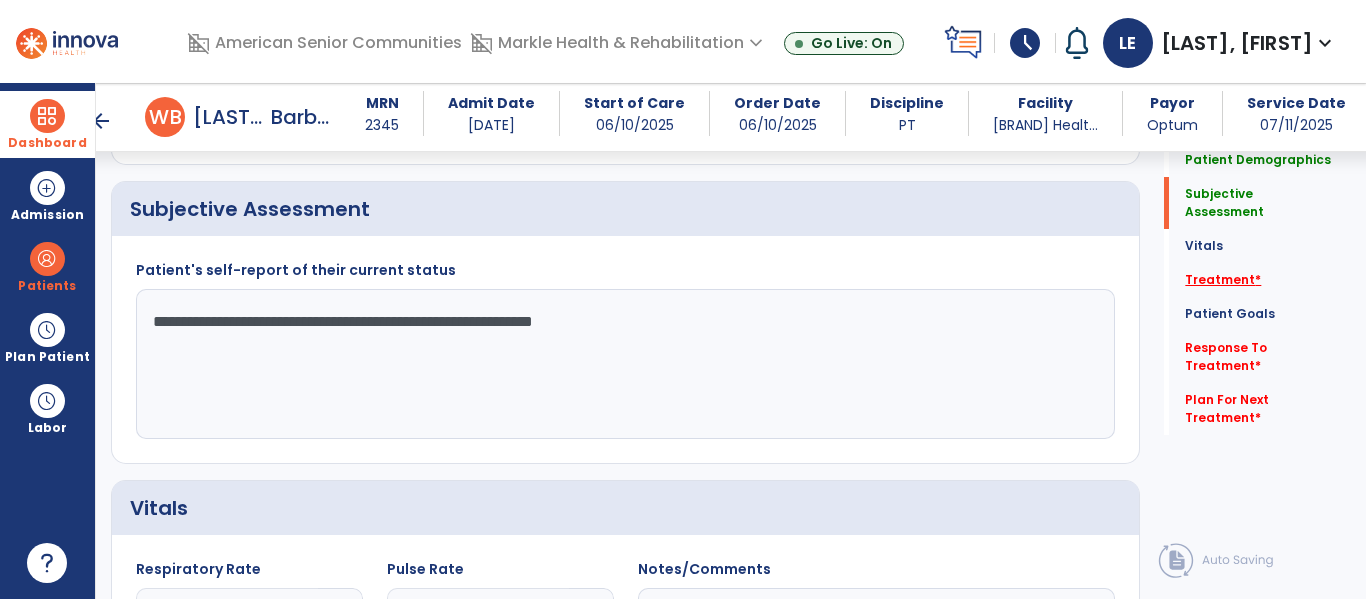 type on "**********" 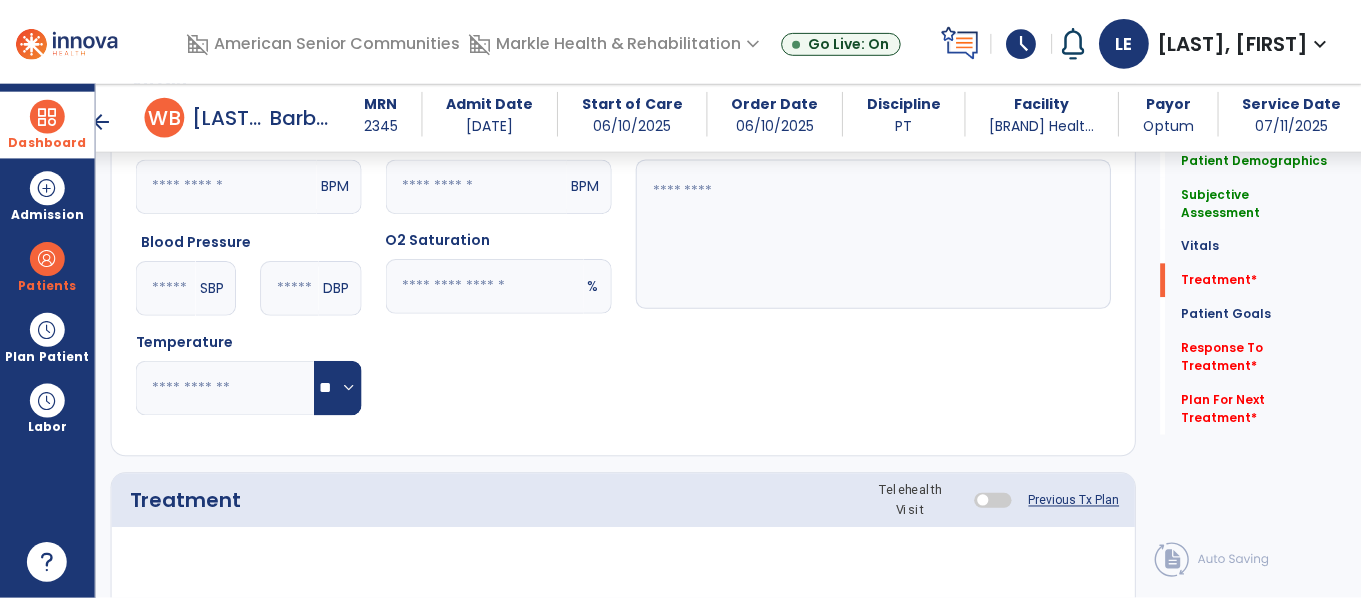 scroll, scrollTop: 1076, scrollLeft: 0, axis: vertical 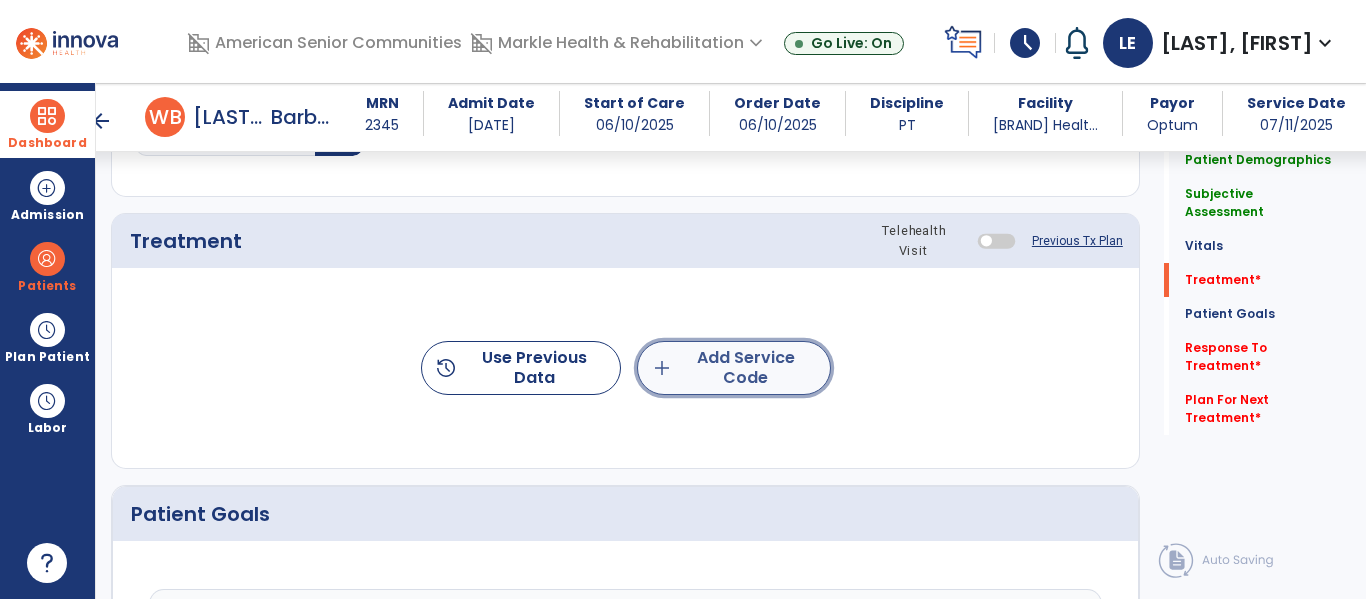 click on "add  Add Service Code" 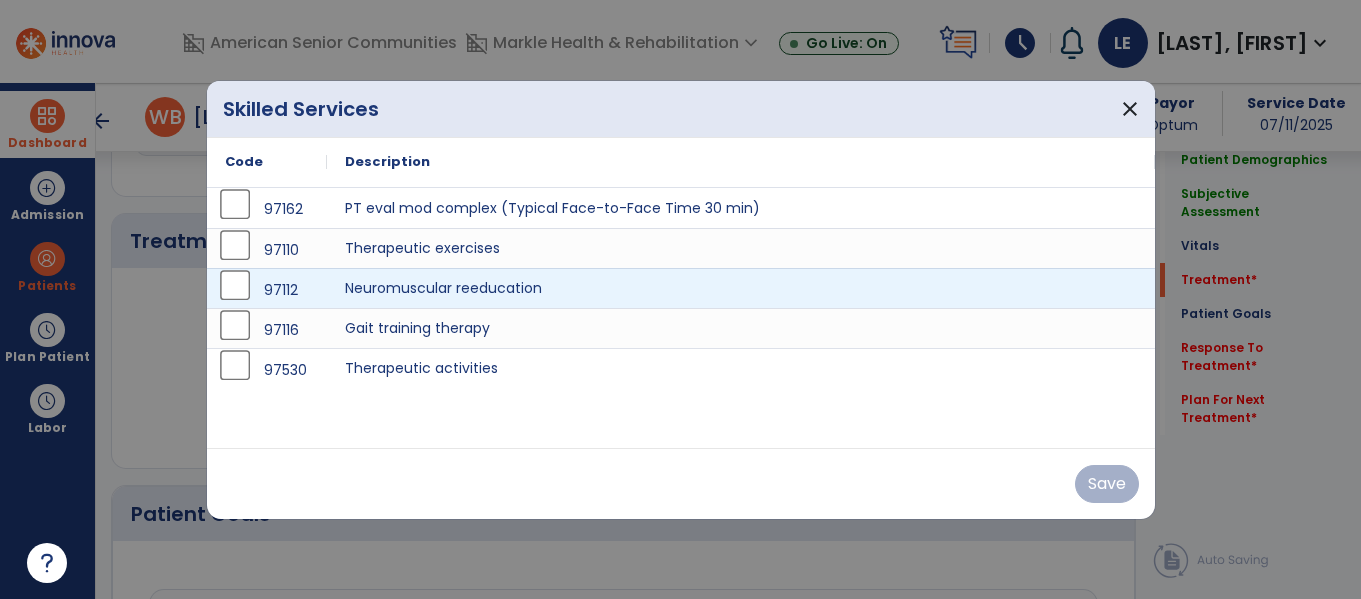 scroll, scrollTop: 1076, scrollLeft: 0, axis: vertical 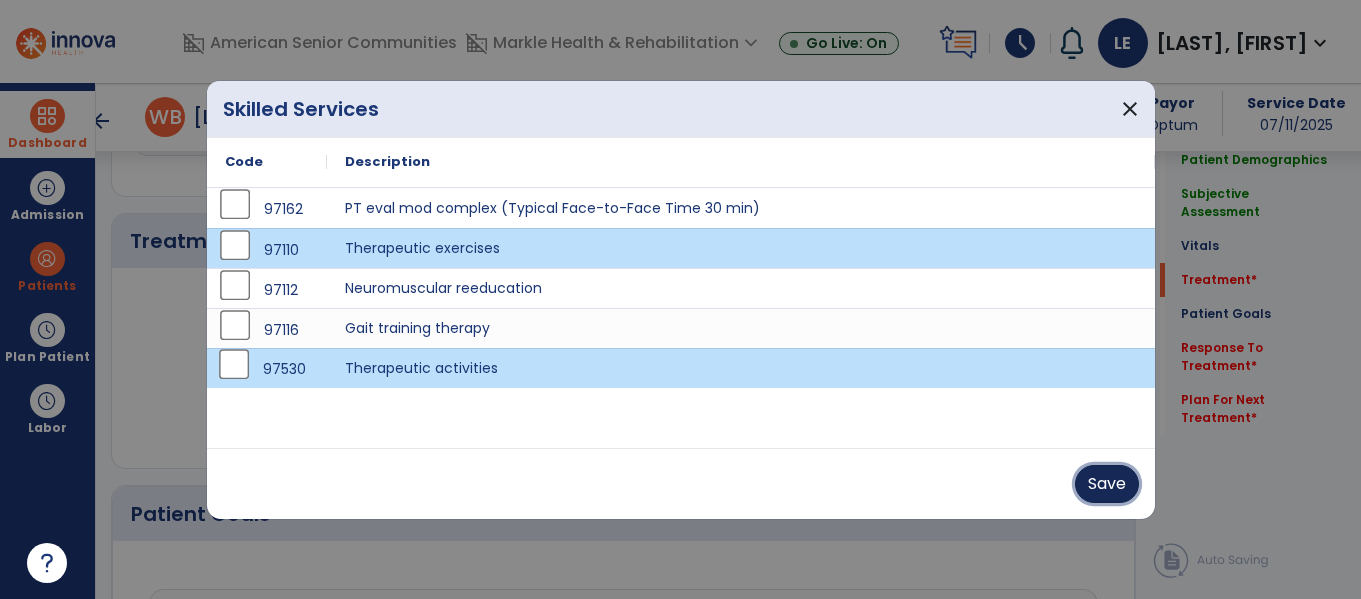 click on "Save" at bounding box center [1107, 484] 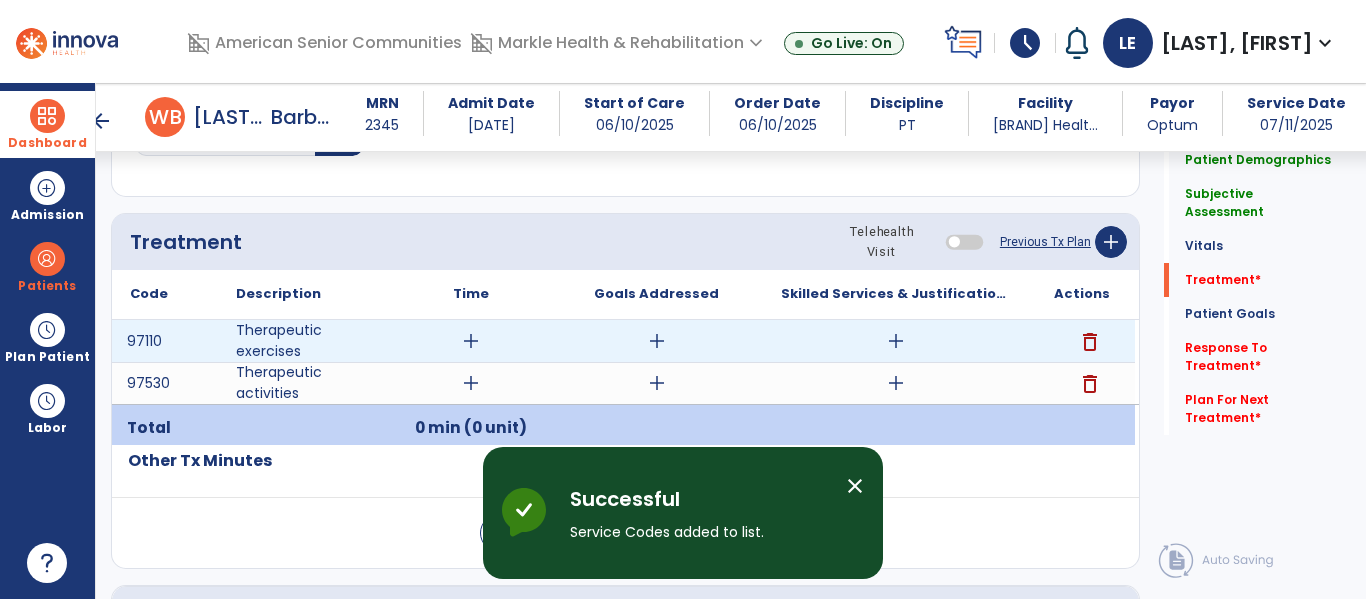 click on "add" at bounding box center [471, 341] 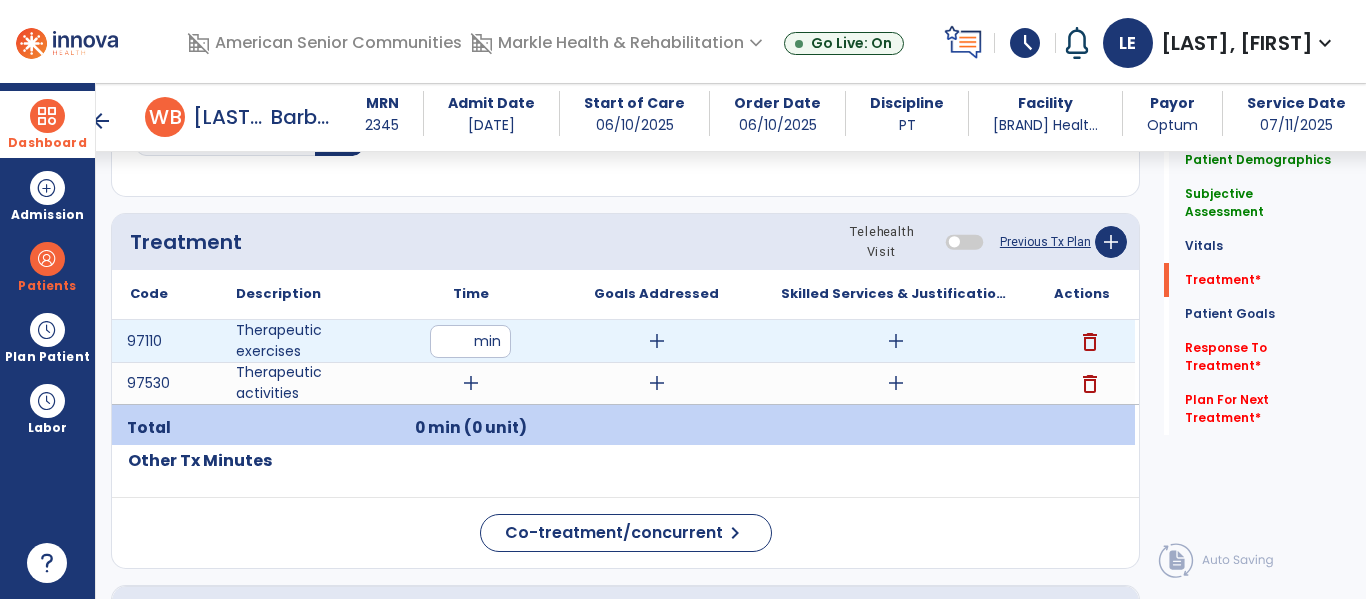 type on "**" 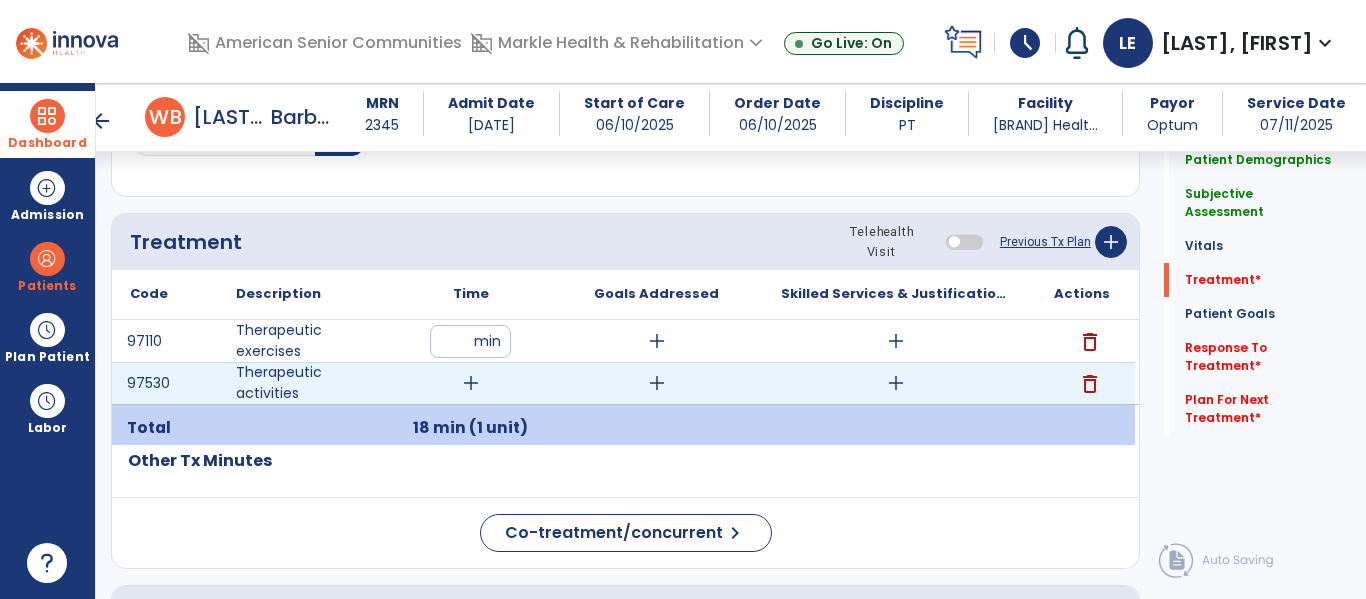 click on "add" at bounding box center (471, 383) 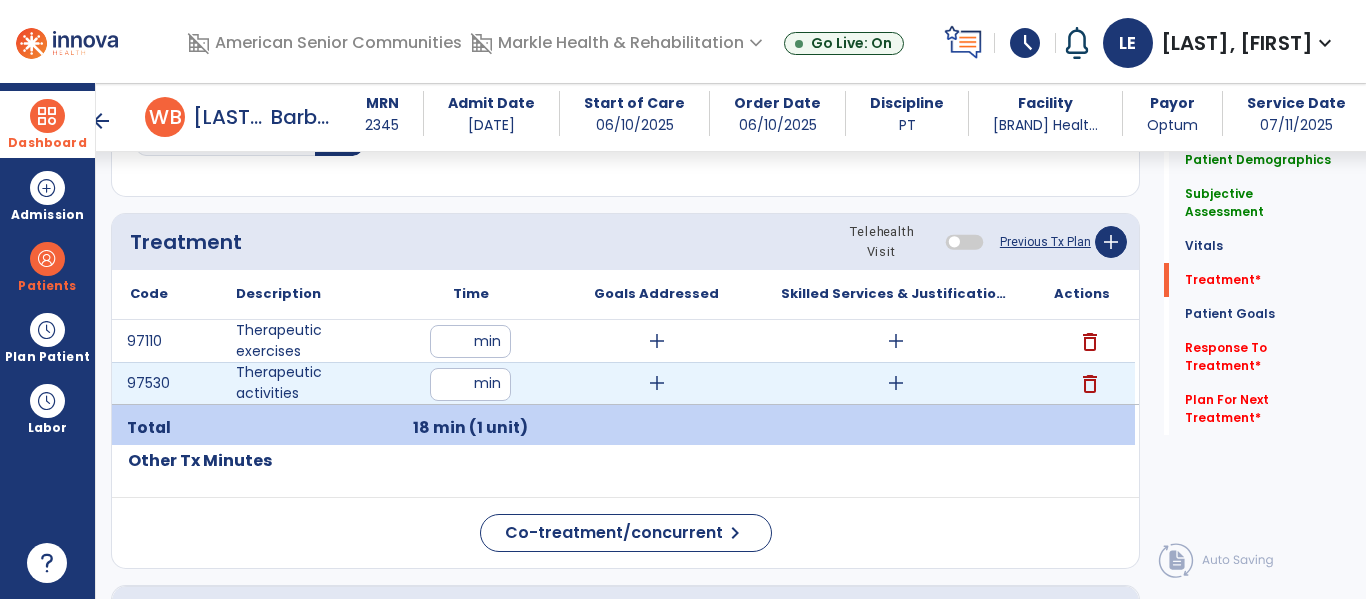 type on "**" 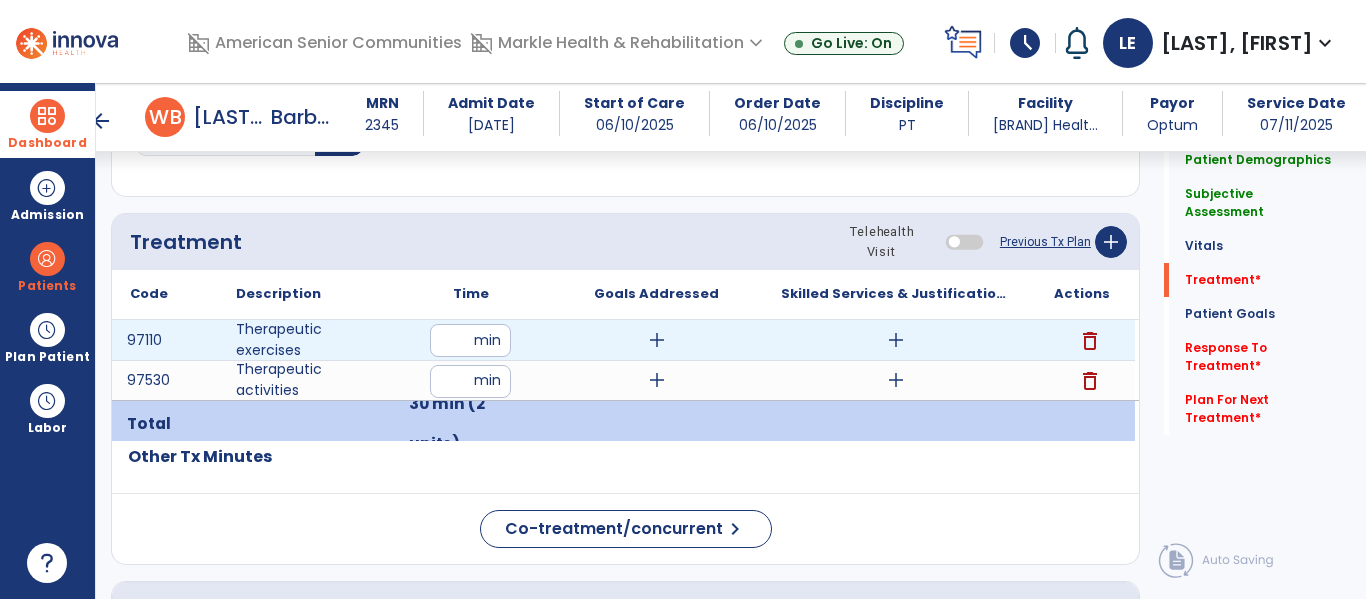 click on "add" at bounding box center [657, 340] 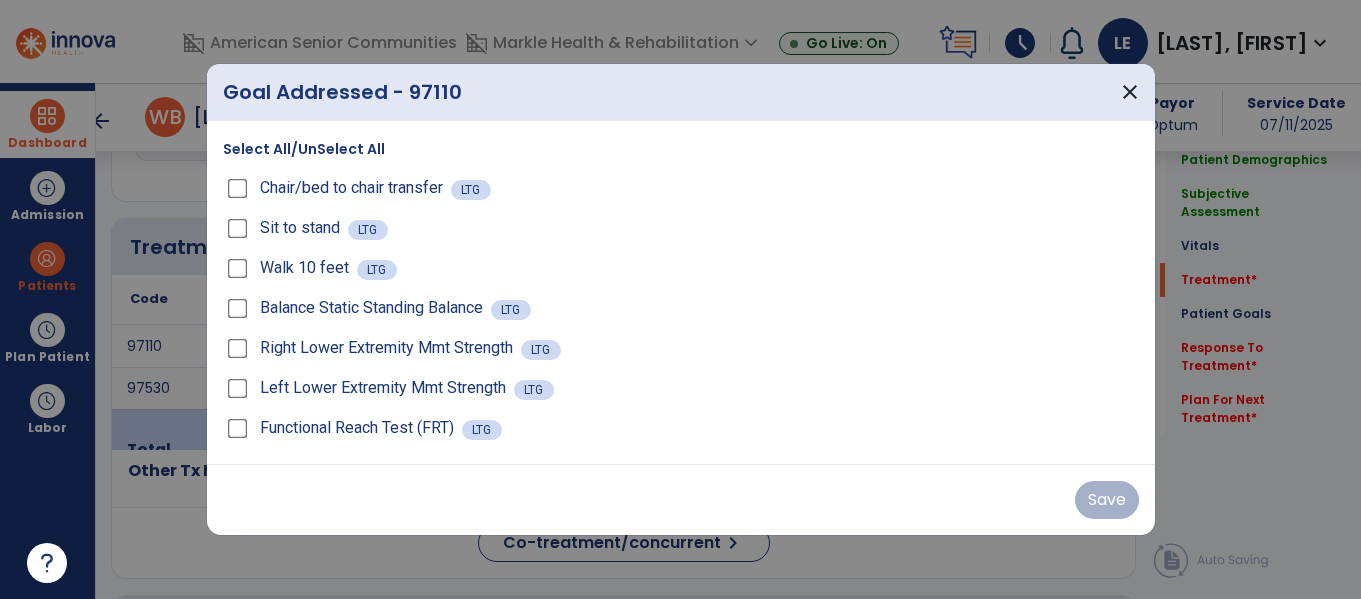 scroll, scrollTop: 1076, scrollLeft: 0, axis: vertical 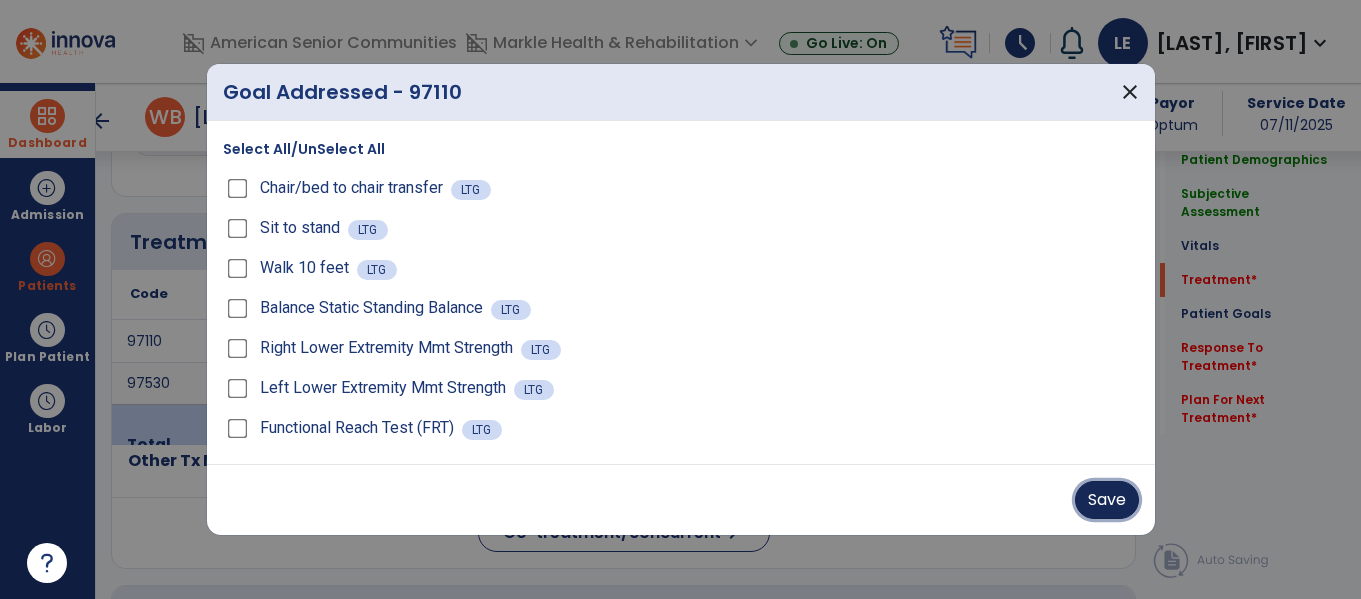 click on "Save" at bounding box center (1107, 500) 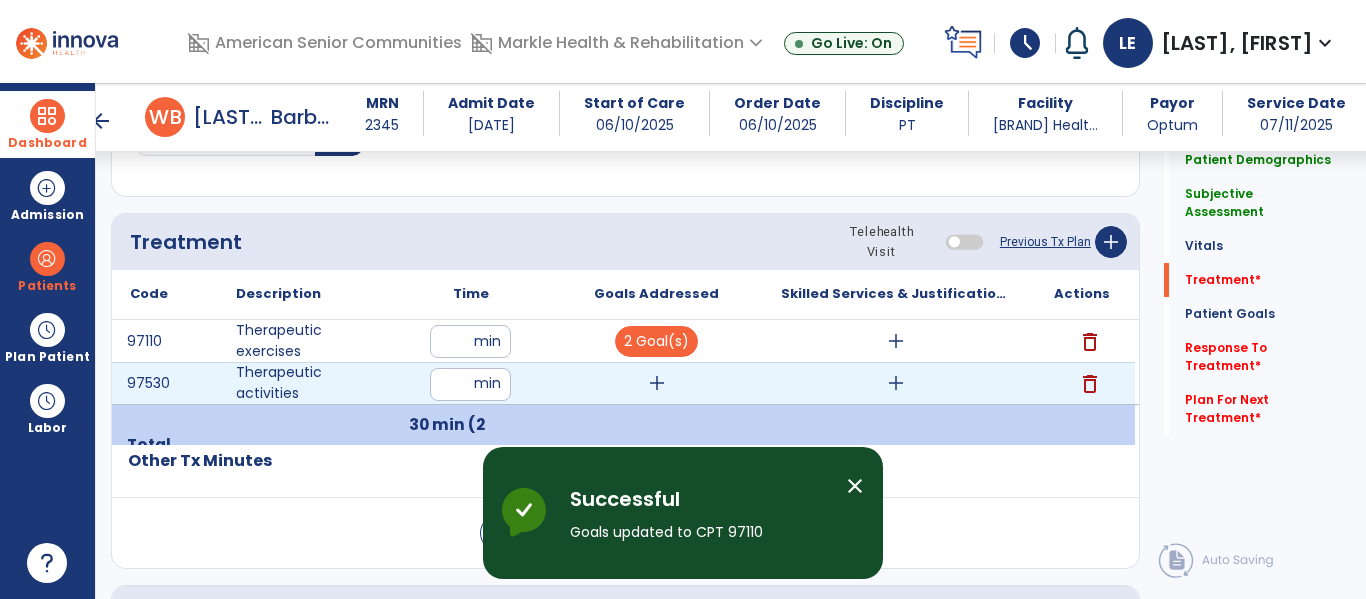 click on "add" at bounding box center [657, 383] 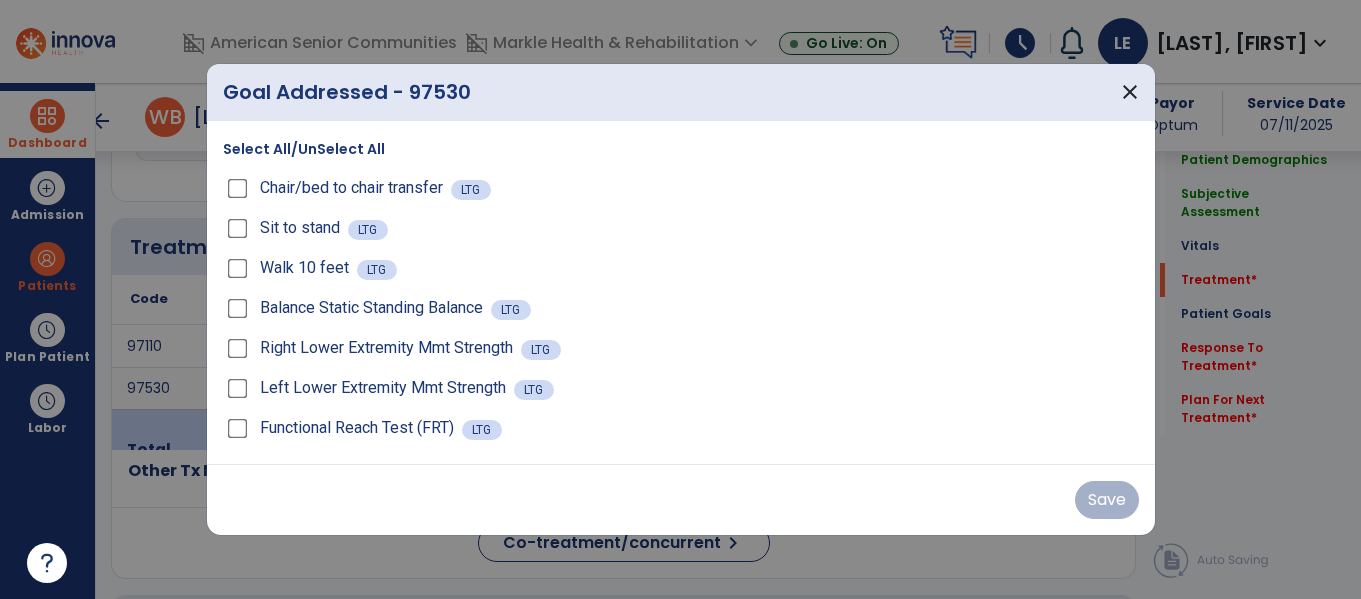 scroll, scrollTop: 1076, scrollLeft: 0, axis: vertical 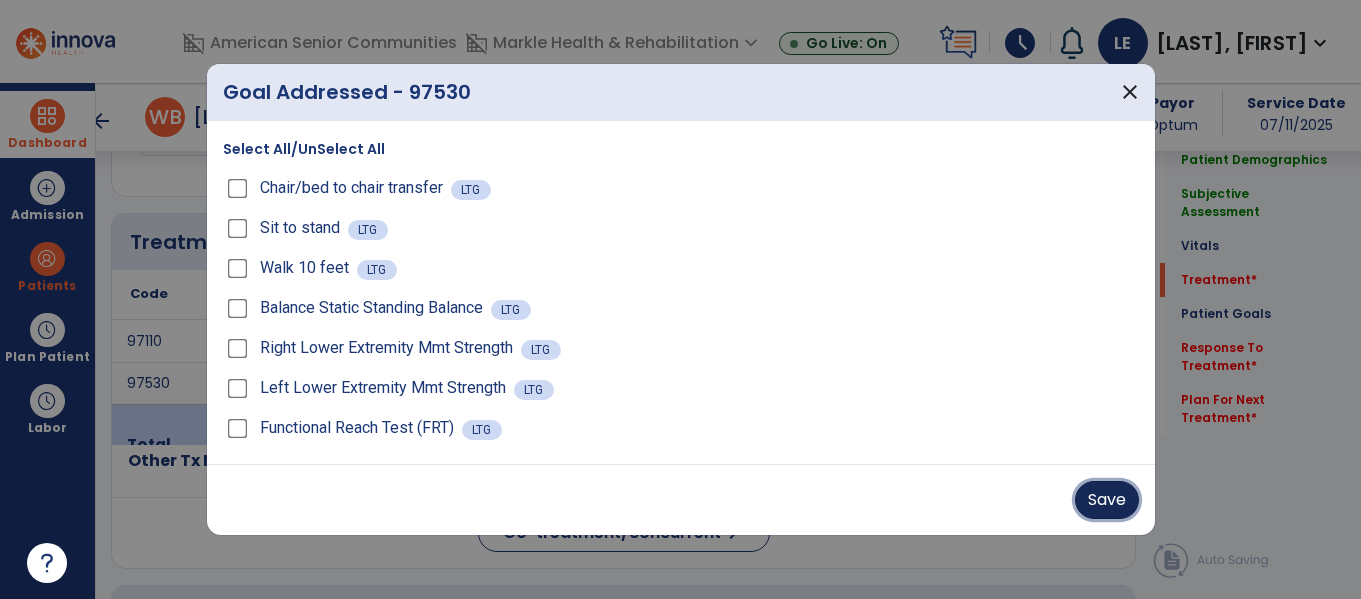 click on "Save" at bounding box center [1107, 500] 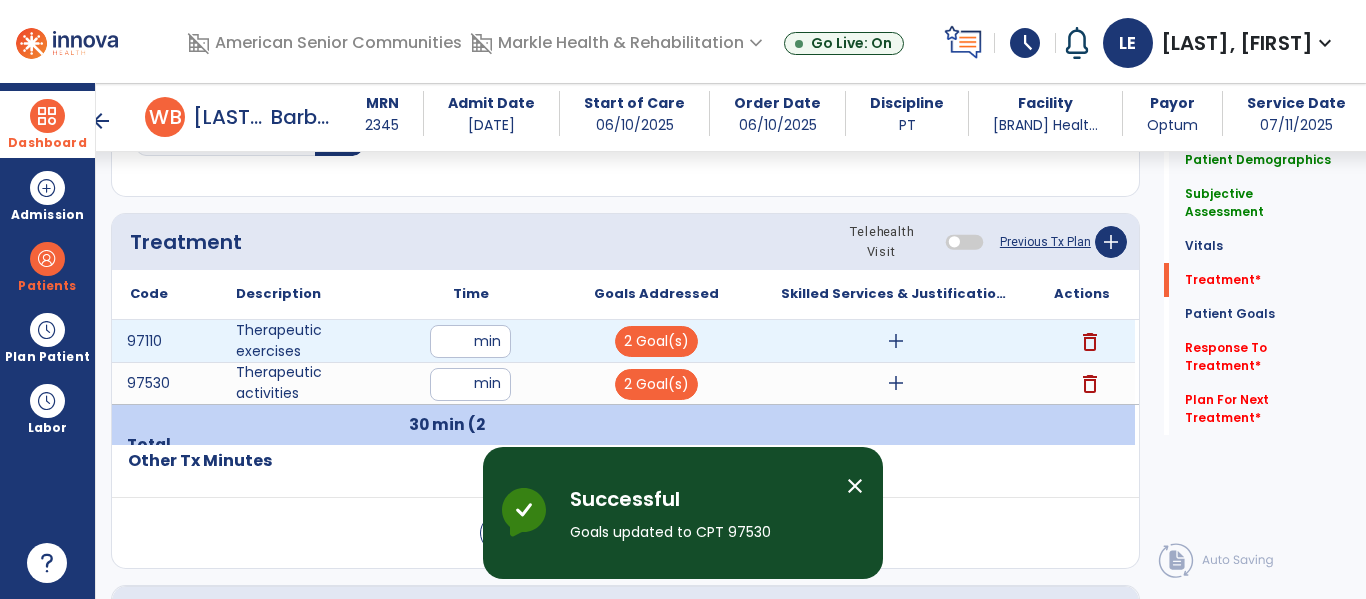 click on "add" at bounding box center [896, 341] 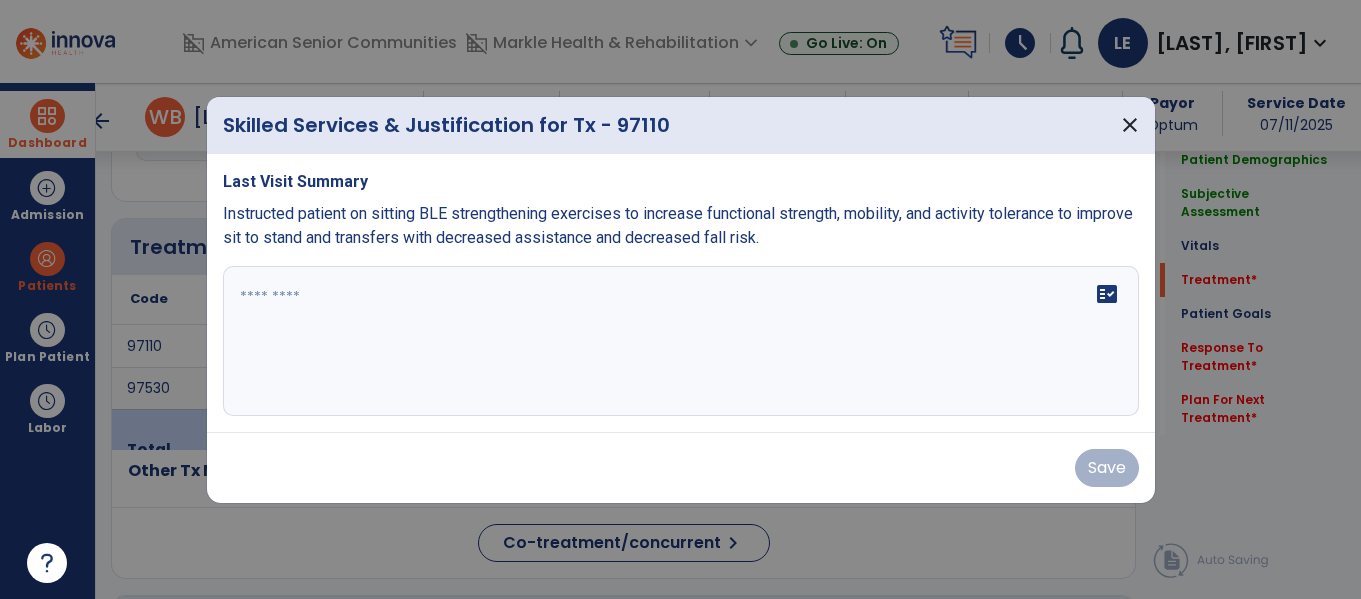 scroll, scrollTop: 1076, scrollLeft: 0, axis: vertical 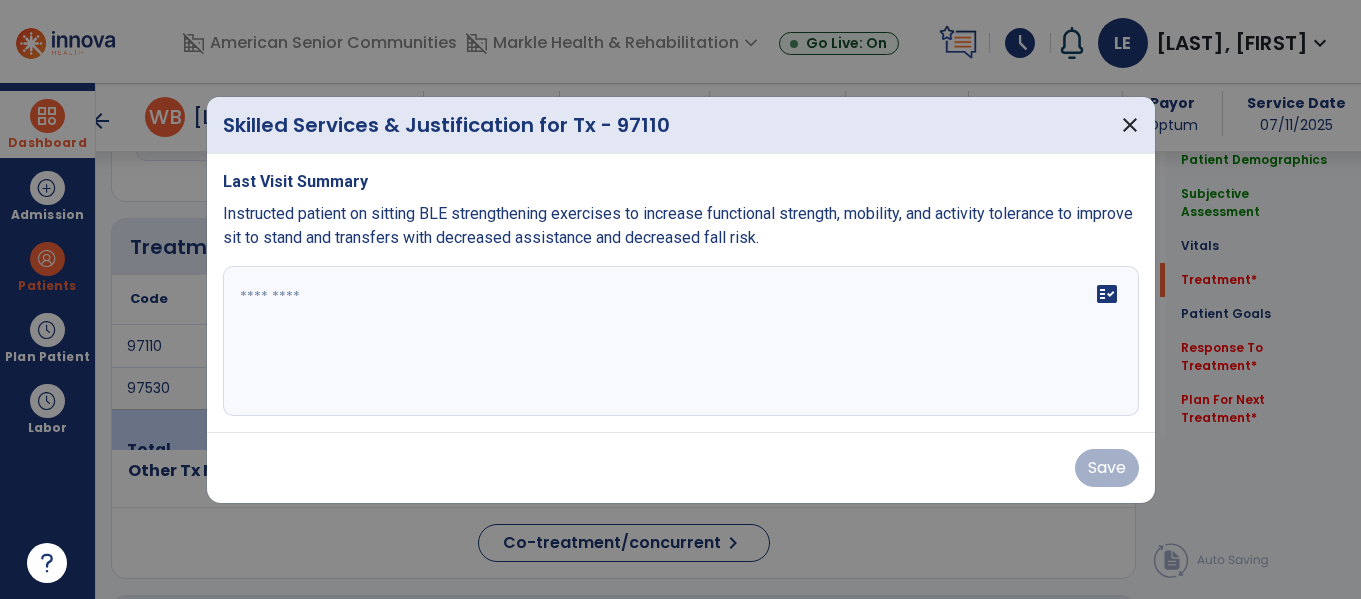 click on "fact_check" at bounding box center [681, 341] 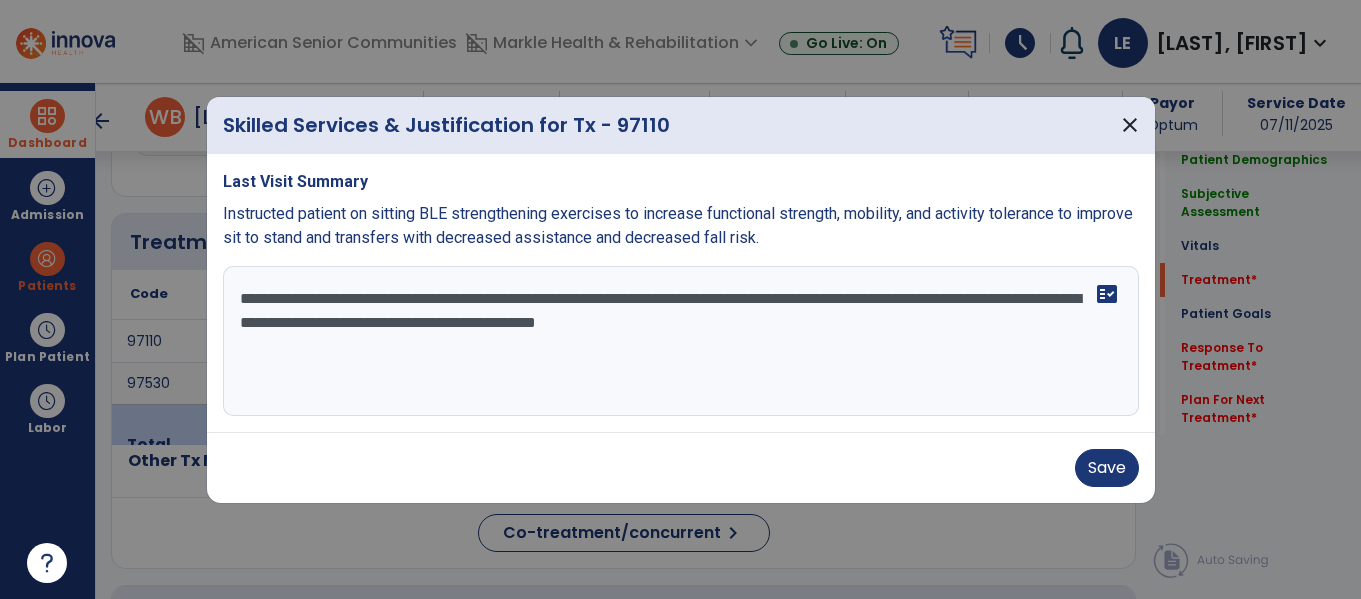 type on "**********" 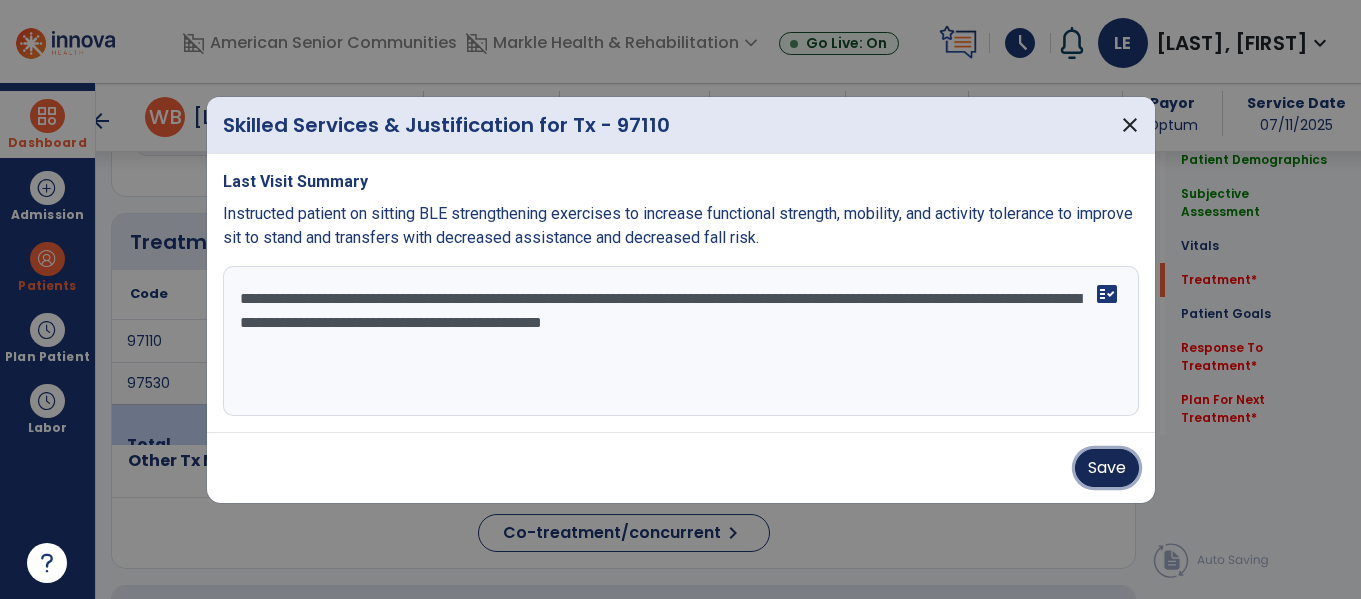 click on "Save" at bounding box center (1107, 468) 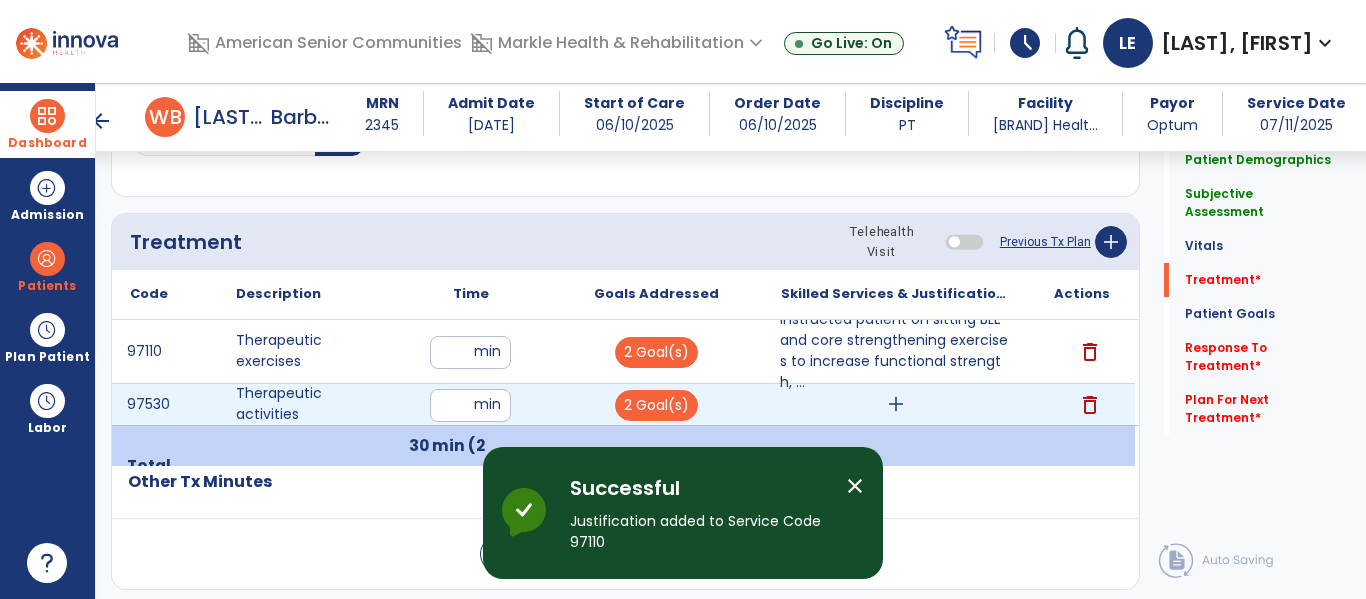 click on "add" at bounding box center [896, 404] 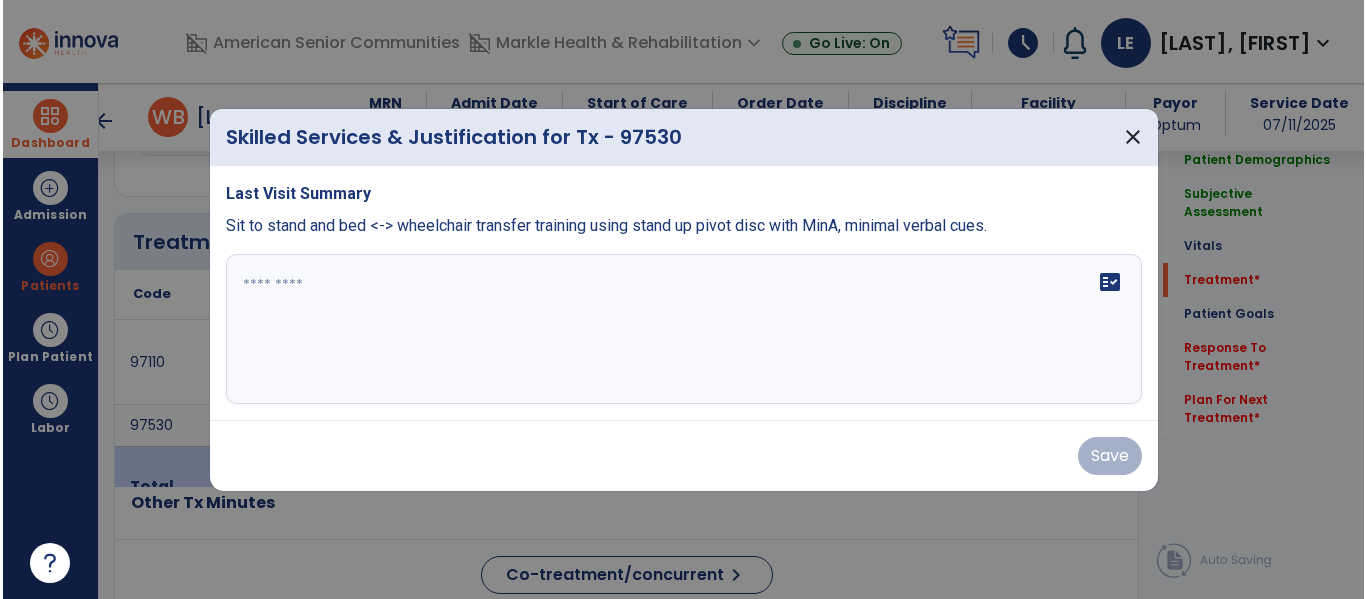 scroll, scrollTop: 1076, scrollLeft: 0, axis: vertical 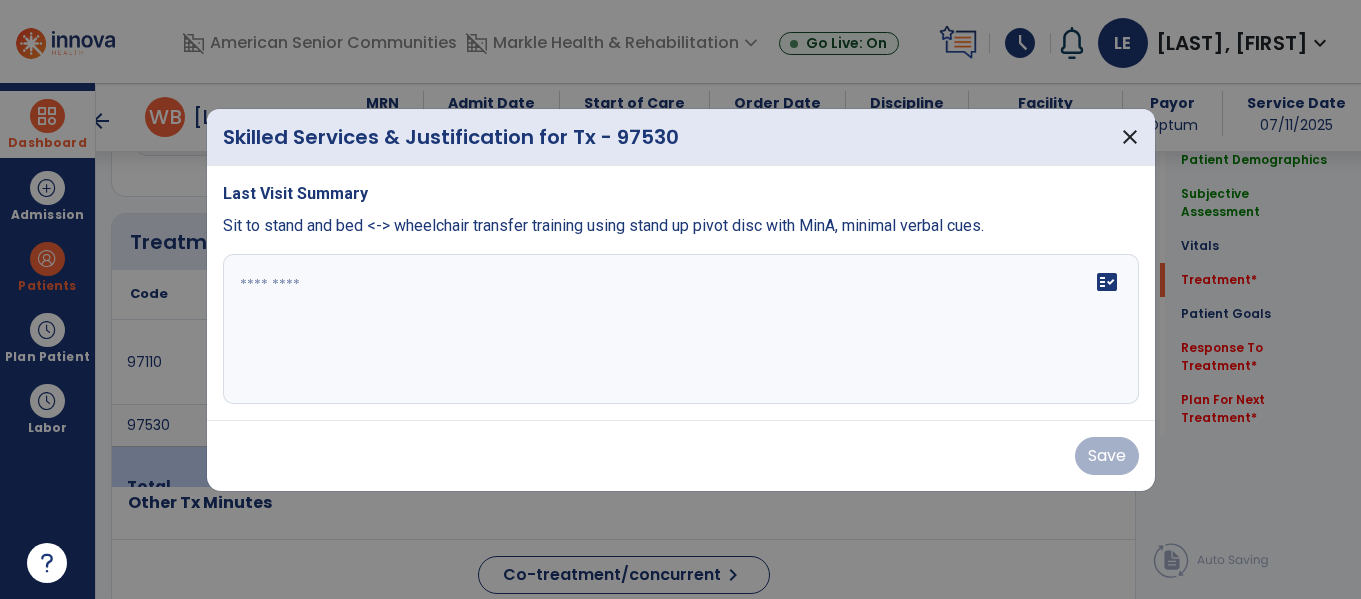 click on "fact_check" at bounding box center [681, 329] 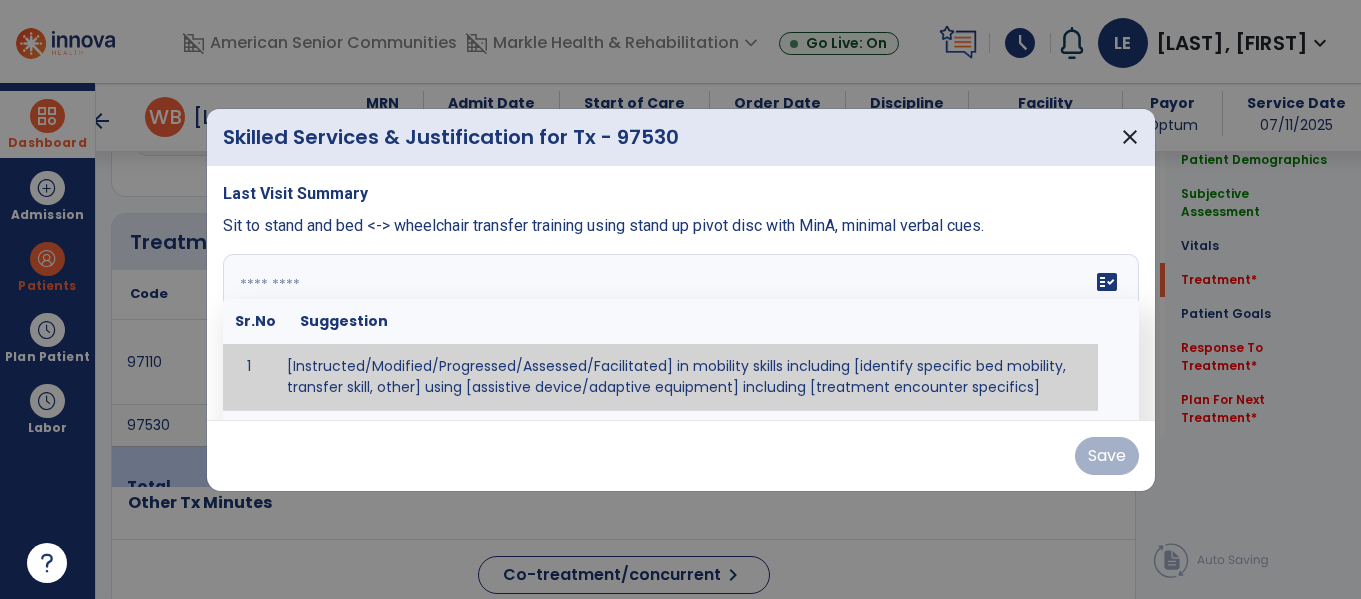 type on "*" 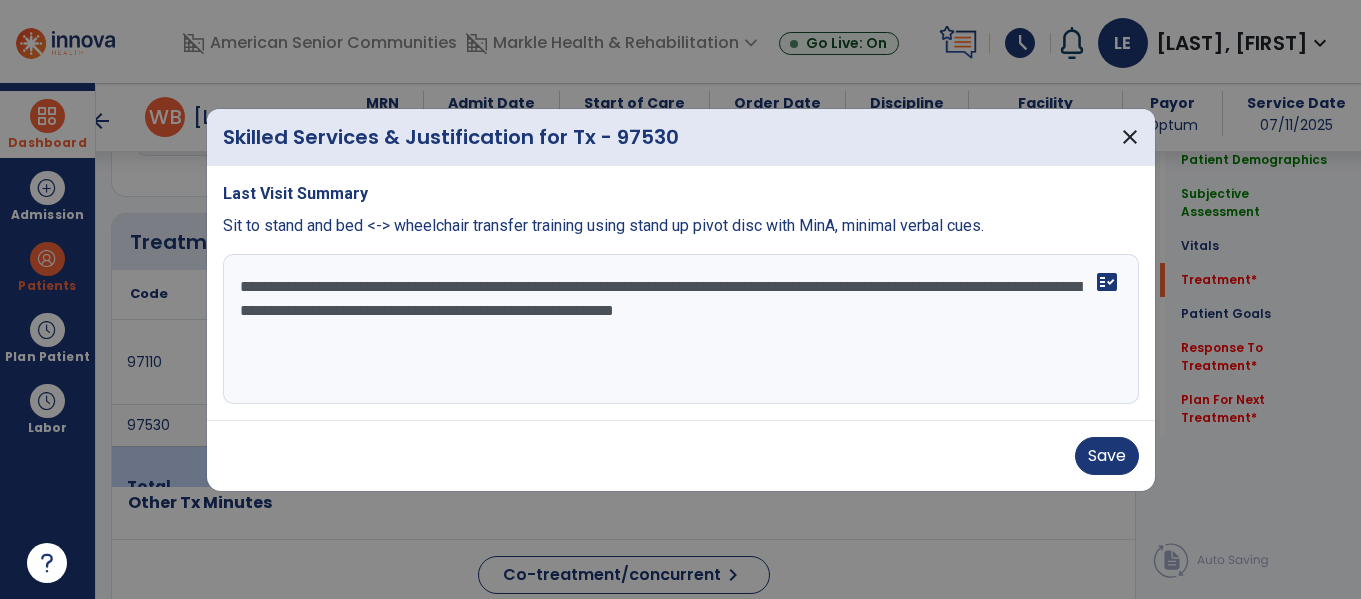 type on "**********" 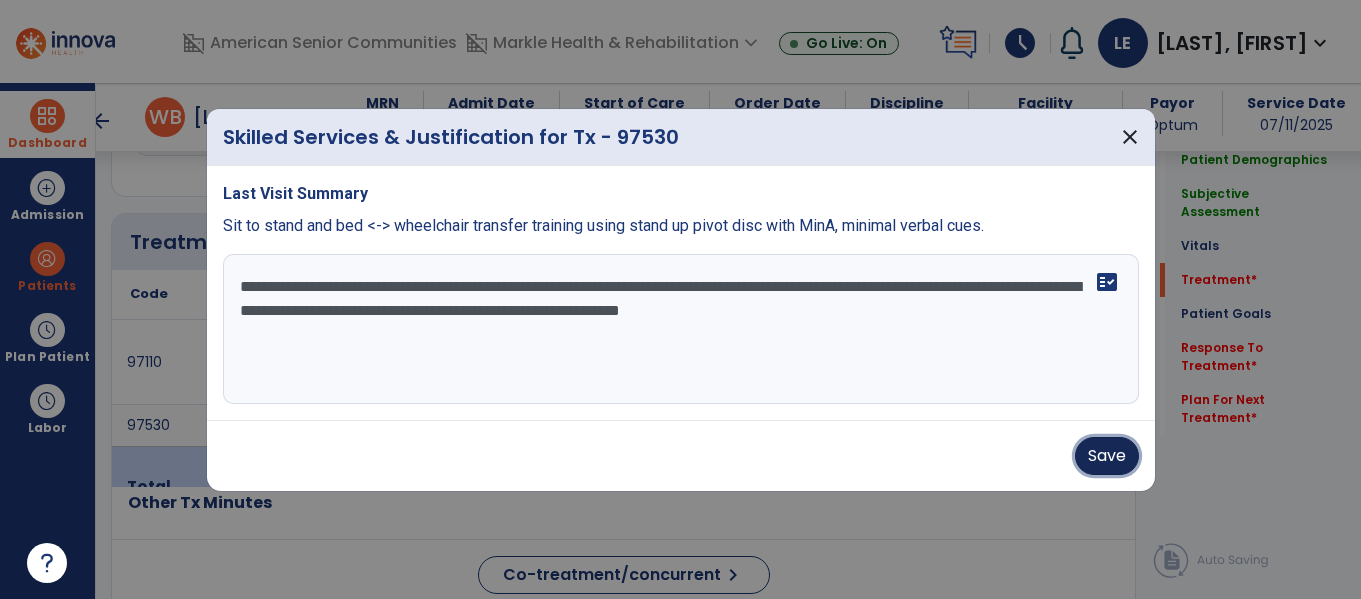 click on "Save" at bounding box center [1107, 456] 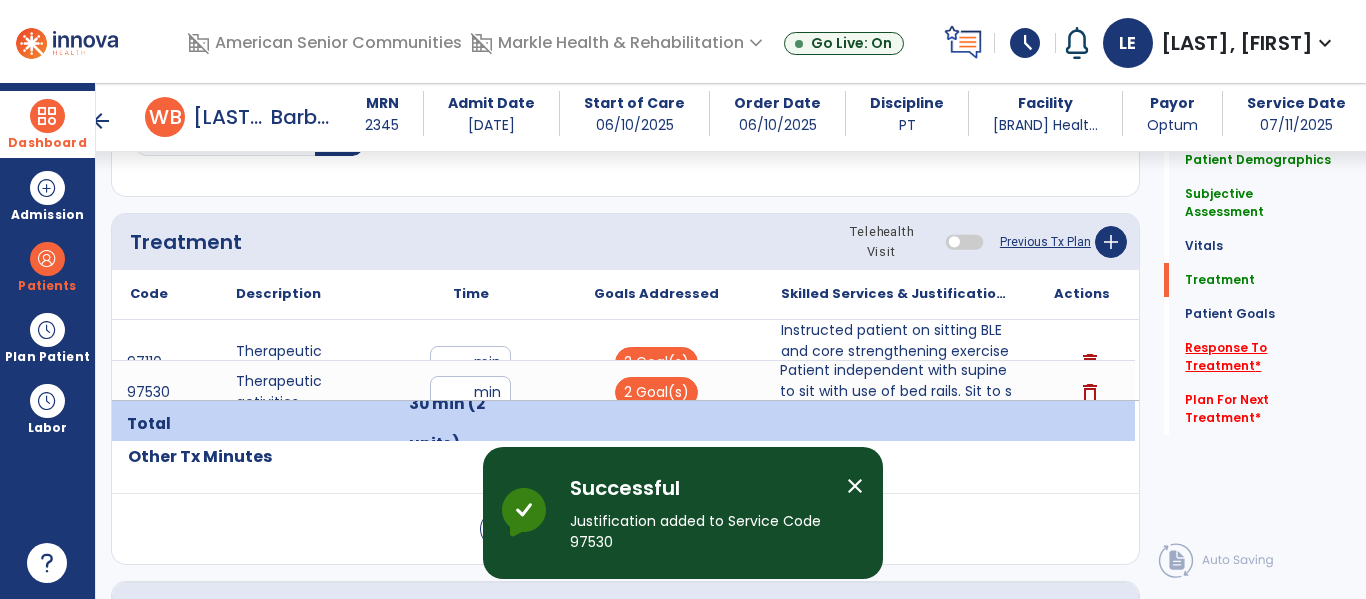 click on "Response To Treatment   *" 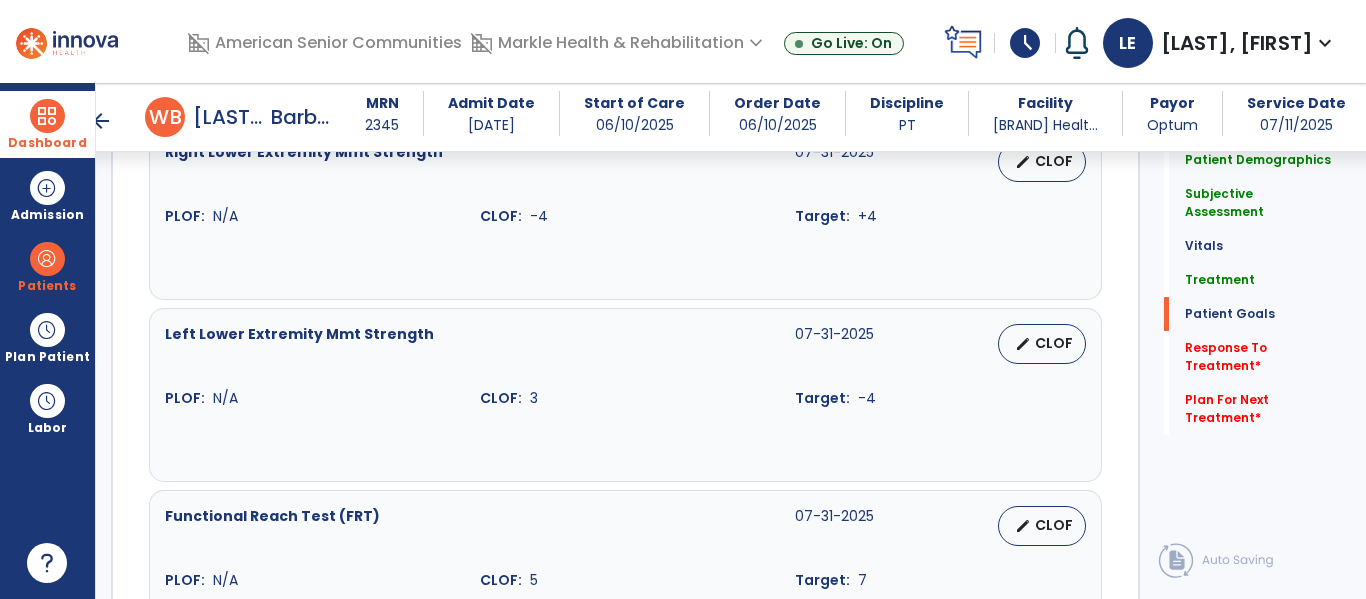 scroll, scrollTop: 3157, scrollLeft: 0, axis: vertical 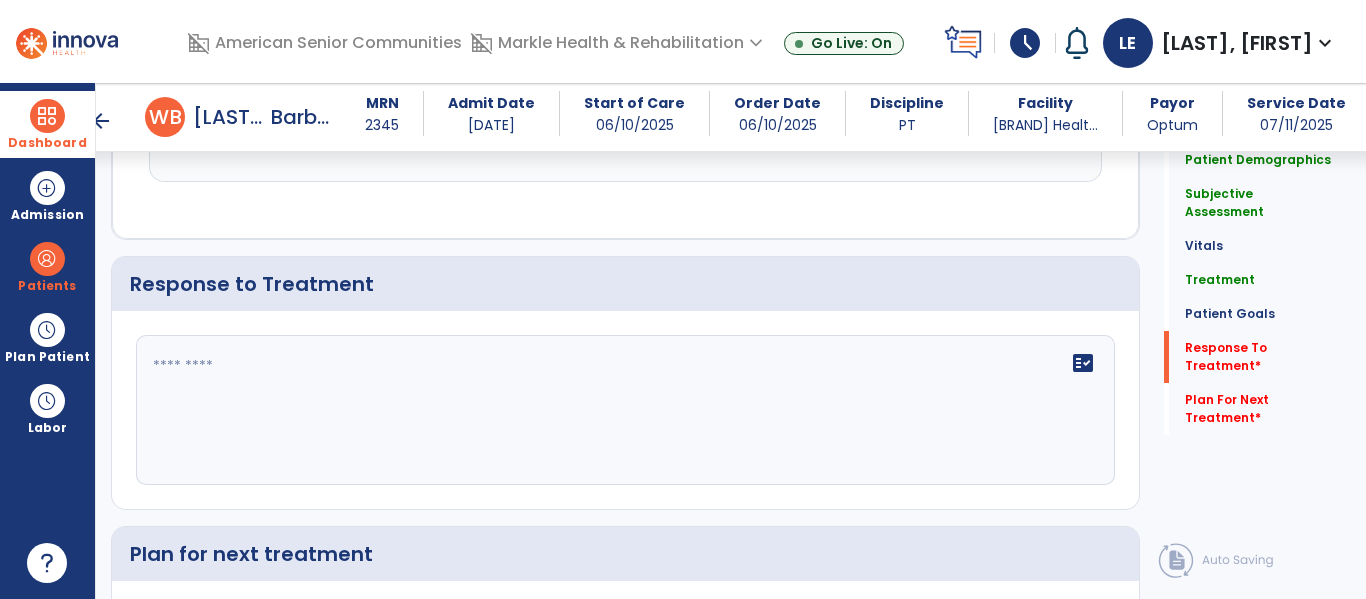click on "fact_check" 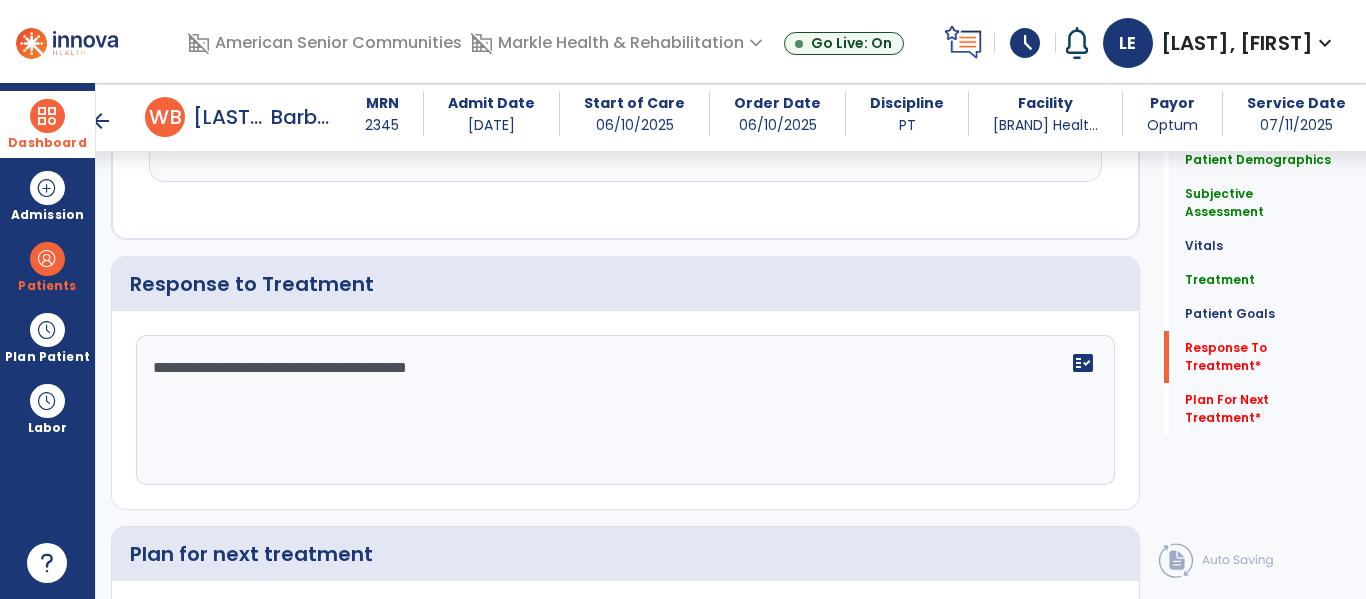 scroll, scrollTop: 3362, scrollLeft: 0, axis: vertical 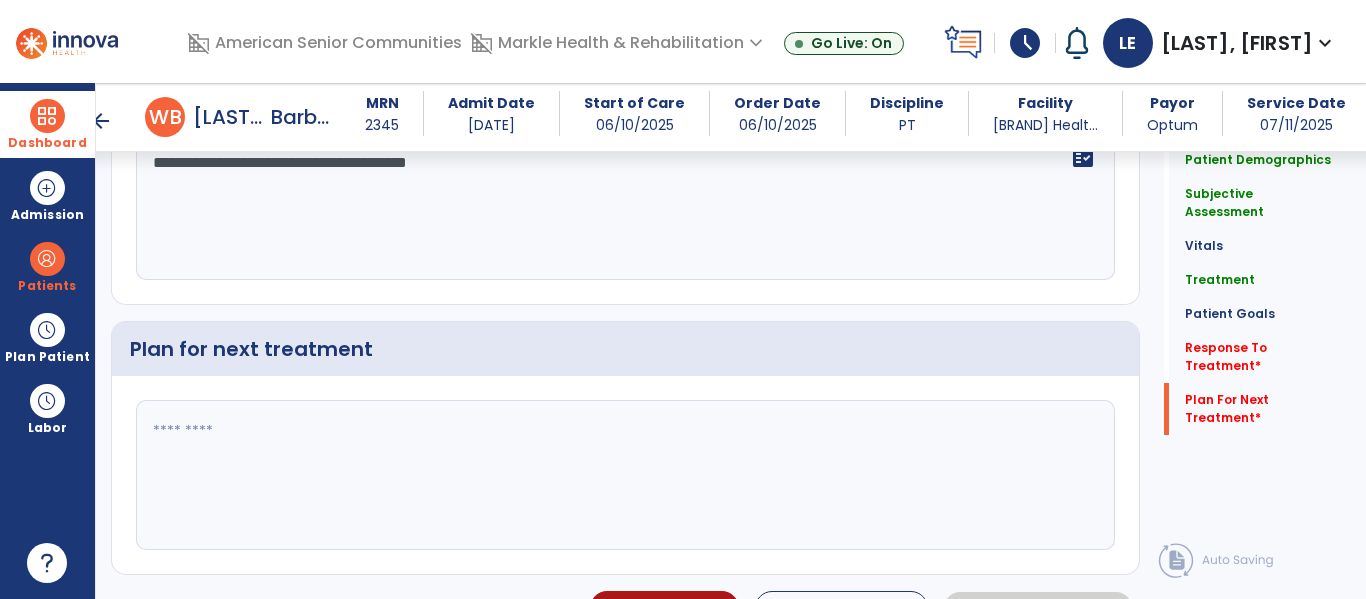 type on "**********" 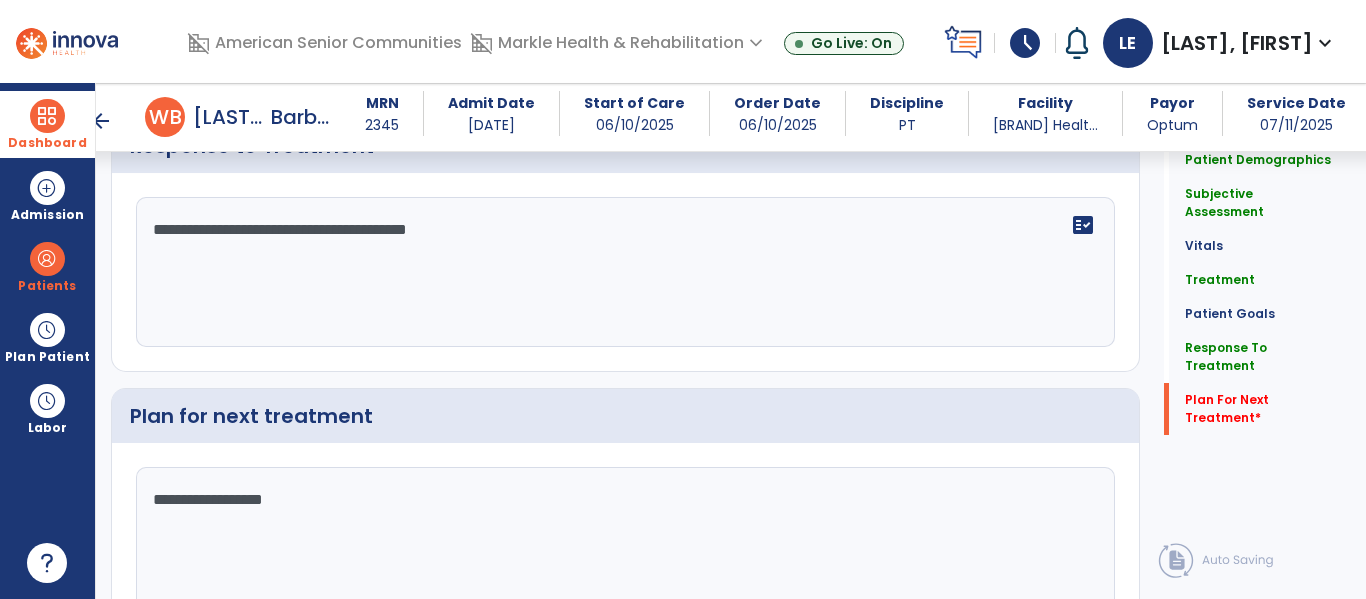 scroll, scrollTop: 3362, scrollLeft: 0, axis: vertical 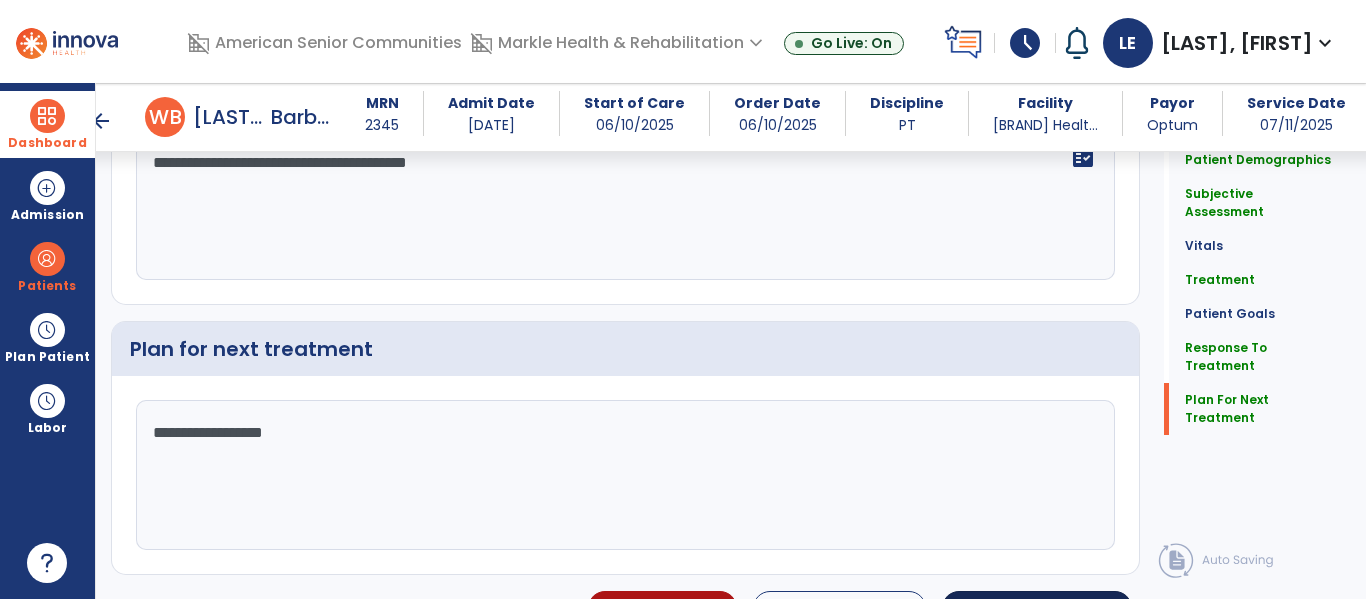 type on "**********" 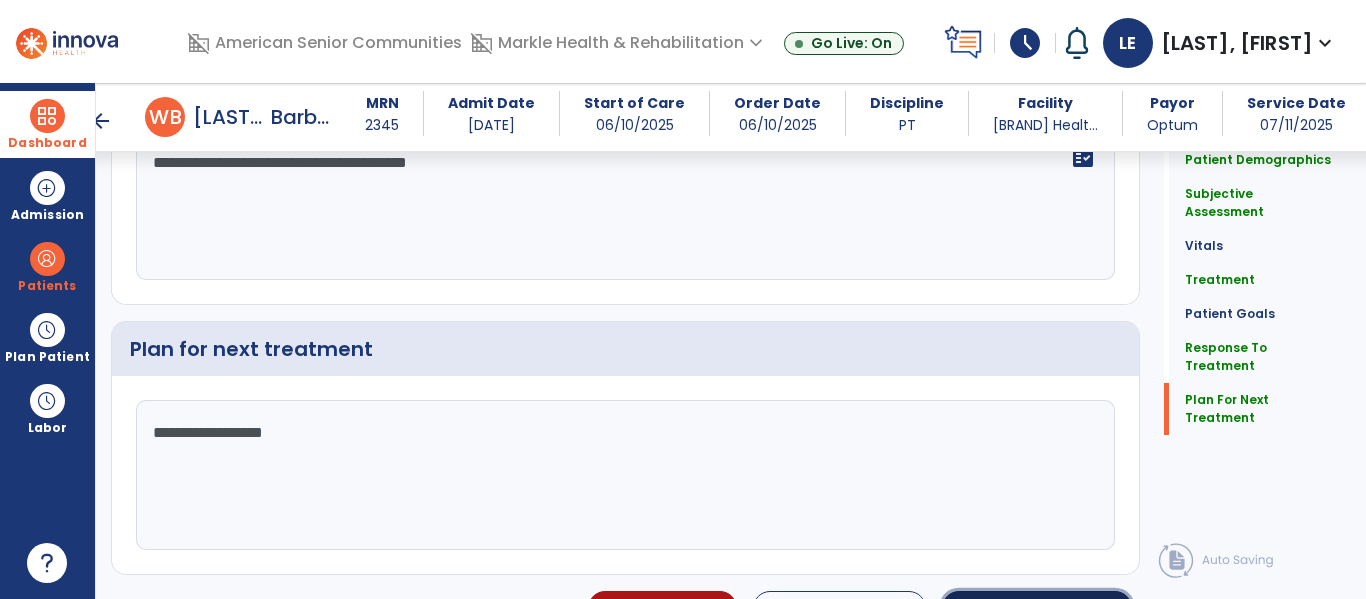 click on "Sign Doc" 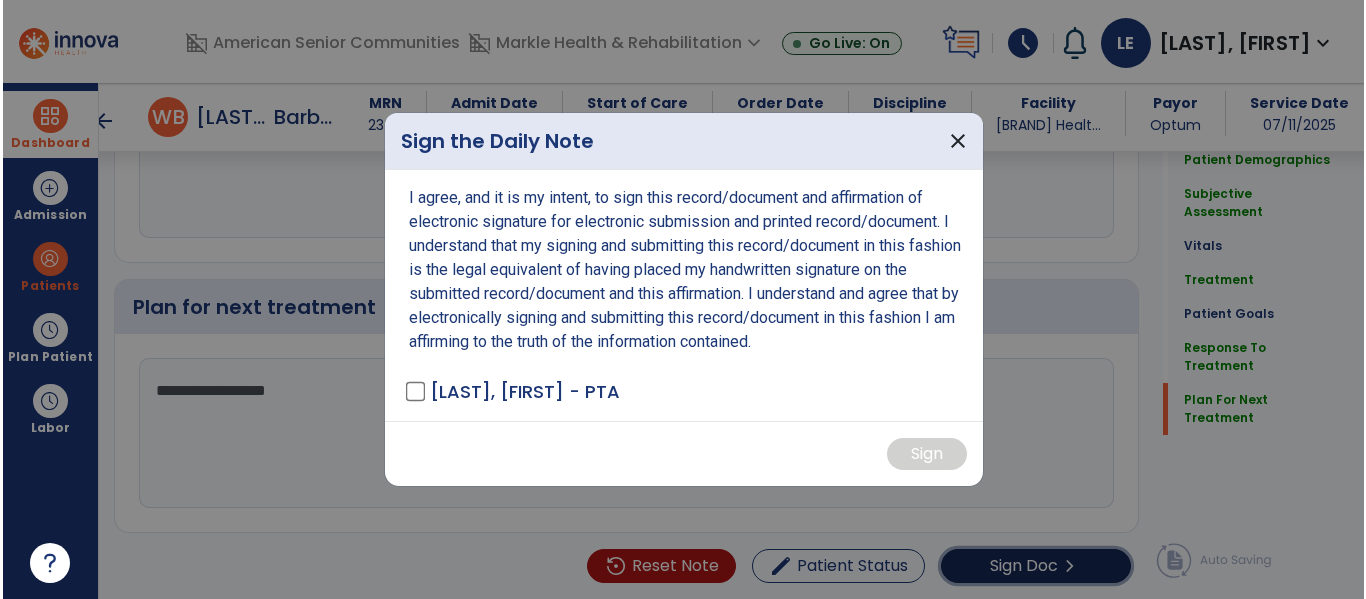 scroll, scrollTop: 3404, scrollLeft: 0, axis: vertical 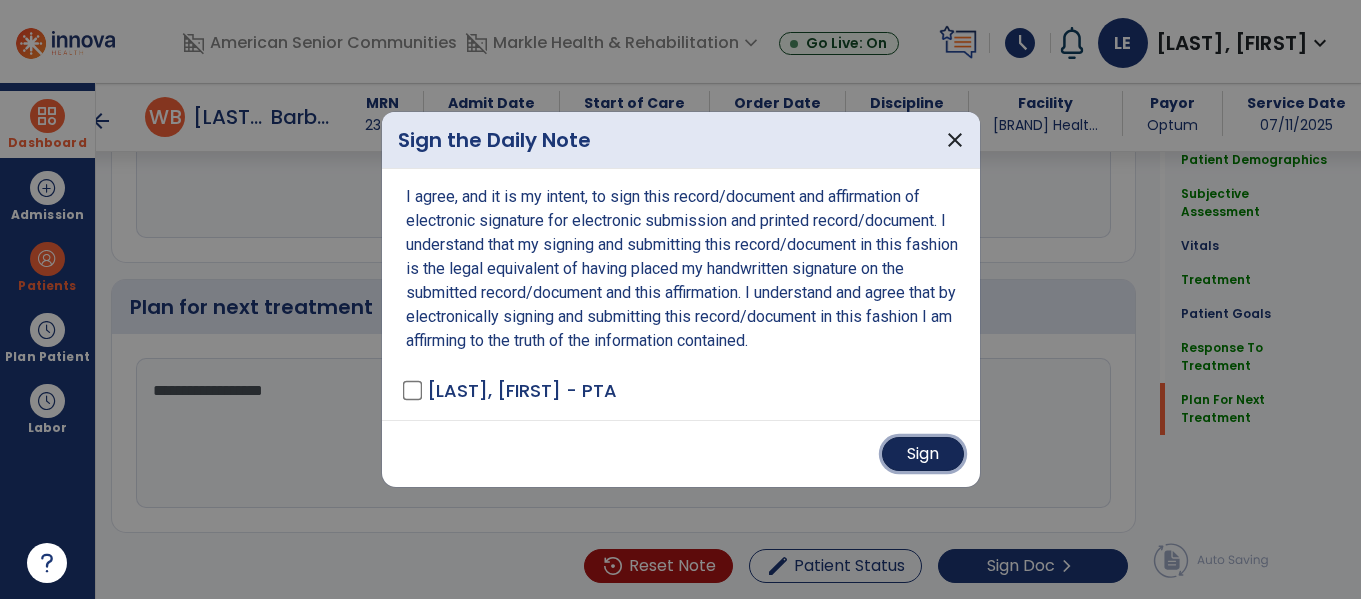 click on "Sign" at bounding box center (923, 454) 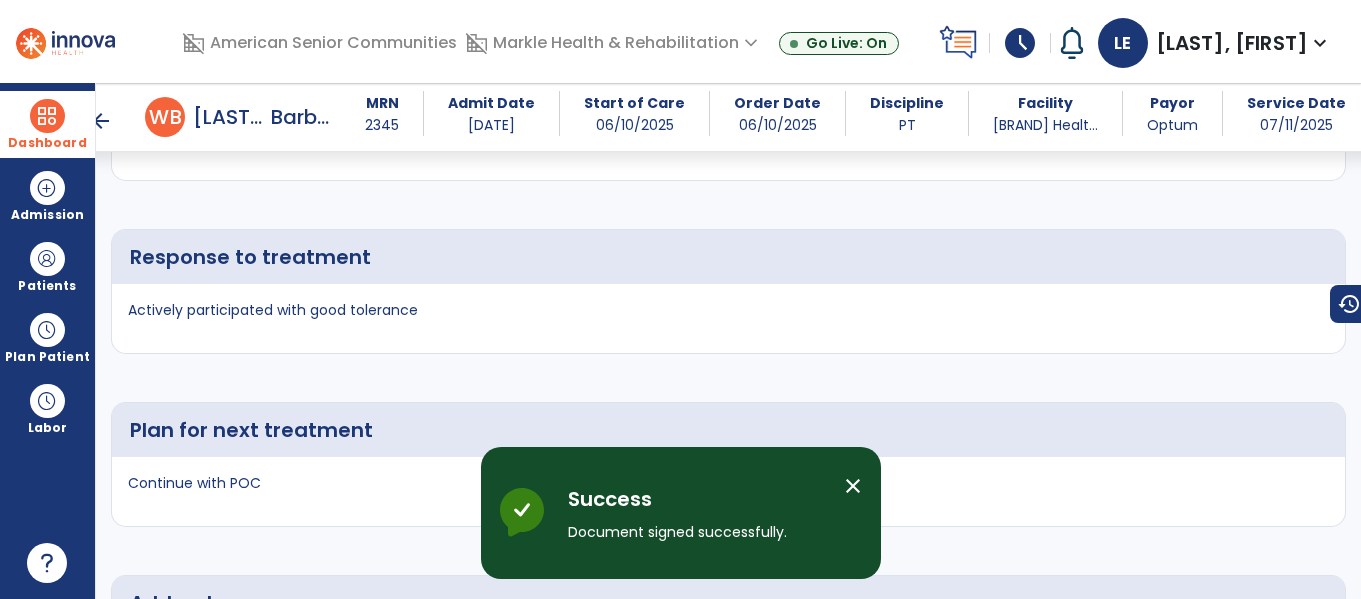 click at bounding box center [47, 116] 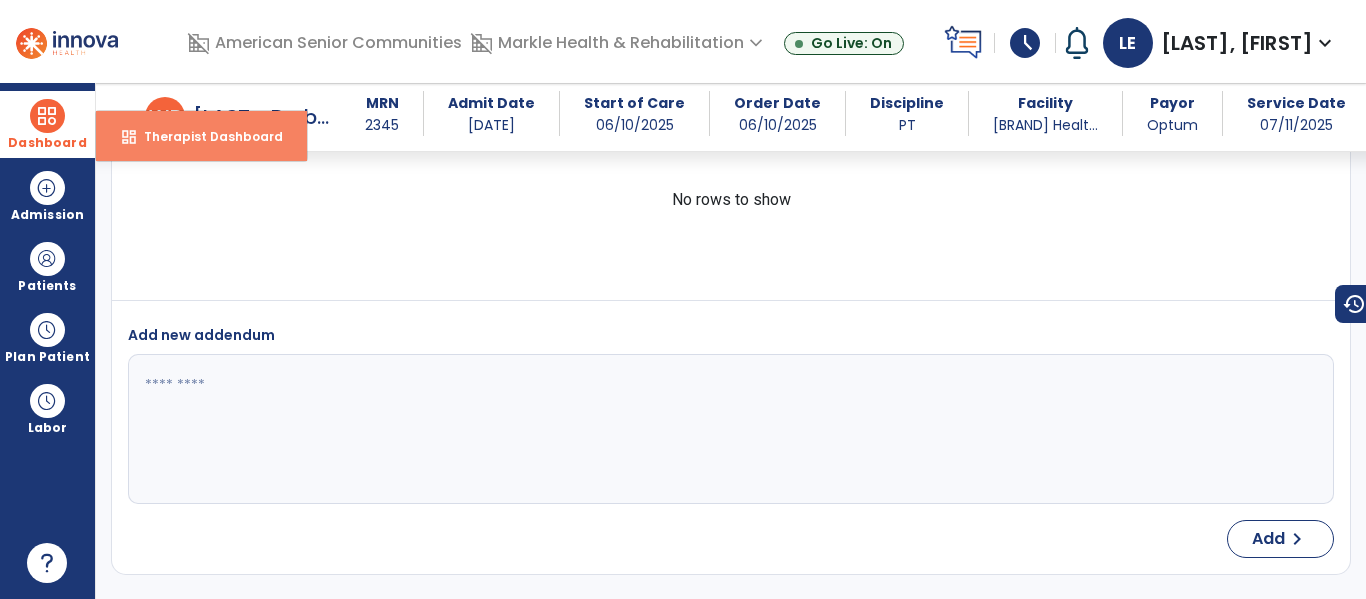click on "dashboard  Therapist Dashboard" at bounding box center [201, 136] 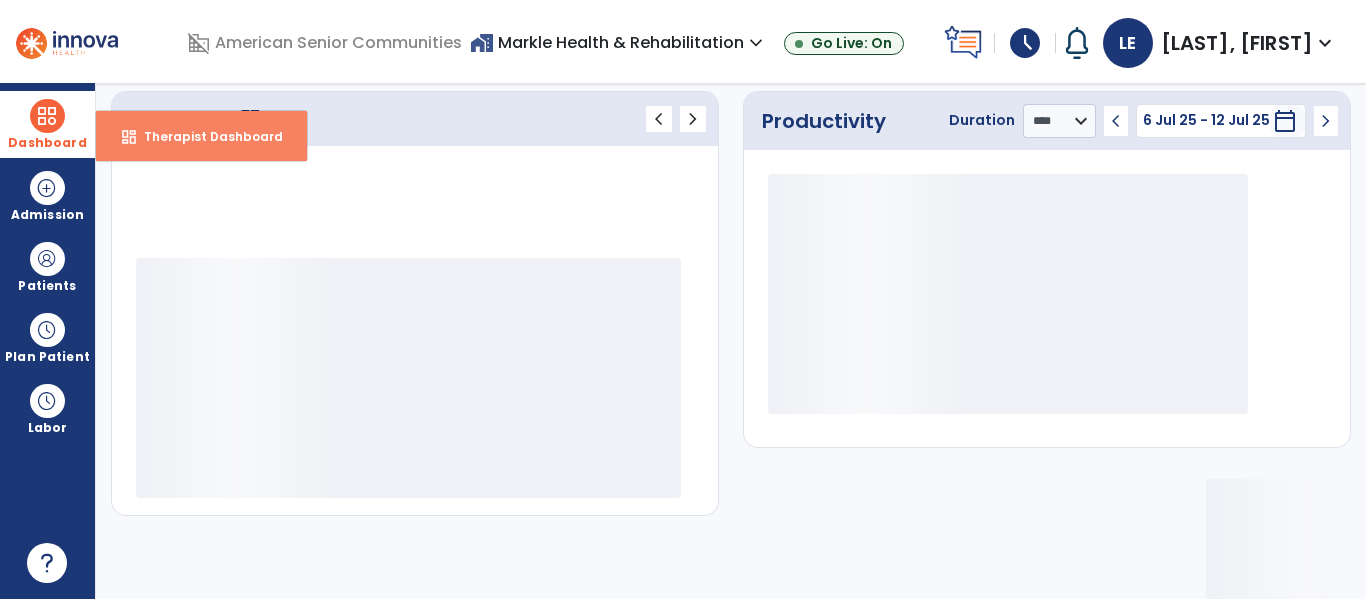 scroll, scrollTop: 276, scrollLeft: 0, axis: vertical 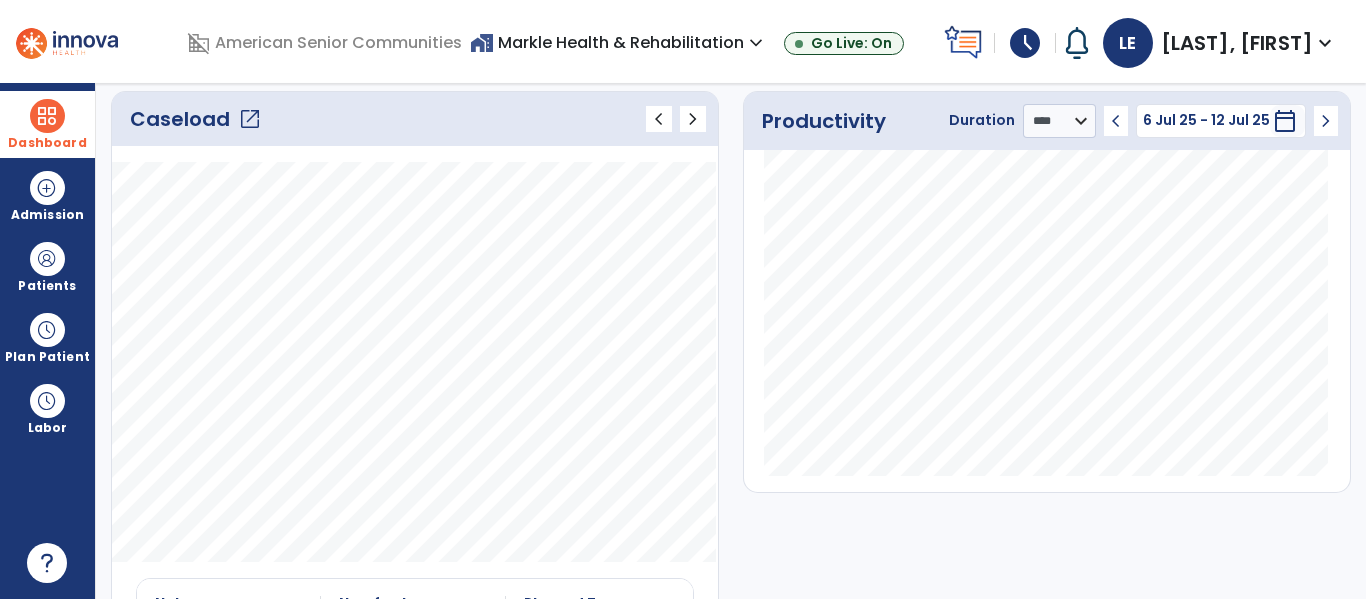 click on "open_in_new" 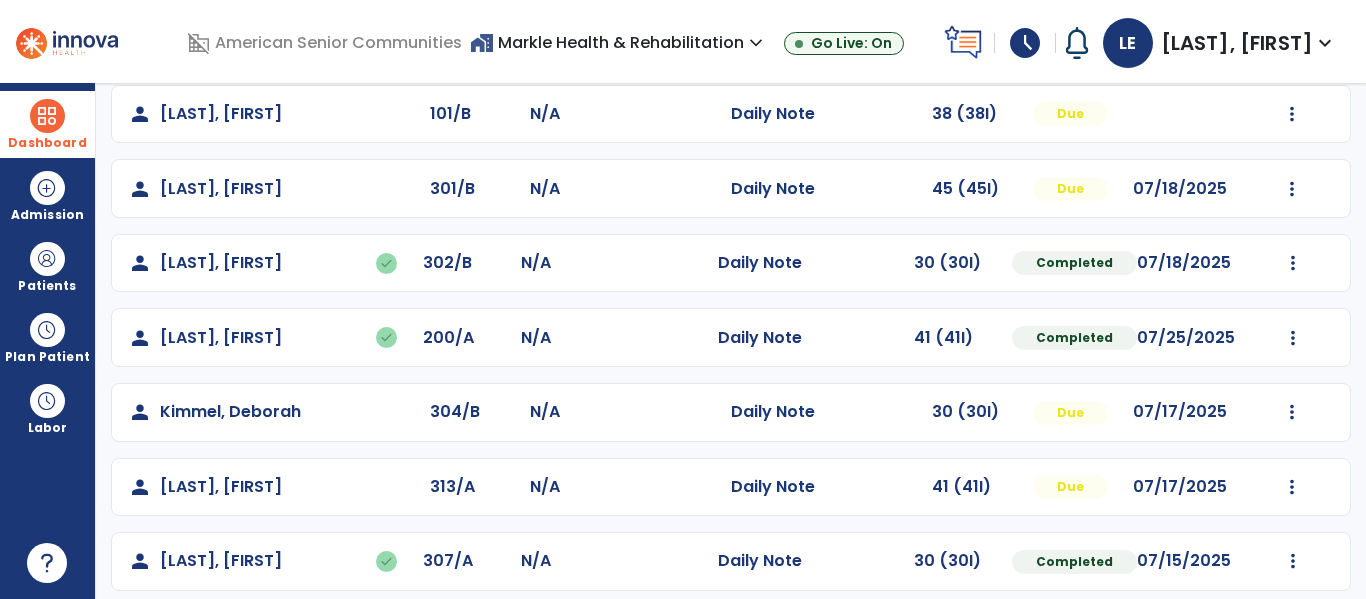 scroll, scrollTop: 177, scrollLeft: 0, axis: vertical 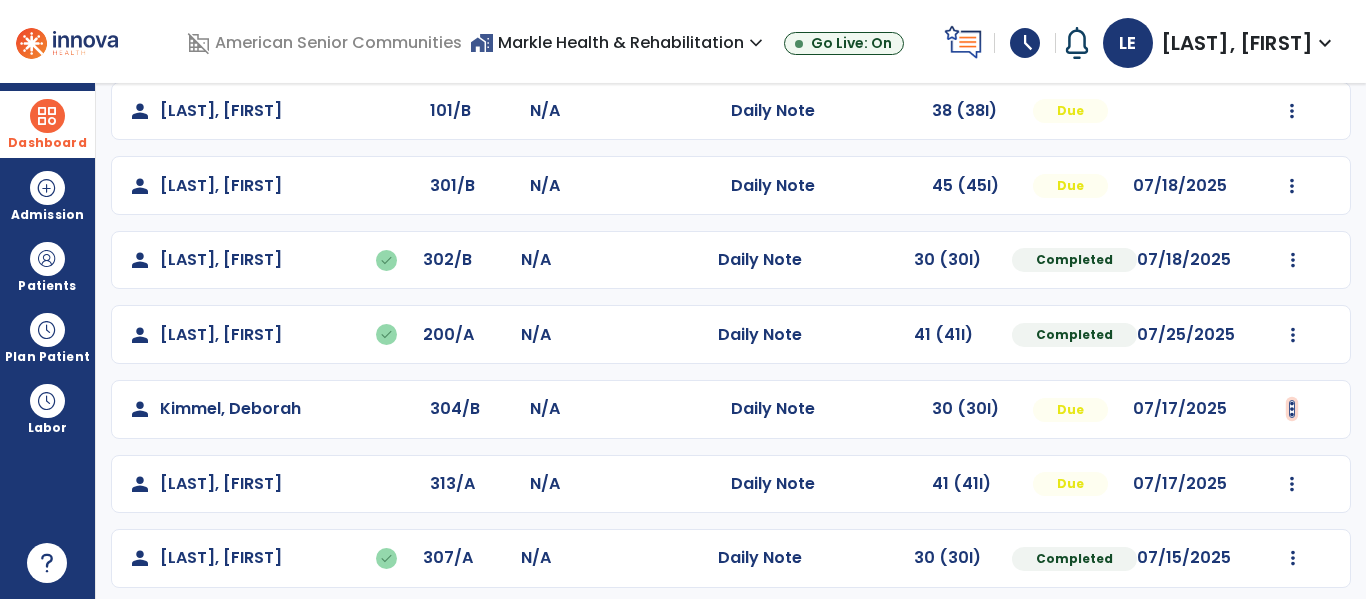 click at bounding box center [1292, 111] 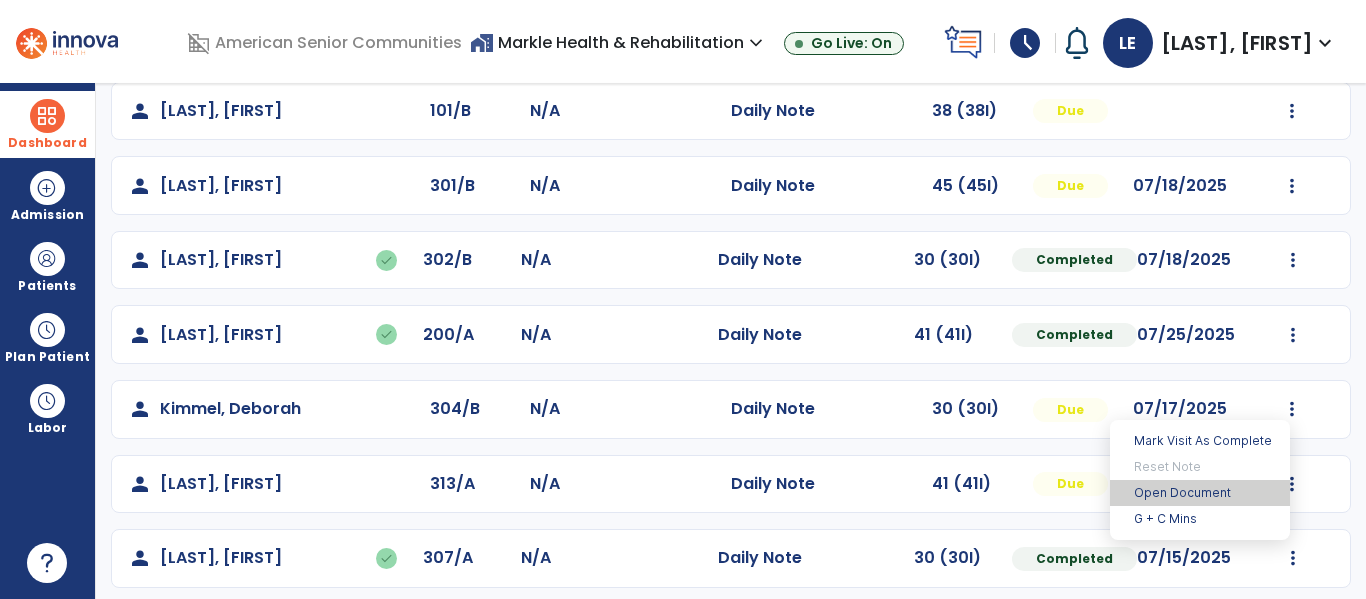 click on "Open Document" at bounding box center [1200, 493] 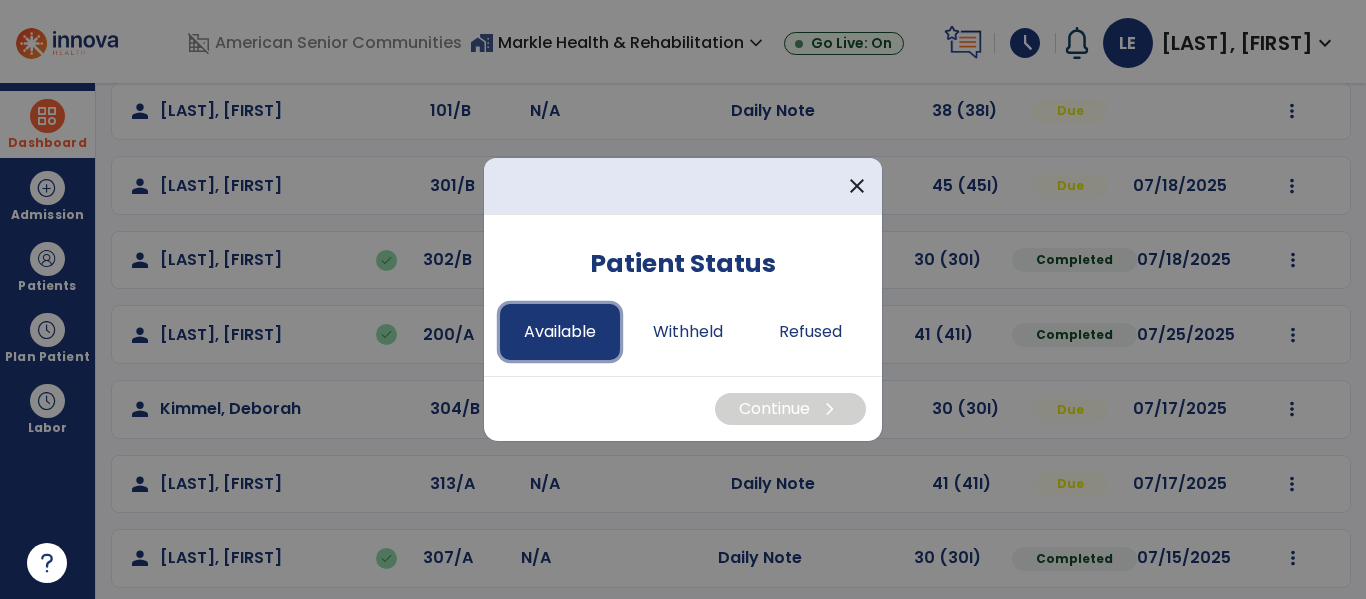 click on "Available" at bounding box center (560, 332) 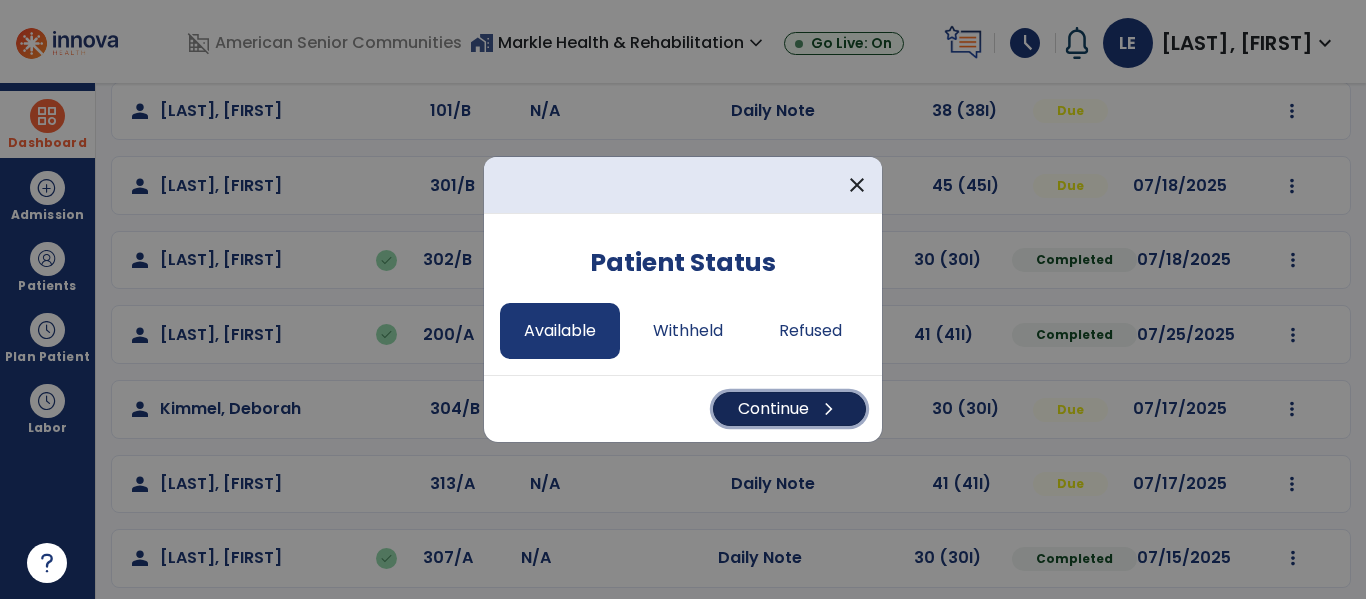 click on "Continue   chevron_right" at bounding box center (789, 409) 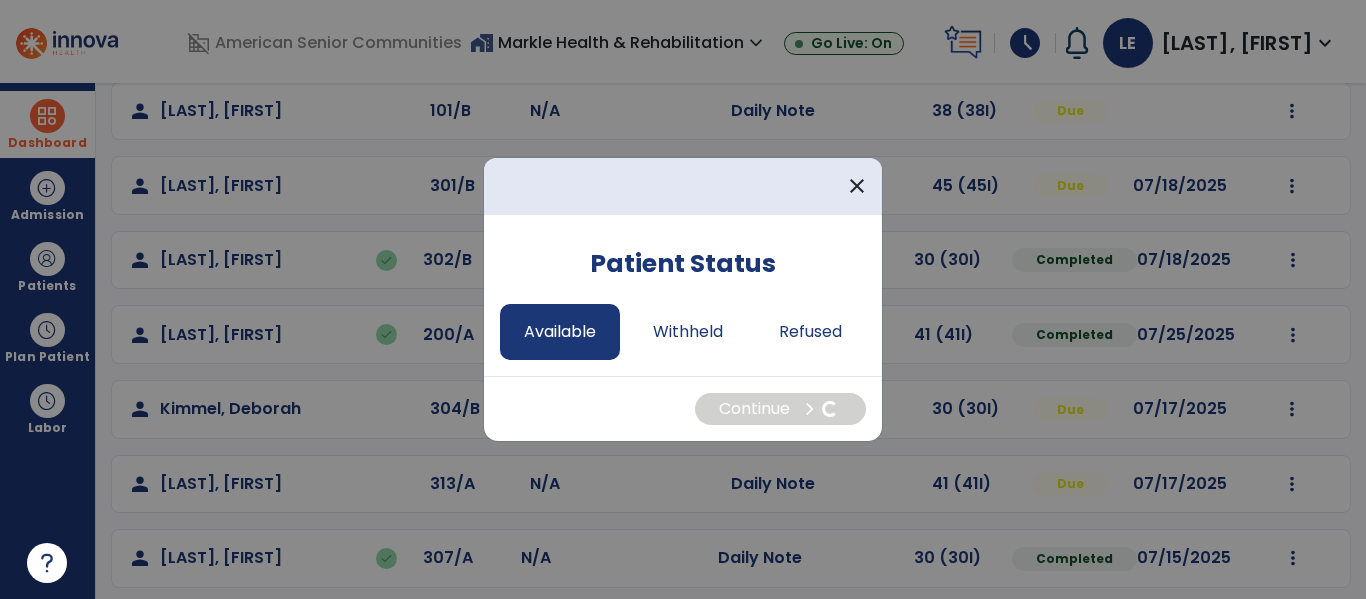 select on "*" 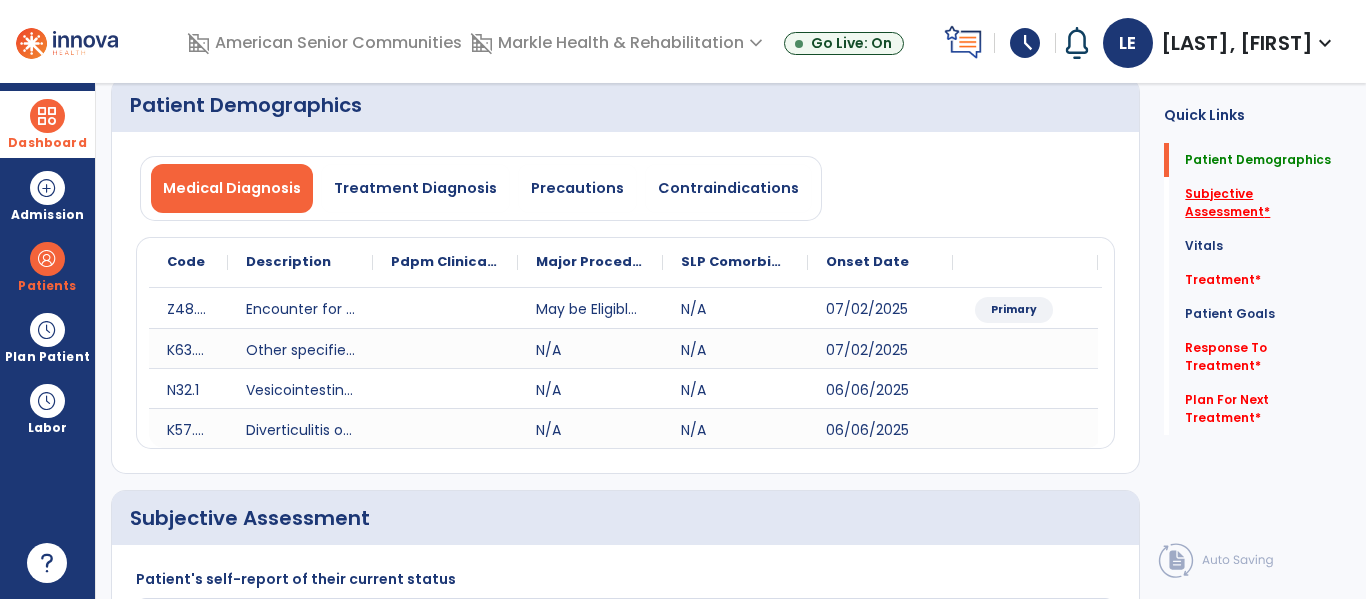 click on "Subjective Assessment   *" 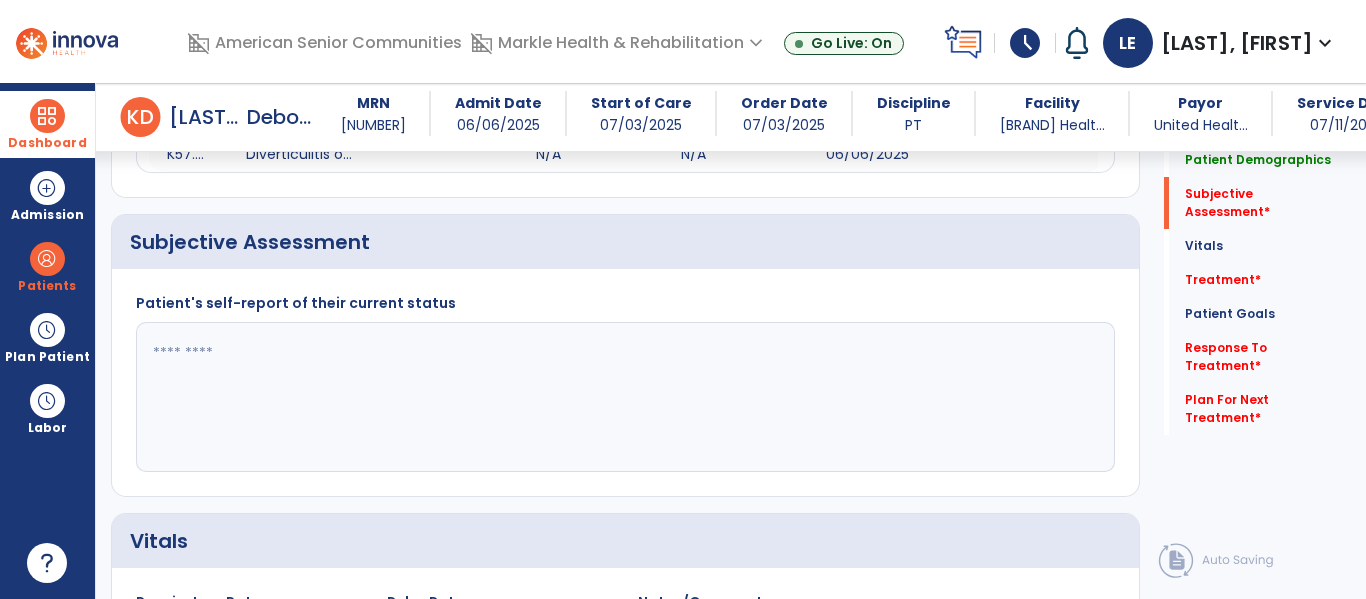 scroll, scrollTop: 467, scrollLeft: 0, axis: vertical 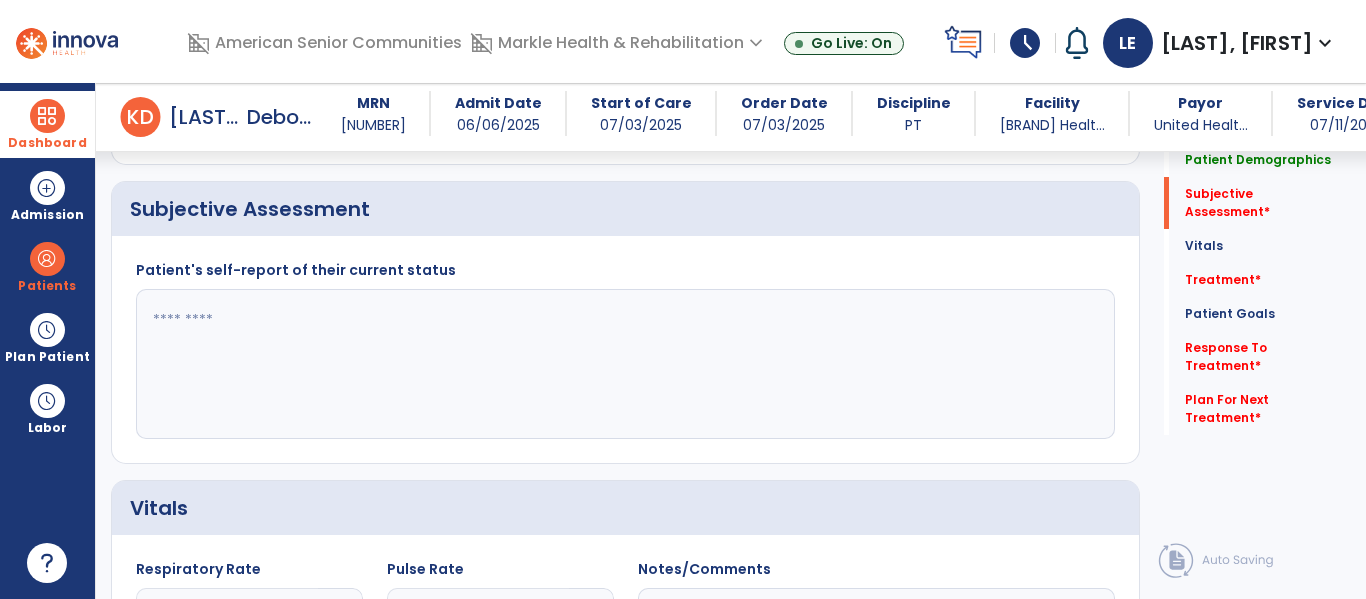 click 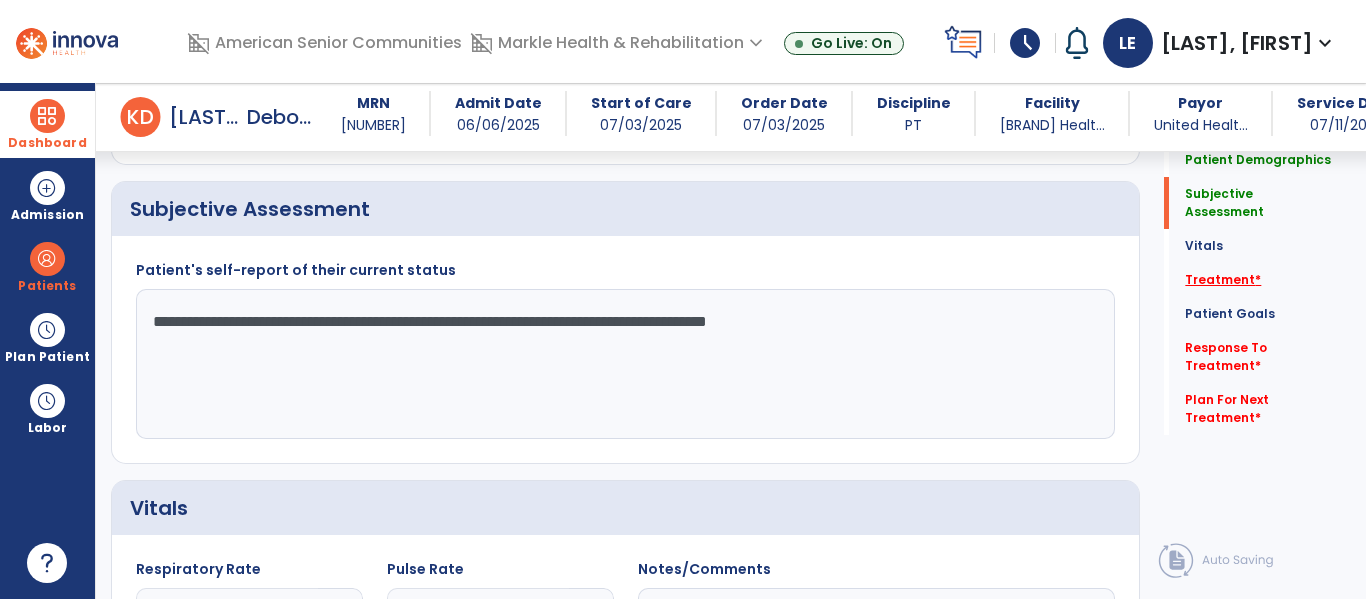 type on "**********" 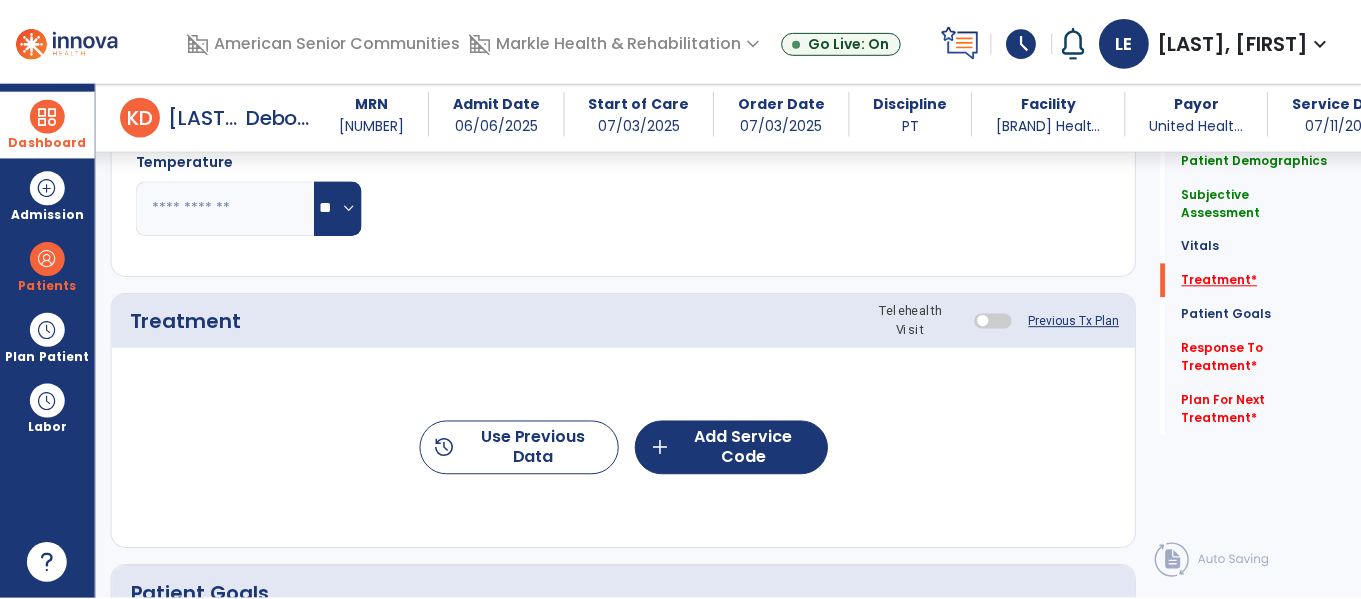 scroll, scrollTop: 1156, scrollLeft: 0, axis: vertical 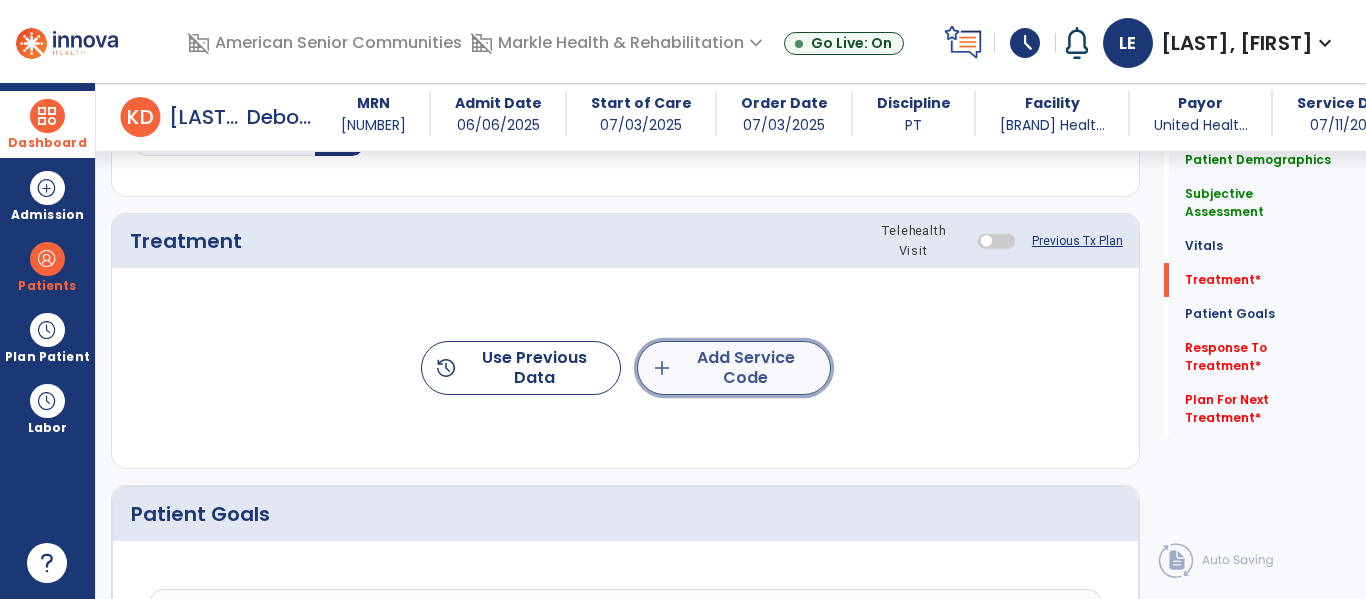 click on "add  Add Service Code" 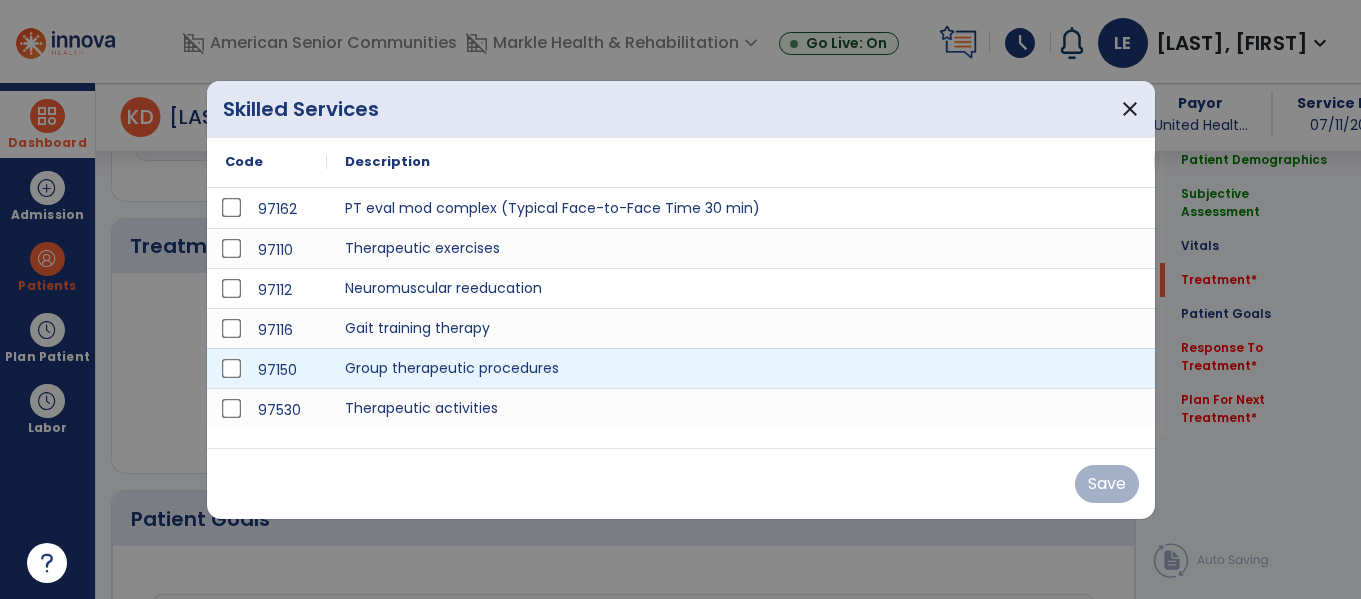 scroll, scrollTop: 1156, scrollLeft: 0, axis: vertical 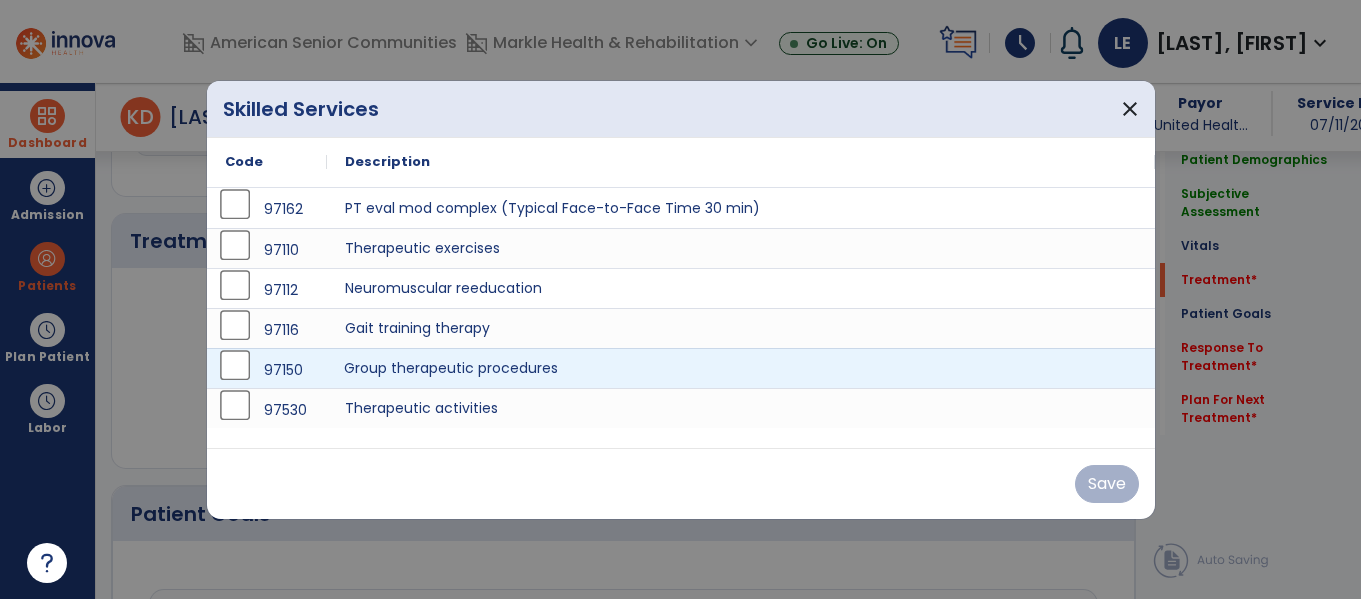 click on "Group therapeutic procedures" at bounding box center [741, 368] 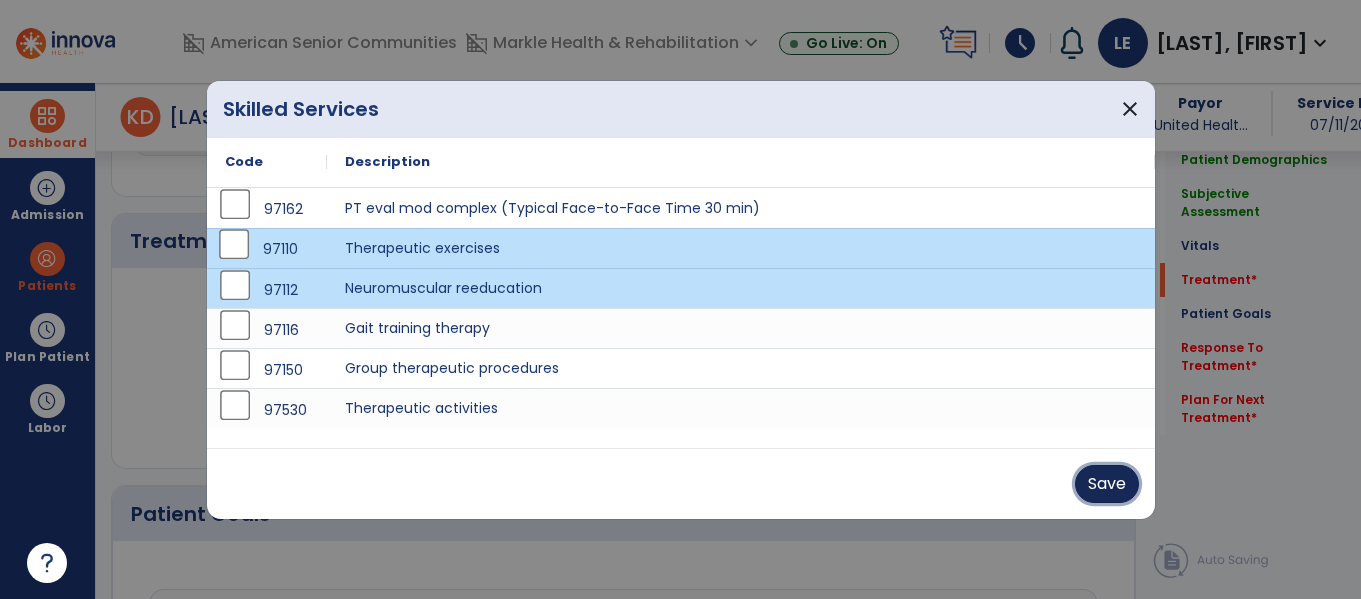 click on "Save" at bounding box center [1107, 484] 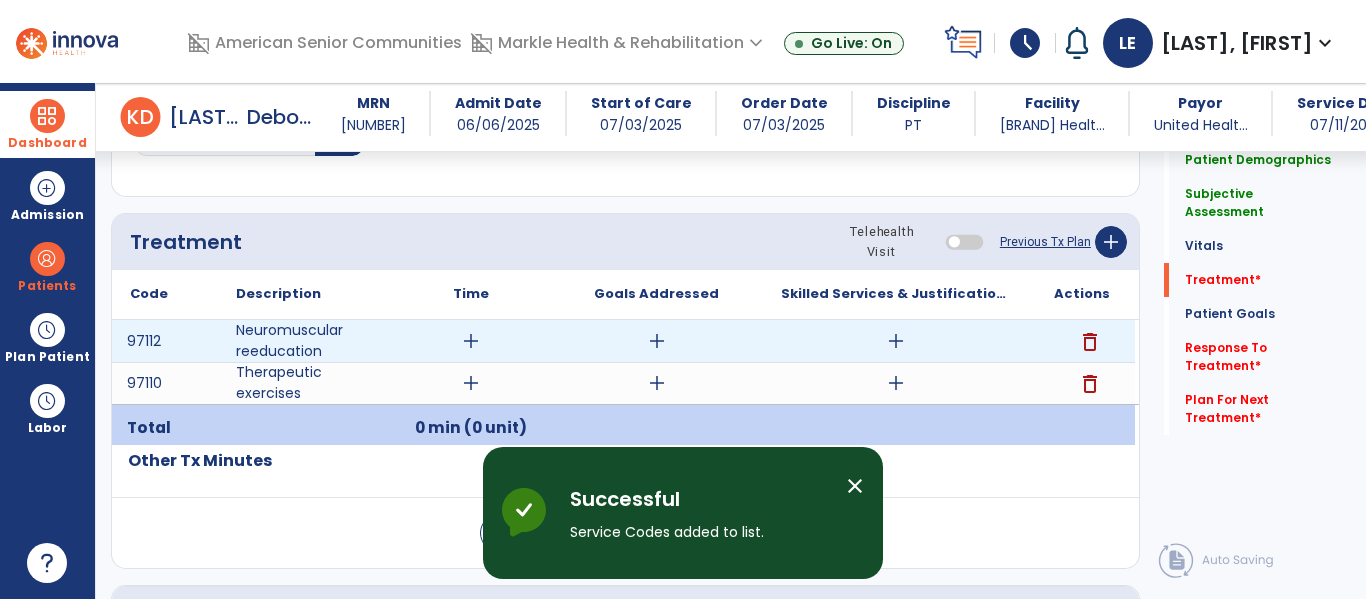 click on "add" at bounding box center (471, 341) 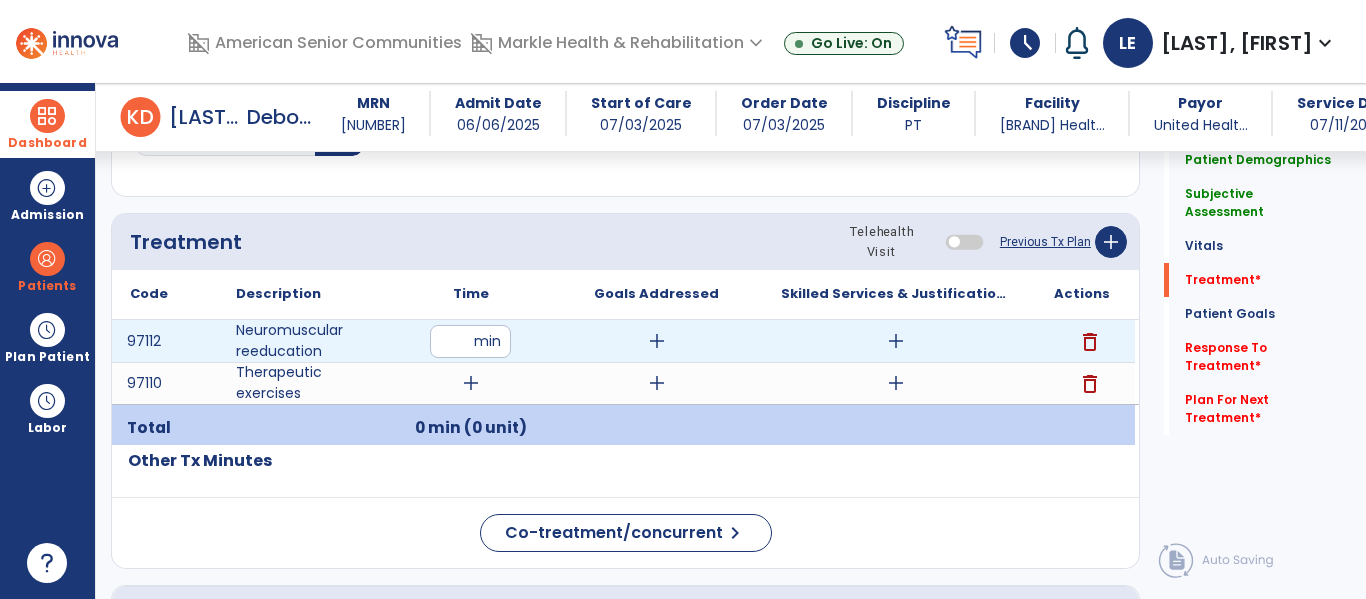 type on "**" 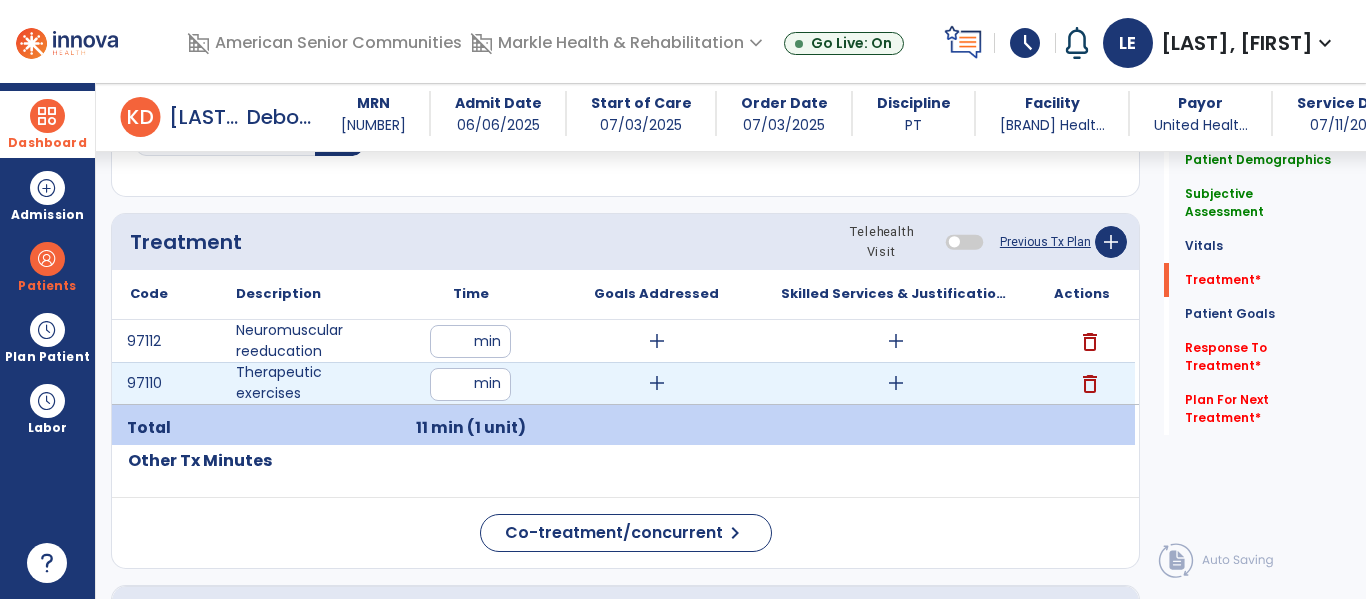 type on "**" 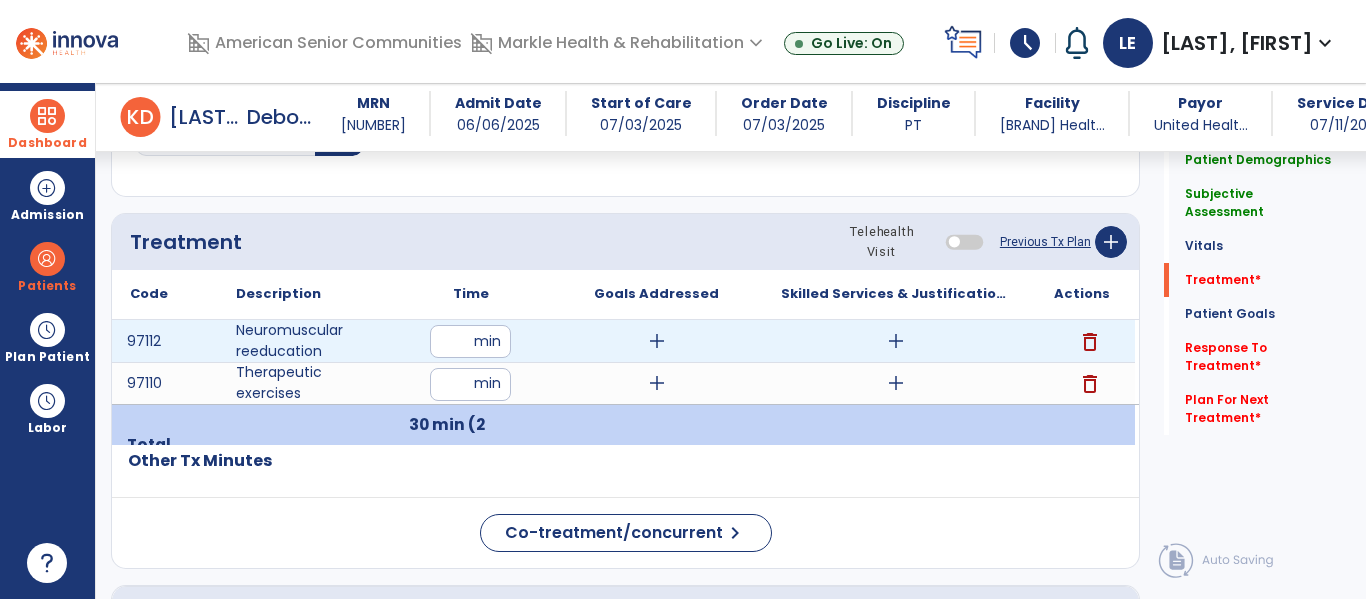 click on "add" at bounding box center [657, 341] 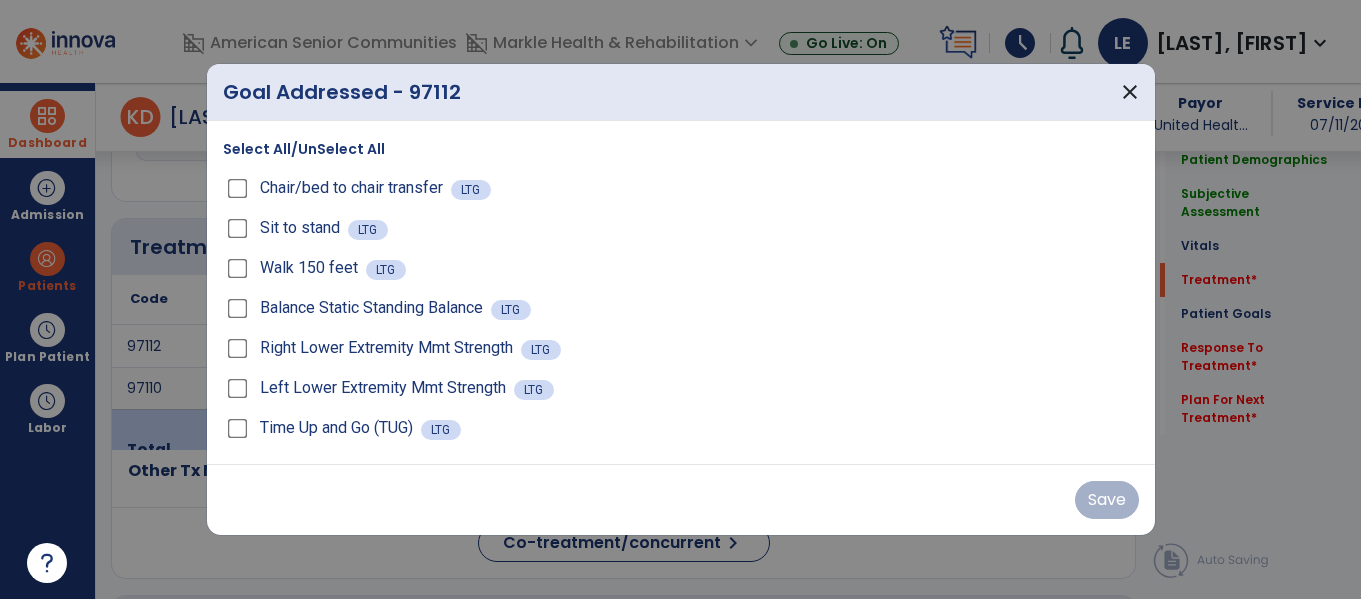 scroll, scrollTop: 1156, scrollLeft: 0, axis: vertical 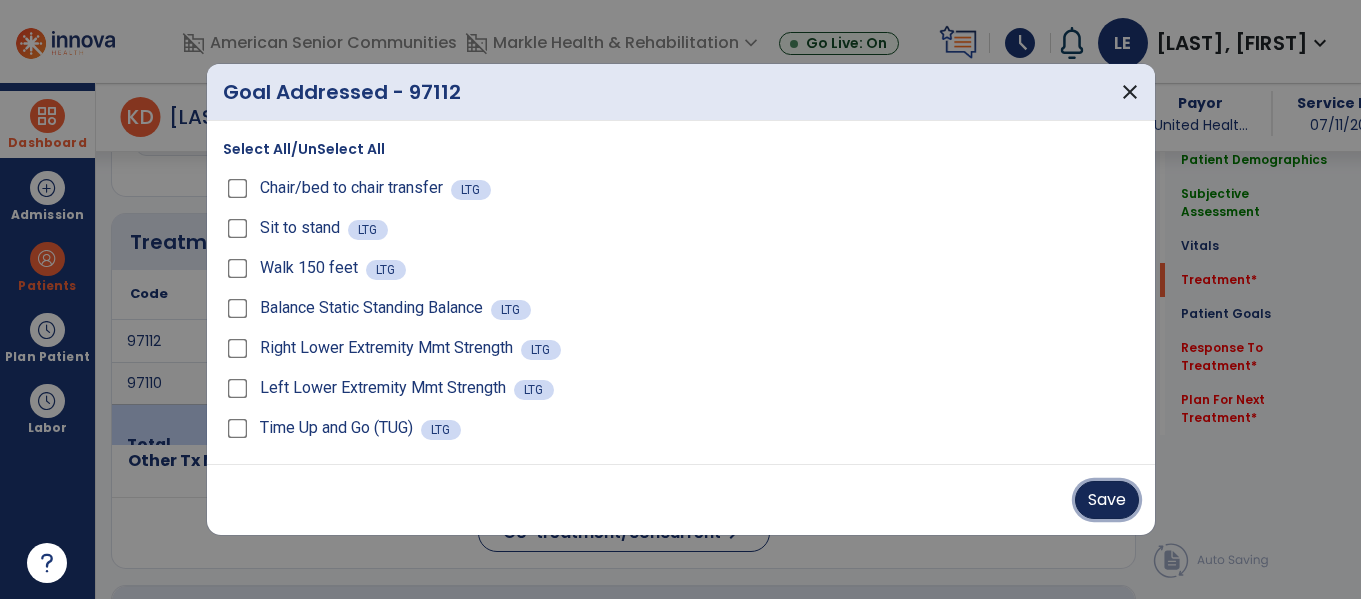 click on "Save" at bounding box center (1107, 500) 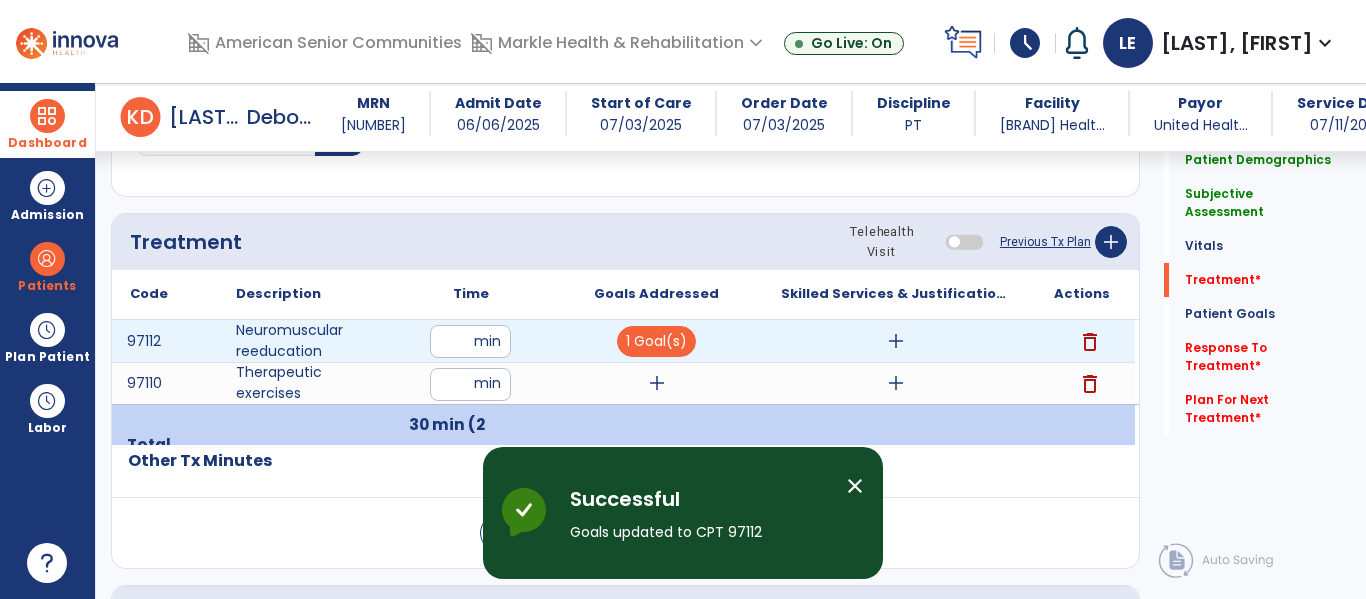 click on "add" at bounding box center [896, 341] 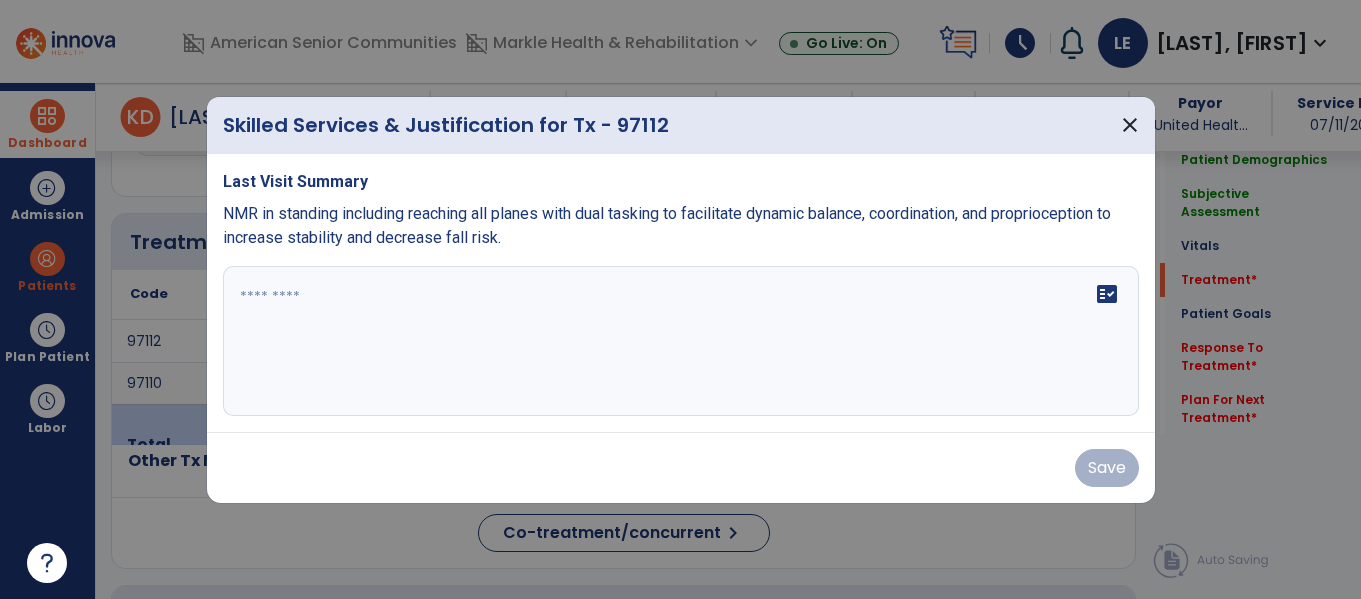 scroll, scrollTop: 1156, scrollLeft: 0, axis: vertical 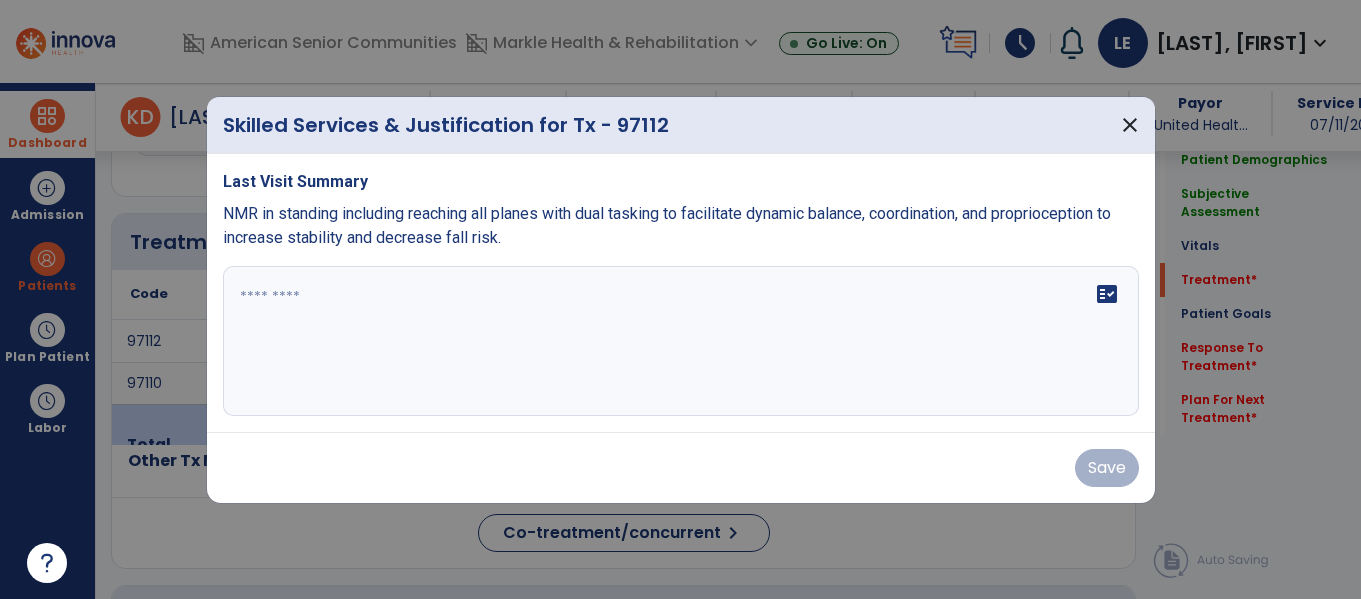 click on "fact_check" at bounding box center [681, 341] 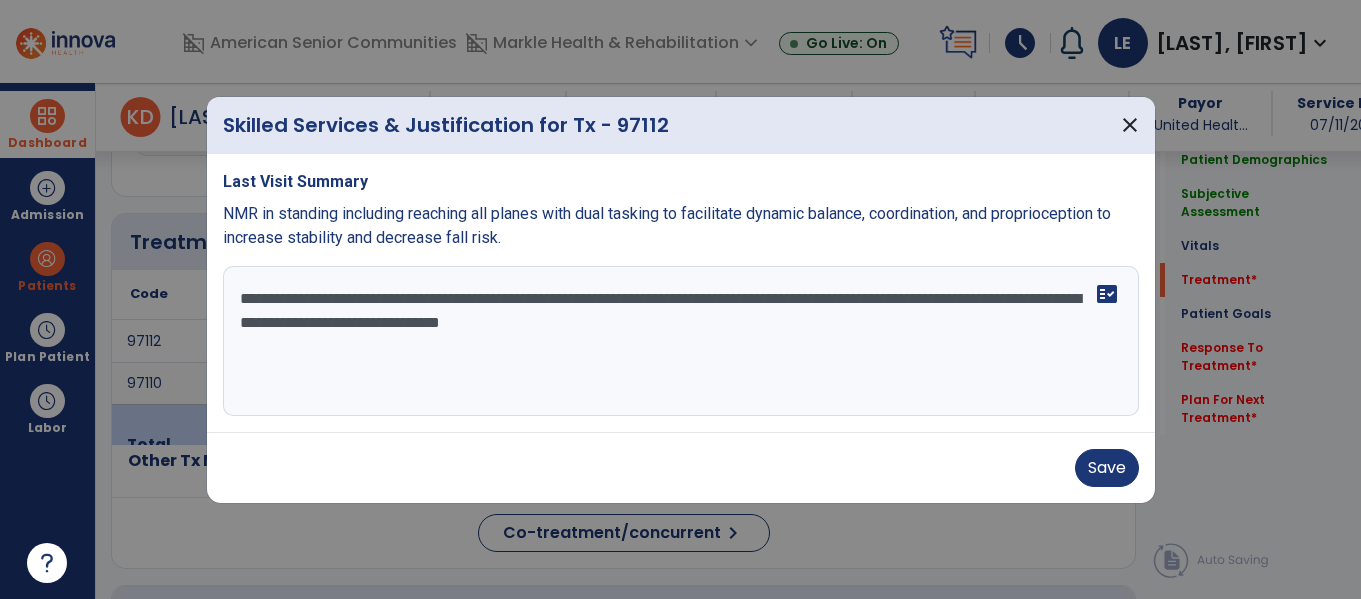 type on "**********" 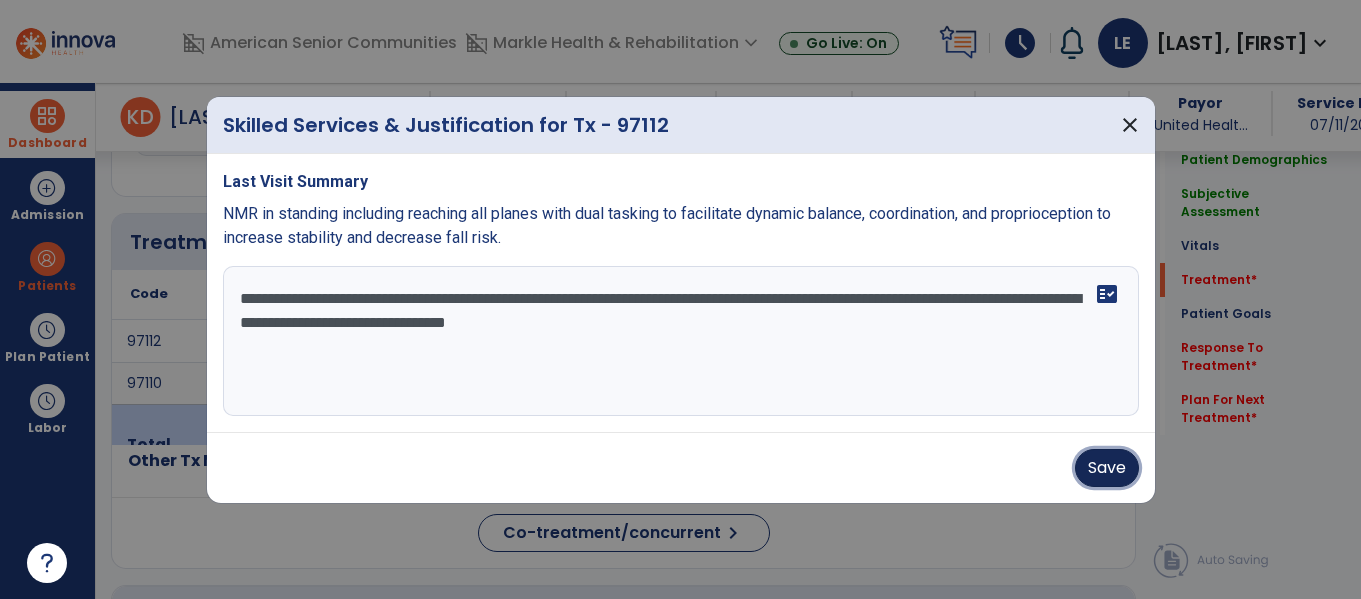 click on "Save" at bounding box center (1107, 468) 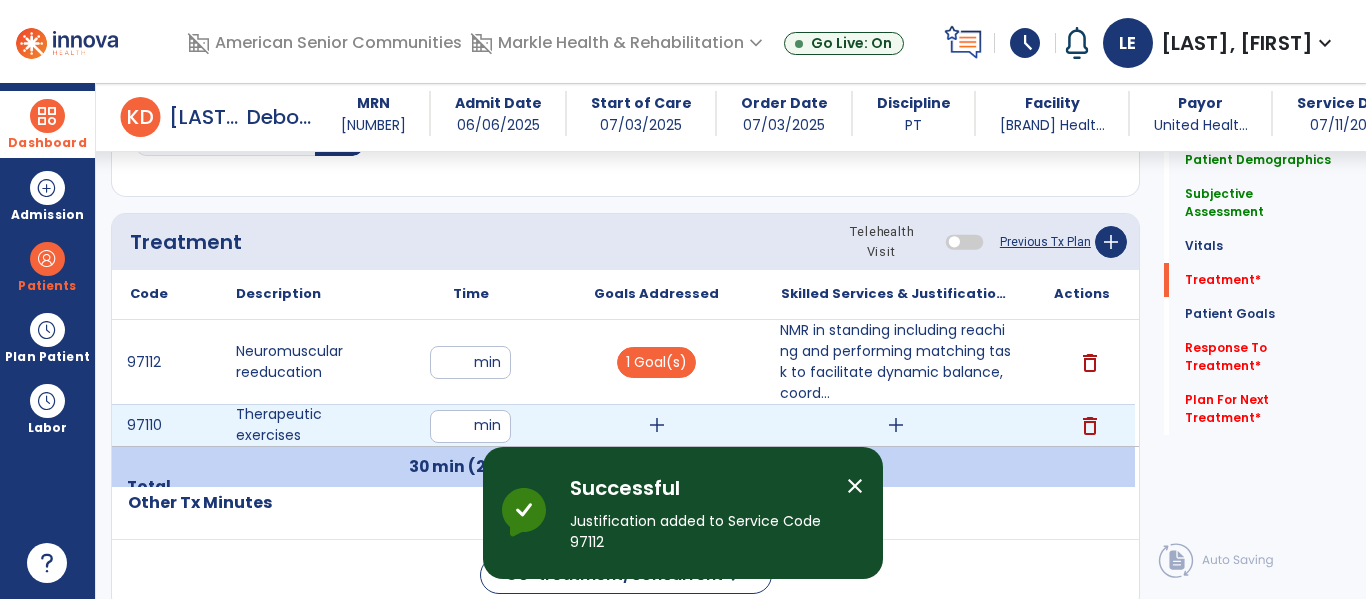 click on "add" at bounding box center (657, 425) 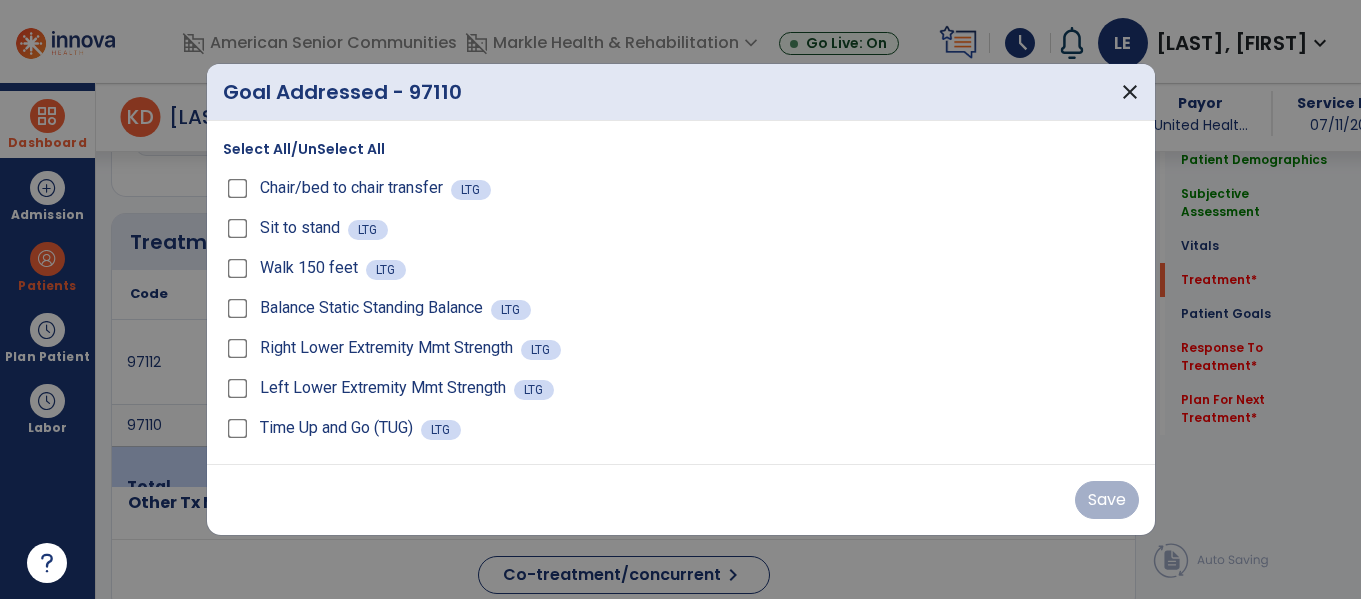 scroll, scrollTop: 1156, scrollLeft: 0, axis: vertical 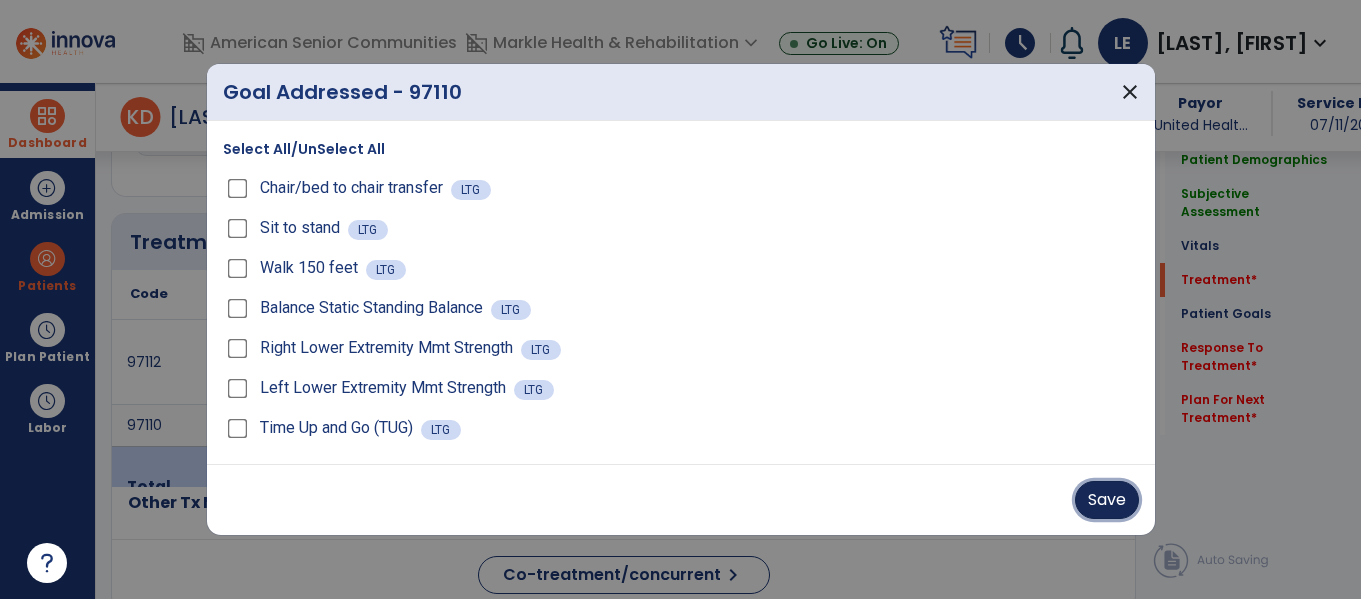 click on "Save" at bounding box center [1107, 500] 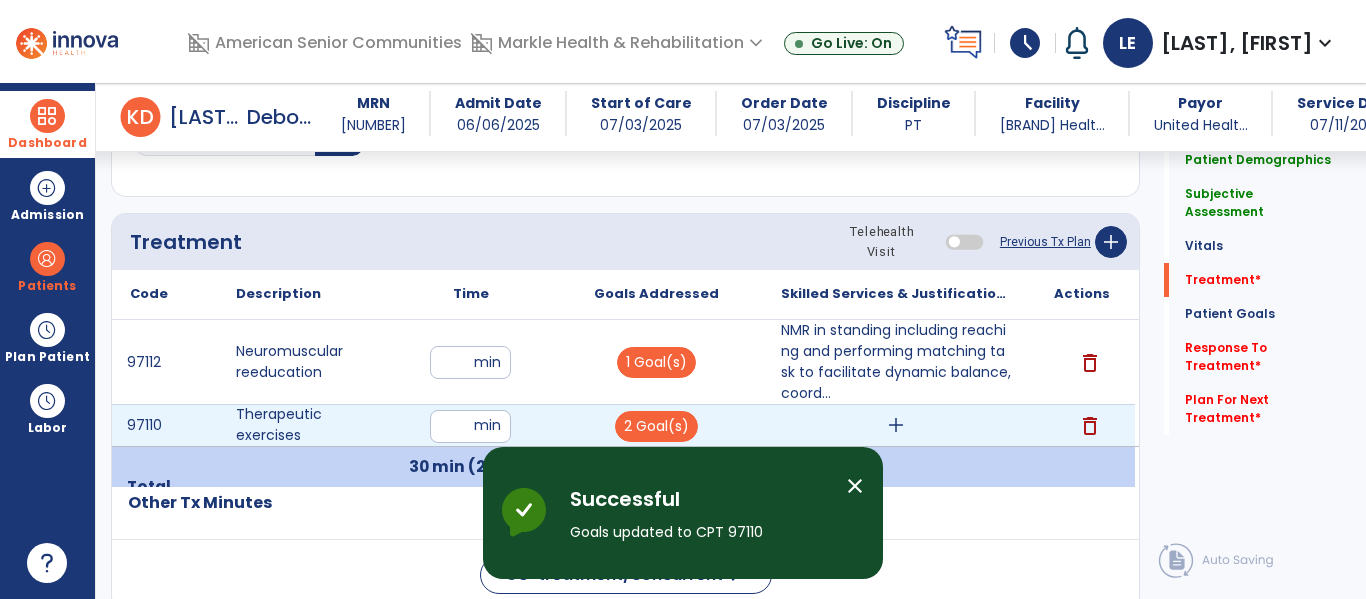 click on "add" at bounding box center [896, 425] 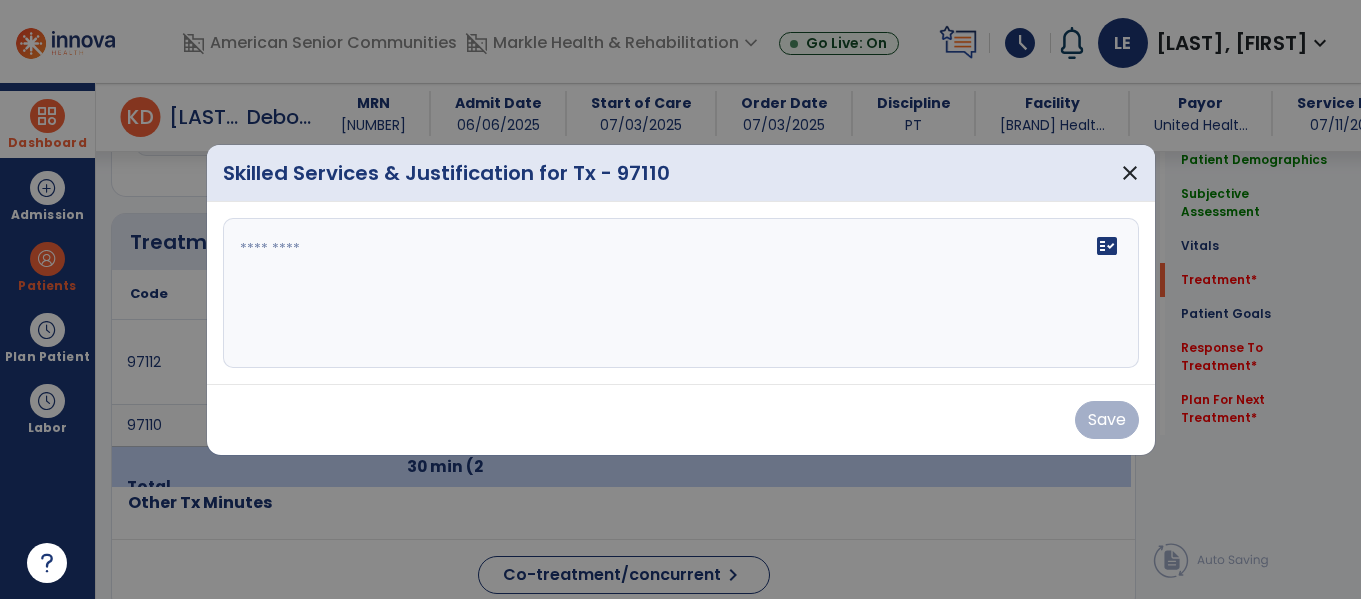 click on "fact_check" at bounding box center [681, 293] 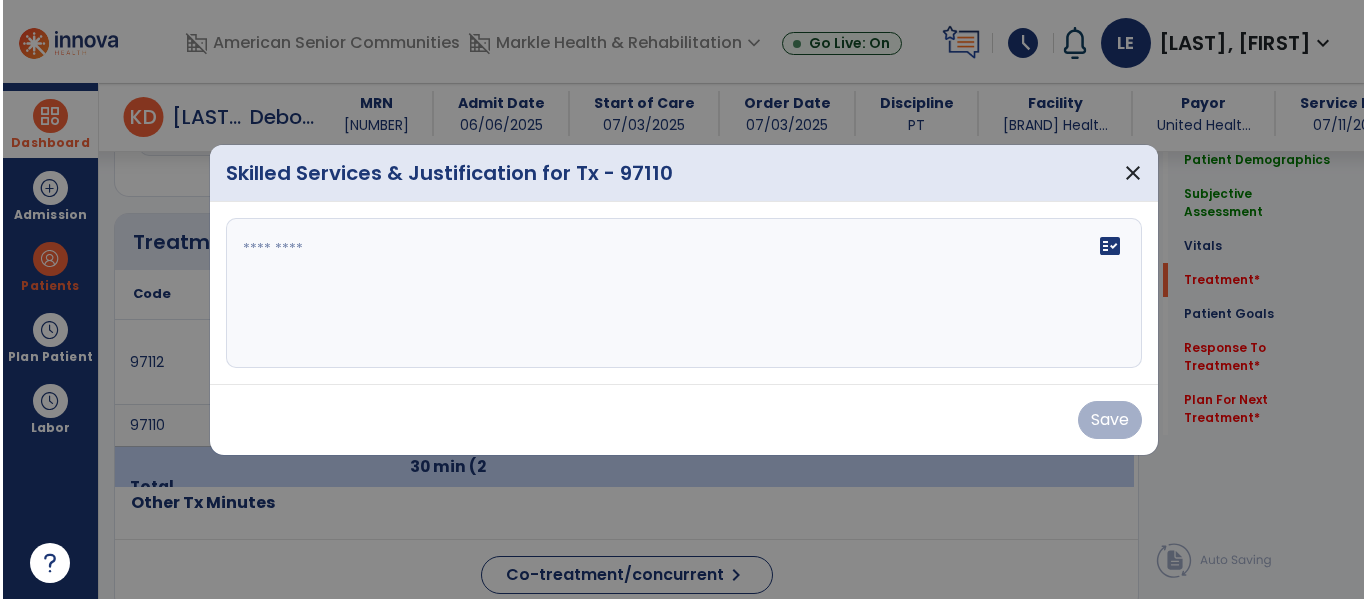 scroll, scrollTop: 1156, scrollLeft: 0, axis: vertical 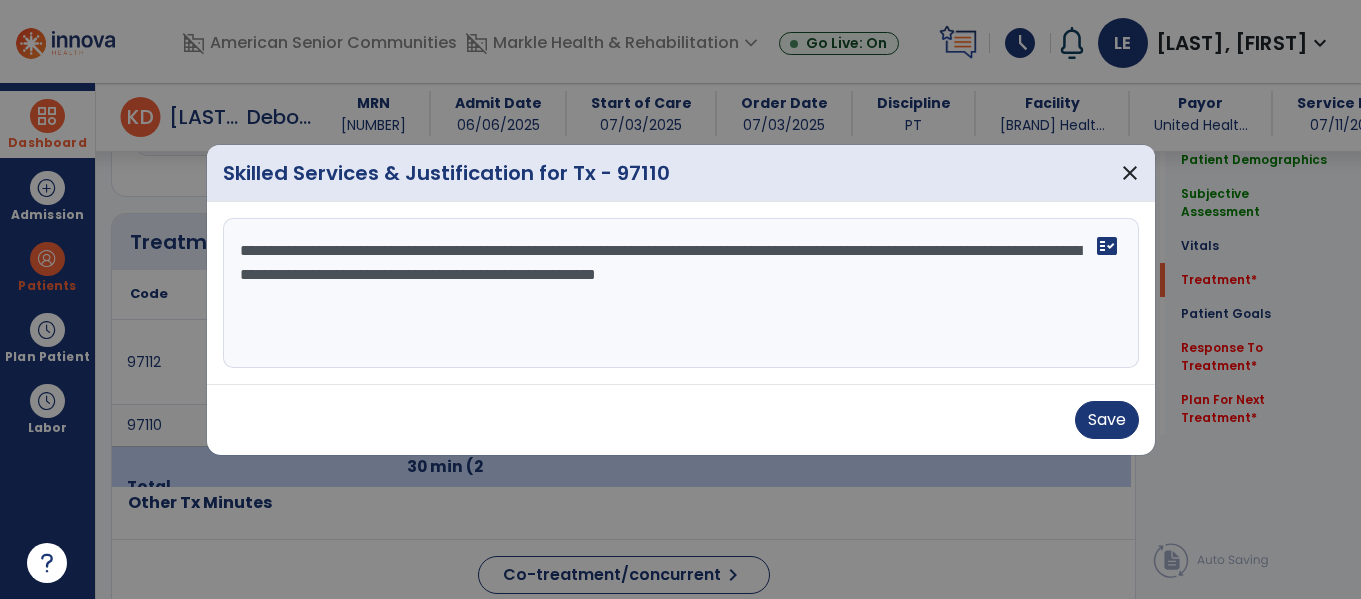 type on "**********" 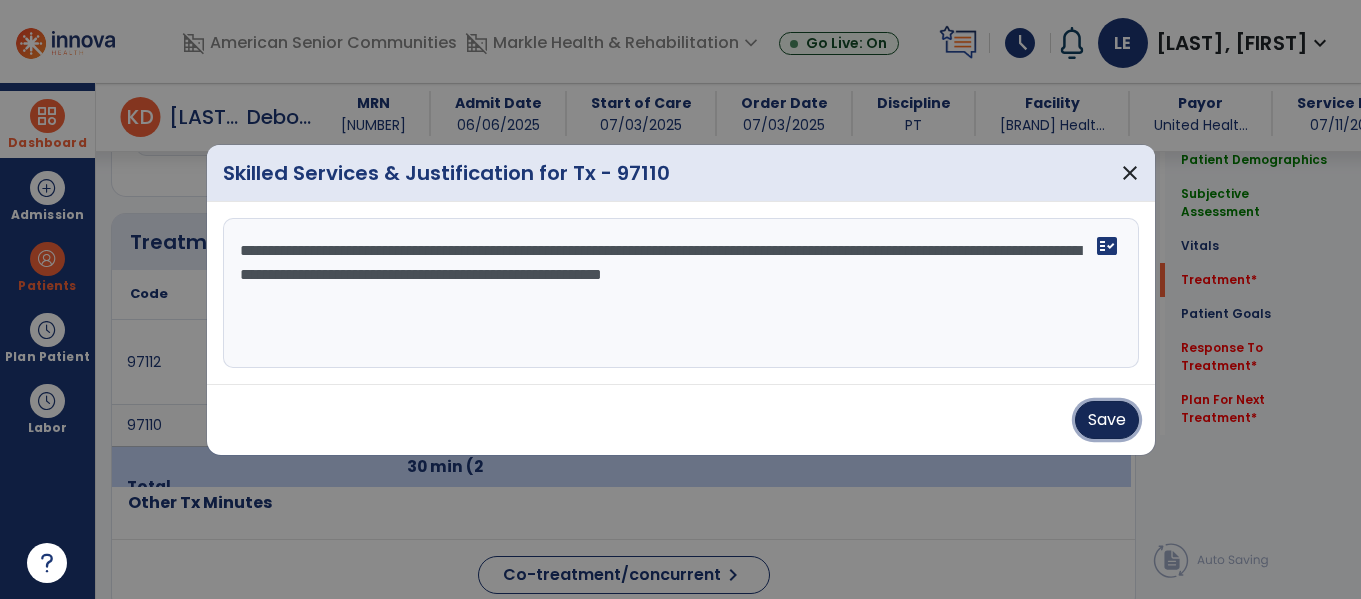 click on "Save" at bounding box center [1107, 420] 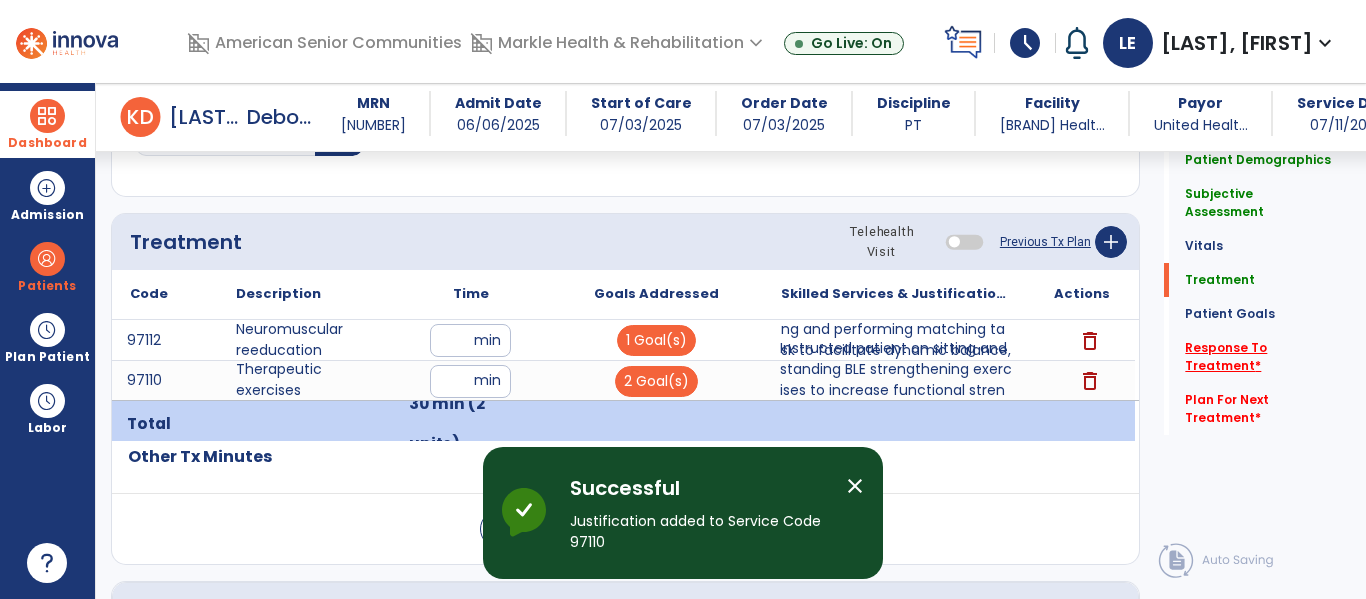 click on "Response To Treatment   *" 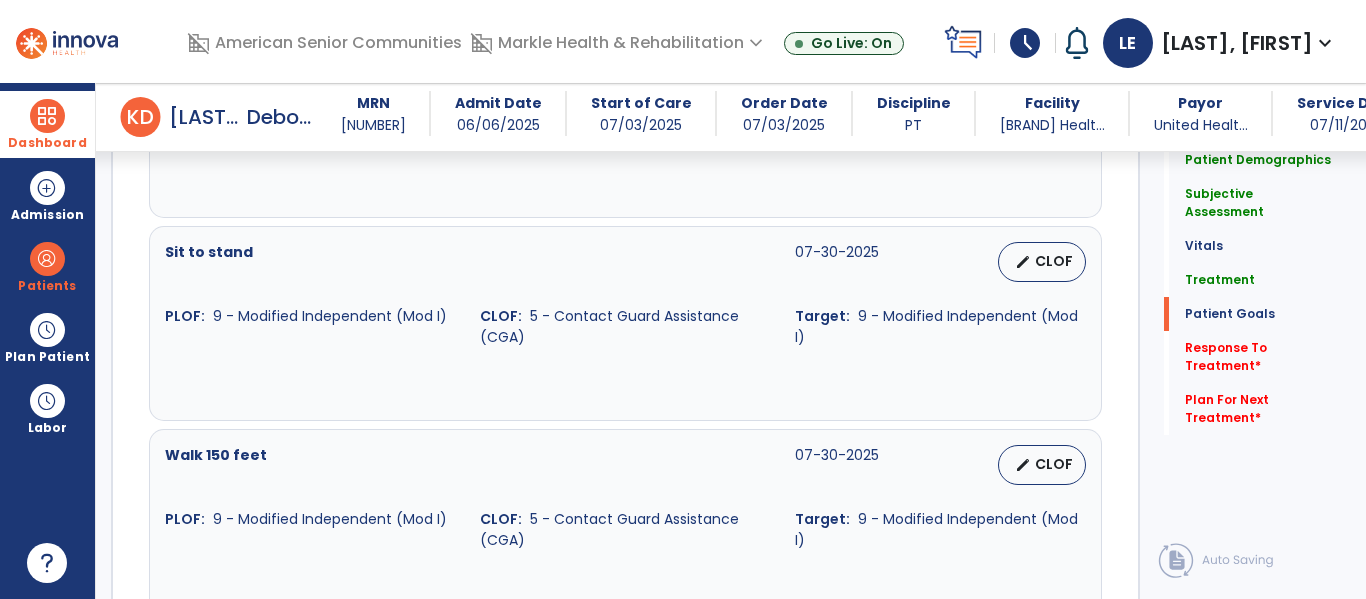 scroll, scrollTop: 3233, scrollLeft: 0, axis: vertical 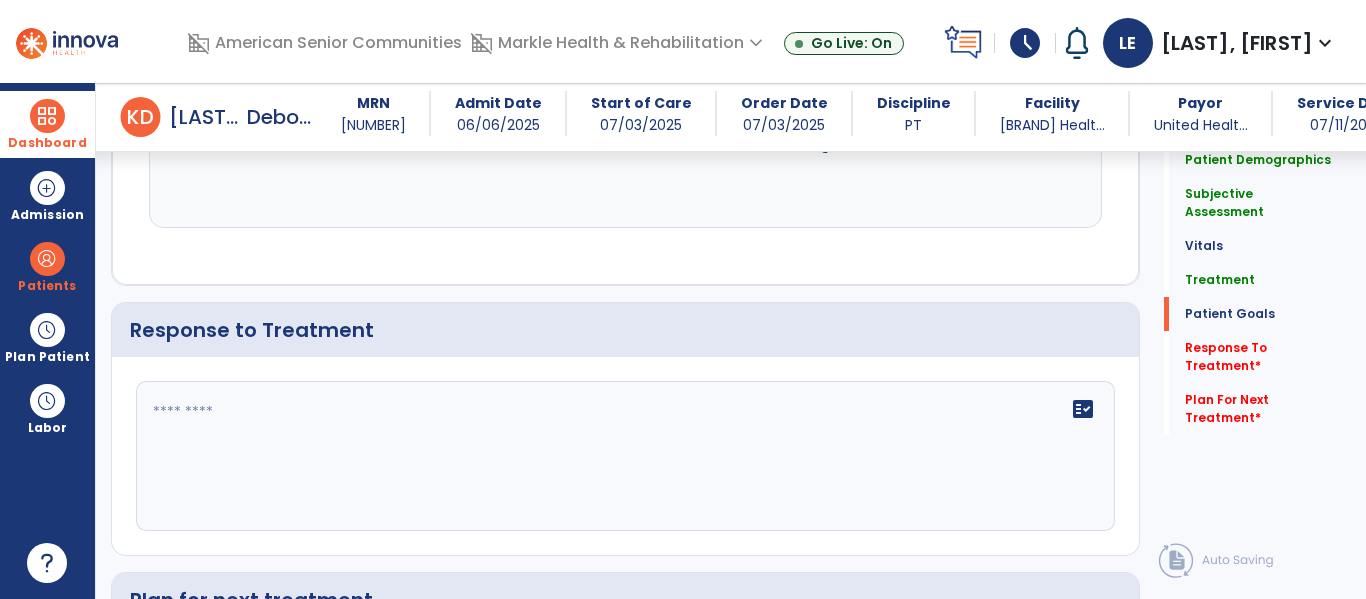 click on "fact_check" 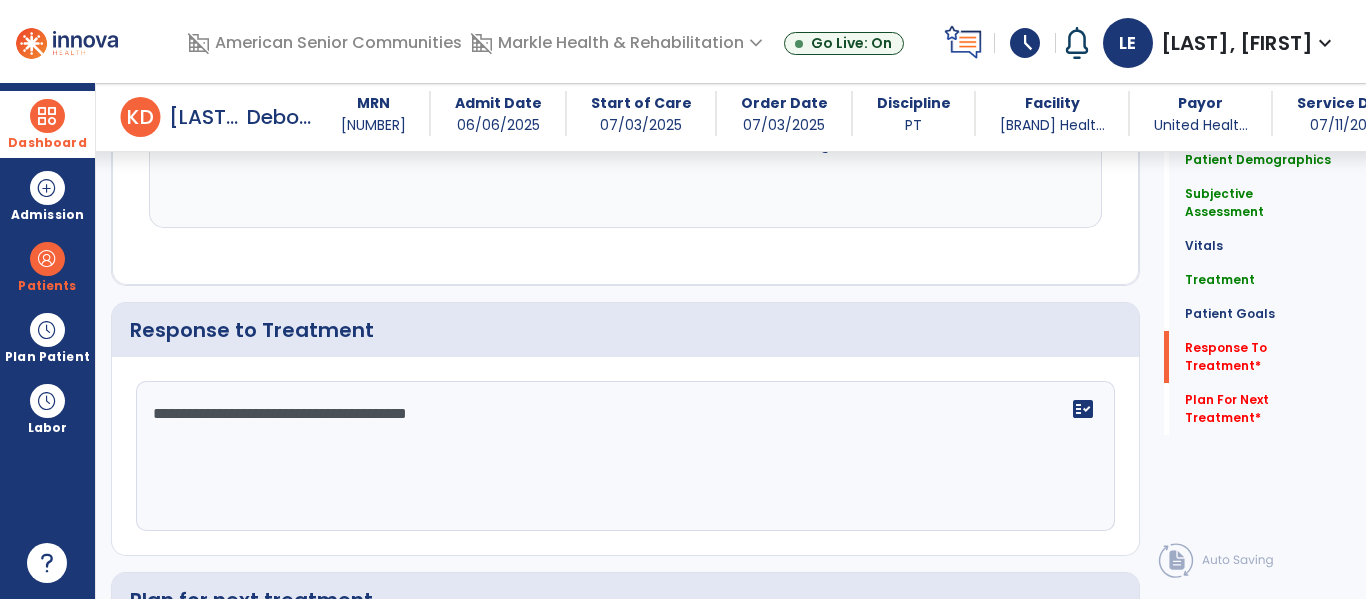 scroll, scrollTop: 3526, scrollLeft: 0, axis: vertical 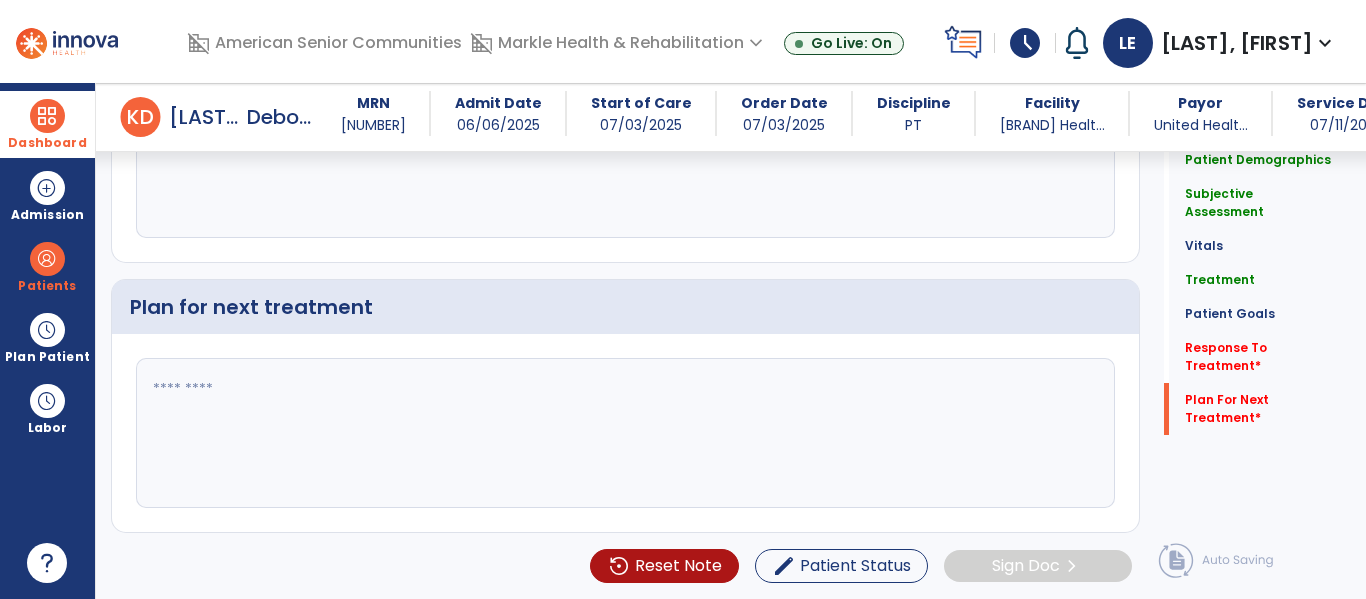 type on "**********" 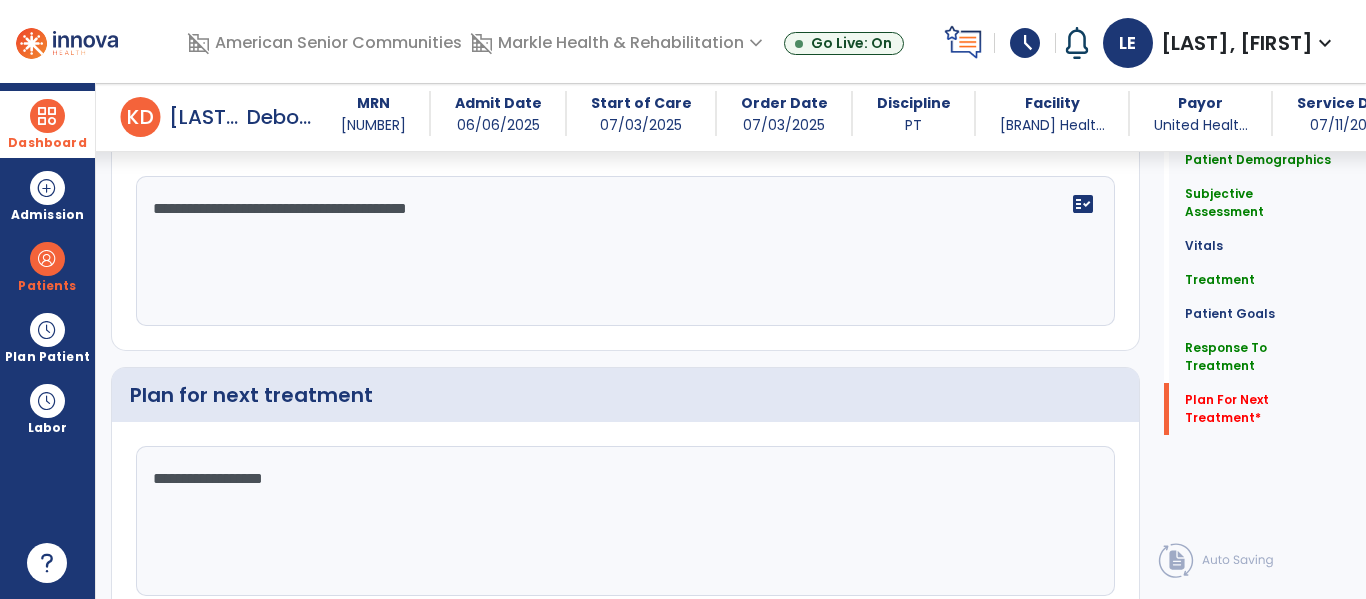 scroll, scrollTop: 3526, scrollLeft: 0, axis: vertical 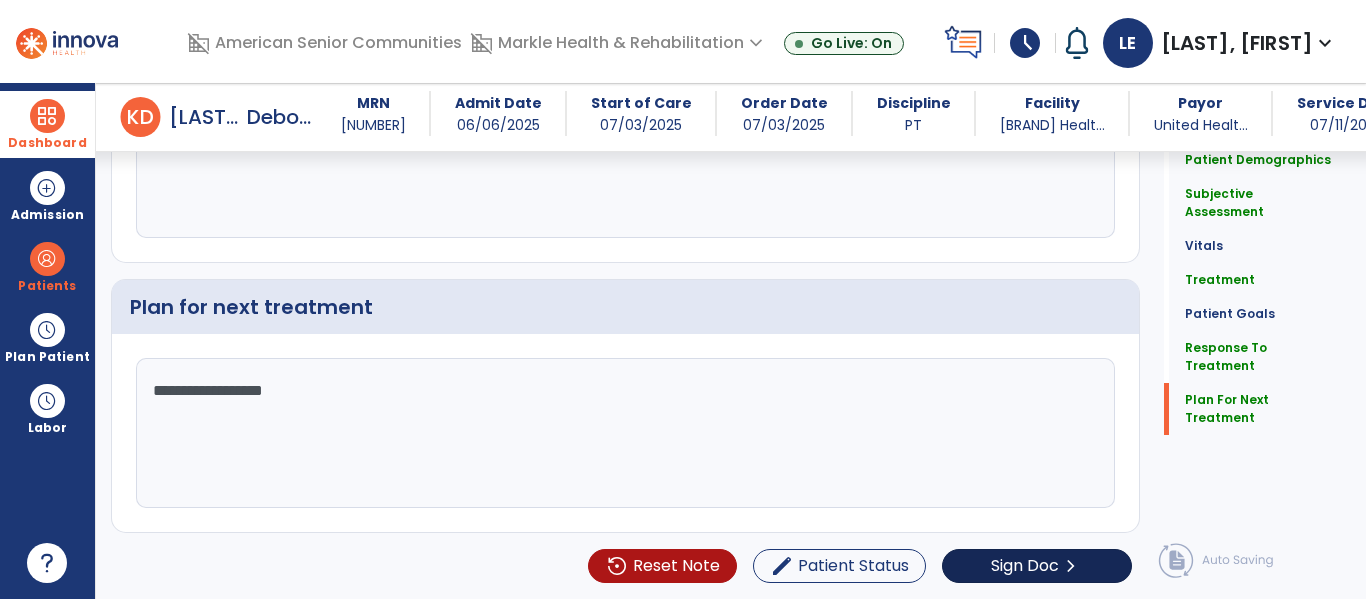 type on "**********" 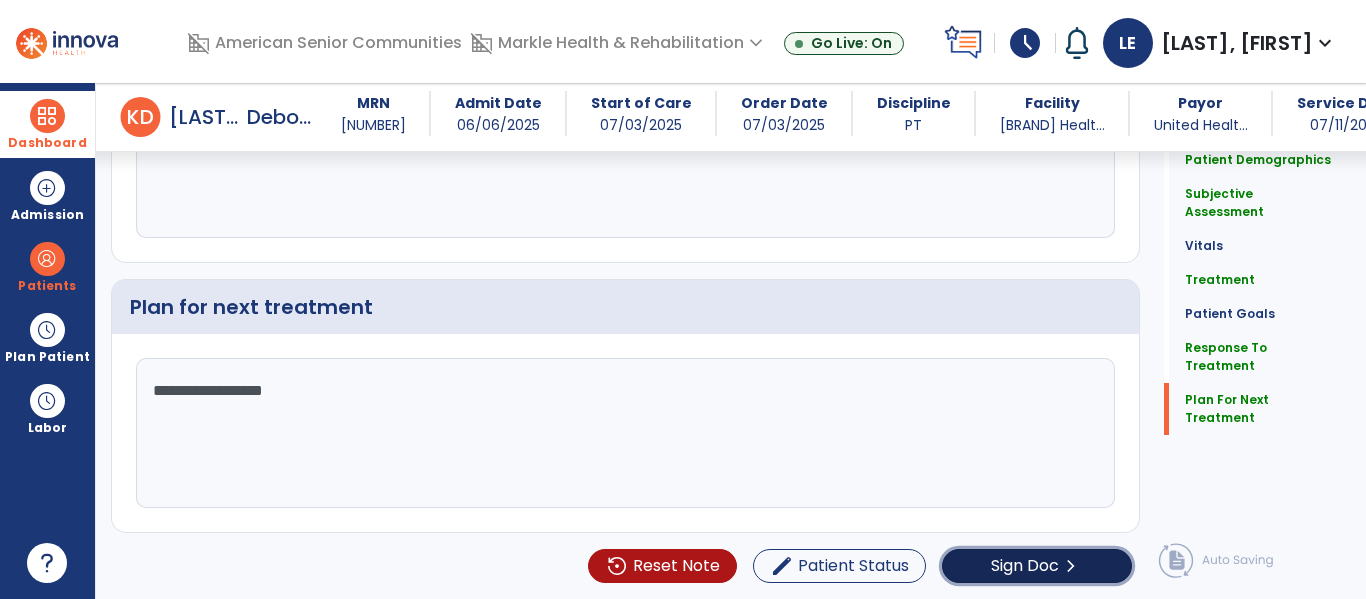 click on "Sign Doc" 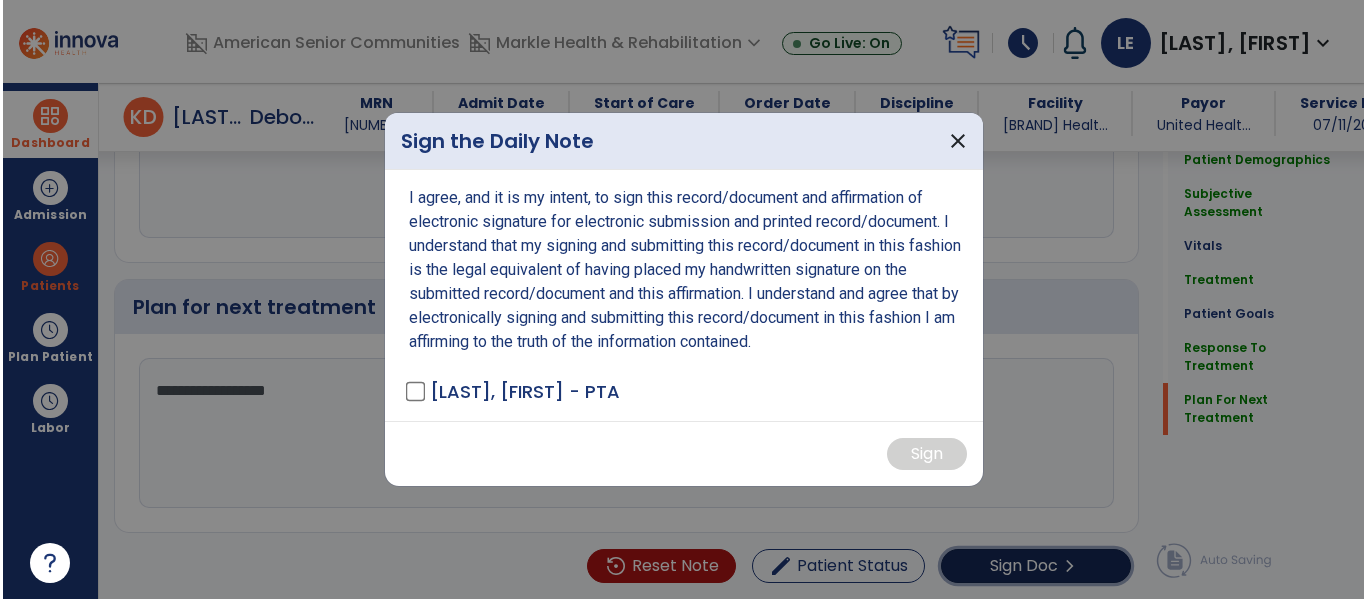 scroll, scrollTop: 3526, scrollLeft: 0, axis: vertical 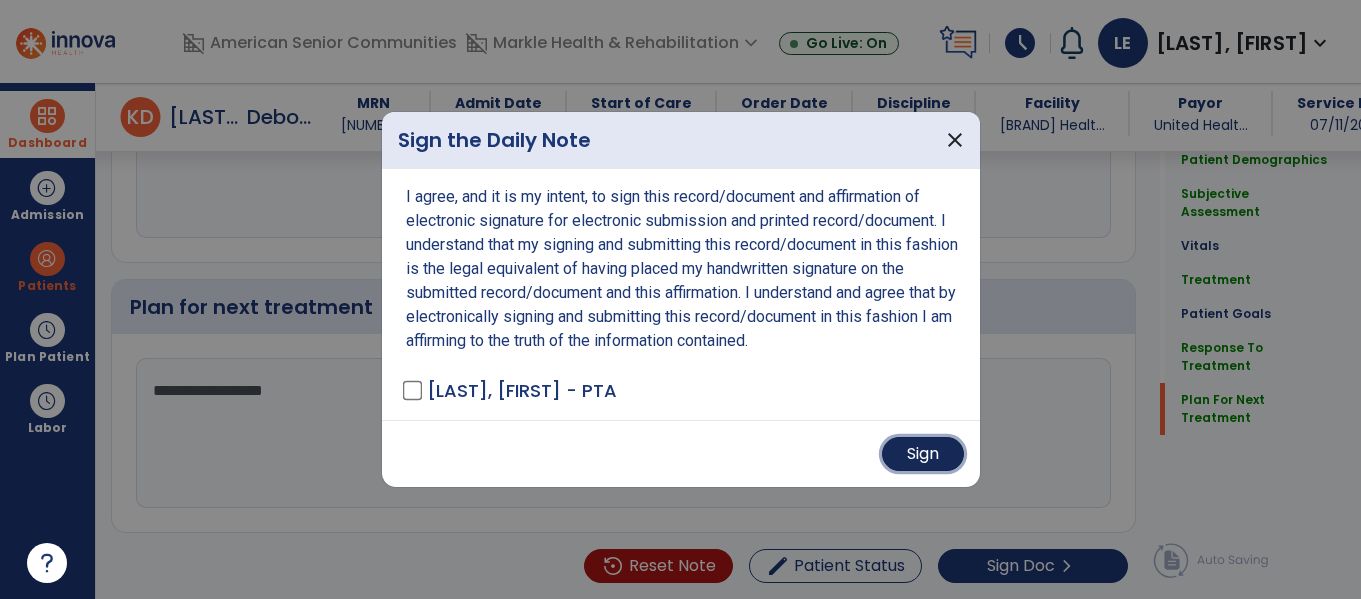 click on "Sign" at bounding box center (923, 454) 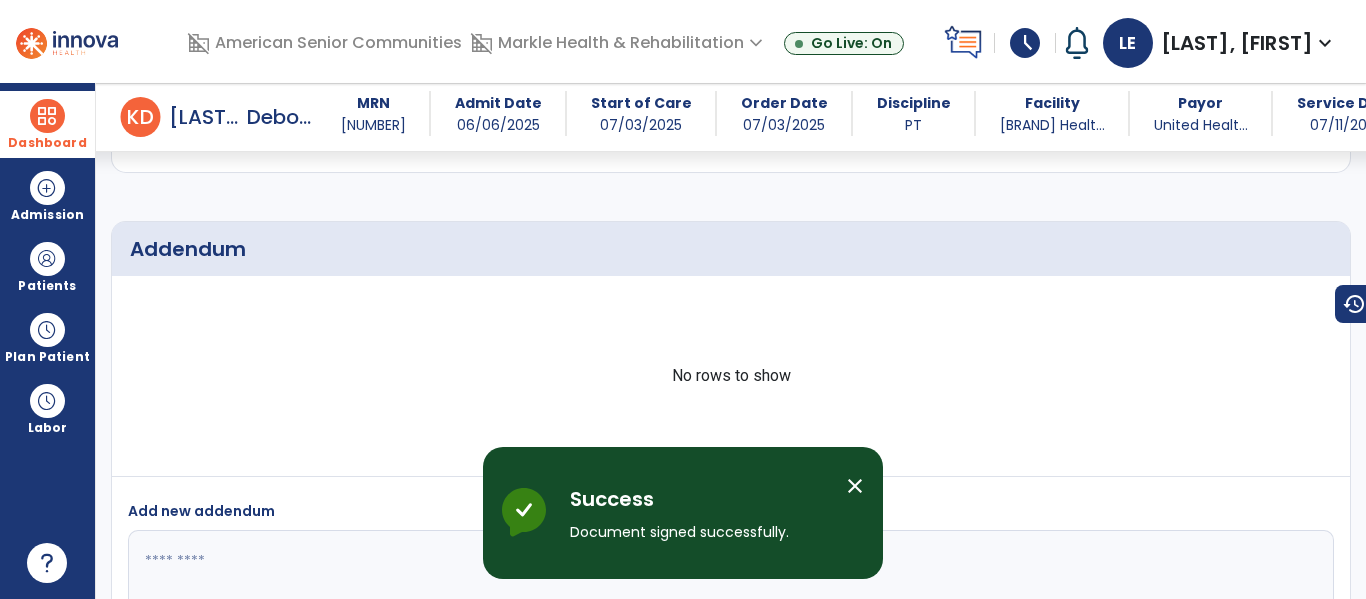 scroll, scrollTop: 4592, scrollLeft: 0, axis: vertical 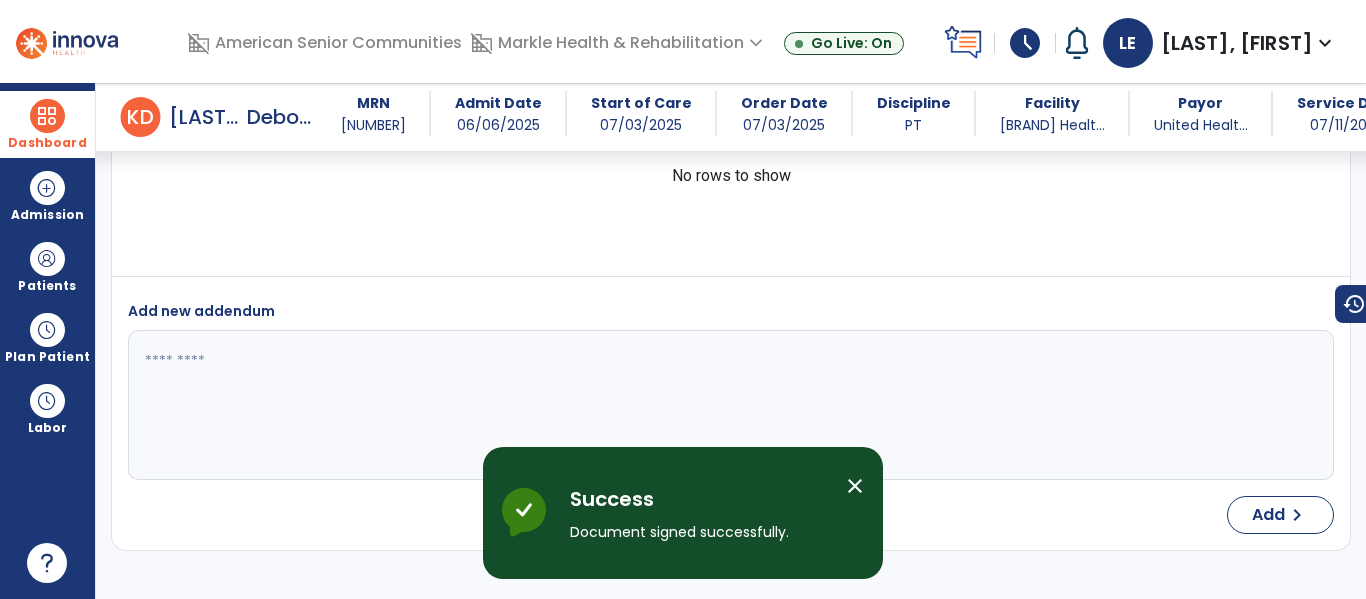 click at bounding box center (47, 116) 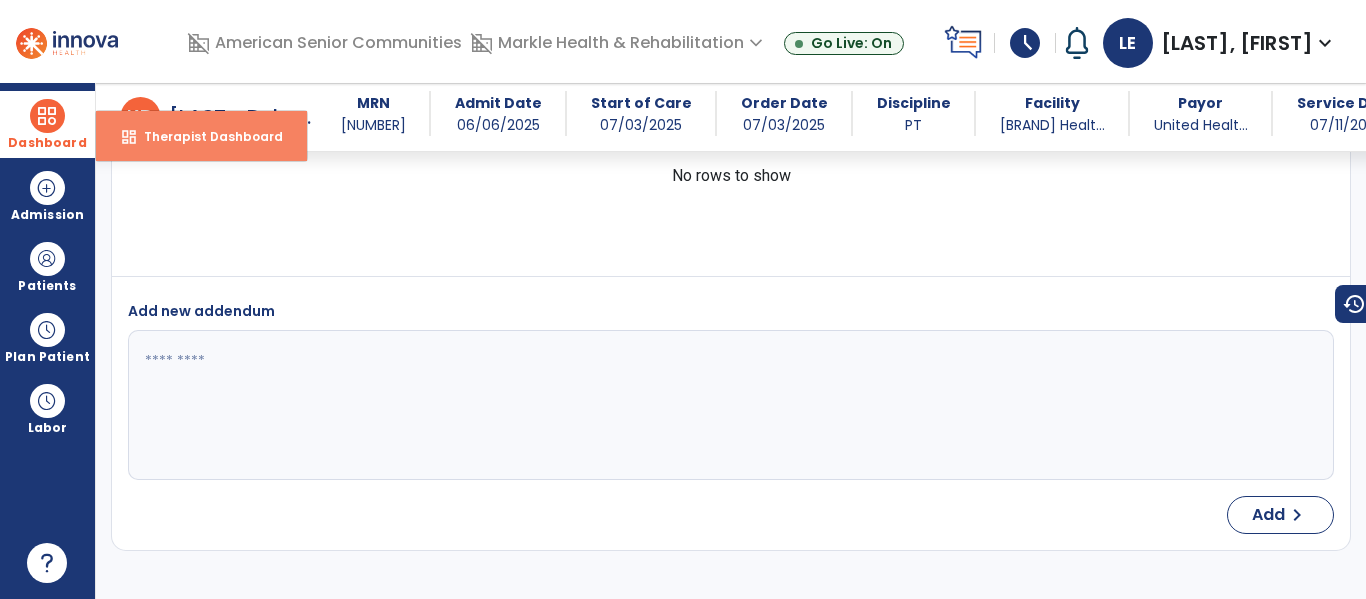 click on "dashboard  Therapist Dashboard" at bounding box center [201, 136] 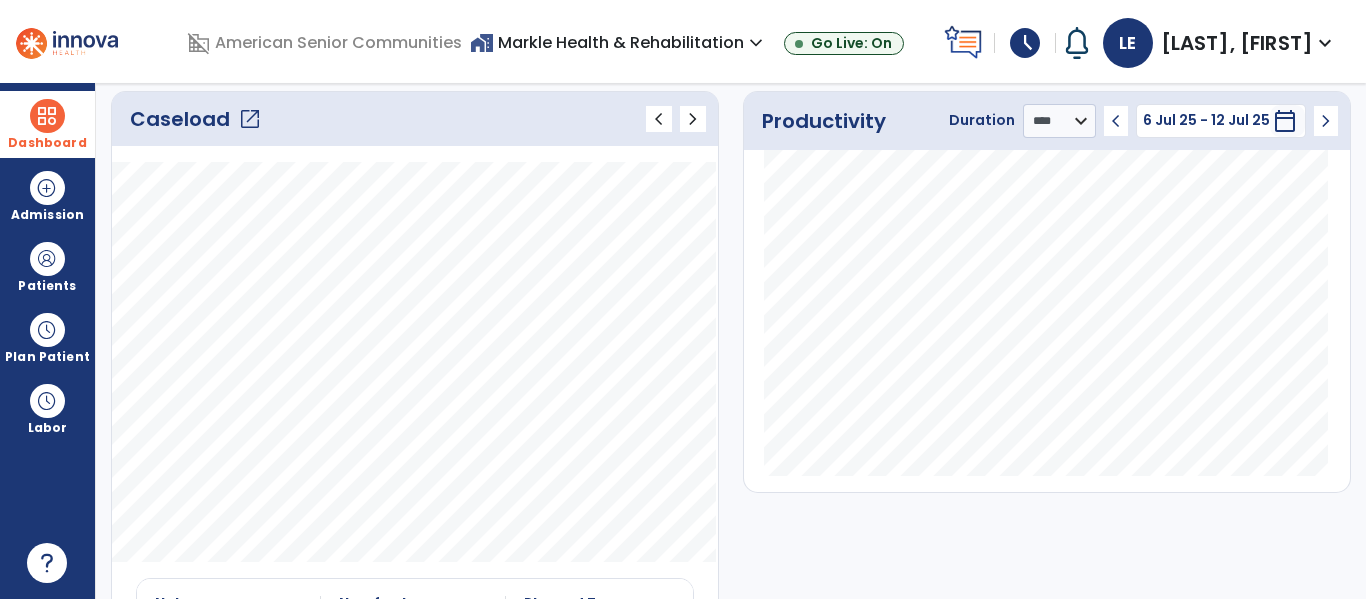 scroll, scrollTop: 0, scrollLeft: 0, axis: both 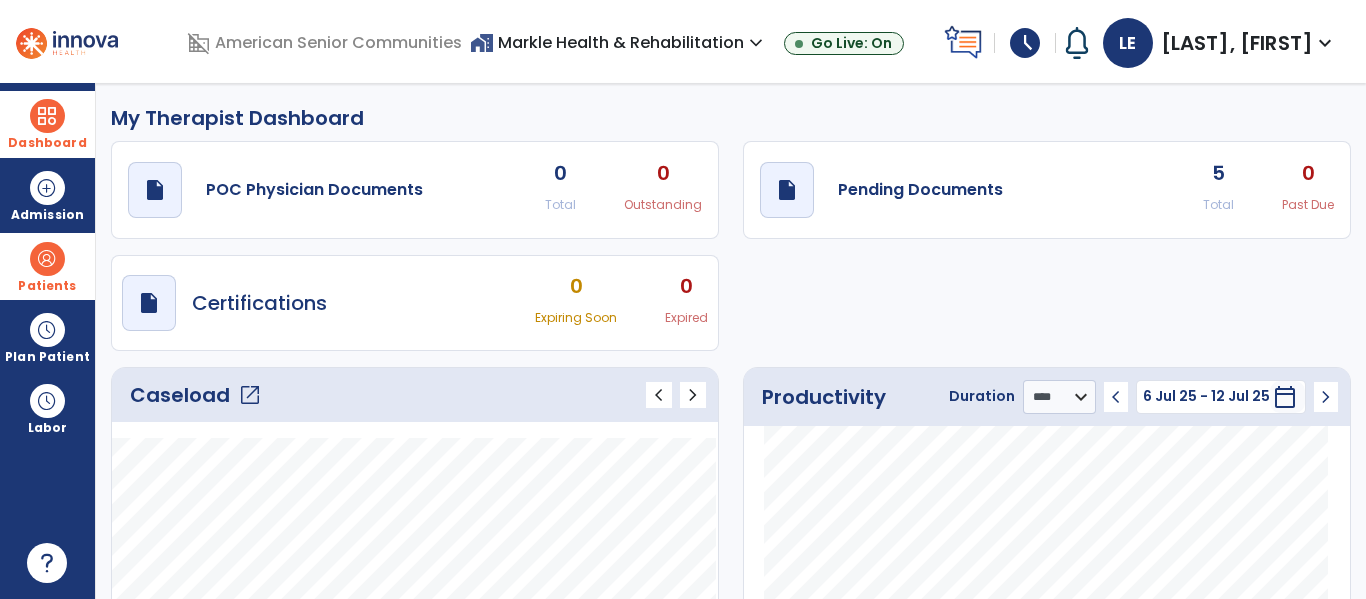click at bounding box center [47, 259] 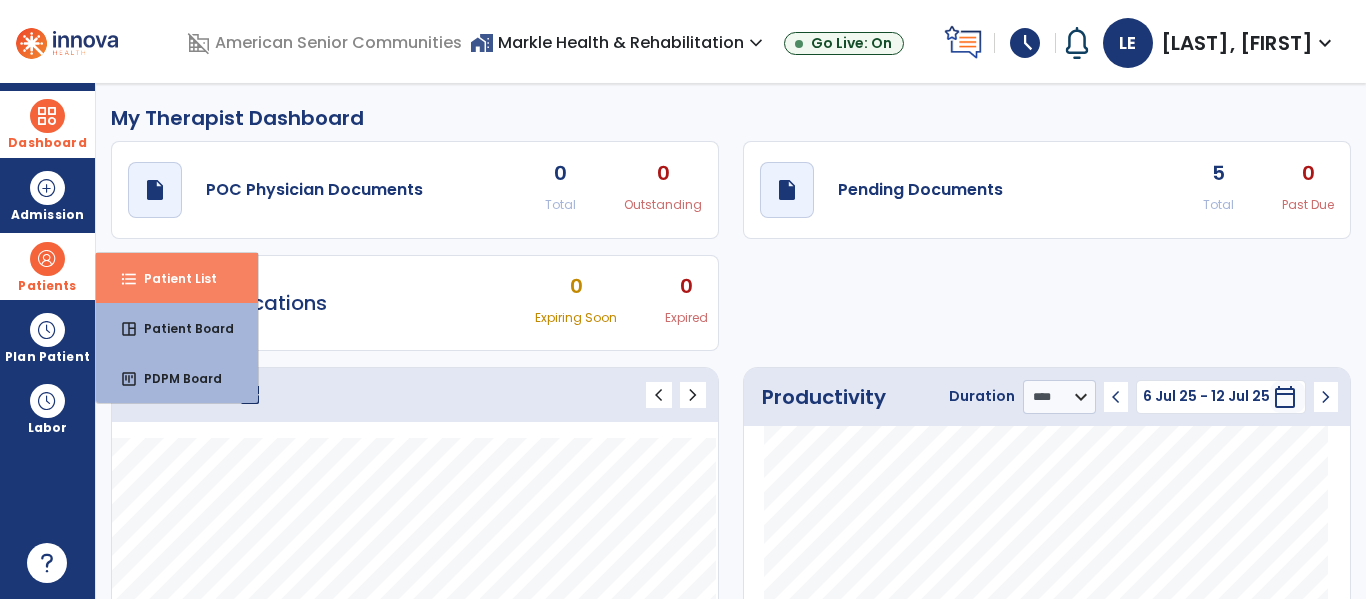 click on "Patient List" at bounding box center (172, 278) 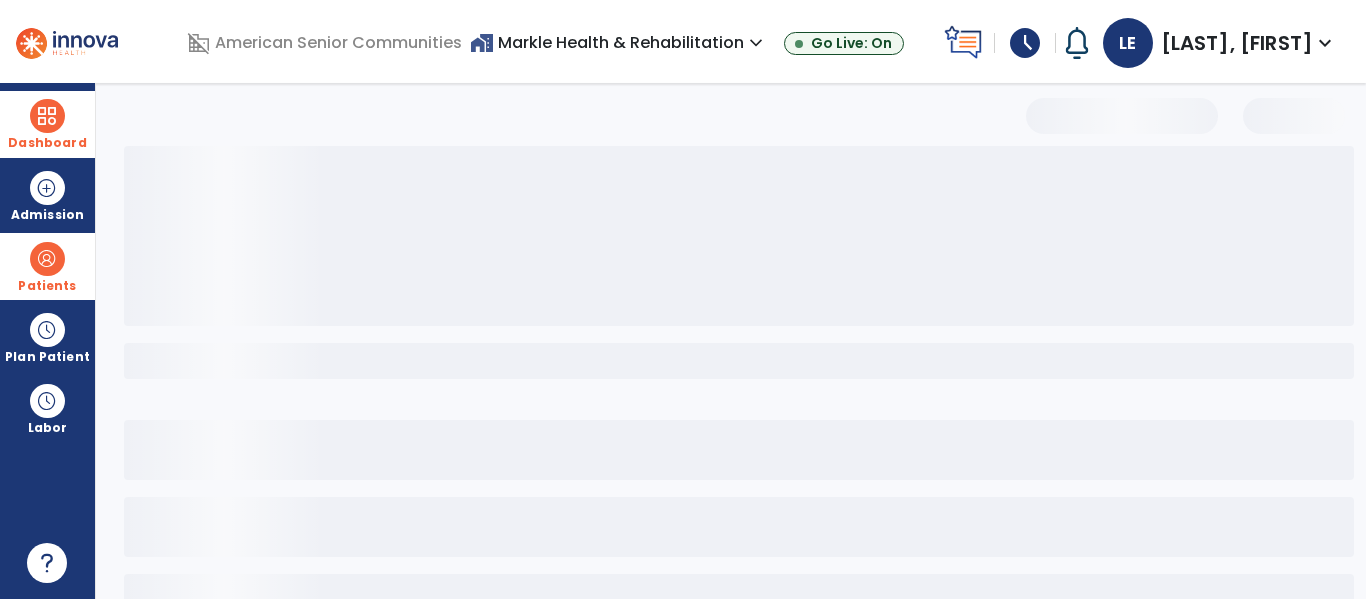 select on "***" 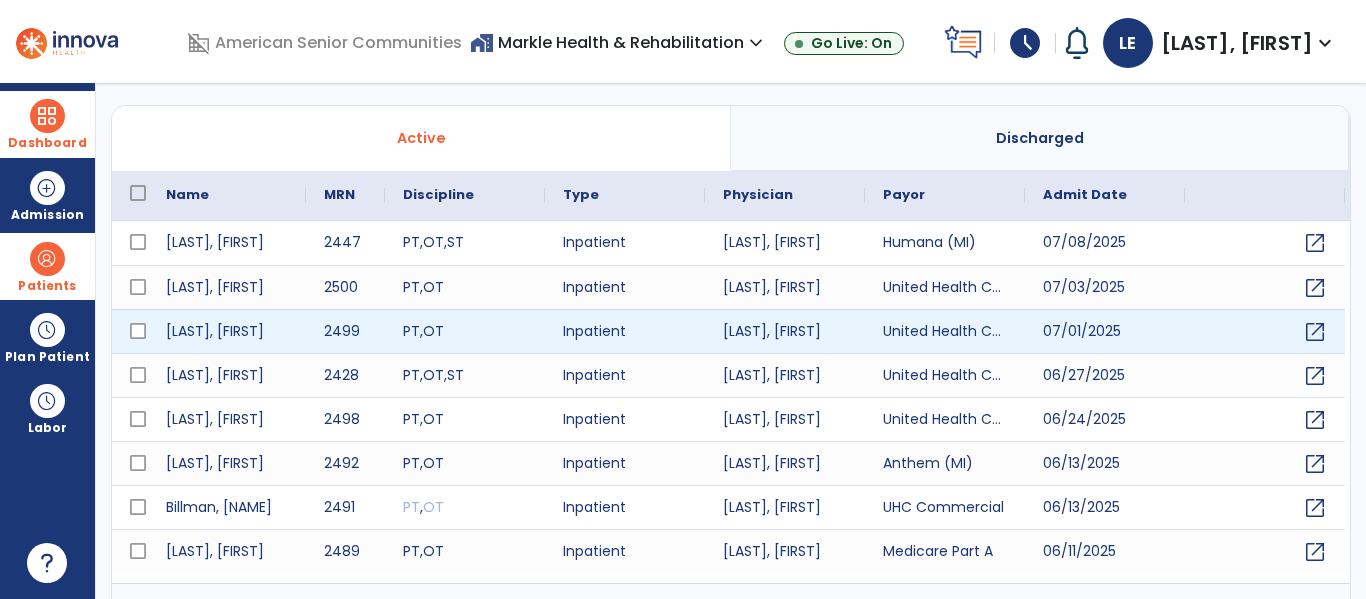 scroll, scrollTop: 119, scrollLeft: 0, axis: vertical 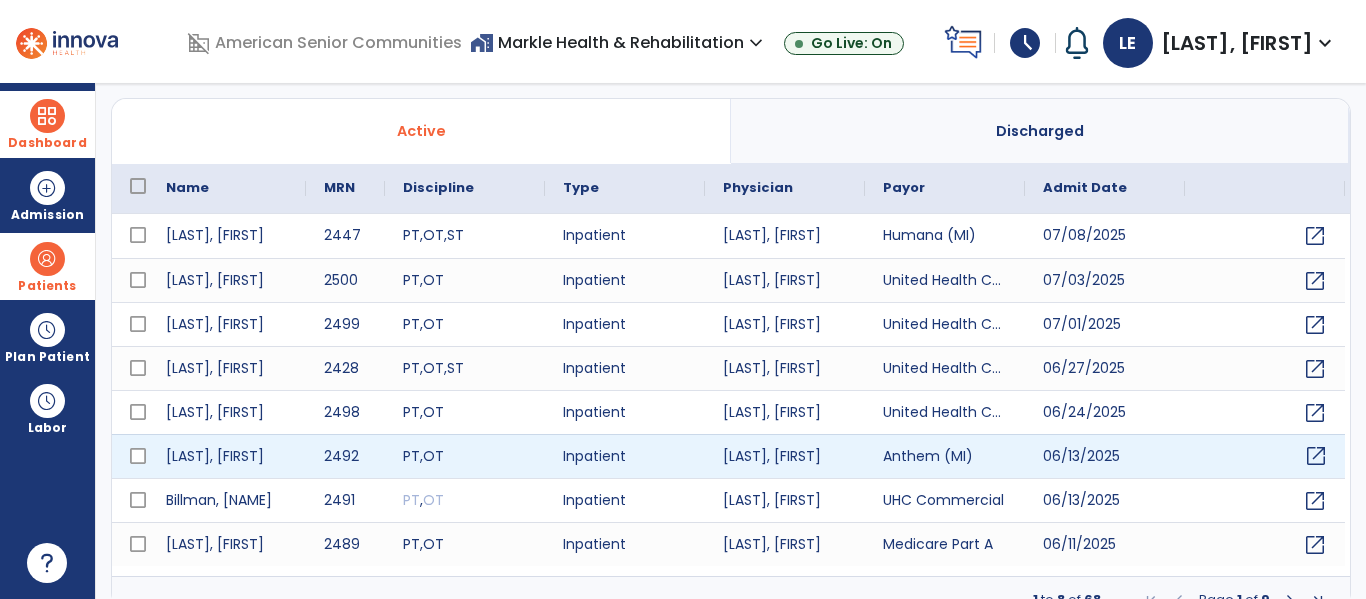 click on "open_in_new" at bounding box center (1316, 456) 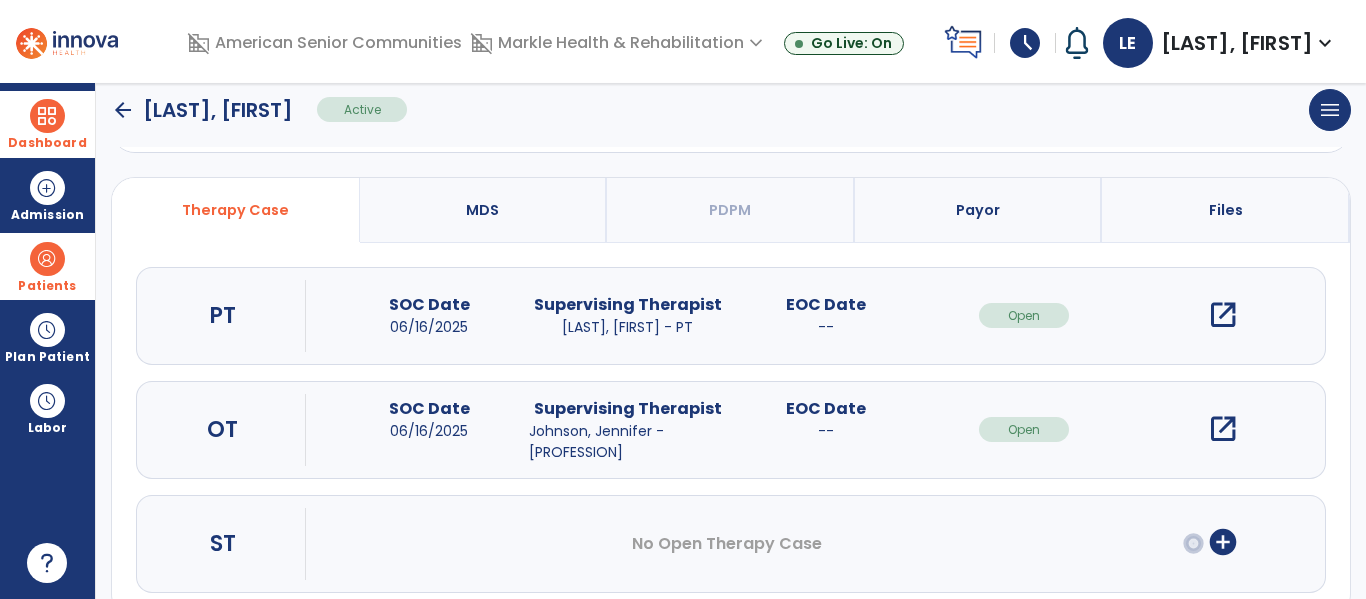 click on "open_in_new" at bounding box center [1223, 429] 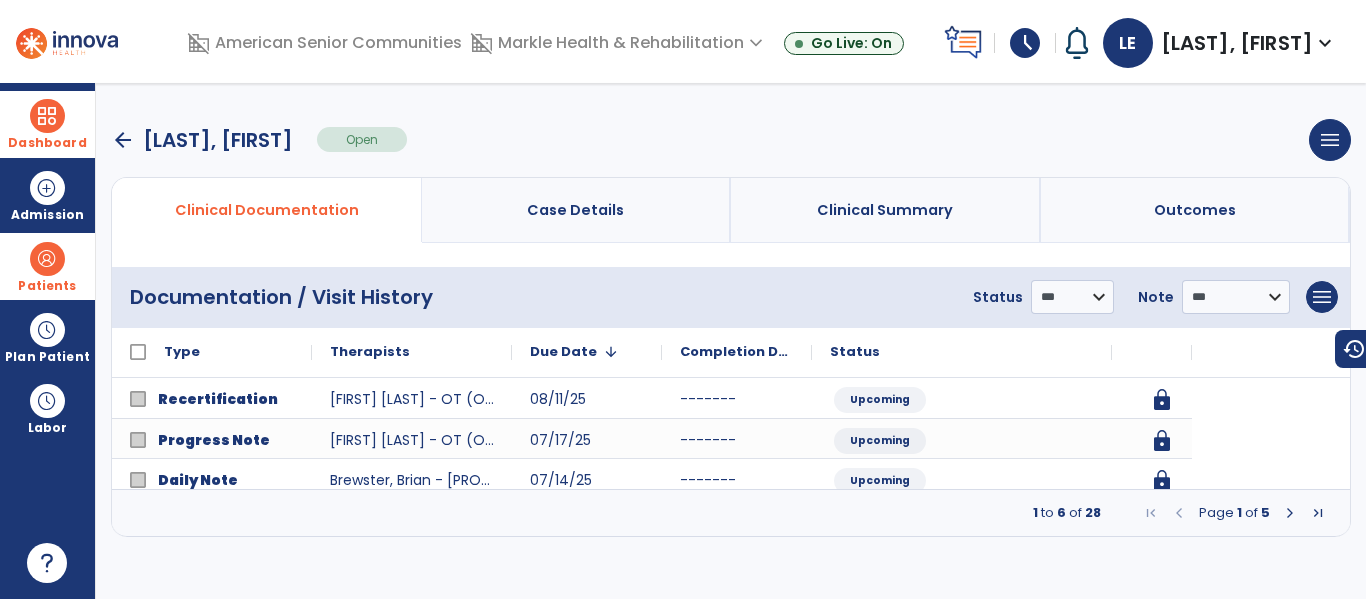 scroll, scrollTop: 0, scrollLeft: 0, axis: both 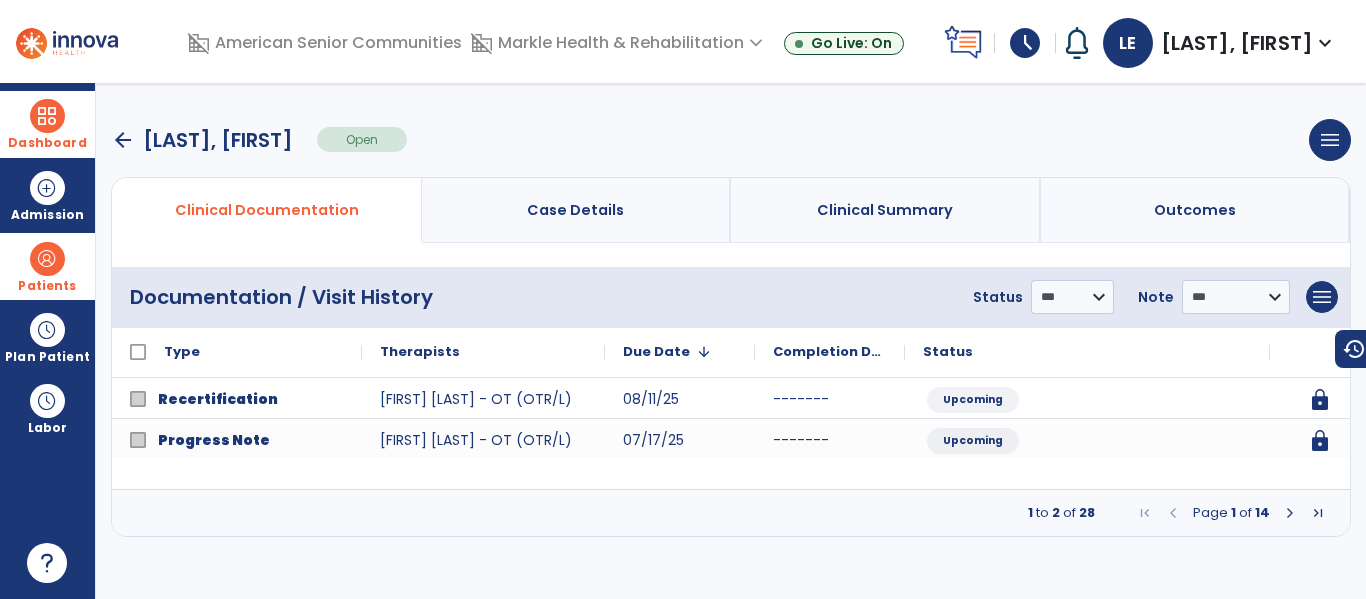 click at bounding box center [1290, 513] 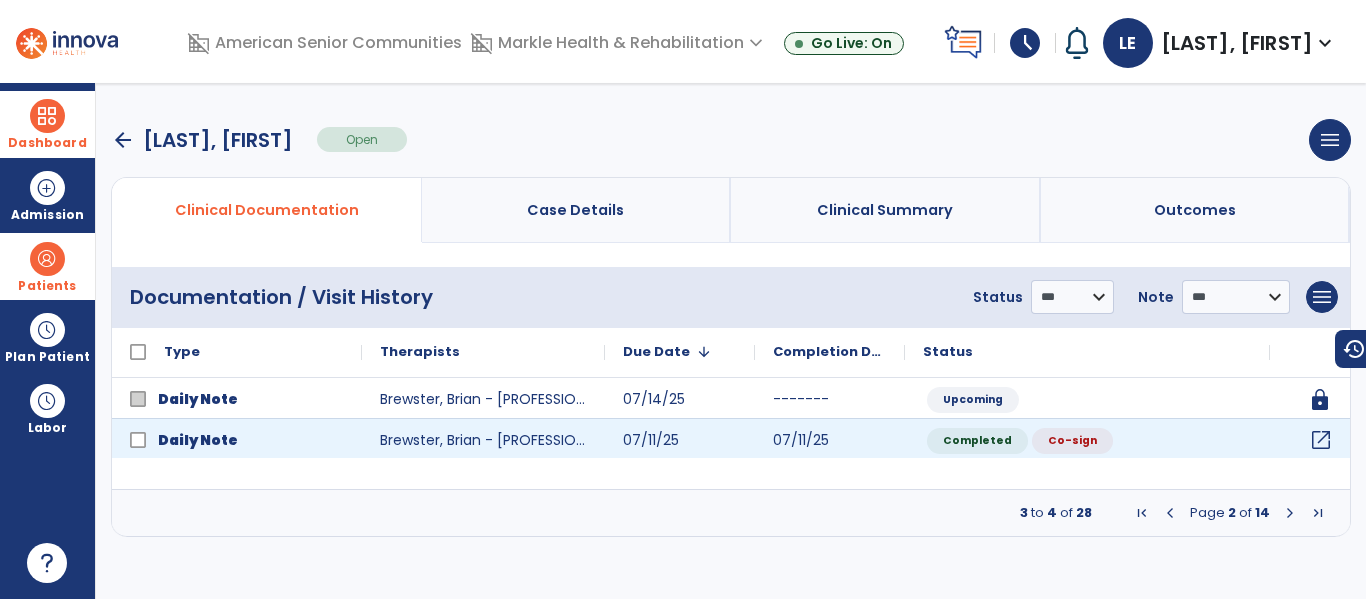 click on "open_in_new" 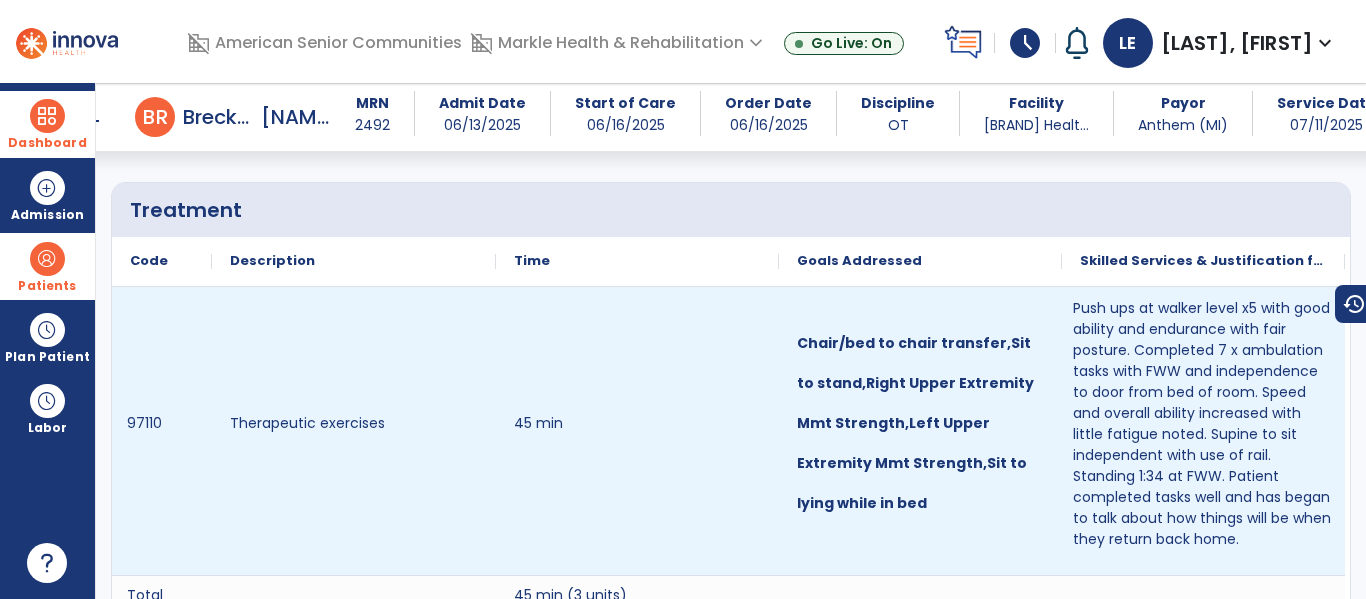 scroll, scrollTop: 1352, scrollLeft: 0, axis: vertical 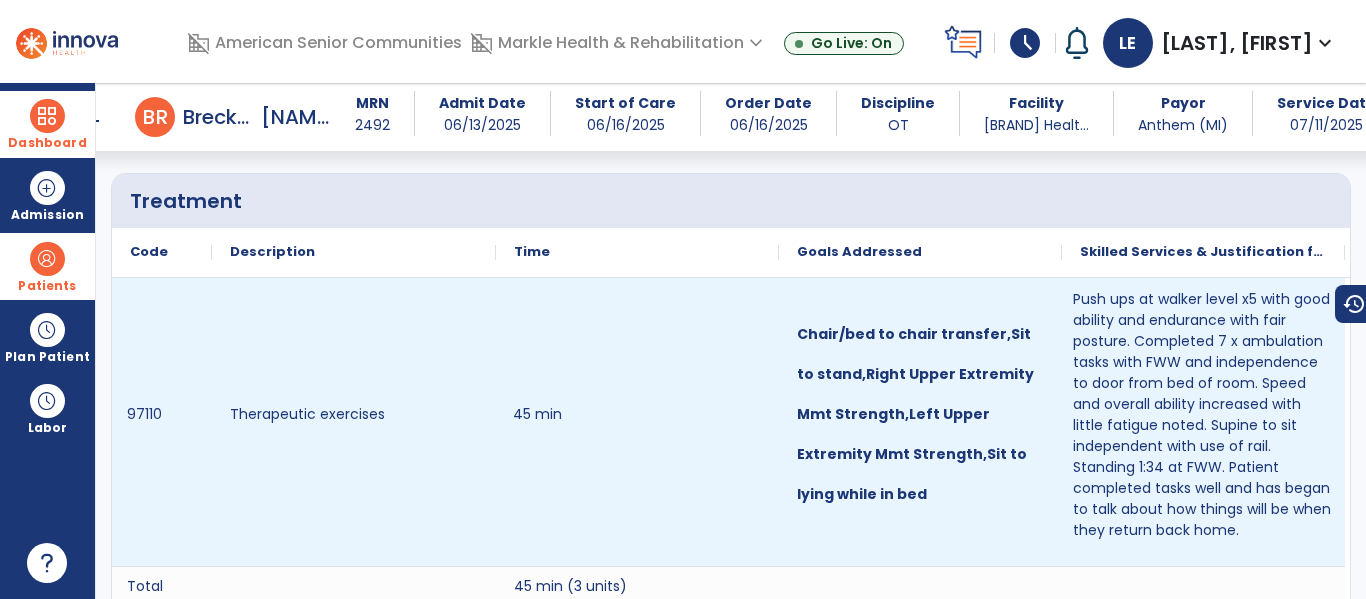 click on "45 min" at bounding box center [637, 422] 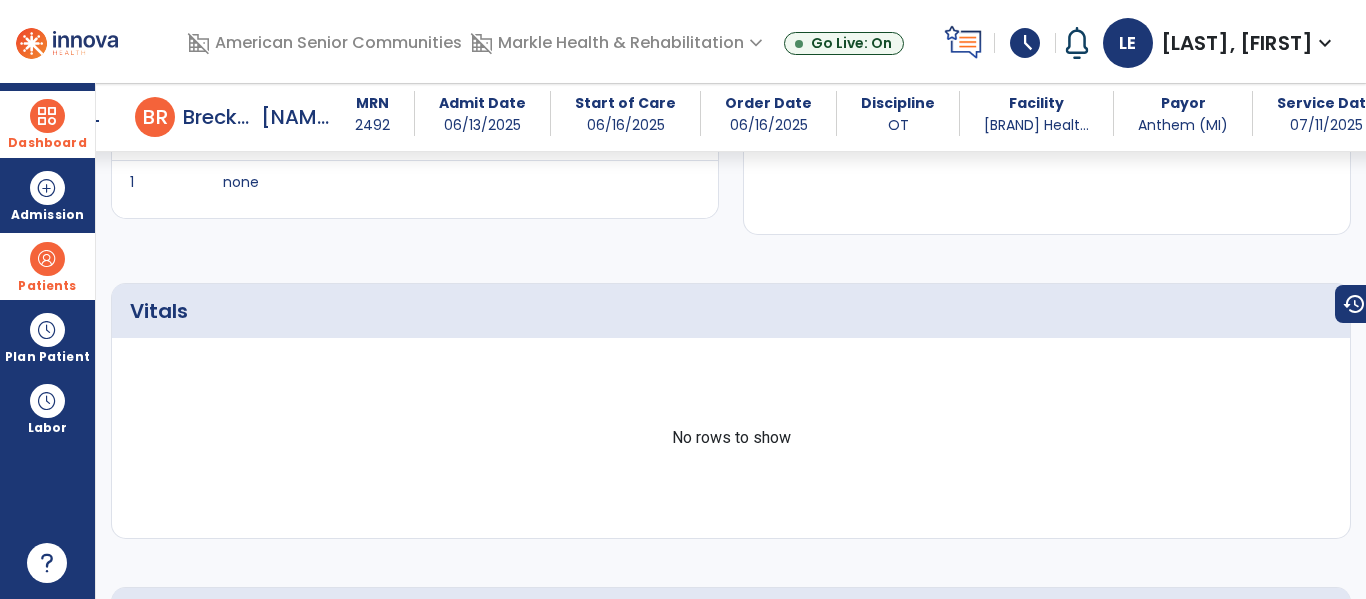 scroll, scrollTop: 0, scrollLeft: 0, axis: both 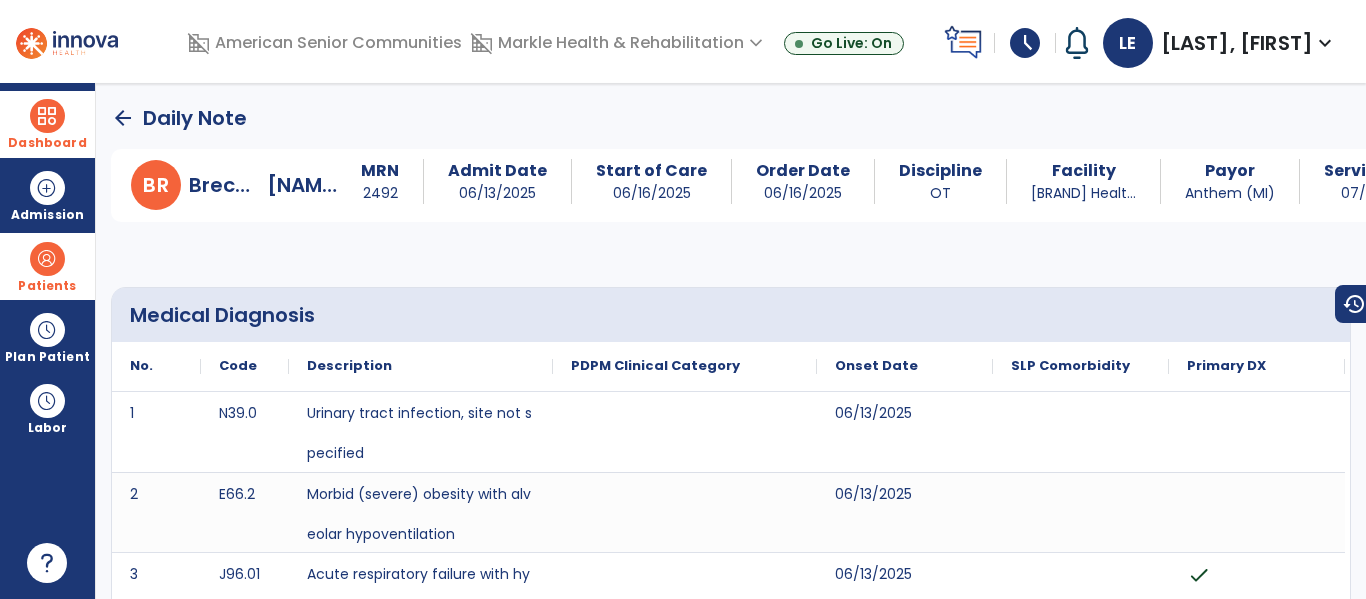 click at bounding box center (47, 116) 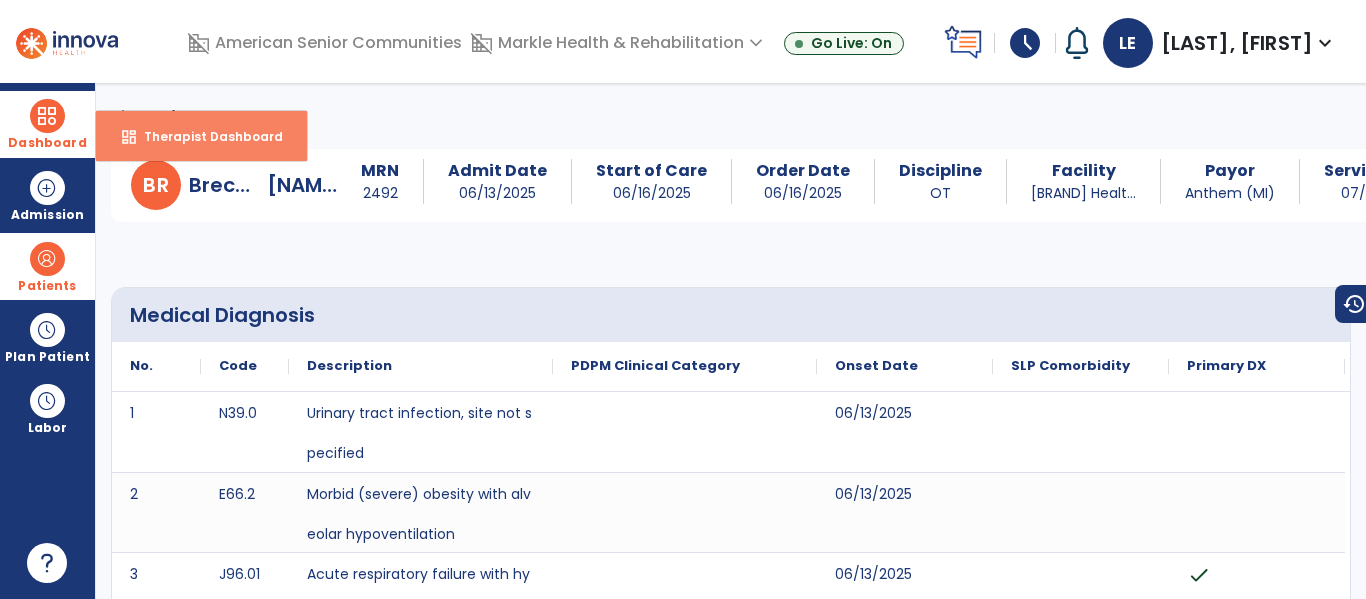click on "Therapist Dashboard" at bounding box center (205, 136) 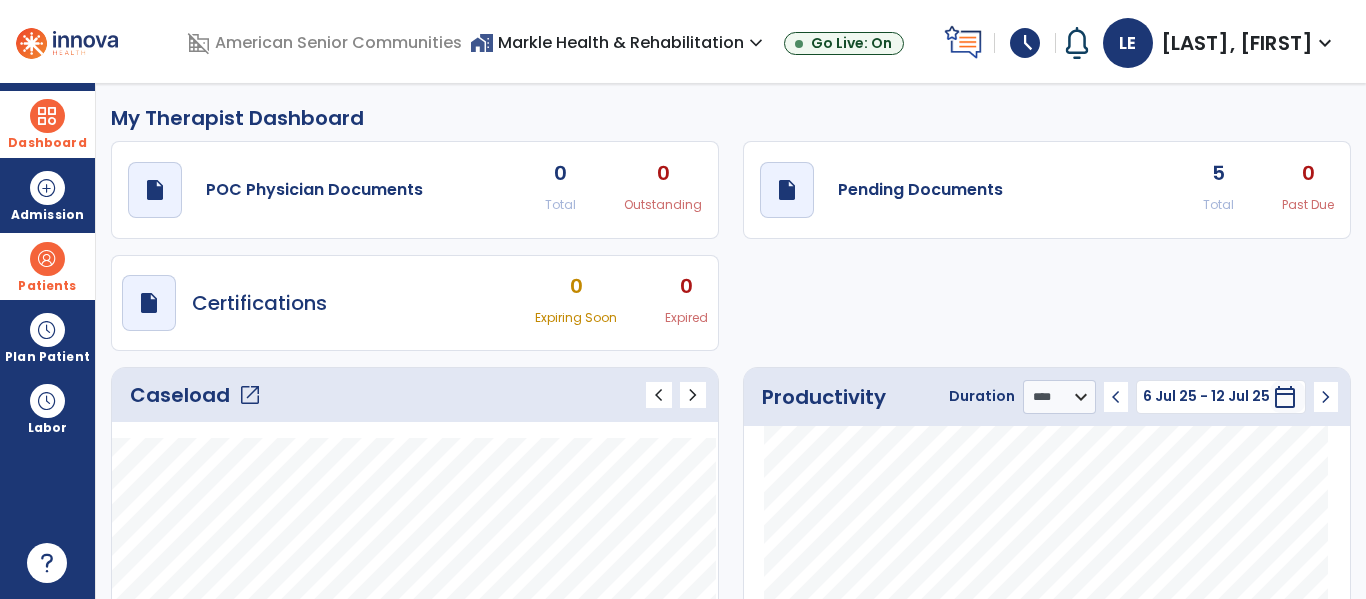 click on "open_in_new" 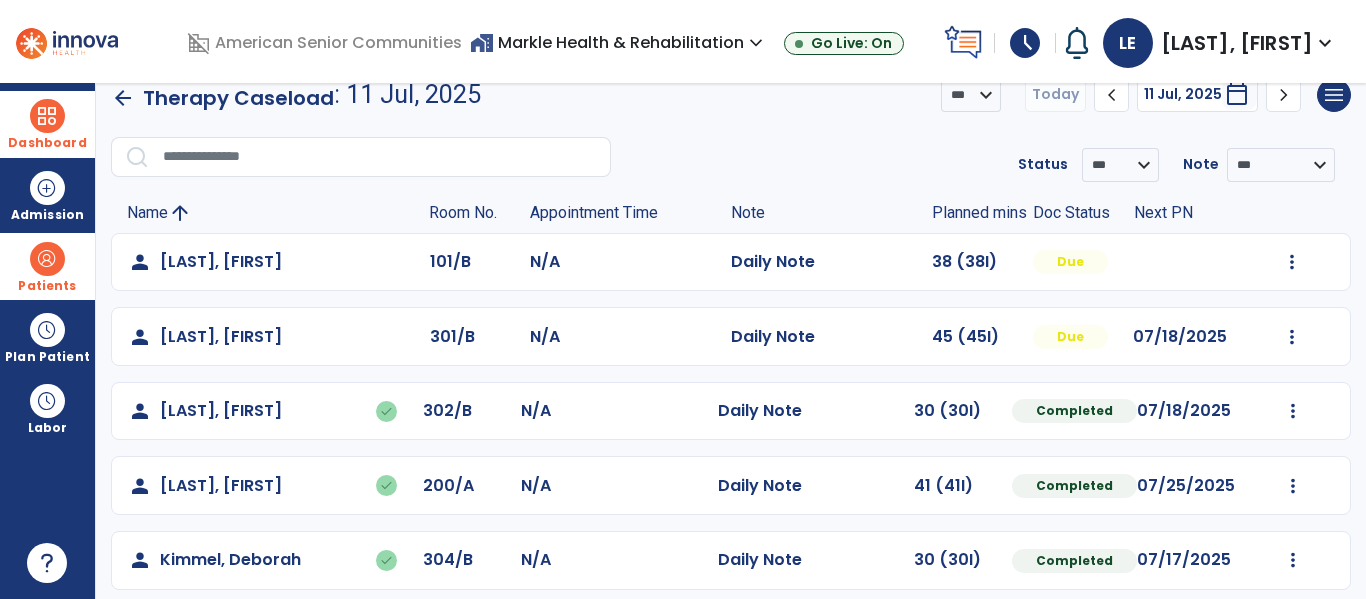 scroll, scrollTop: 27, scrollLeft: 0, axis: vertical 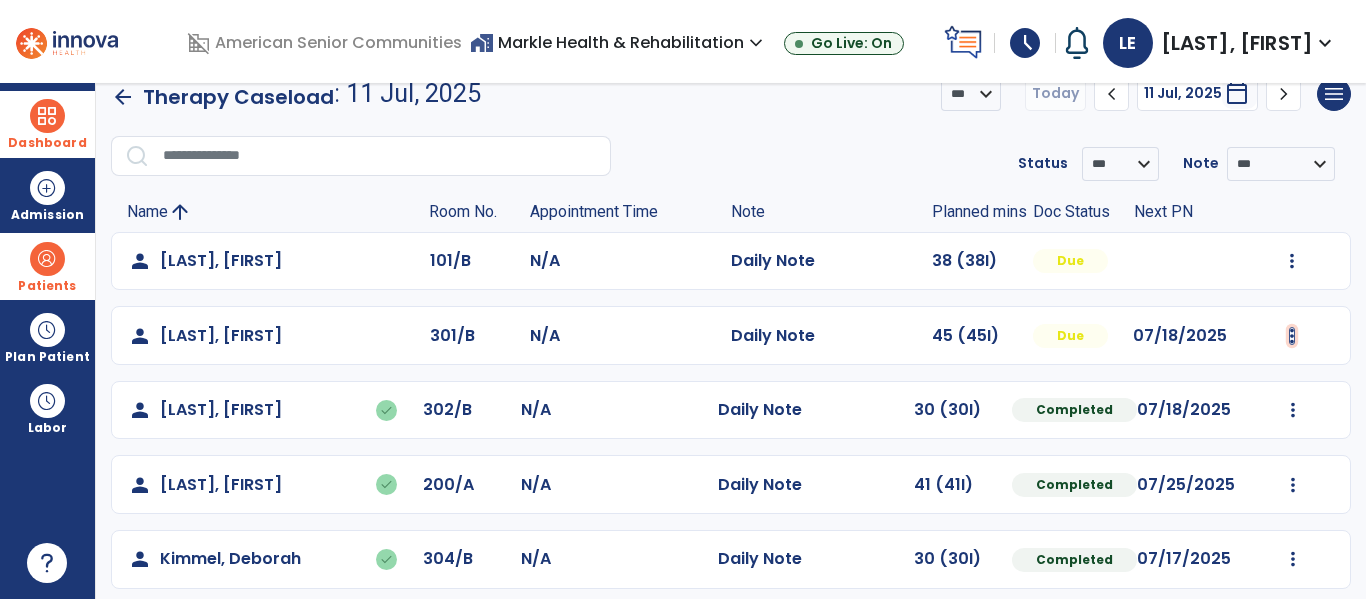 click at bounding box center [1292, 261] 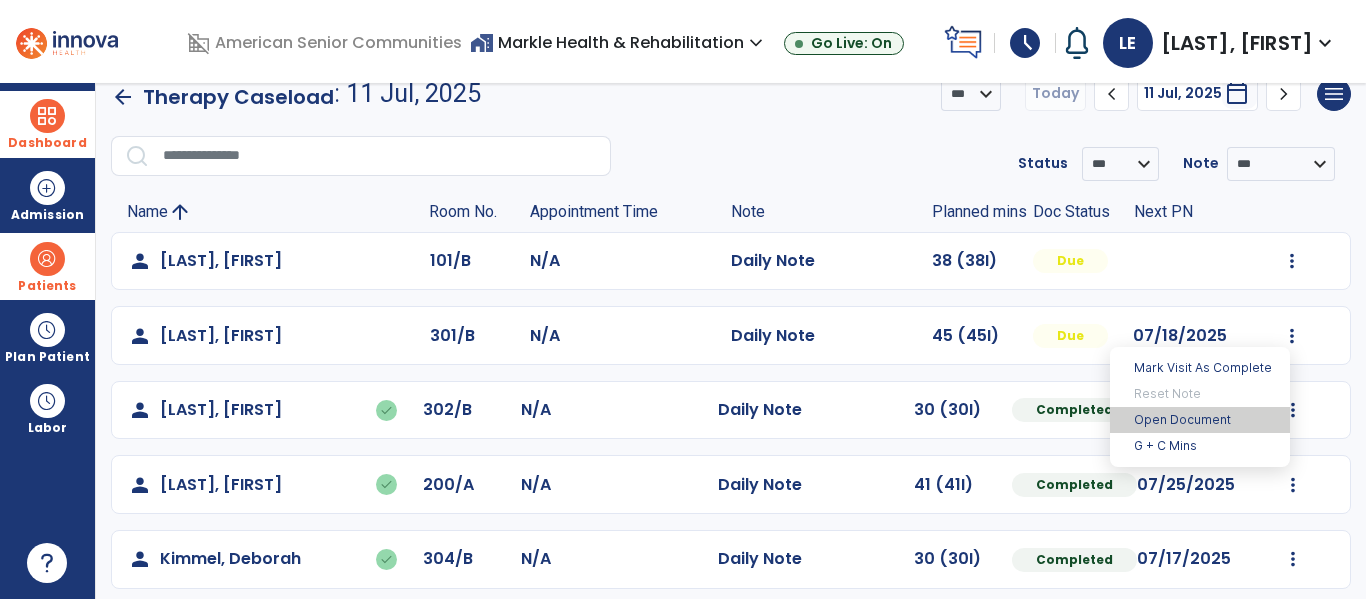 click on "Open Document" at bounding box center (1200, 420) 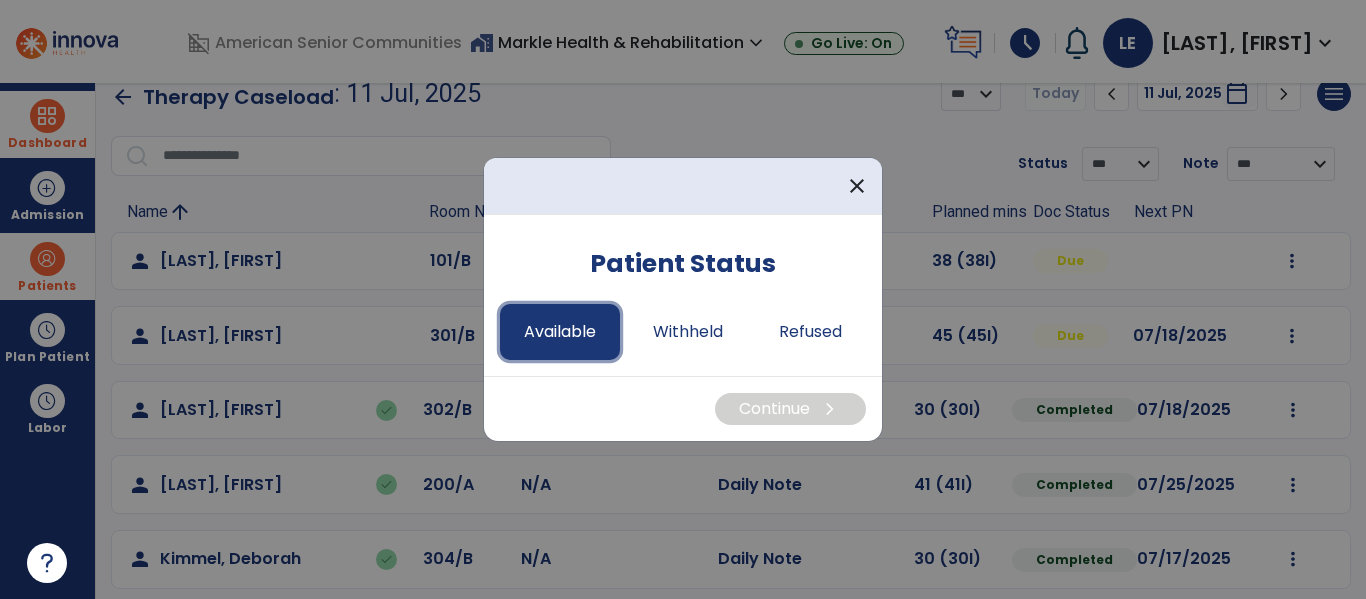 click on "Available" at bounding box center (560, 332) 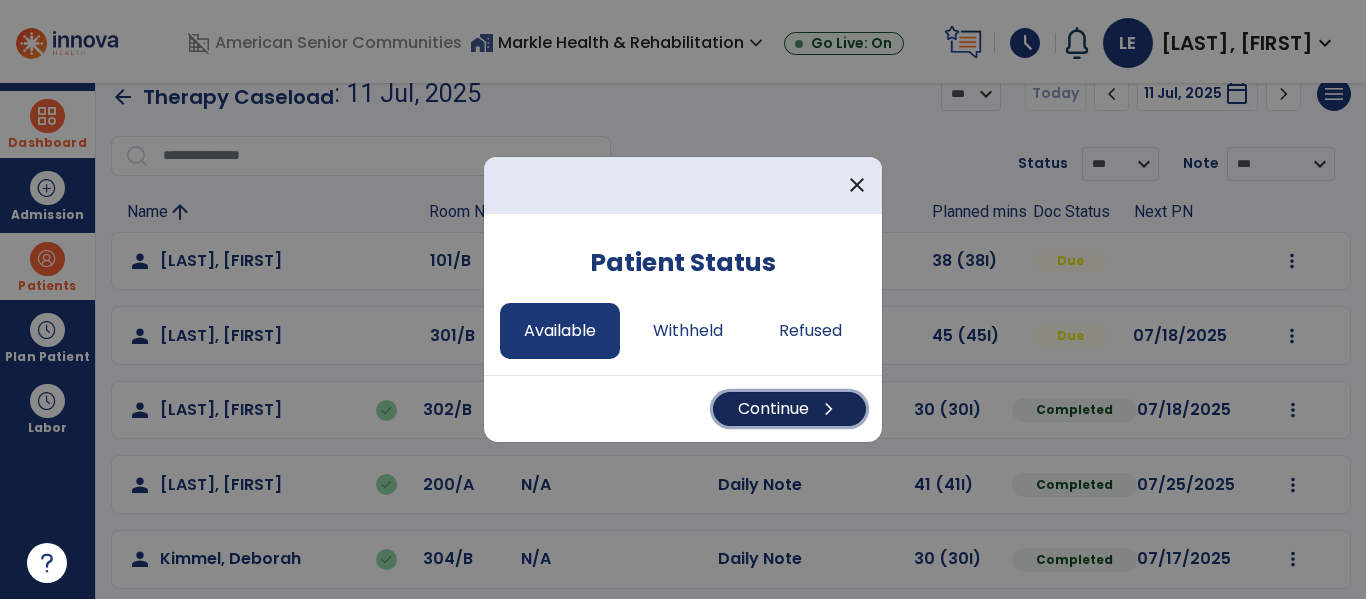 click on "Continue   chevron_right" at bounding box center (789, 409) 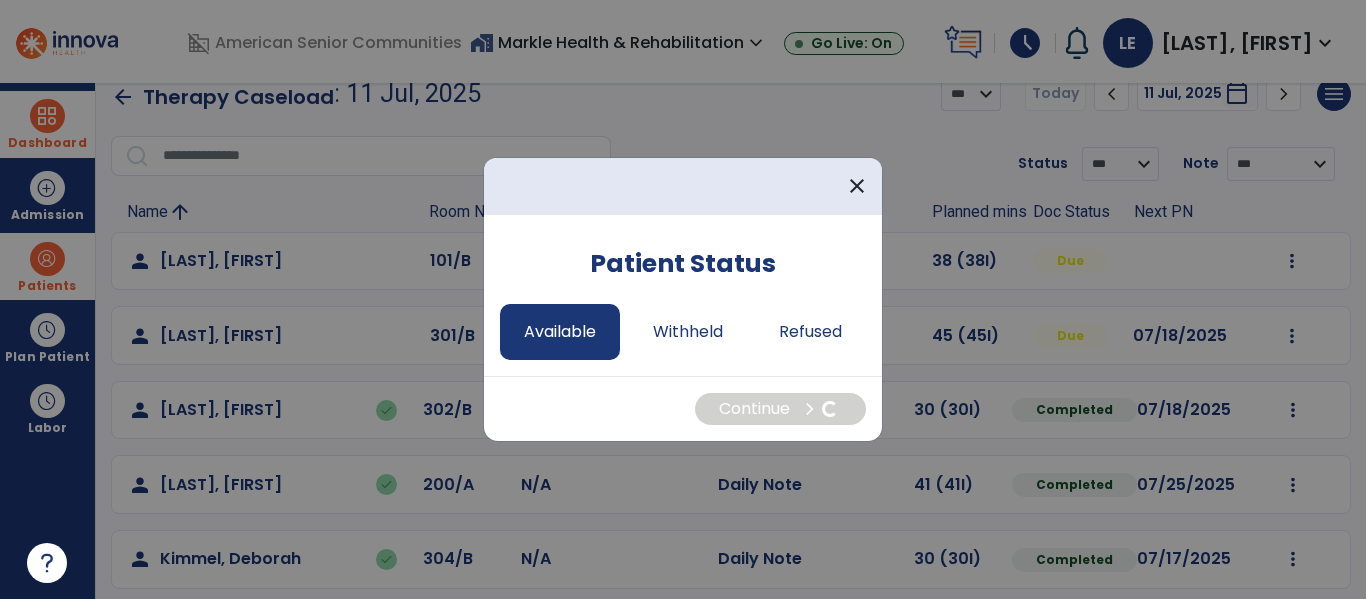 select on "*" 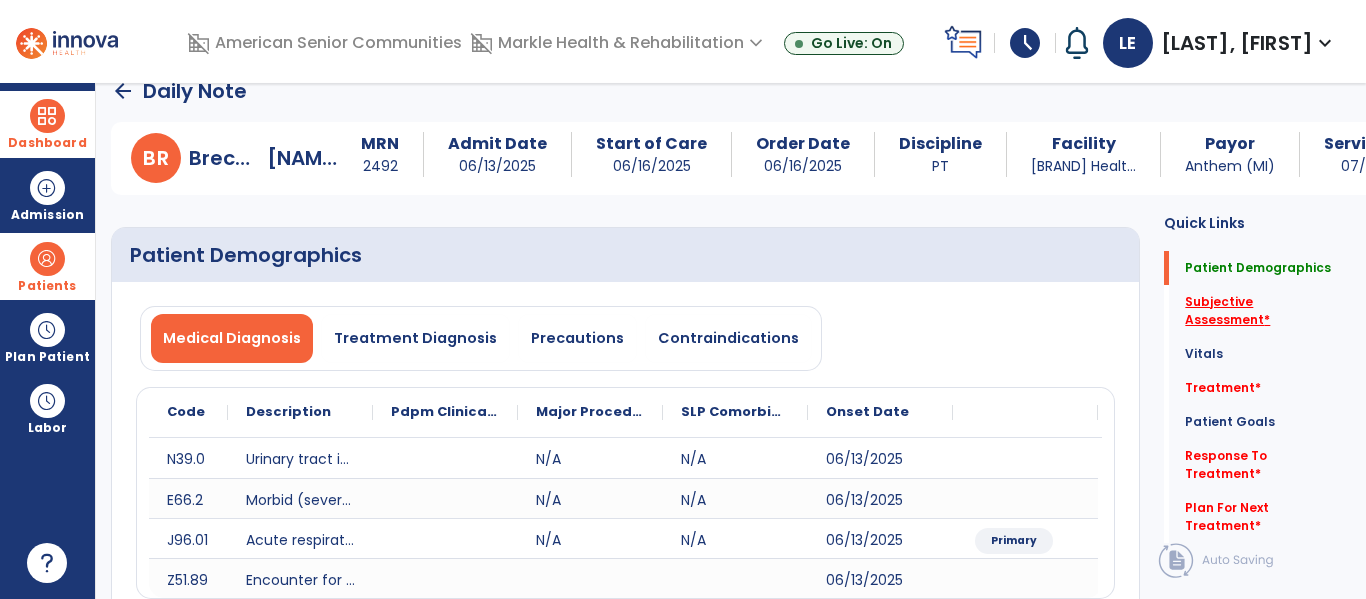 click on "Subjective Assessment   *" 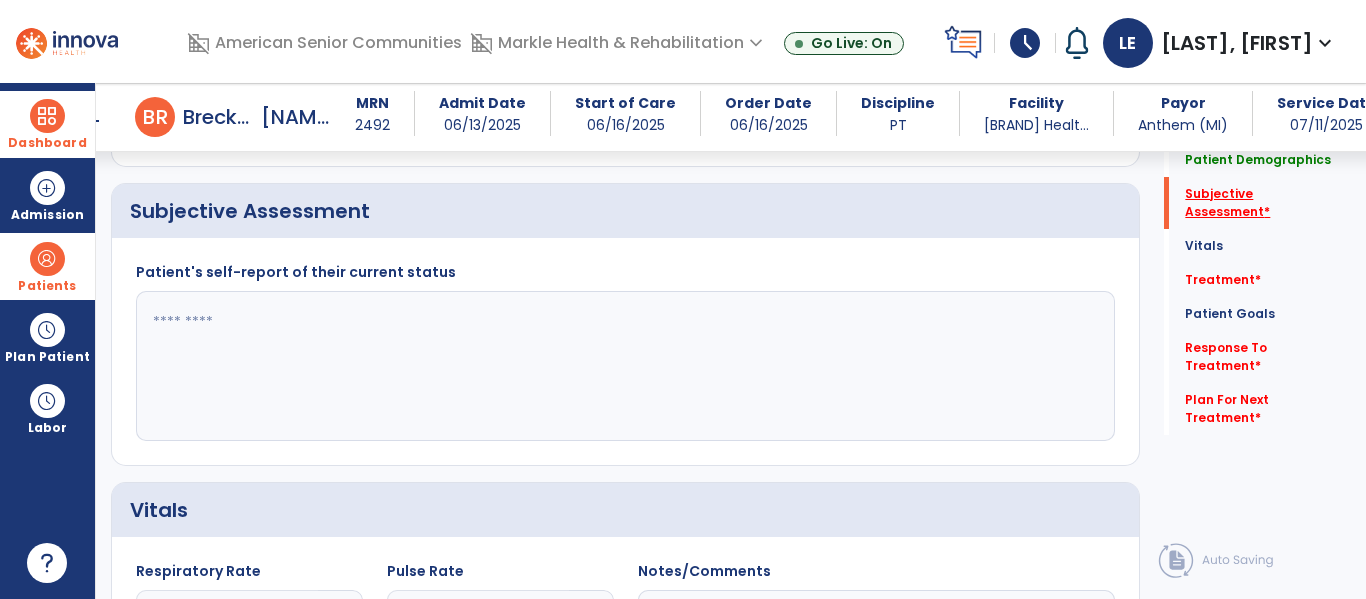scroll, scrollTop: 467, scrollLeft: 0, axis: vertical 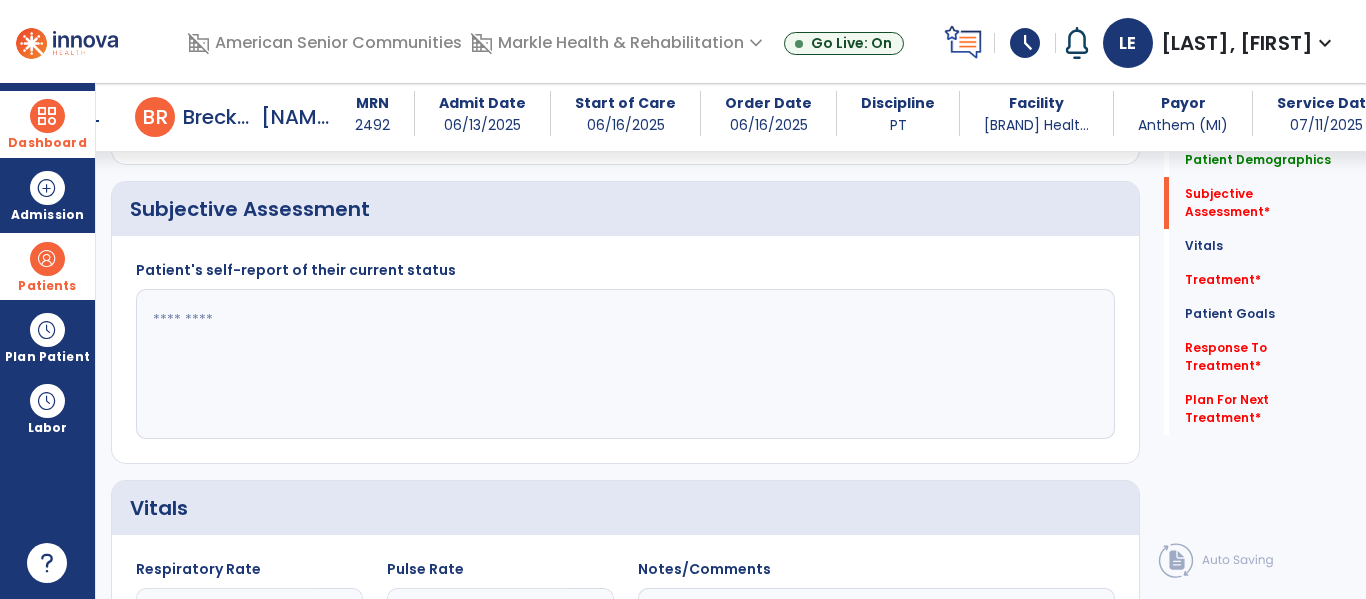 click 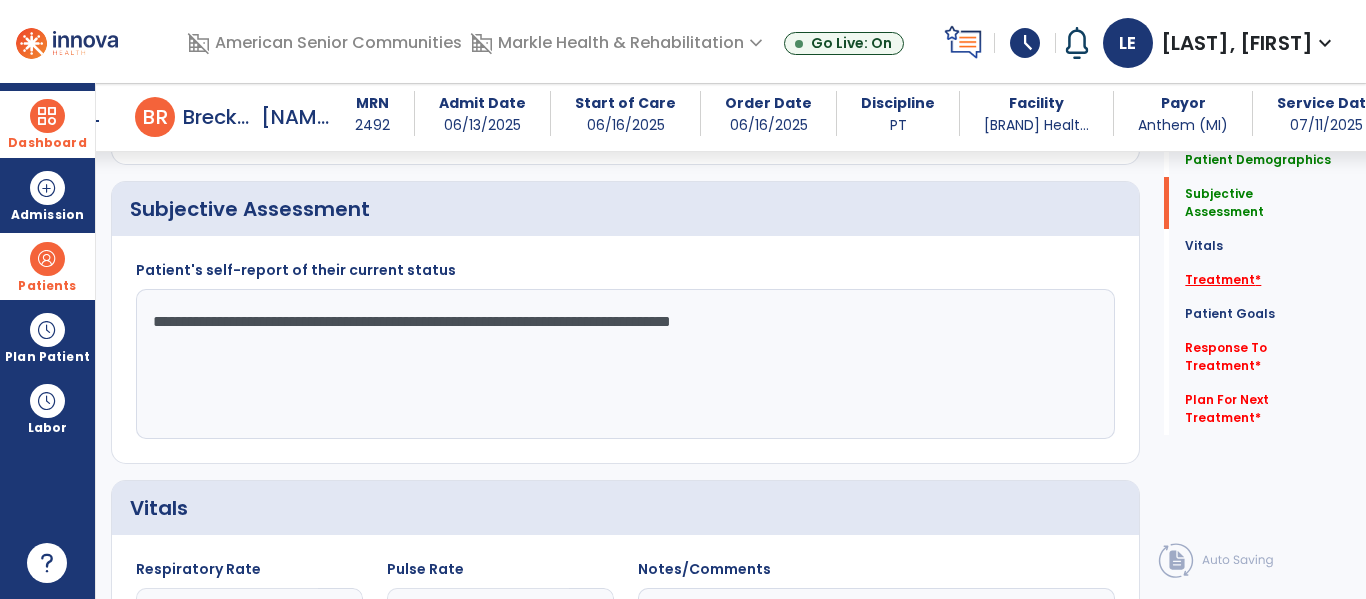 type on "**********" 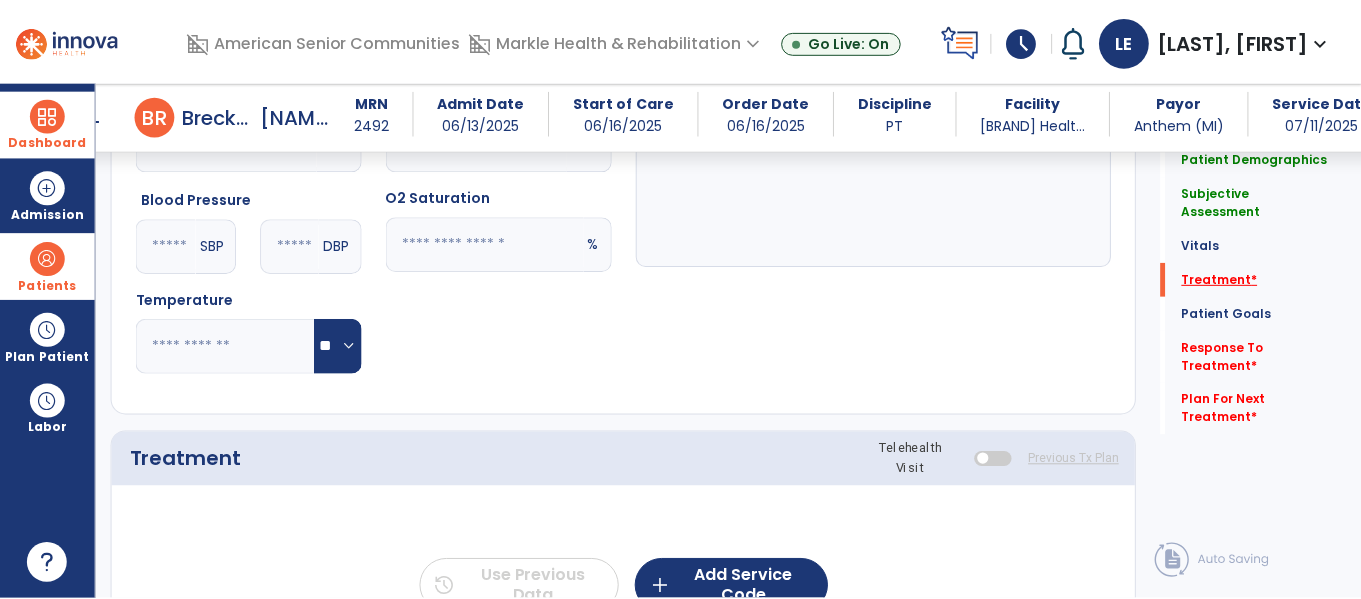 scroll, scrollTop: 1156, scrollLeft: 0, axis: vertical 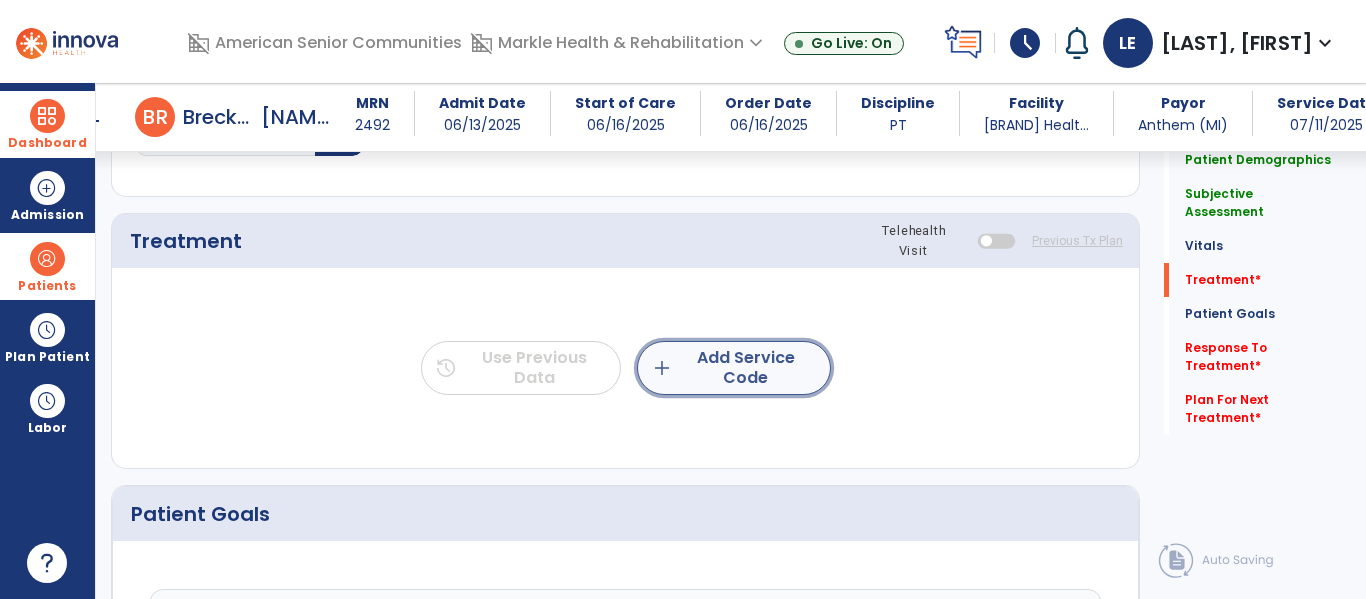 click on "add  Add Service Code" 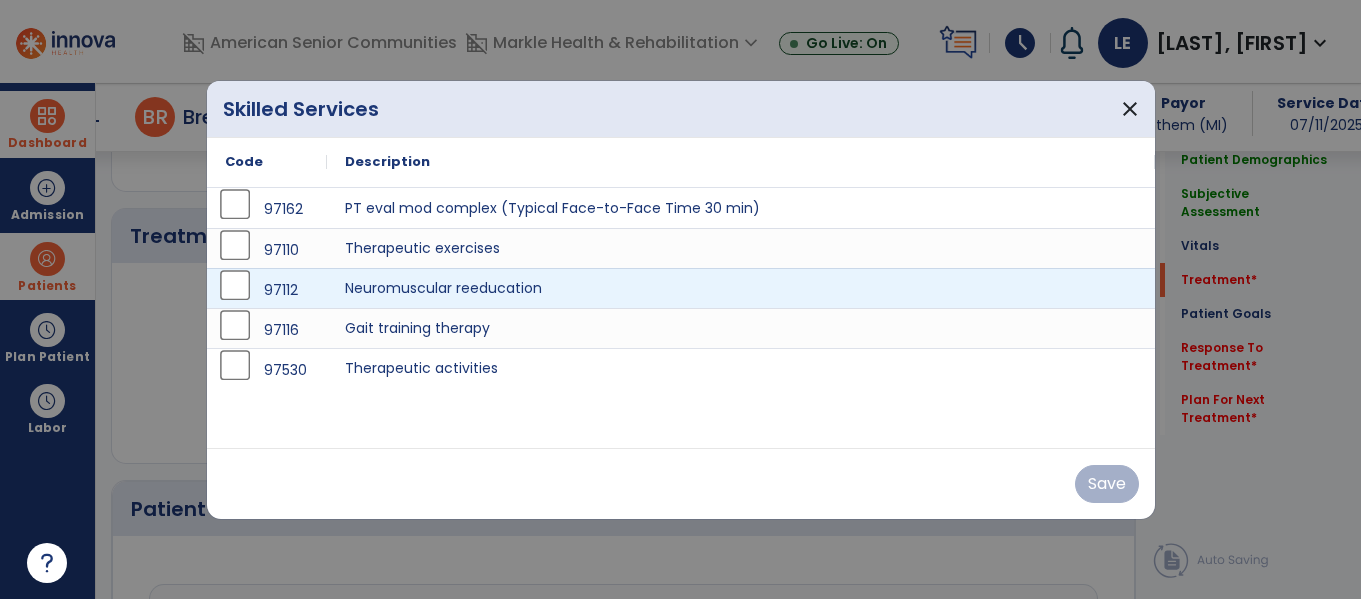 scroll, scrollTop: 1156, scrollLeft: 0, axis: vertical 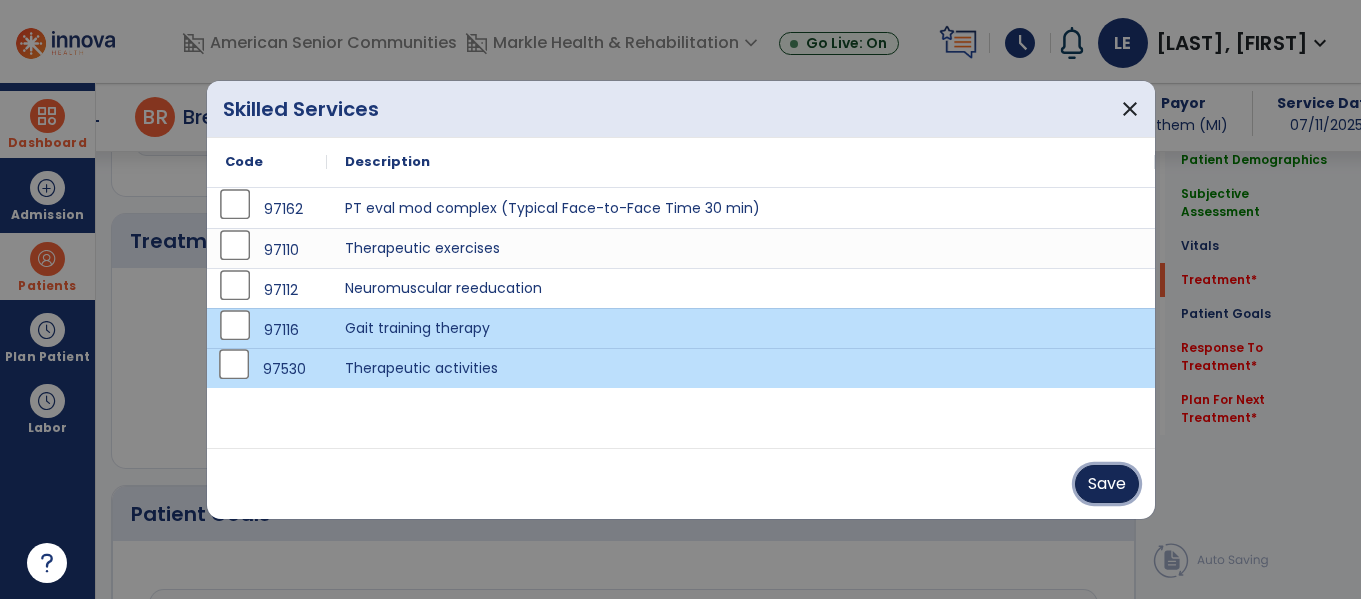 click on "Save" at bounding box center [1107, 484] 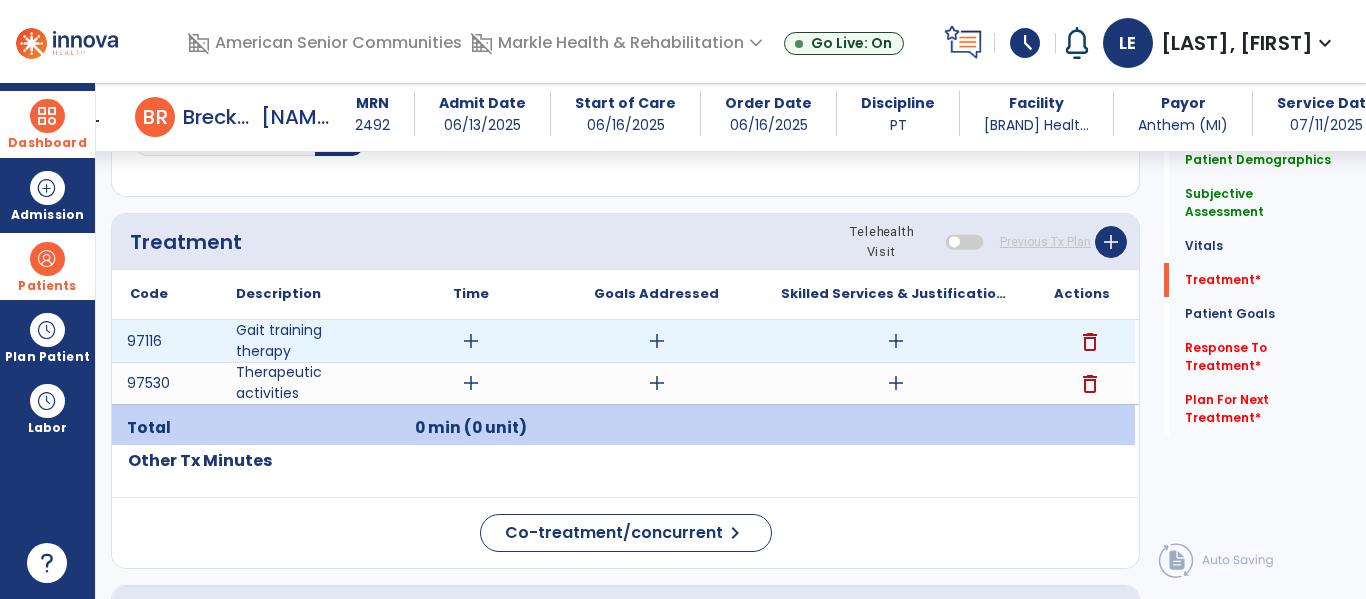 click on "add" at bounding box center (471, 341) 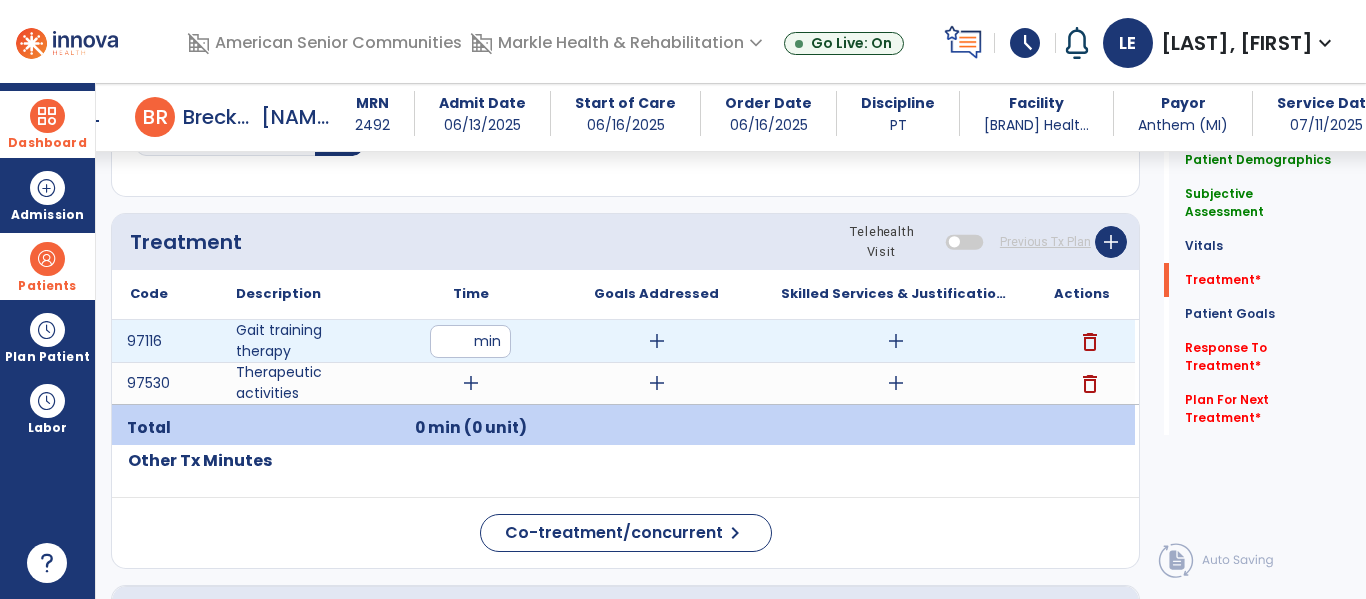 type on "**" 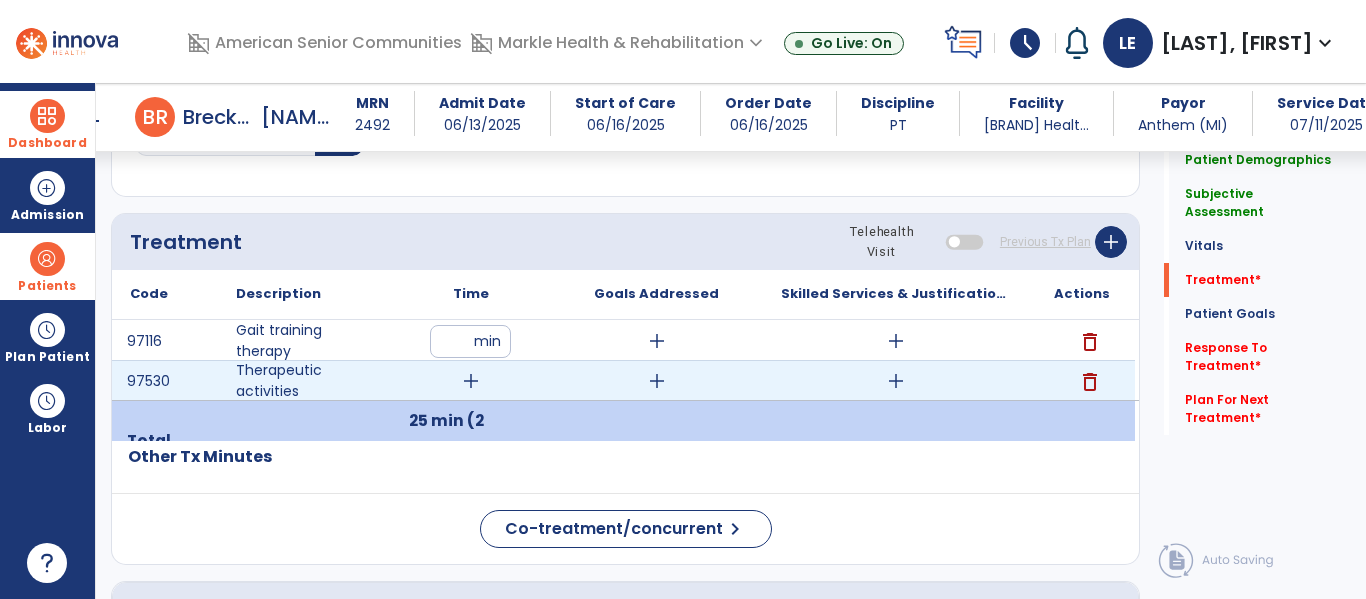click on "add" at bounding box center [471, 381] 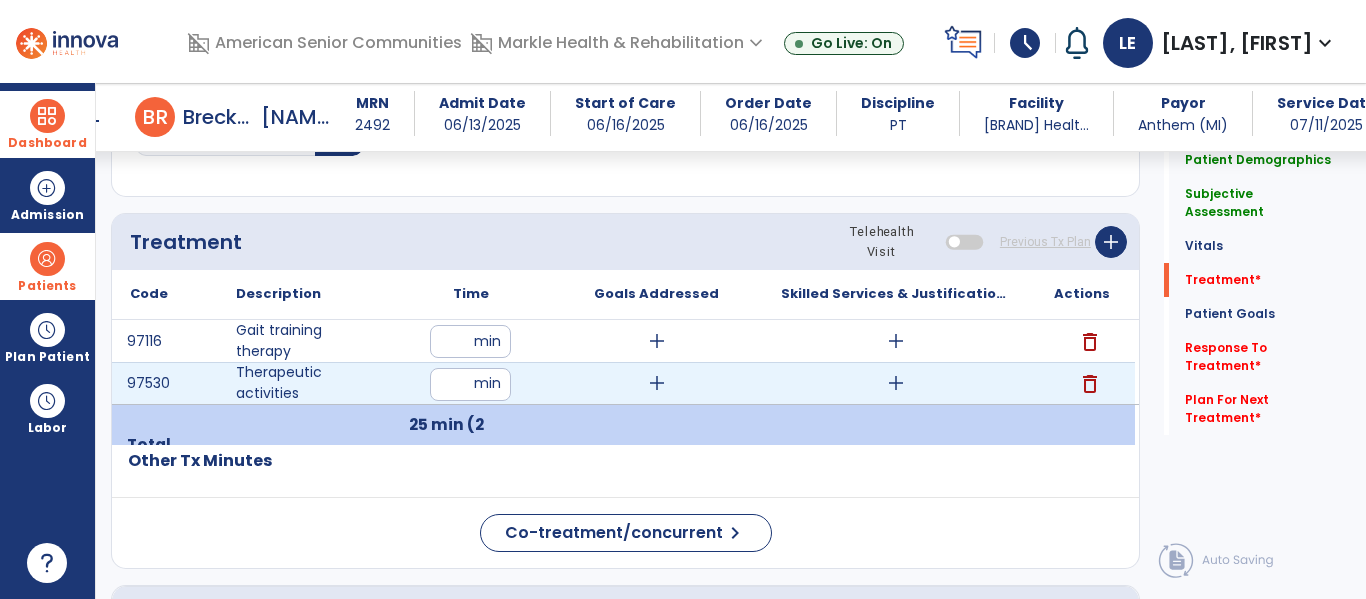 type on "**" 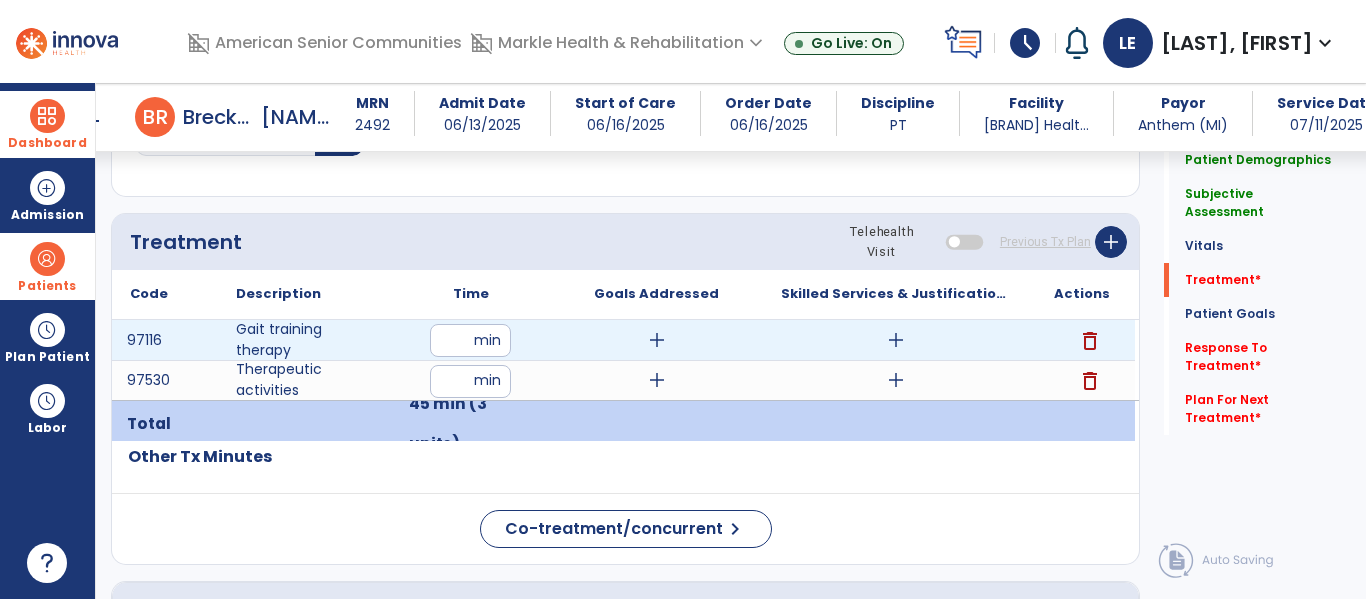 click on "add" at bounding box center (657, 340) 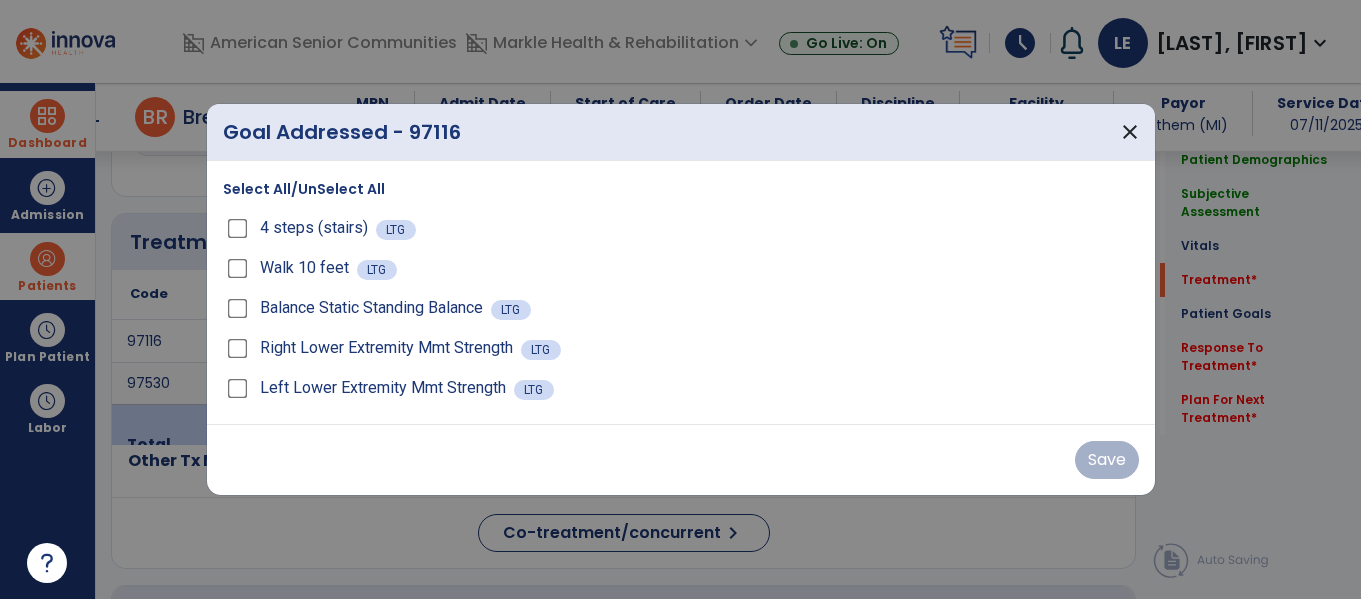 scroll, scrollTop: 1156, scrollLeft: 0, axis: vertical 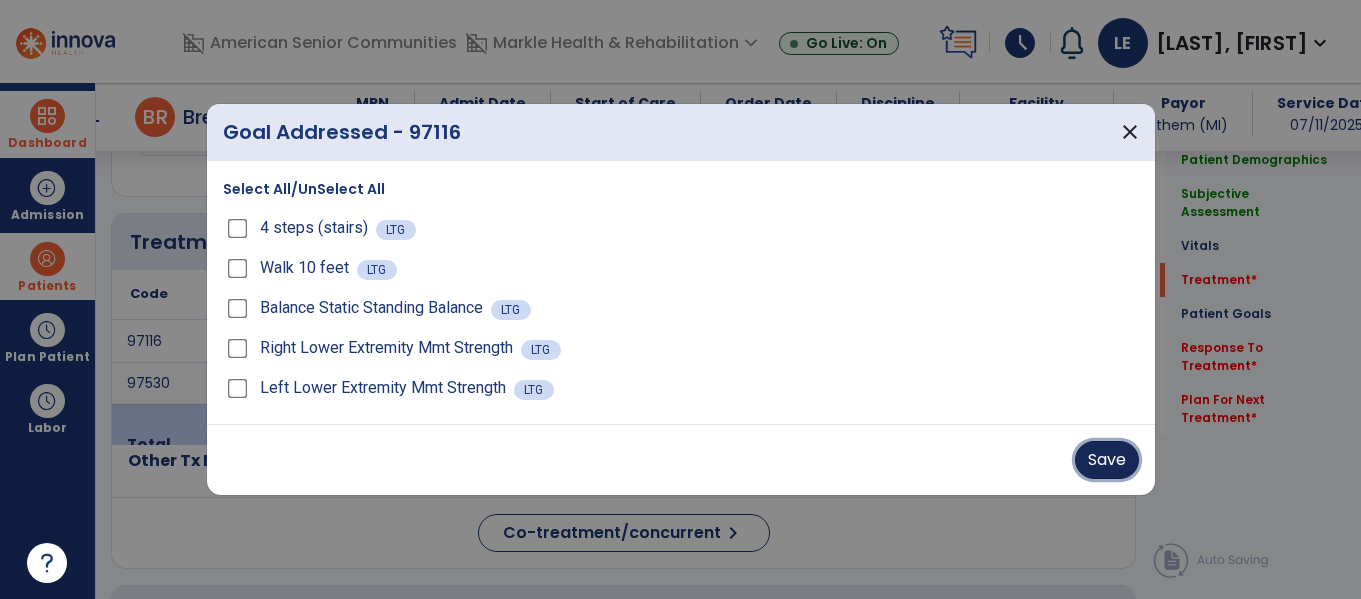 click on "Save" at bounding box center [1107, 460] 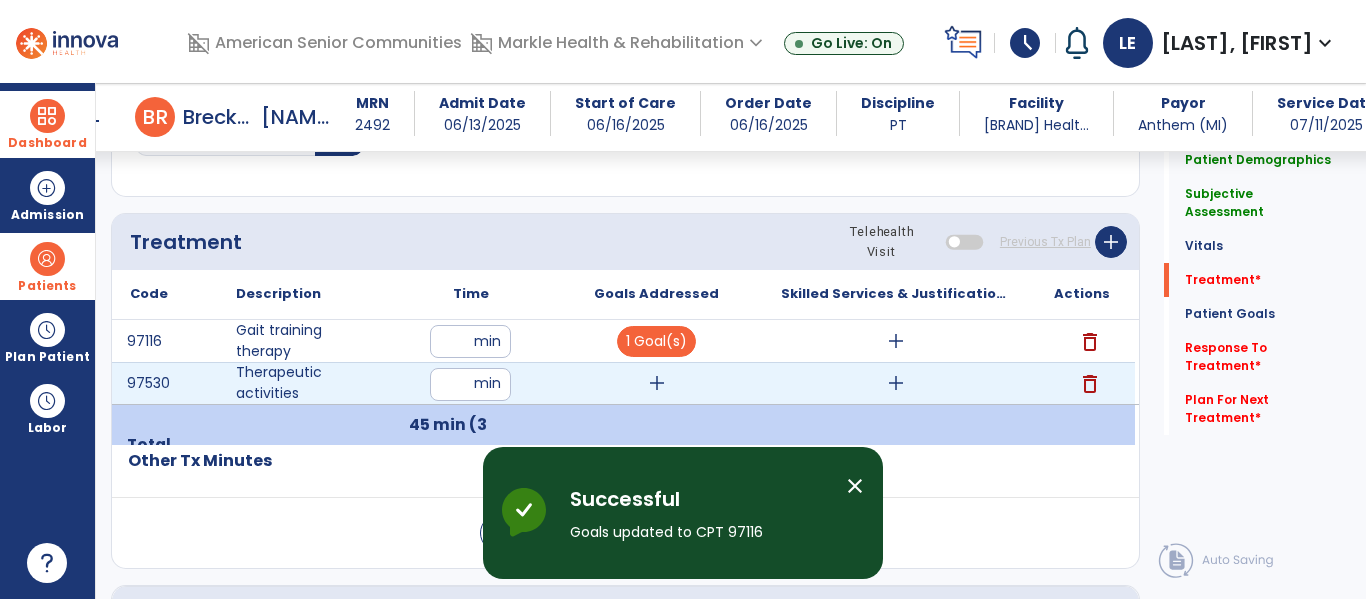click on "add" at bounding box center [657, 383] 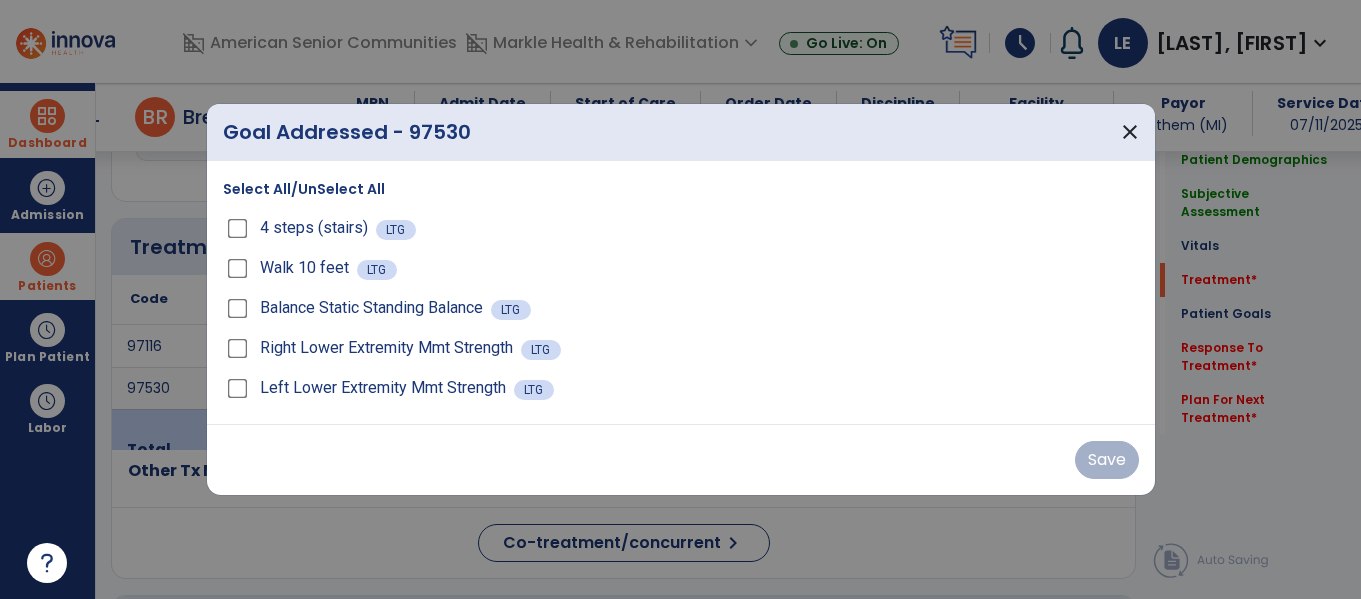 scroll, scrollTop: 1156, scrollLeft: 0, axis: vertical 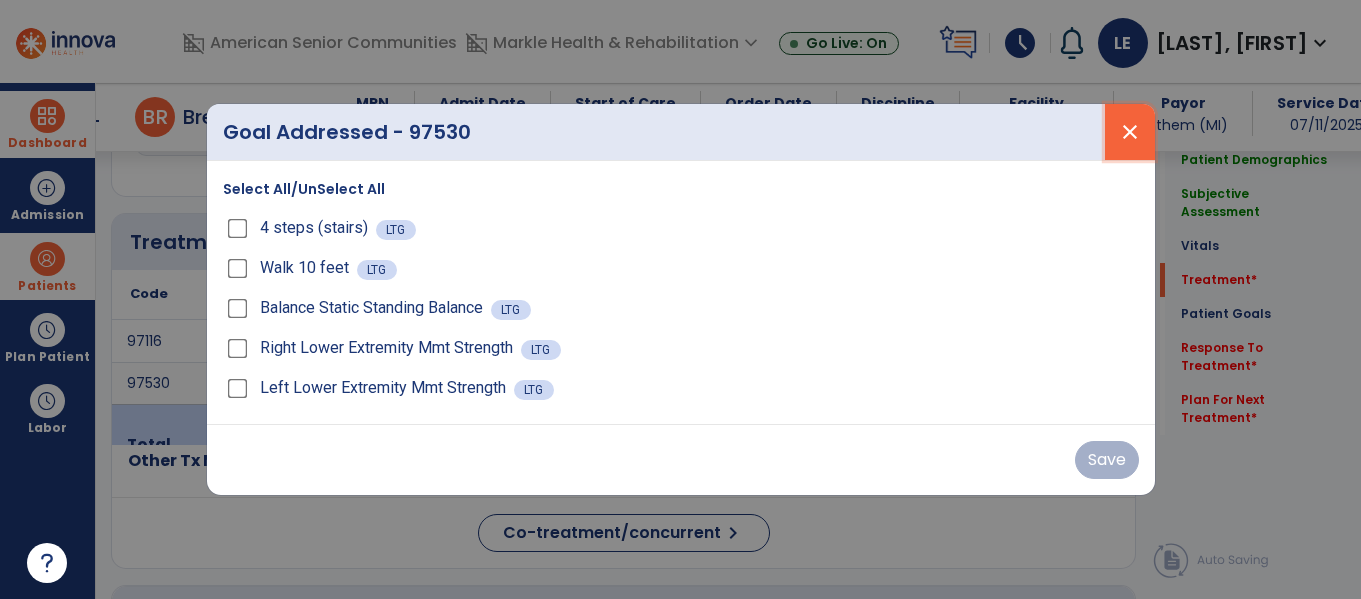 click on "close" at bounding box center (1130, 132) 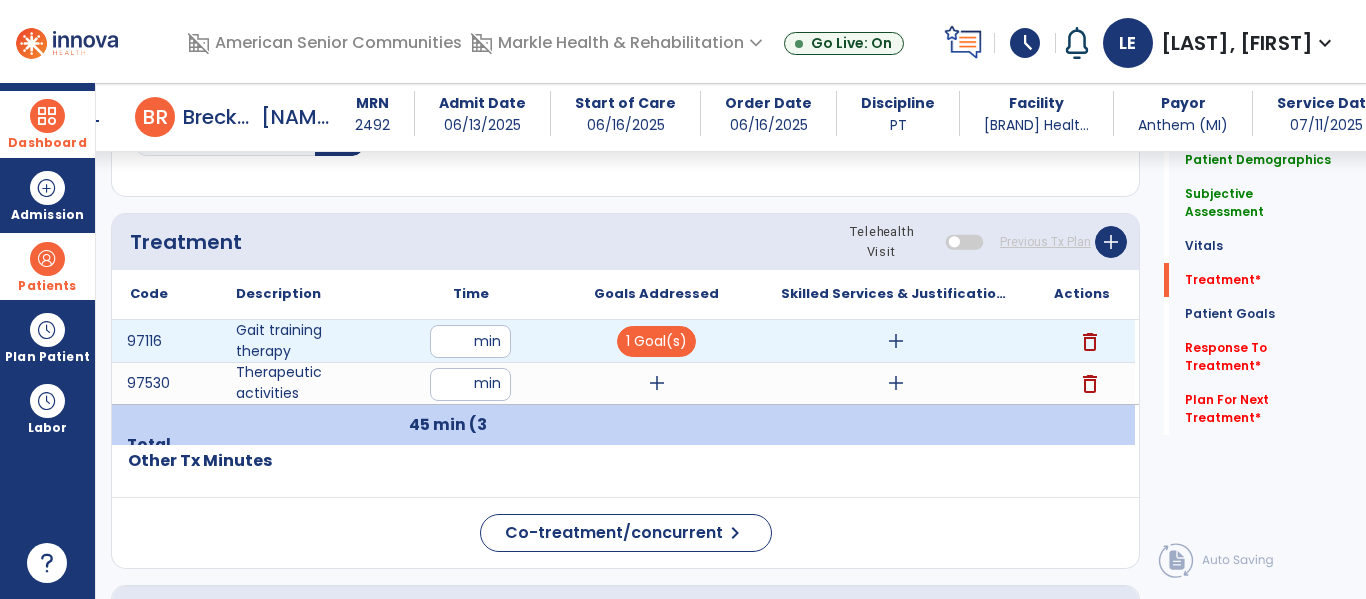 click on "add" at bounding box center (896, 341) 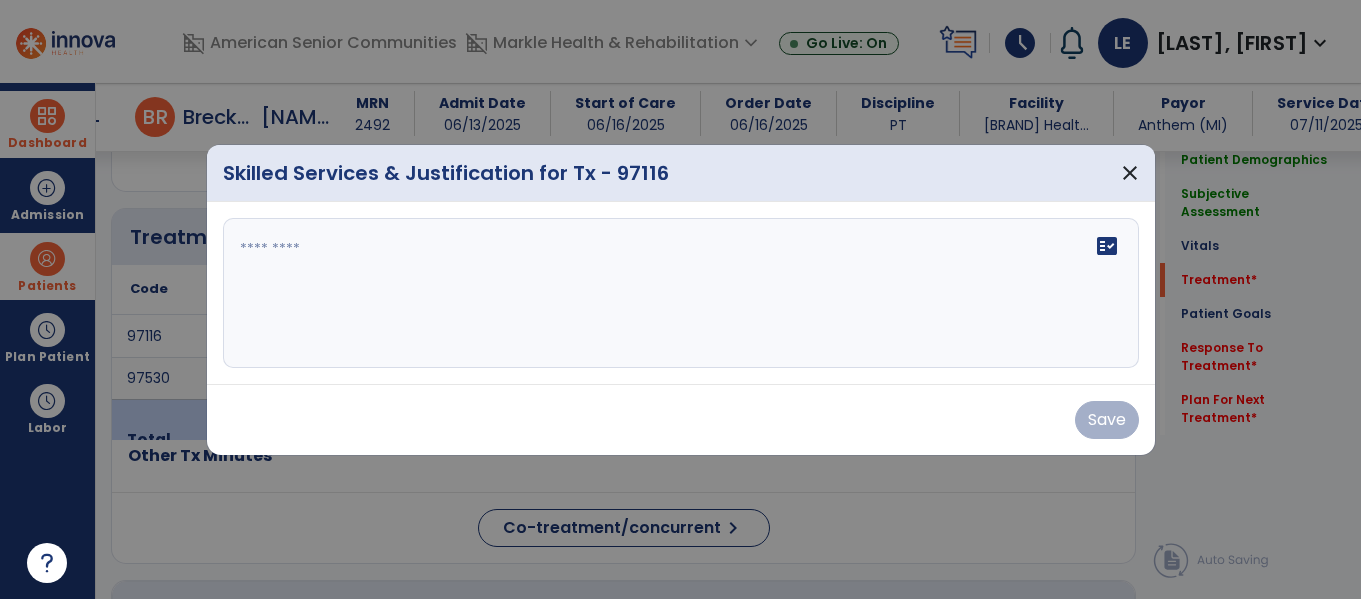 scroll, scrollTop: 1156, scrollLeft: 0, axis: vertical 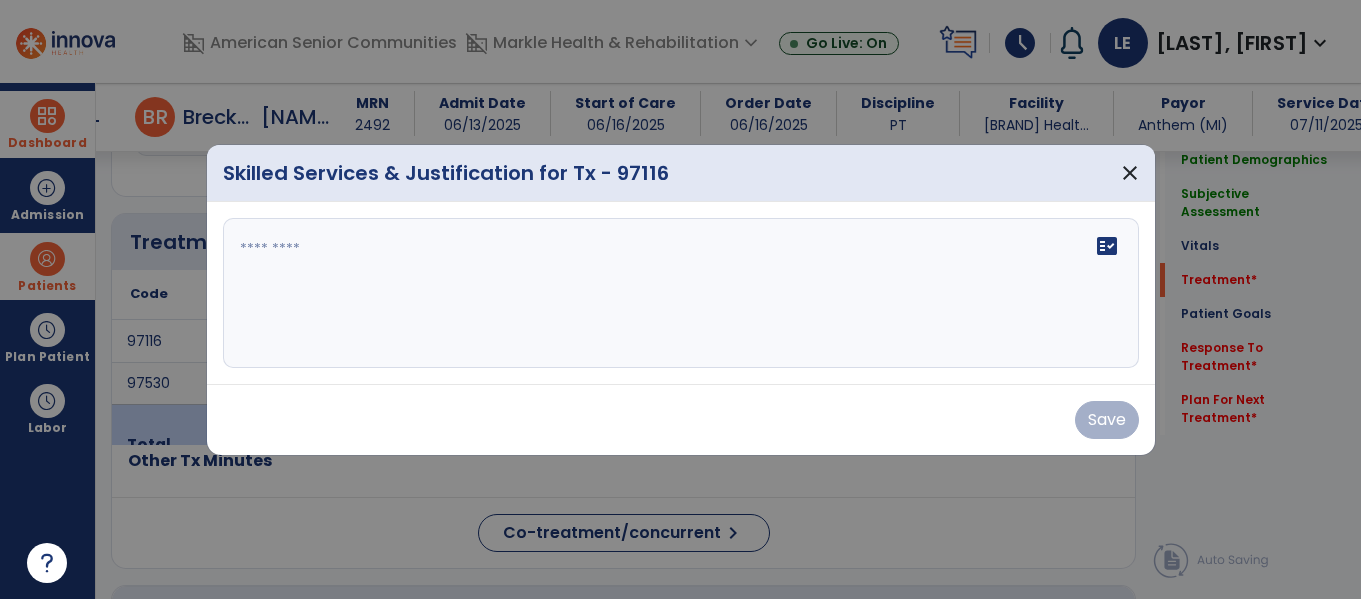 click on "fact_check" at bounding box center (681, 293) 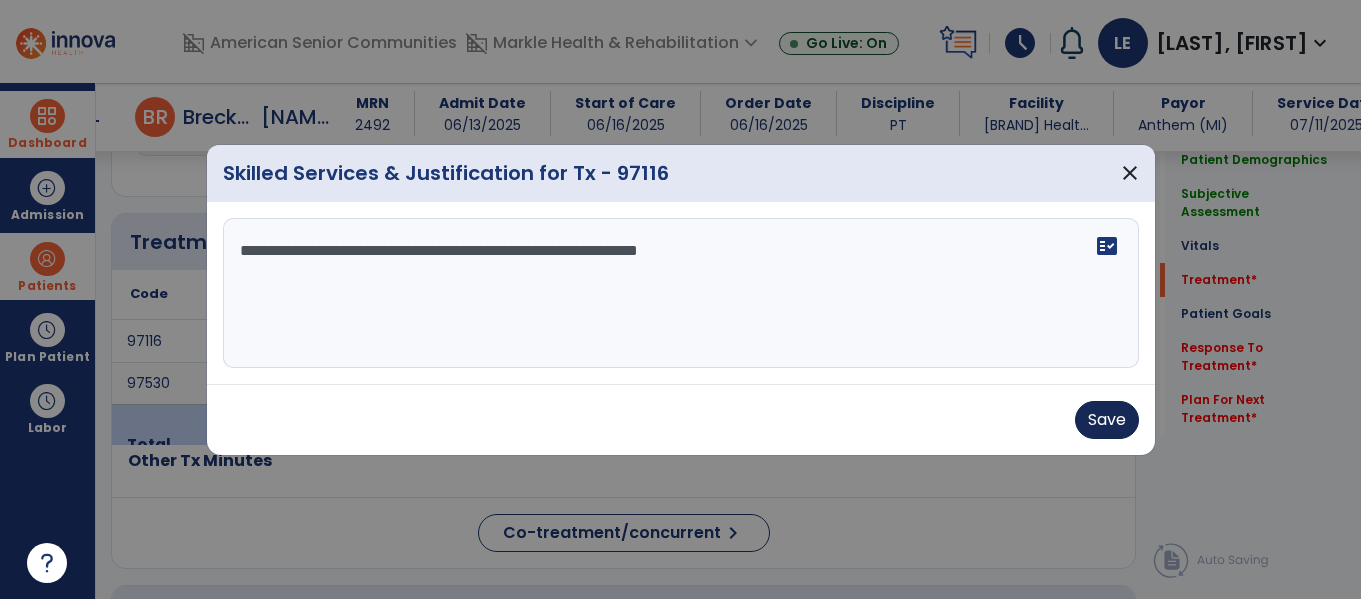 type on "**********" 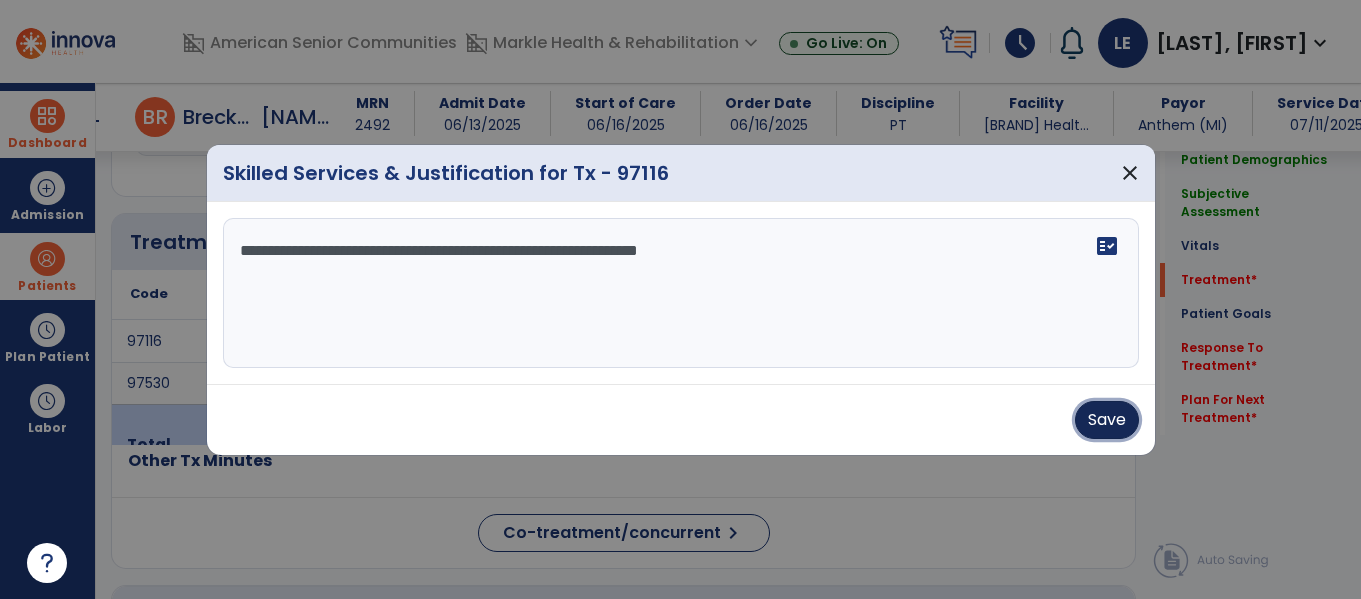 click on "Save" at bounding box center [1107, 420] 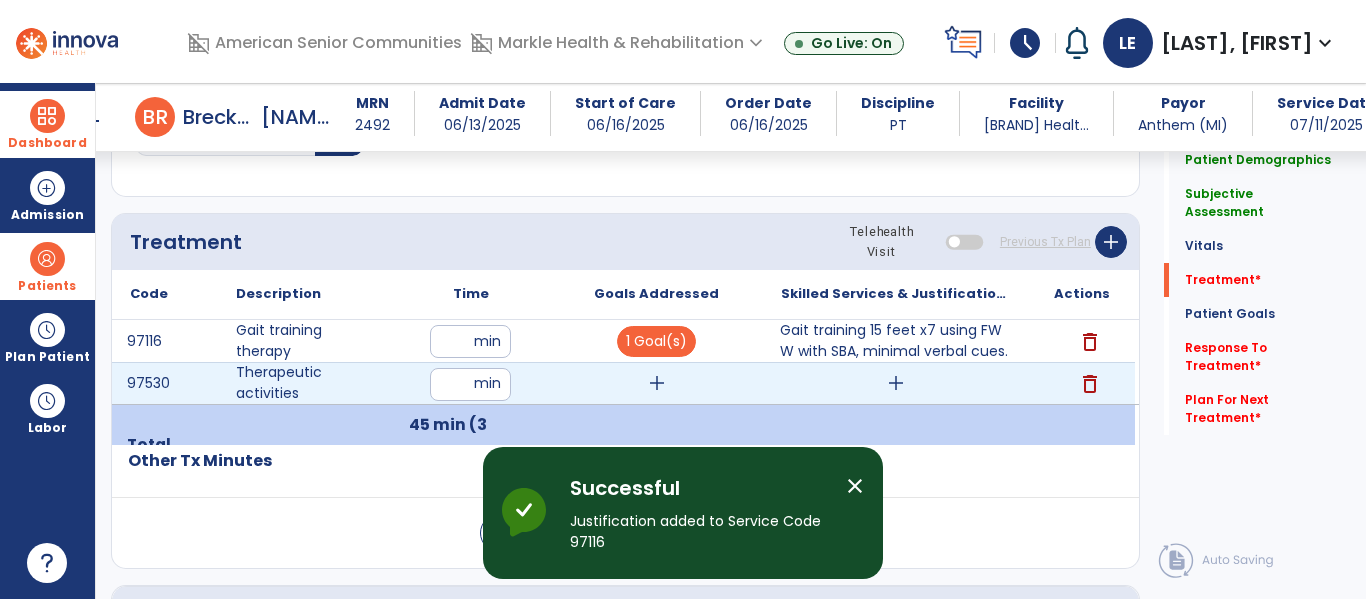 click on "add" at bounding box center (896, 383) 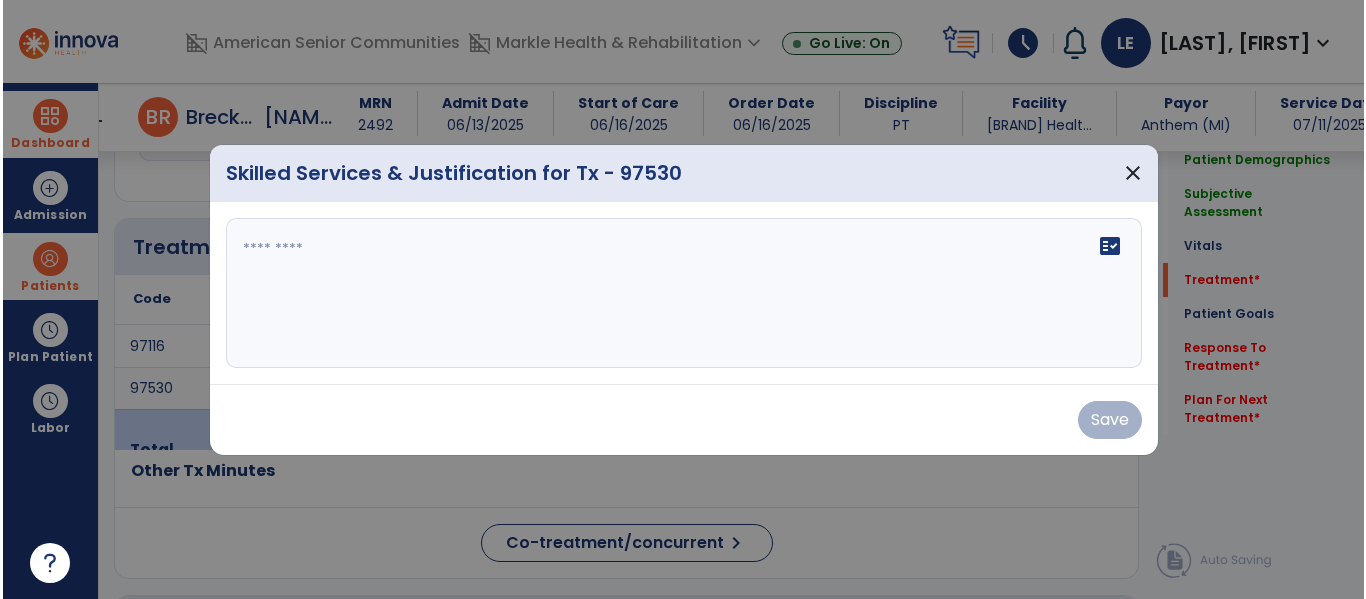 scroll, scrollTop: 1156, scrollLeft: 0, axis: vertical 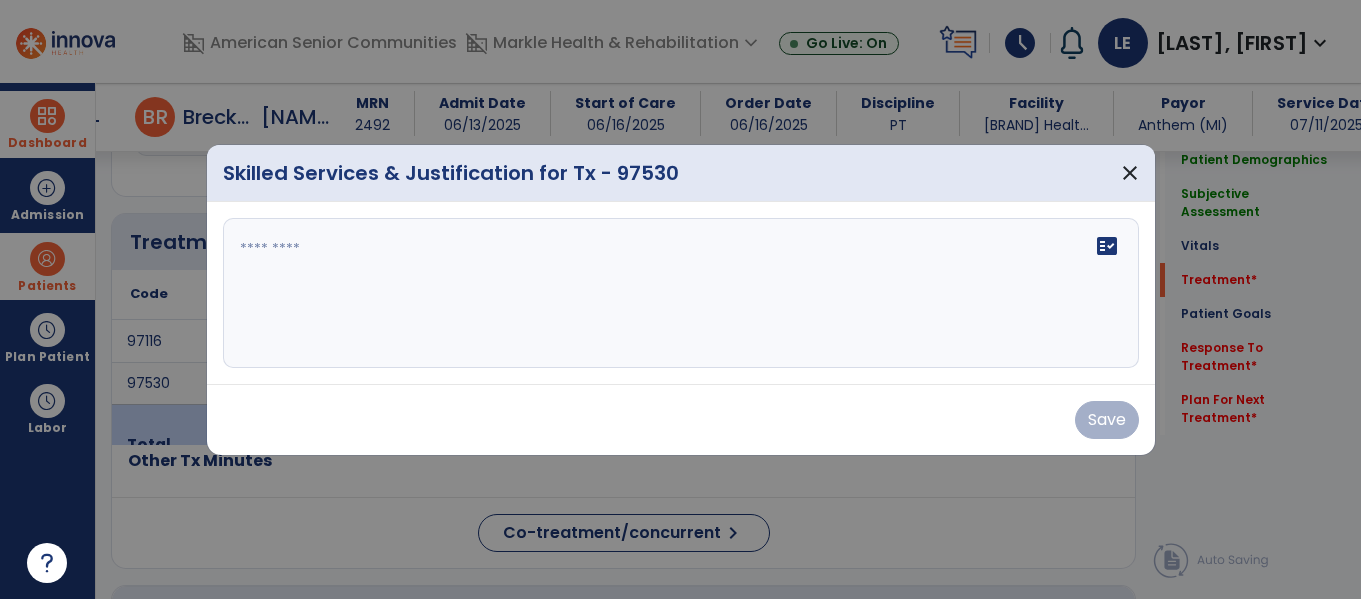 click on "fact_check" at bounding box center [681, 293] 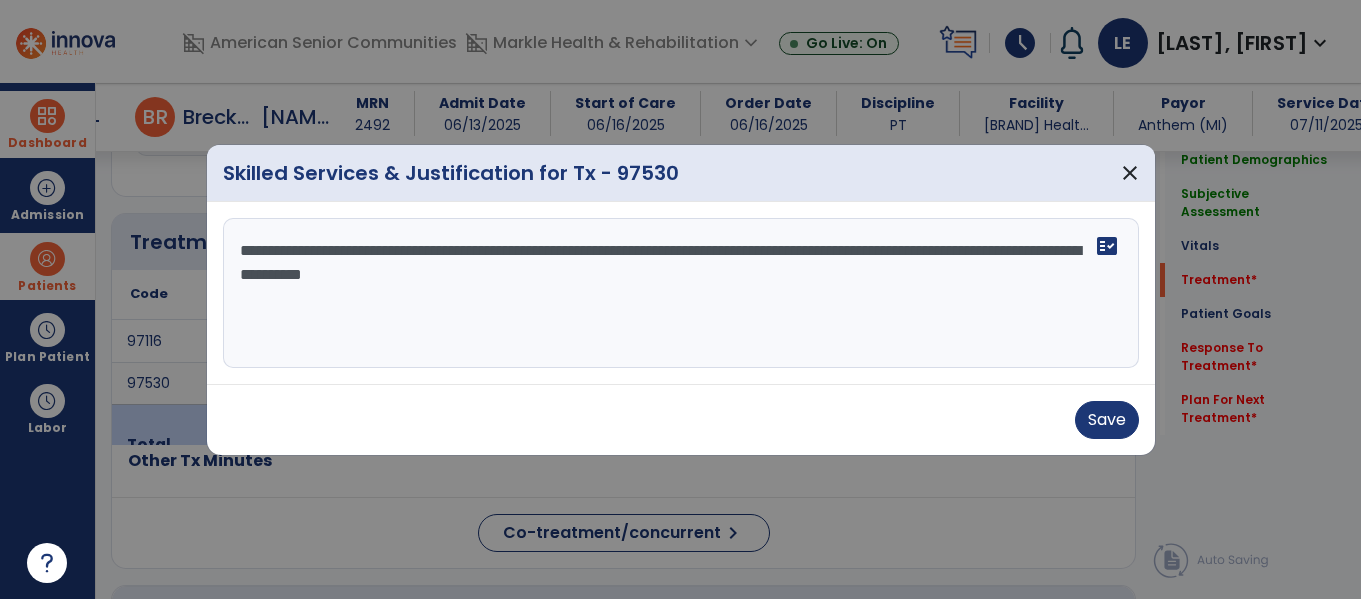 type on "**********" 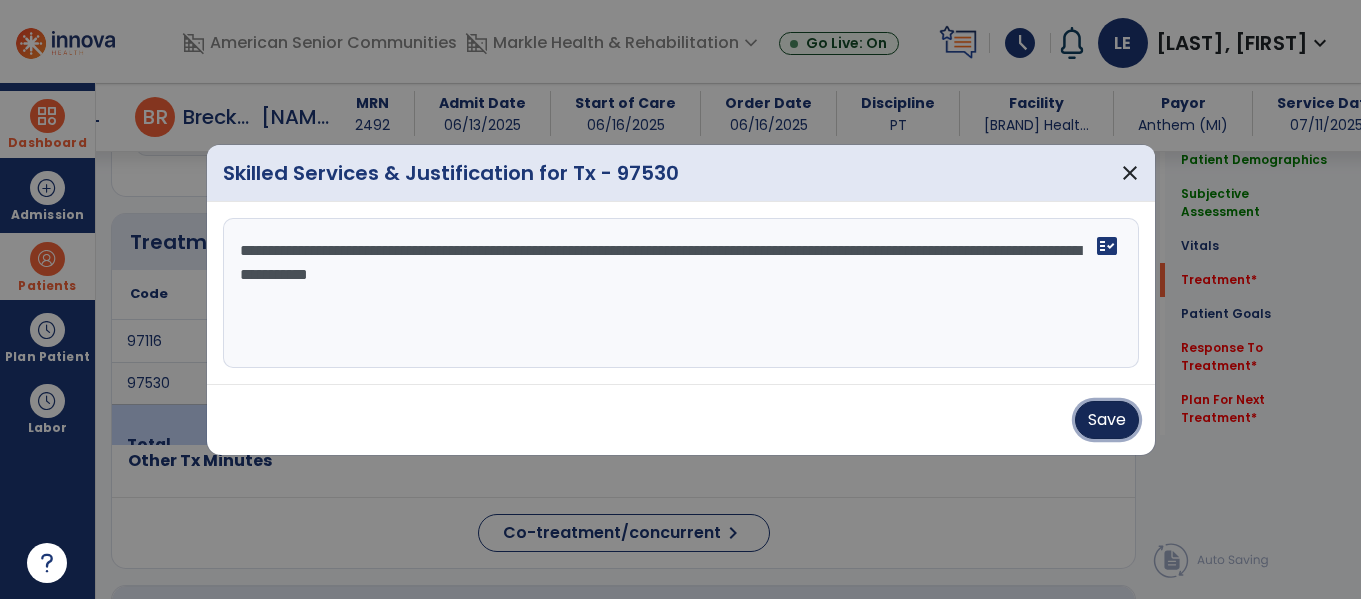 click on "Save" at bounding box center (1107, 420) 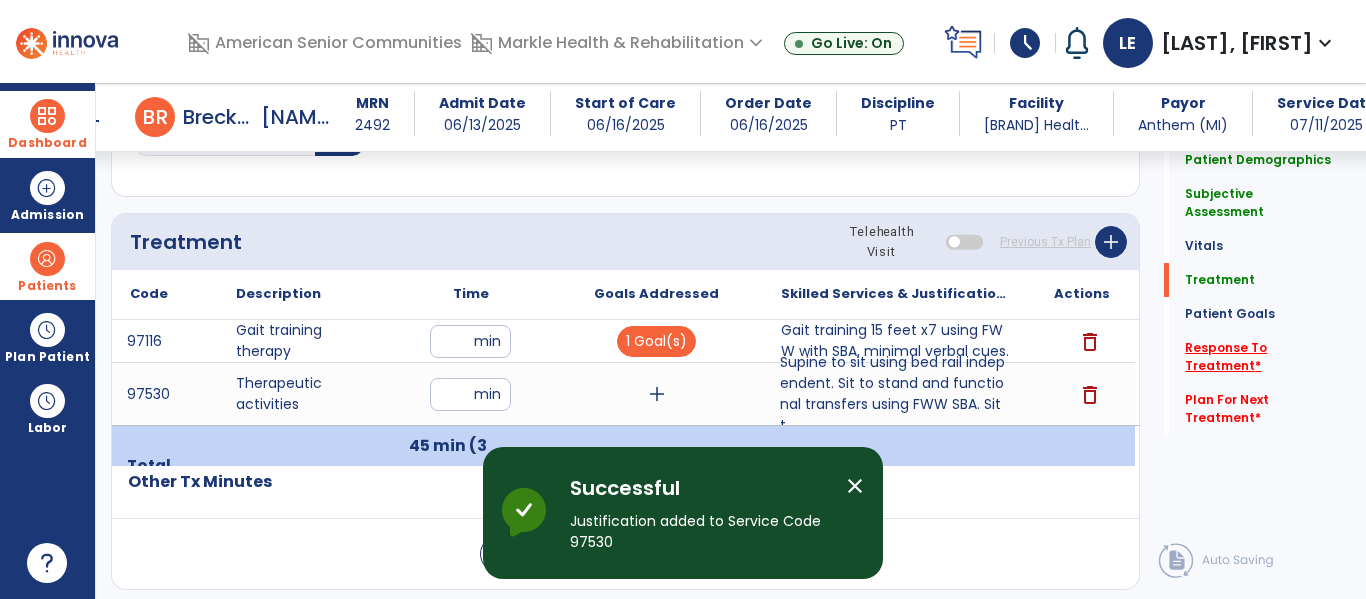 click on "Response To Treatment   *" 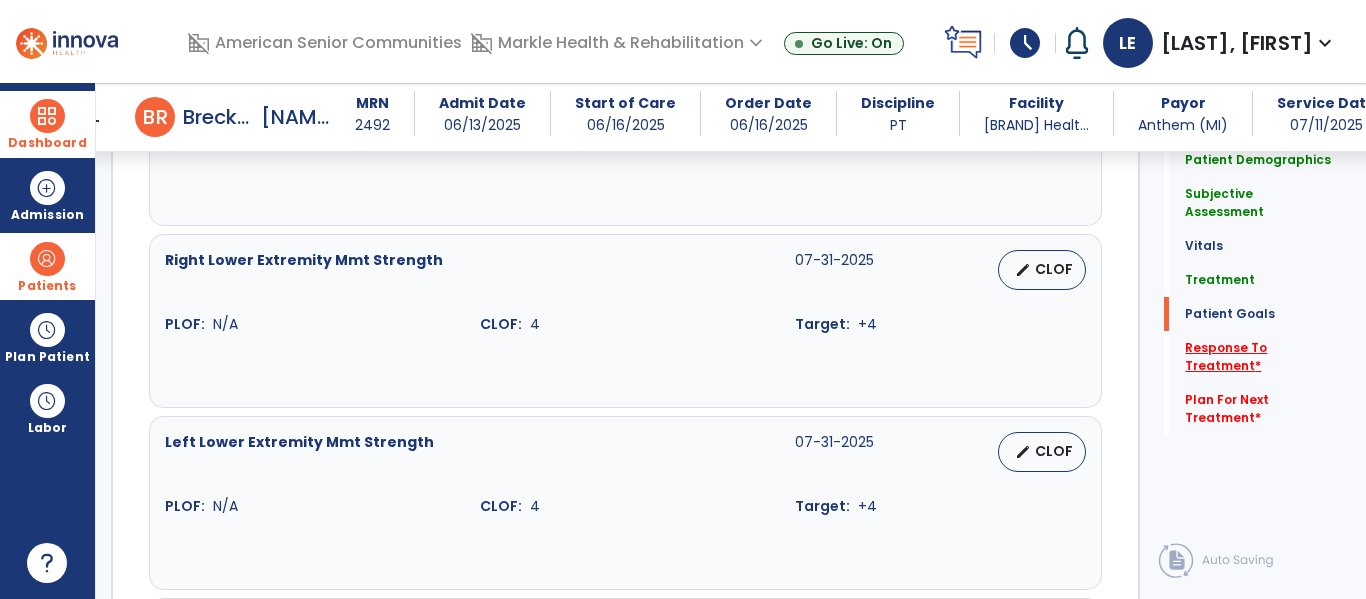 scroll, scrollTop: 3377, scrollLeft: 0, axis: vertical 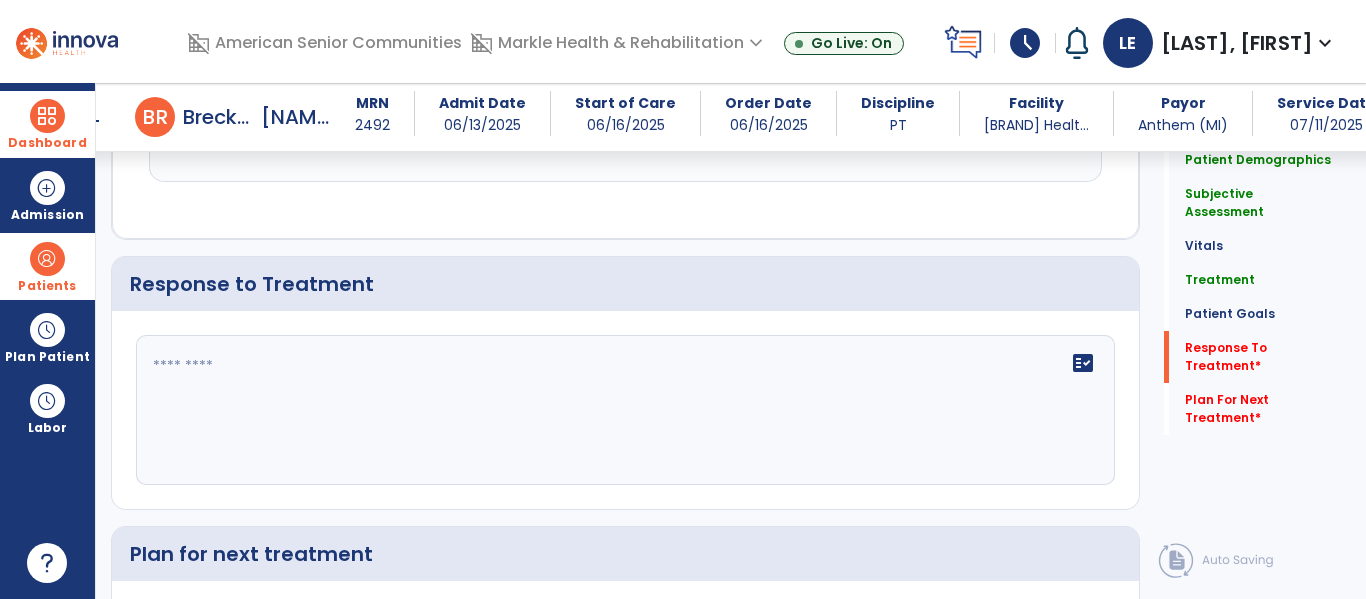 click on "fact_check" 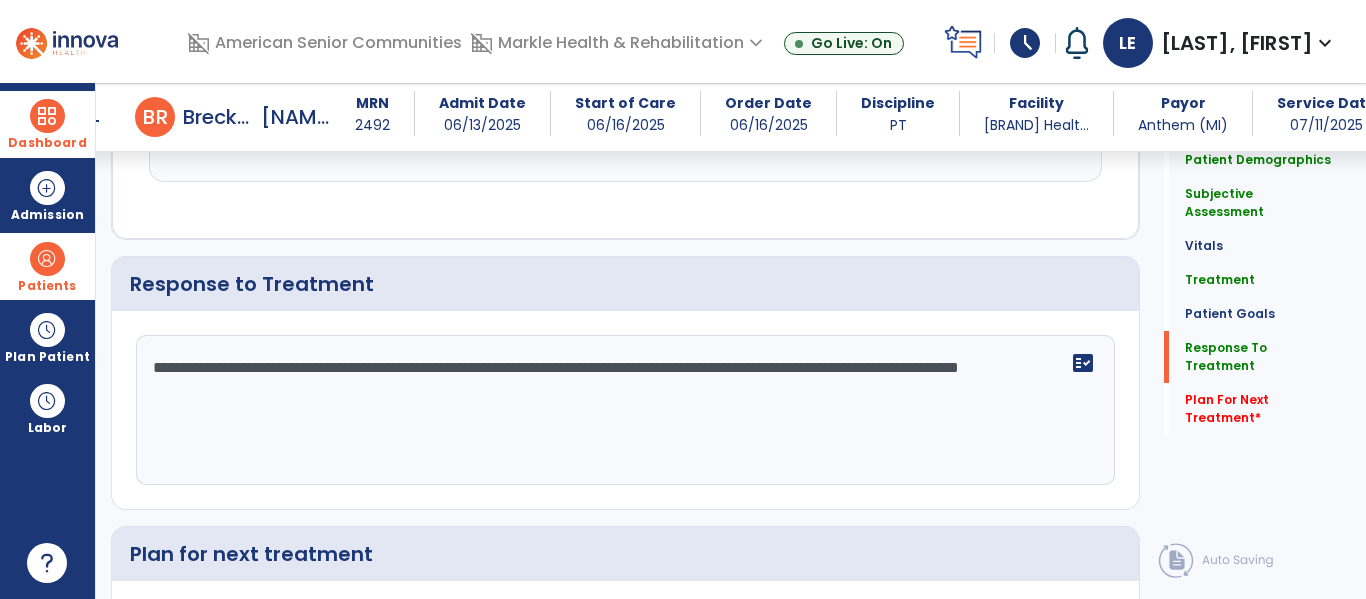 scroll, scrollTop: 3582, scrollLeft: 0, axis: vertical 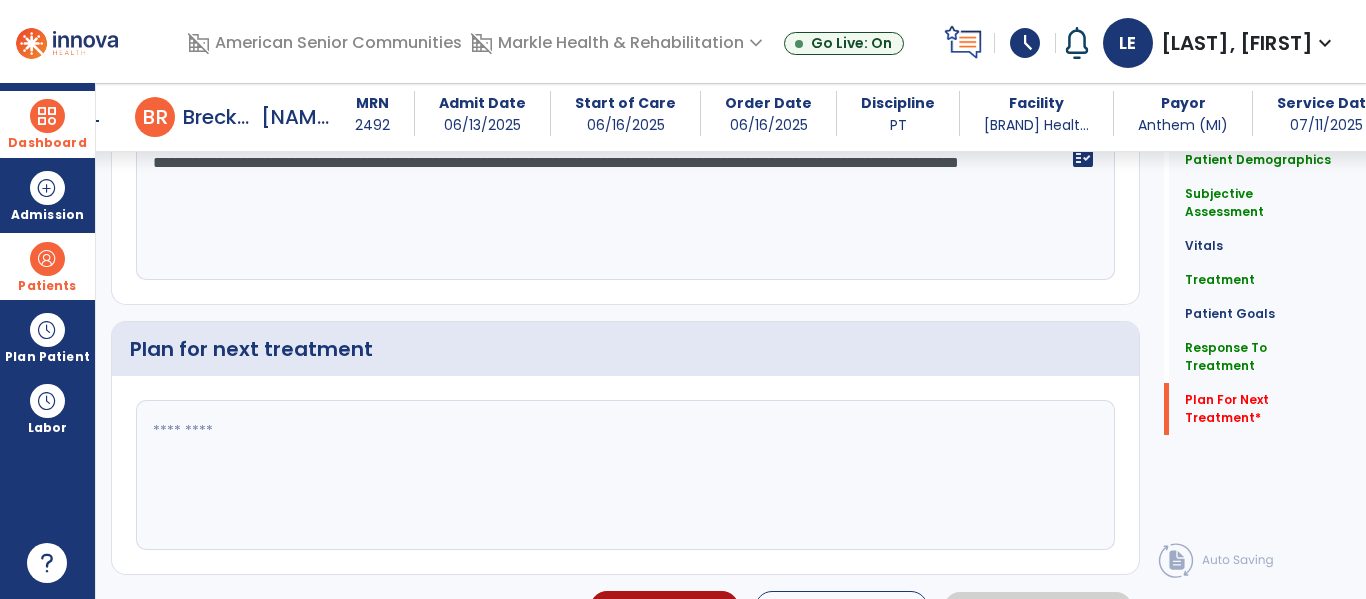 type on "**********" 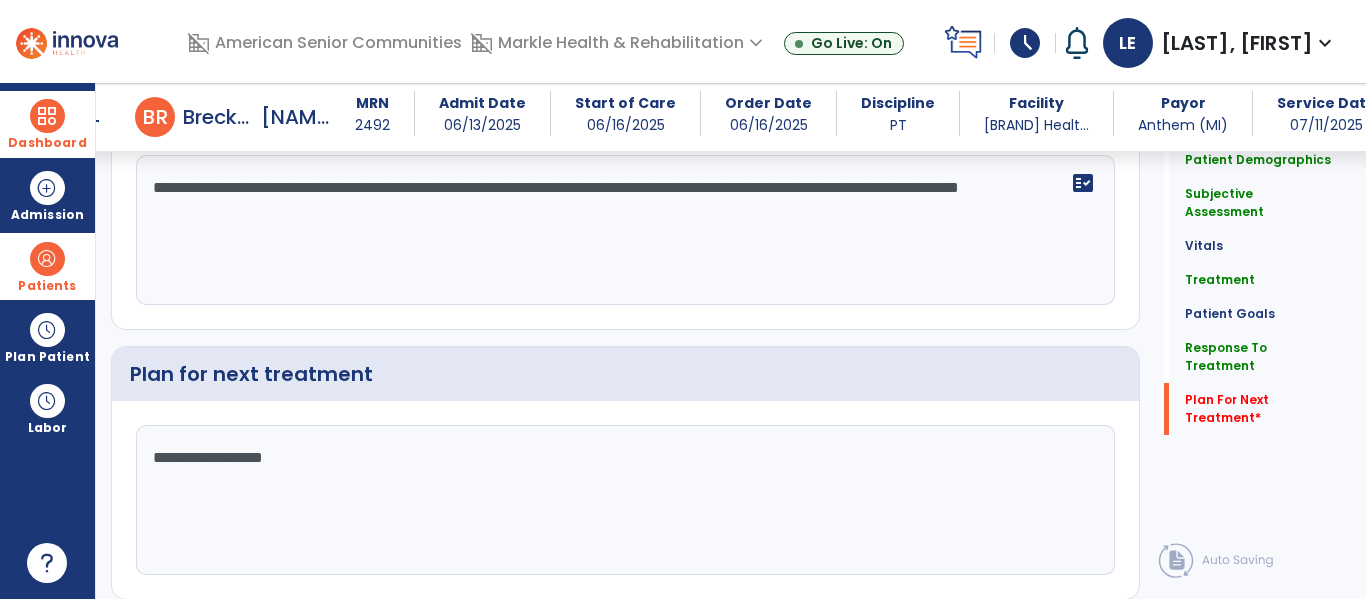 scroll, scrollTop: 3582, scrollLeft: 0, axis: vertical 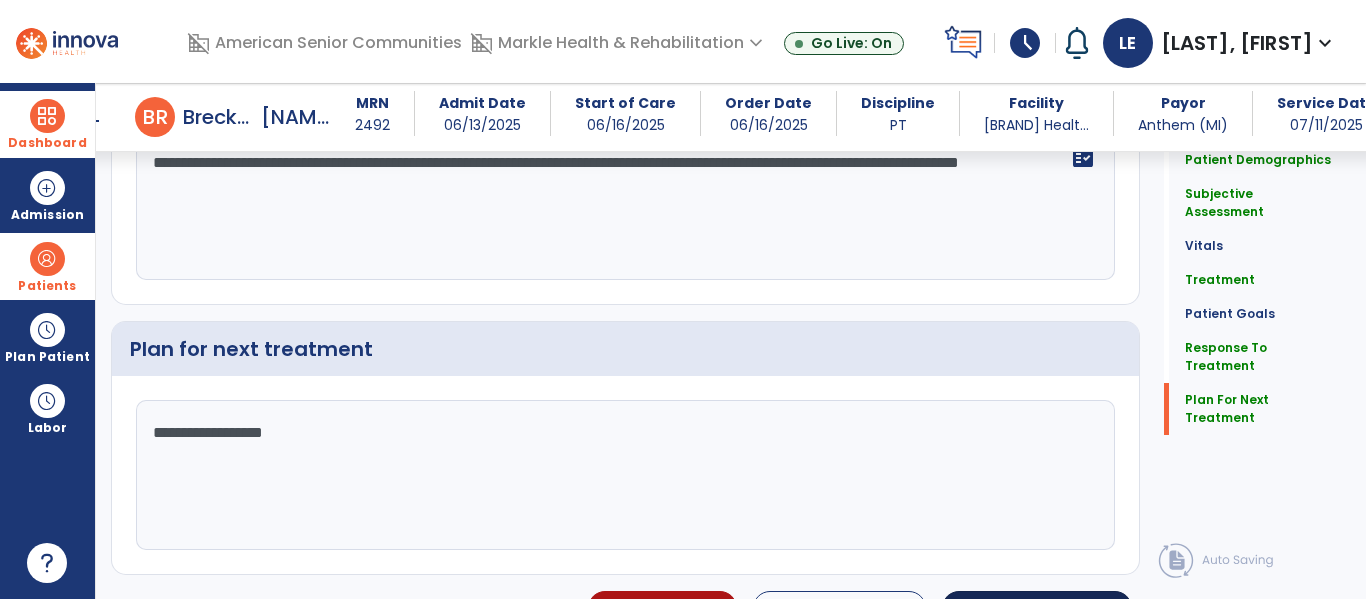 type on "**********" 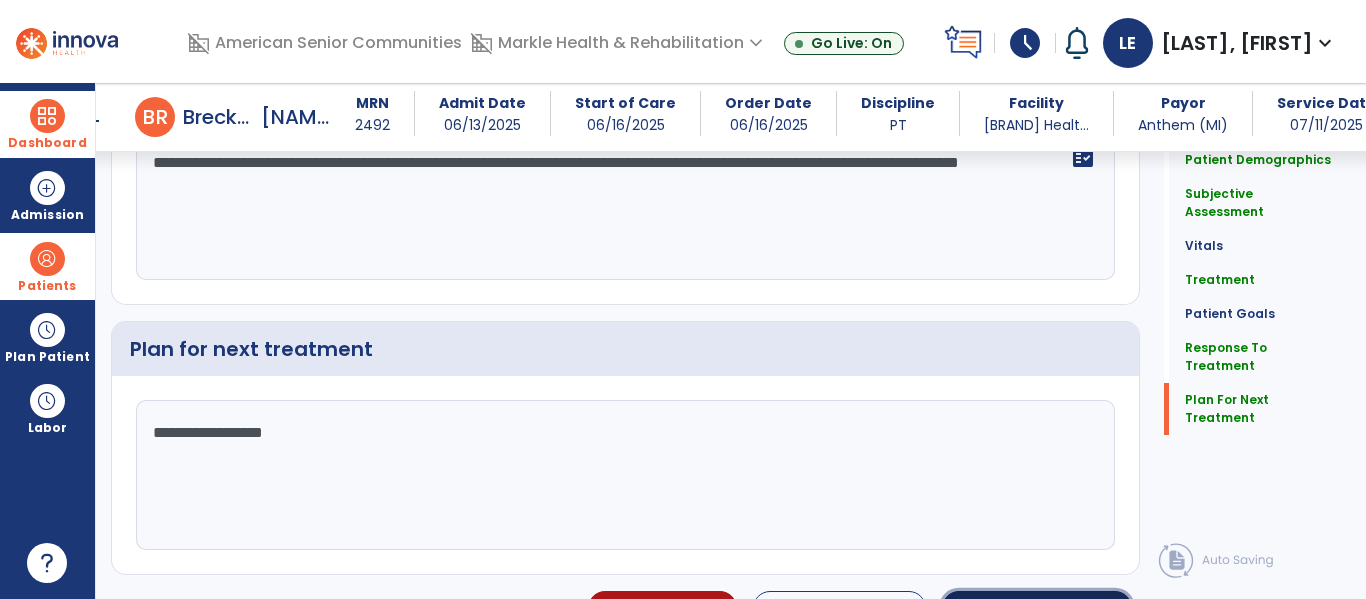 click on "Sign Doc" 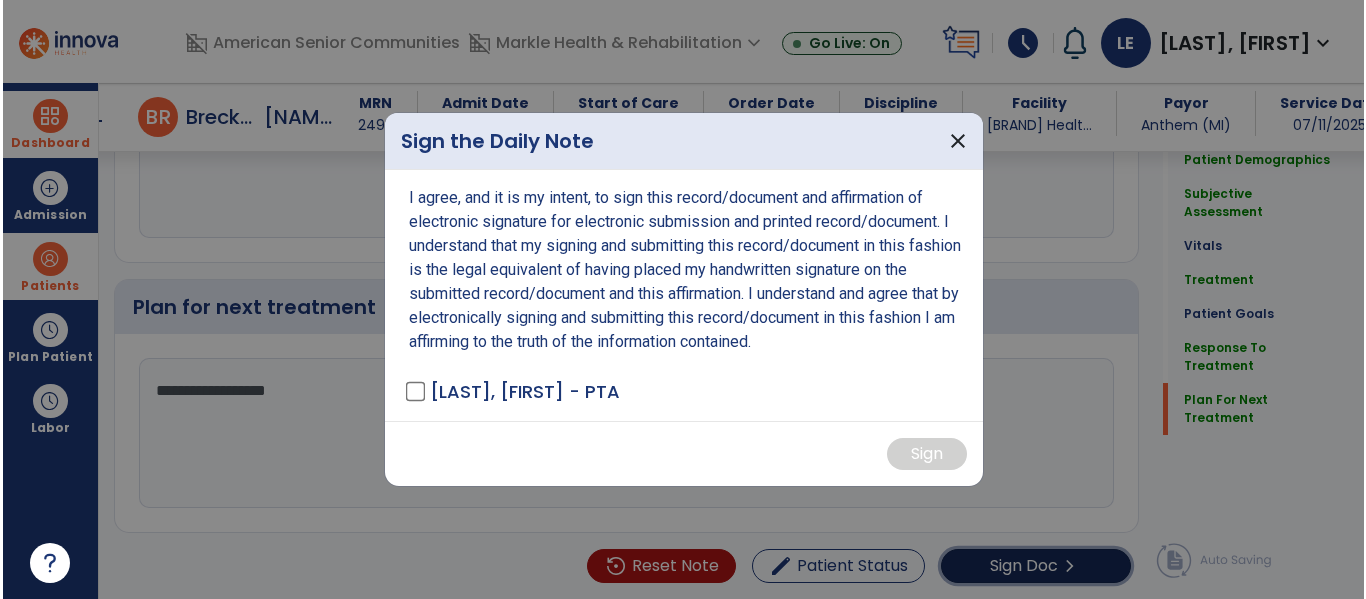 scroll, scrollTop: 3624, scrollLeft: 0, axis: vertical 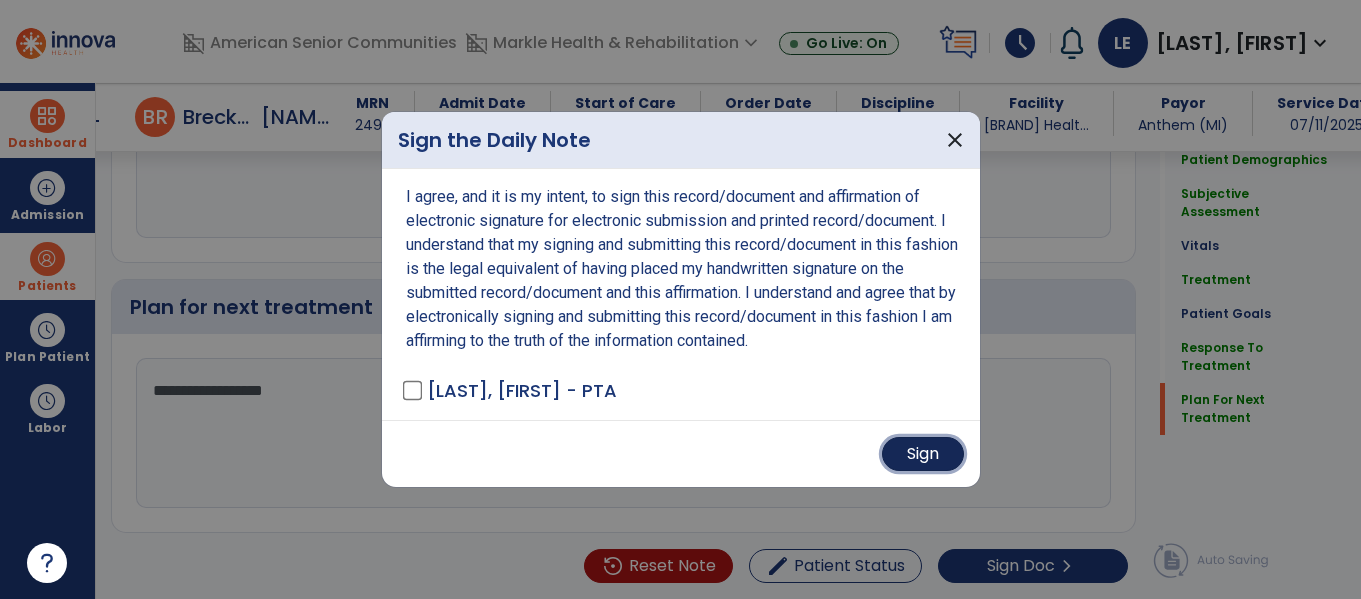 click on "Sign" at bounding box center (923, 454) 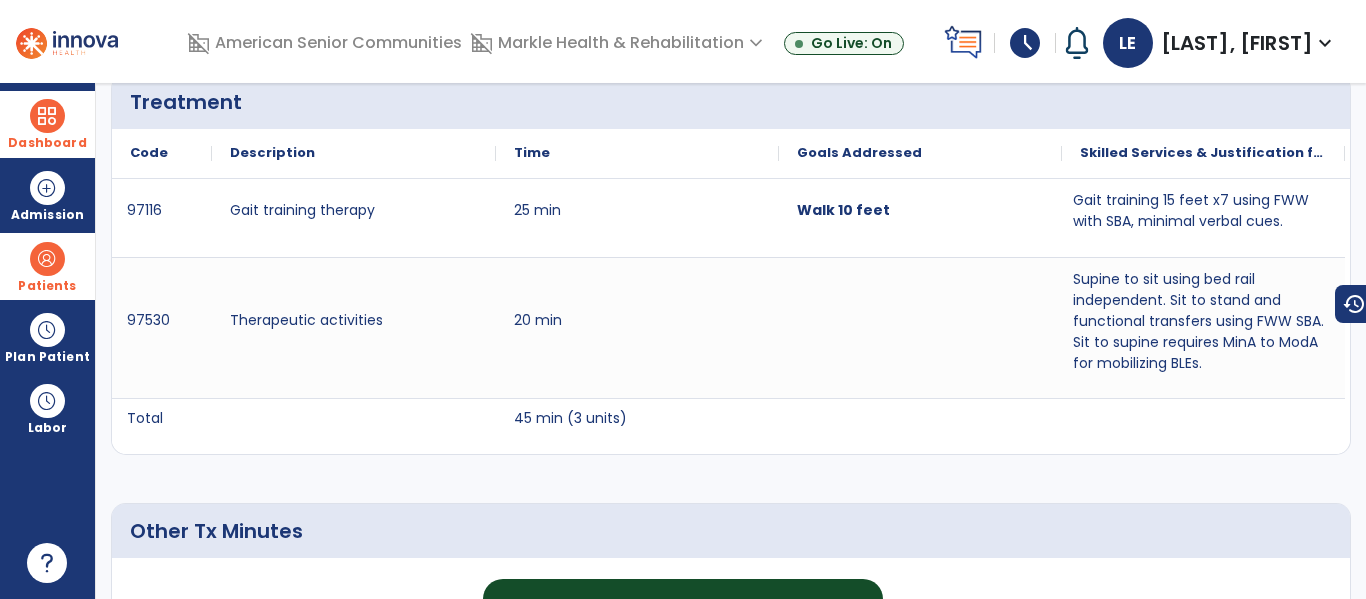 scroll, scrollTop: 0, scrollLeft: 0, axis: both 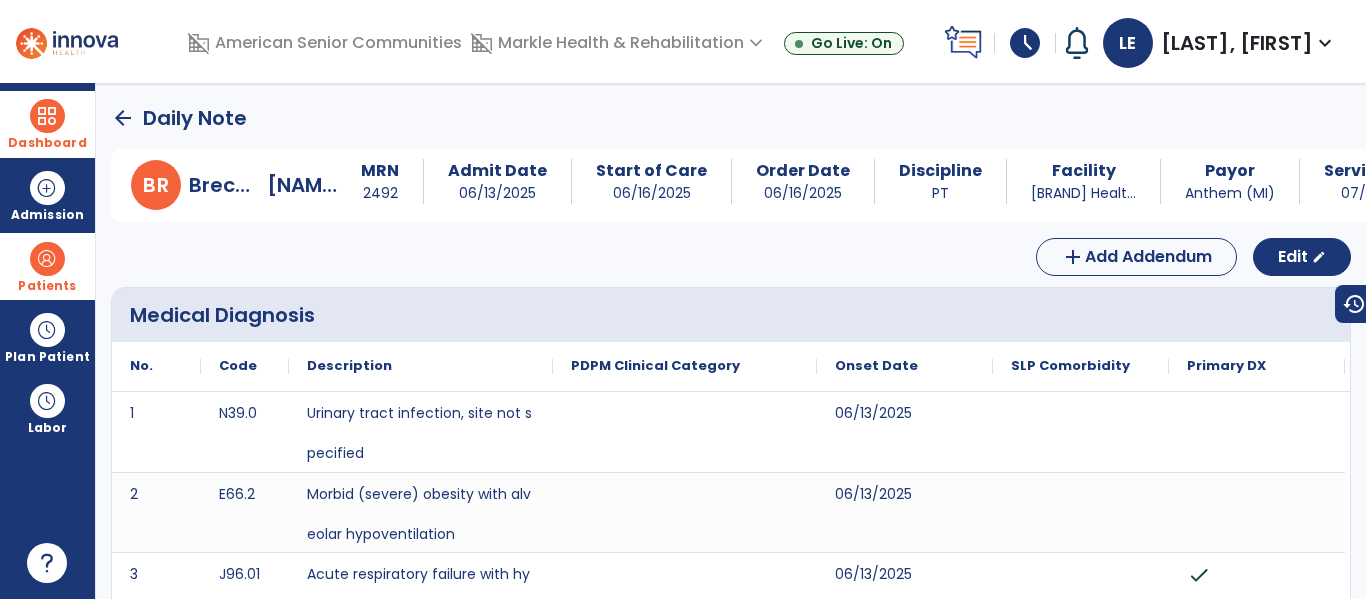 click at bounding box center [47, 116] 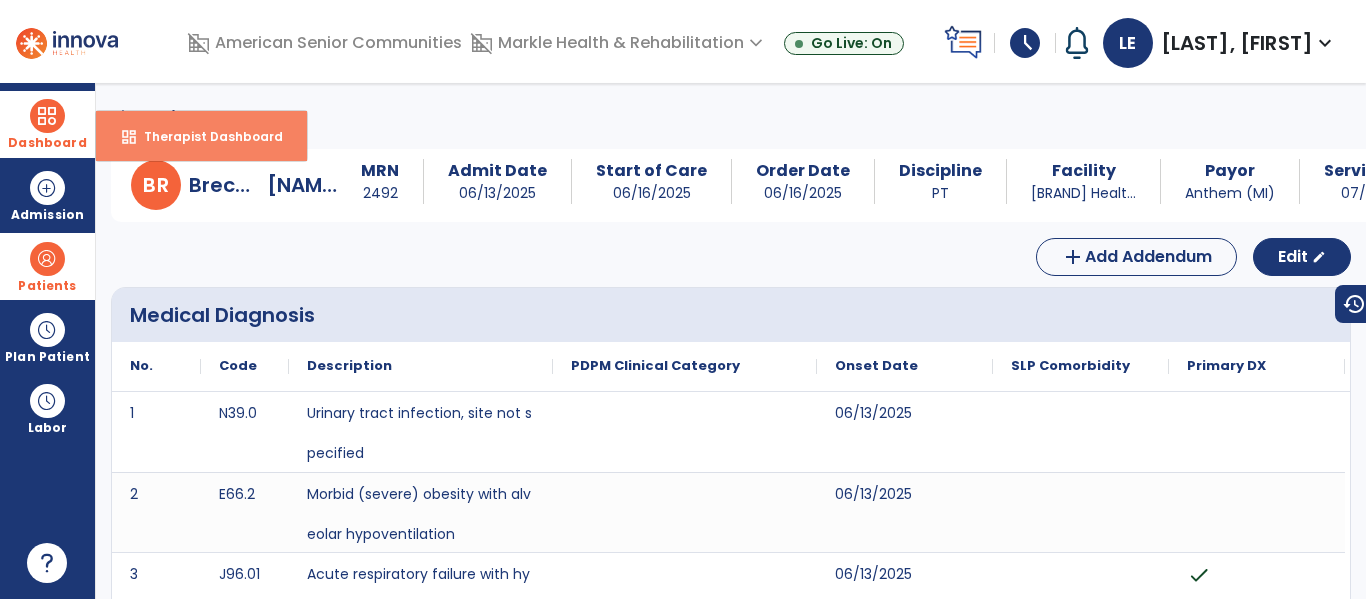 click on "dashboard  Therapist Dashboard" at bounding box center [201, 136] 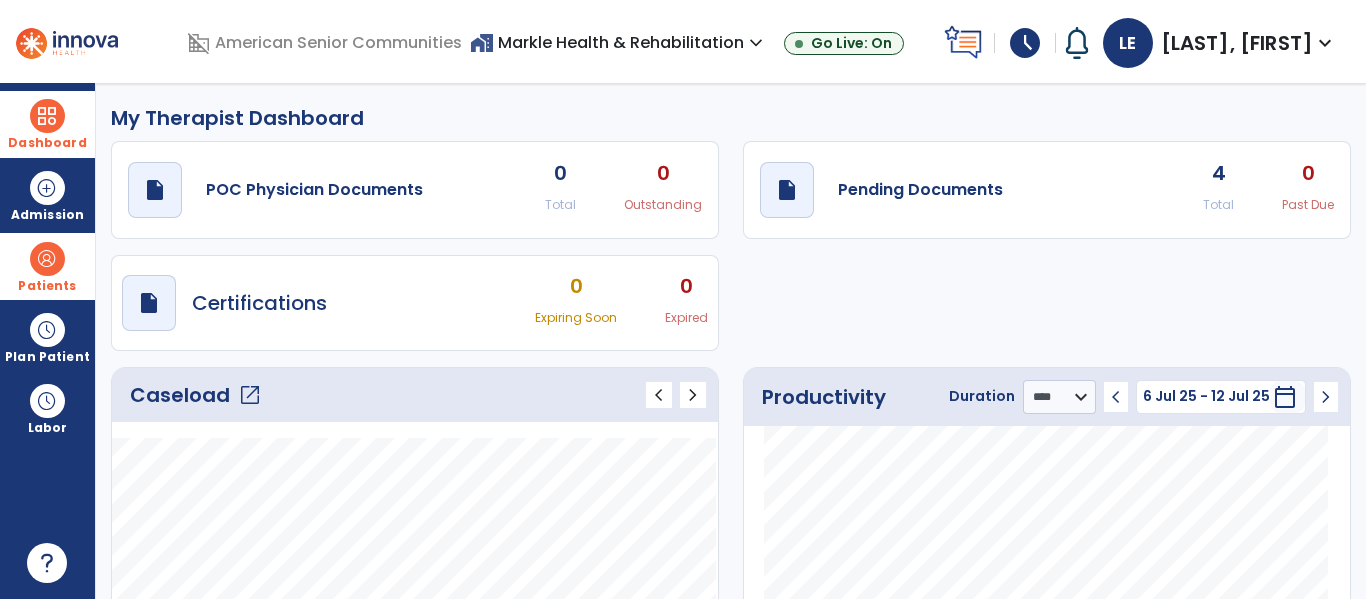 click on "open_in_new" 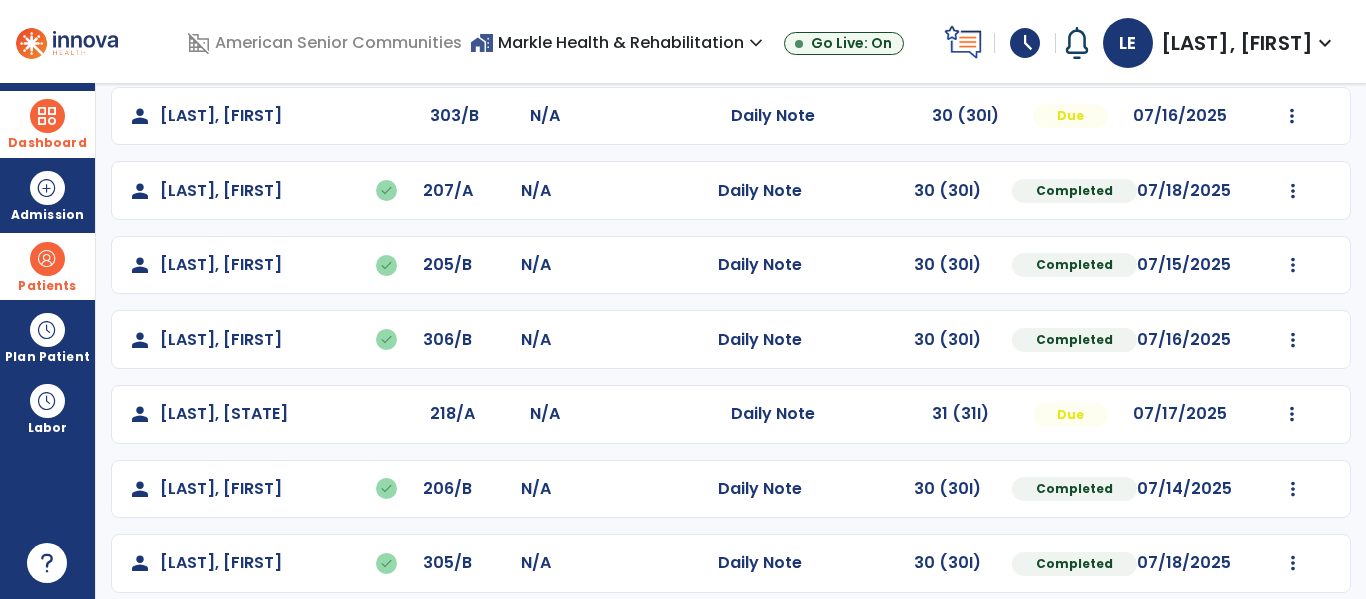 scroll, scrollTop: 712, scrollLeft: 0, axis: vertical 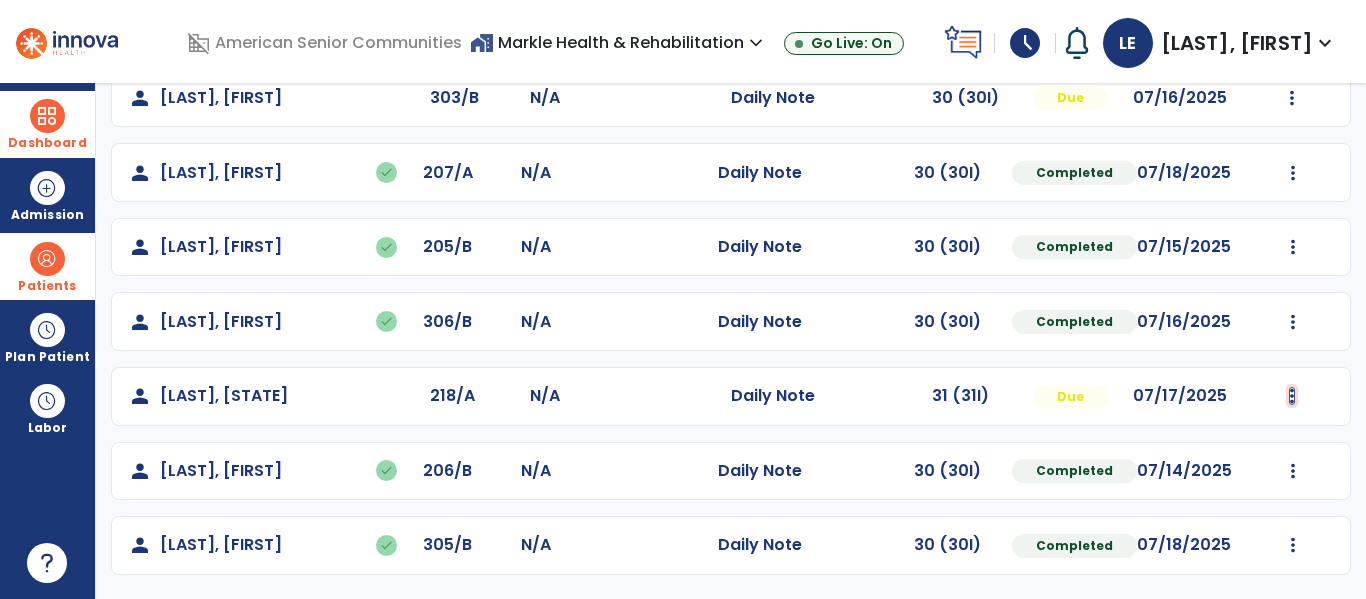 click at bounding box center (1292, -424) 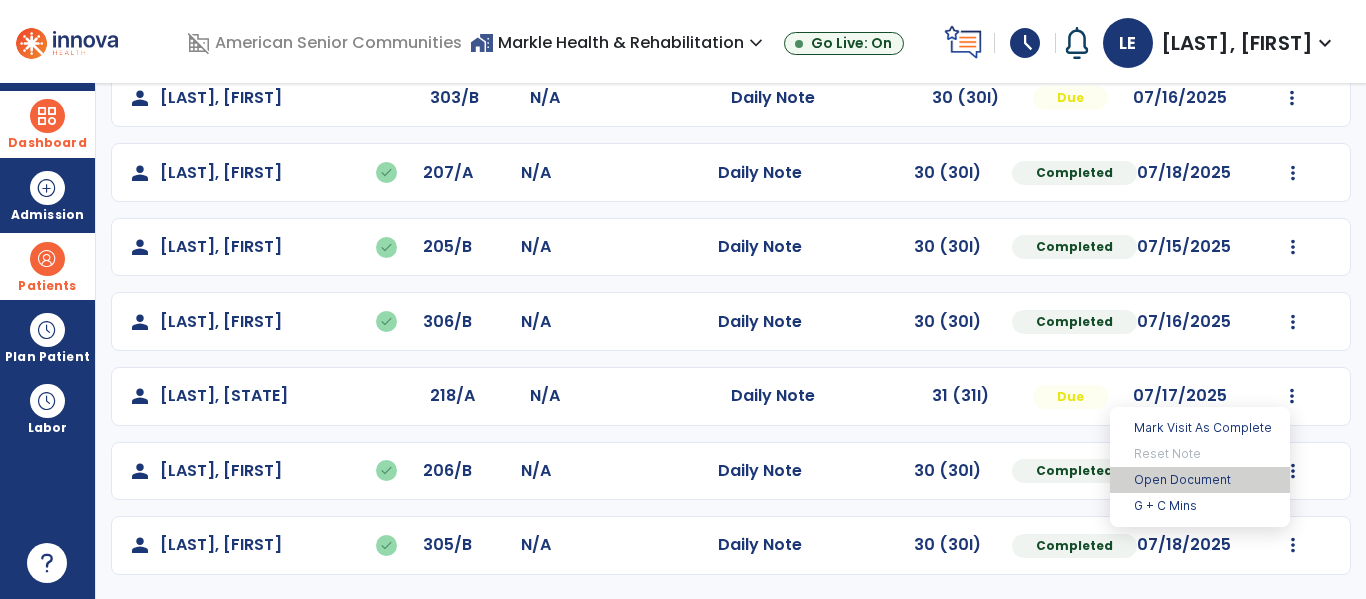 click on "Open Document" at bounding box center [1200, 480] 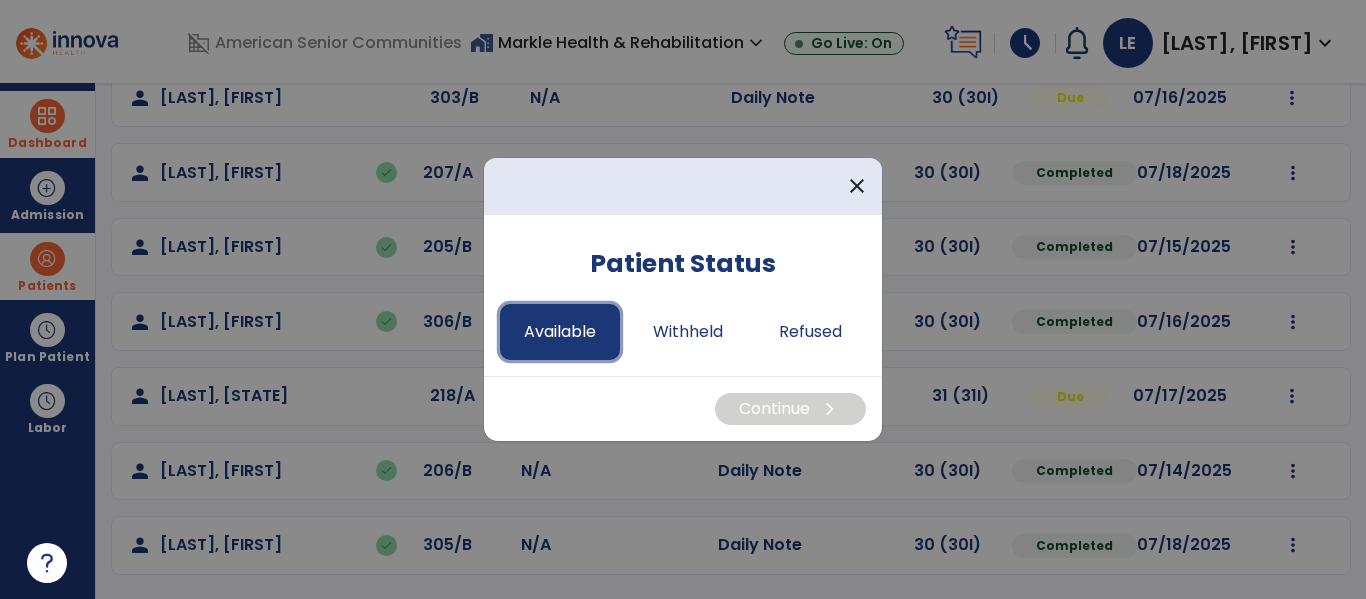 click on "Available" at bounding box center [560, 332] 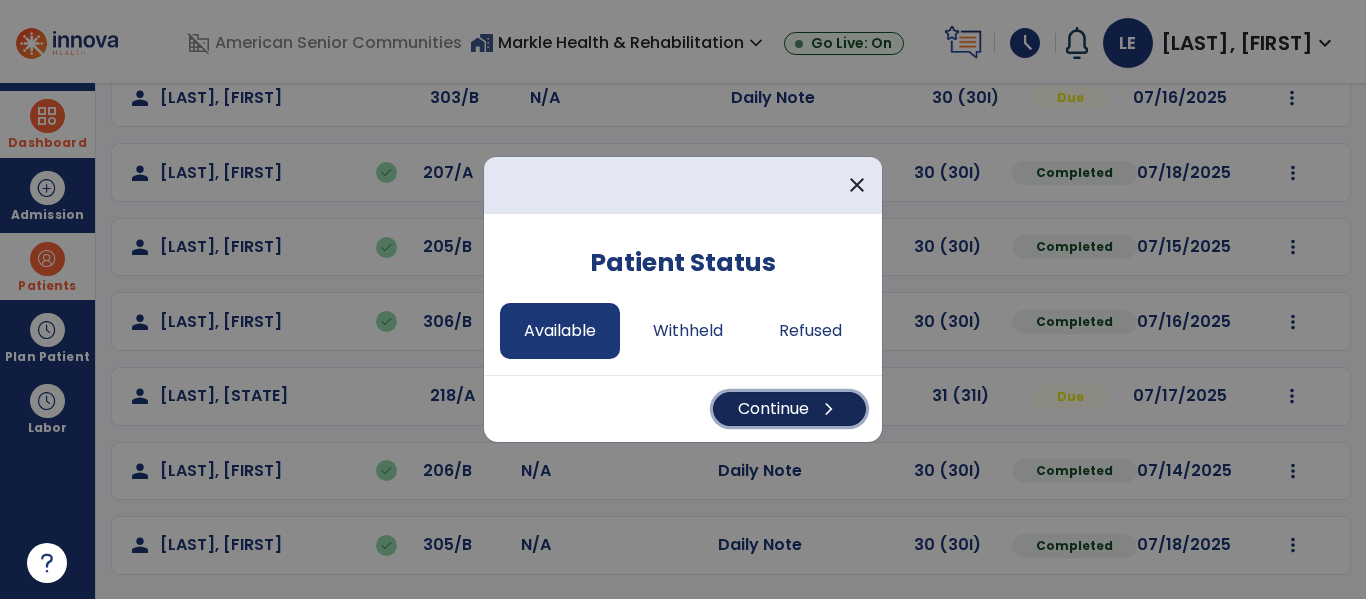 click on "Continue   chevron_right" at bounding box center (789, 409) 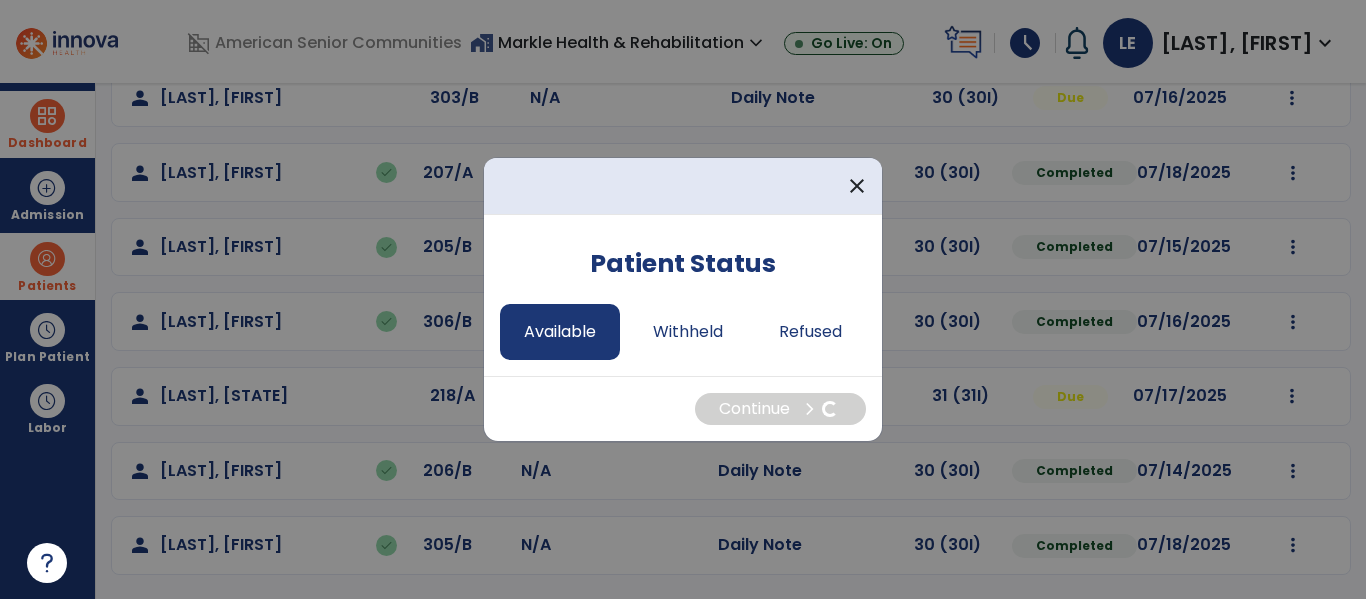 select on "*" 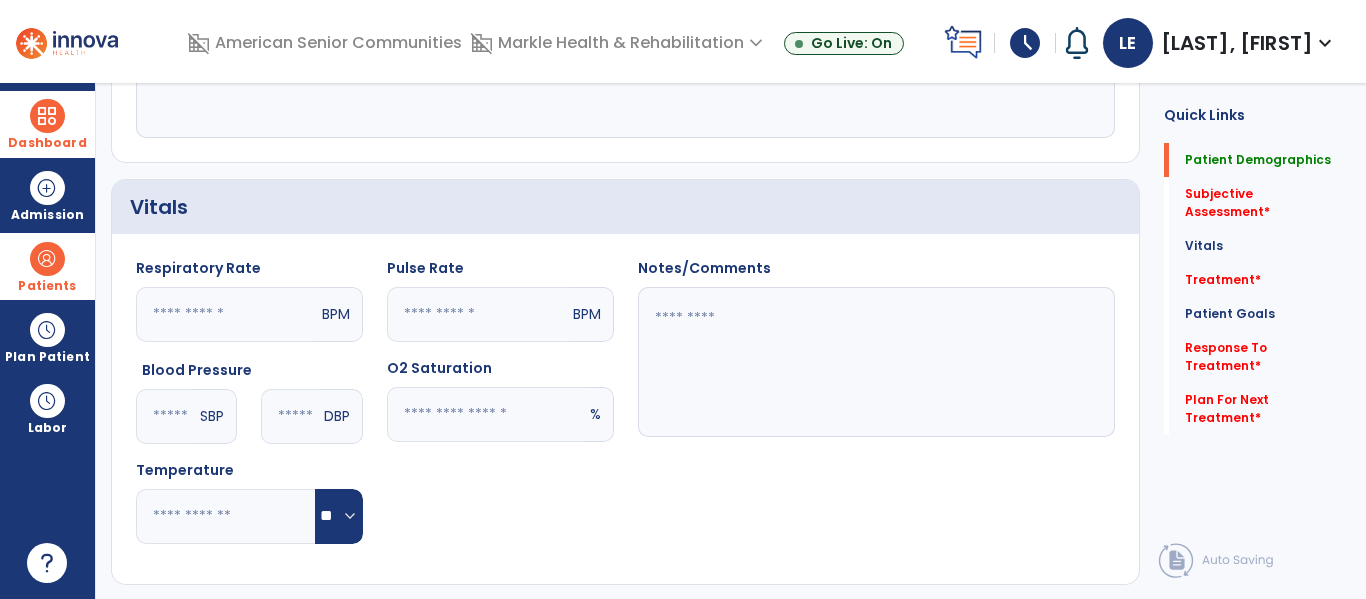 scroll, scrollTop: 0, scrollLeft: 0, axis: both 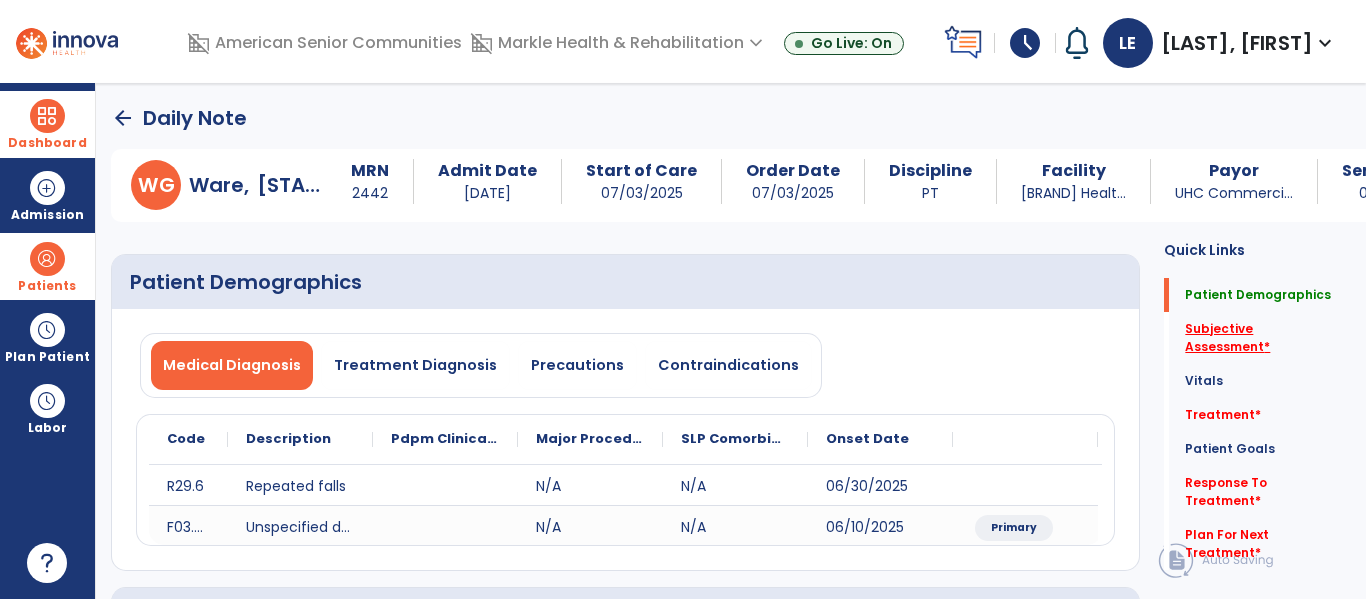 click on "Subjective Assessment   *" 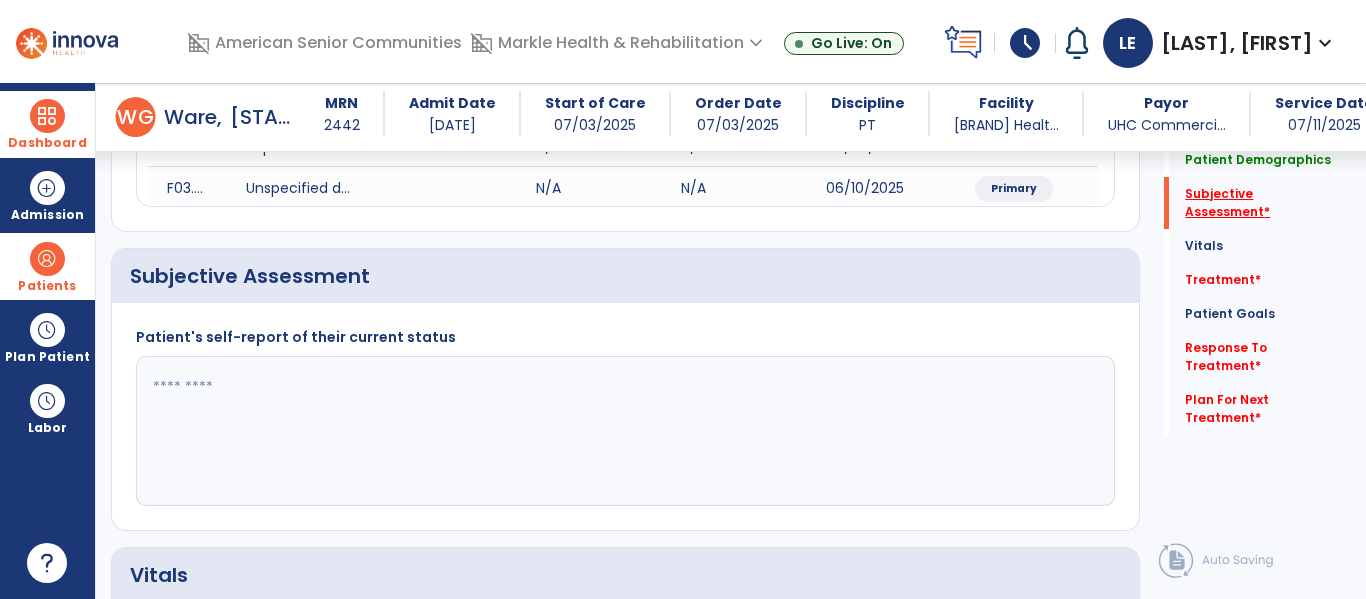scroll, scrollTop: 387, scrollLeft: 0, axis: vertical 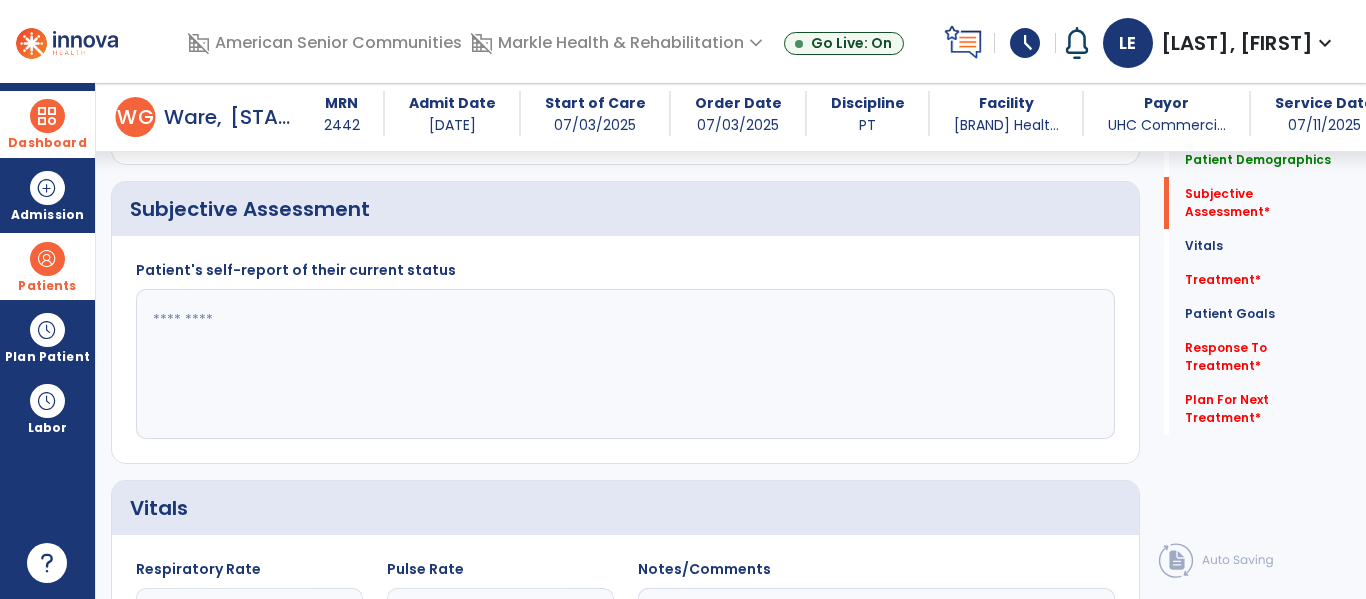 click 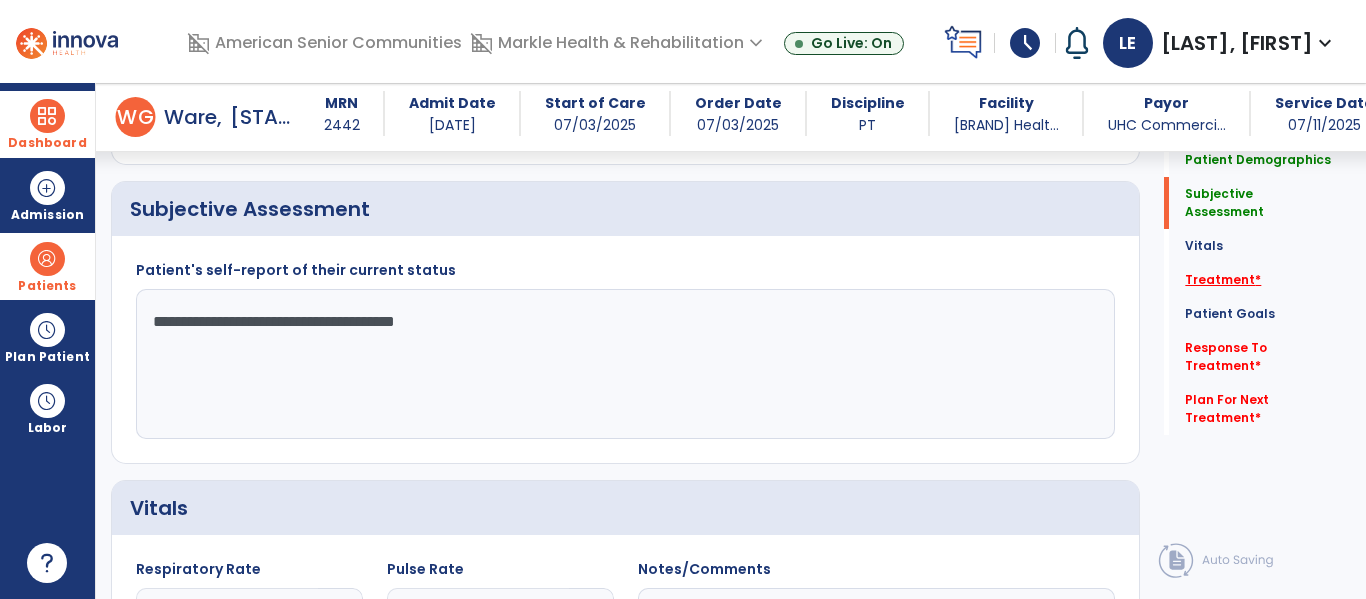type on "**********" 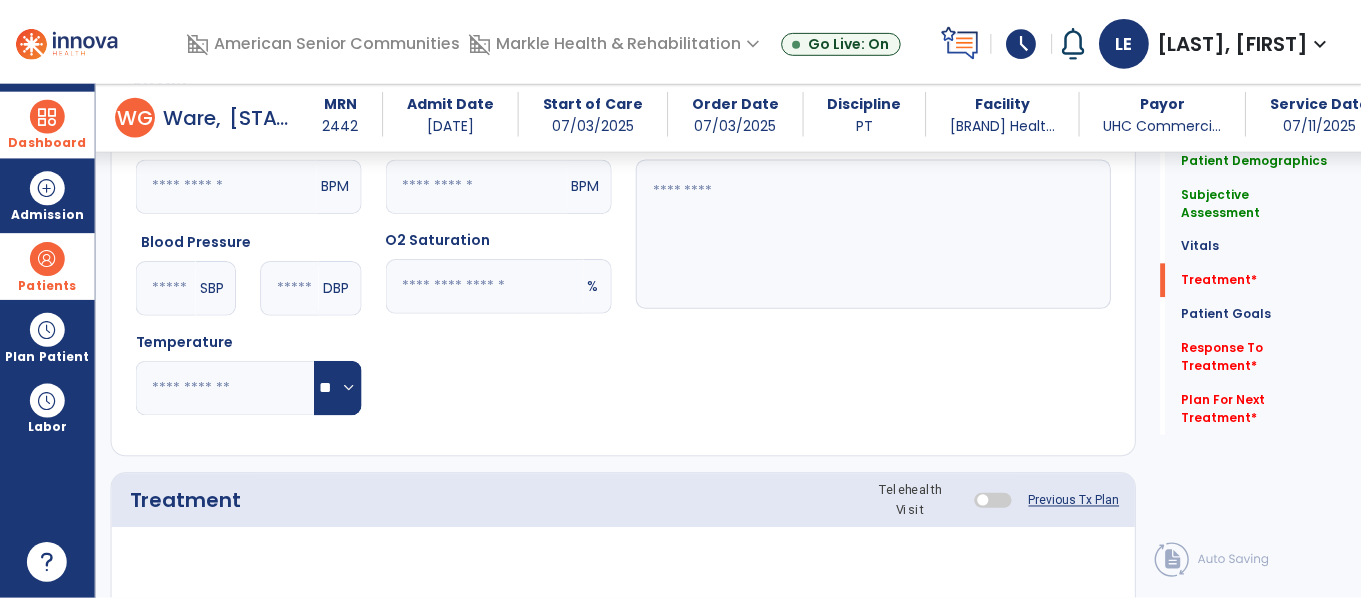 scroll, scrollTop: 1076, scrollLeft: 0, axis: vertical 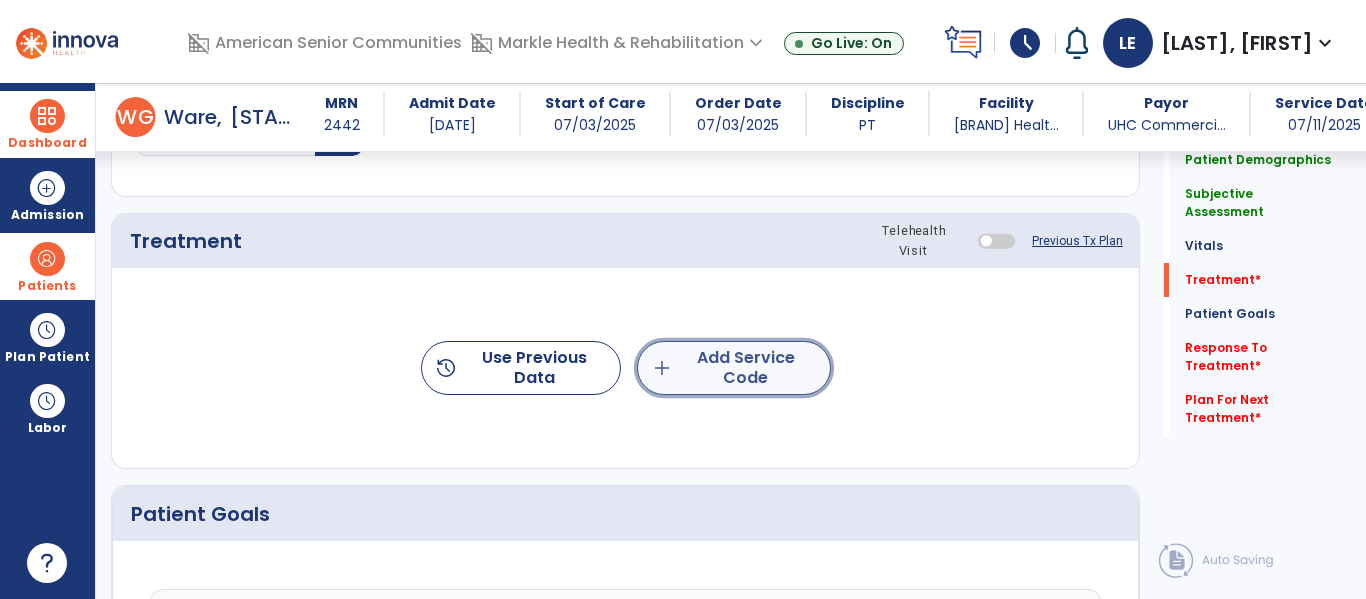 click on "add  Add Service Code" 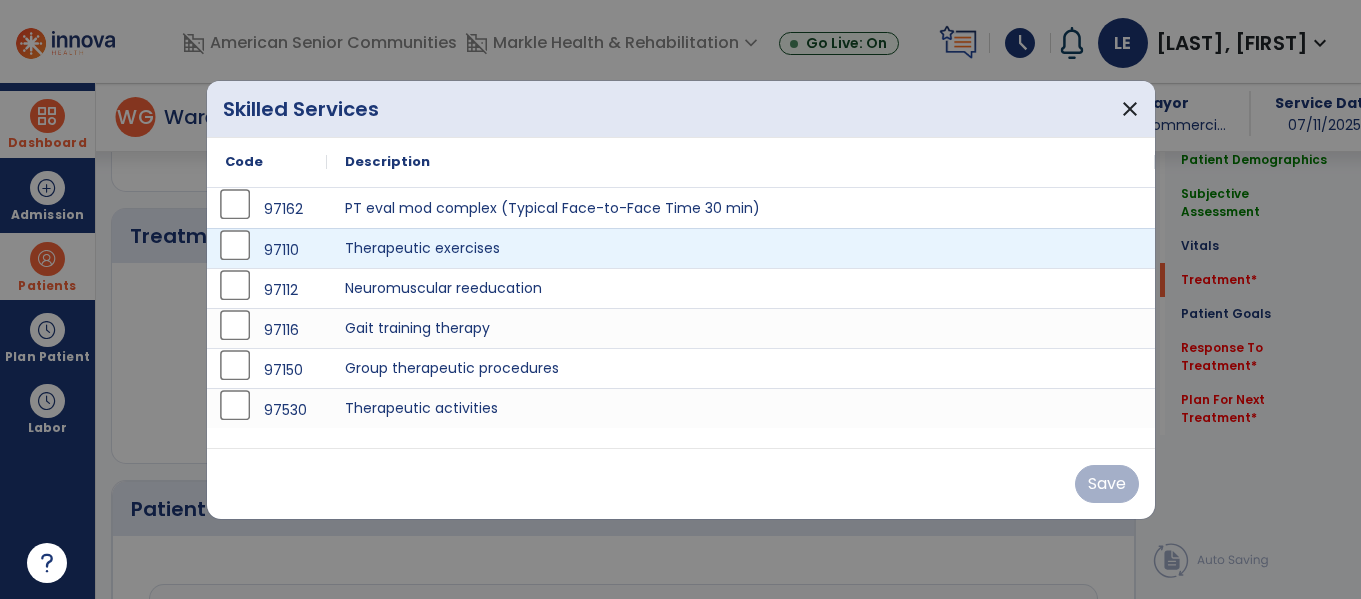 scroll, scrollTop: 1076, scrollLeft: 0, axis: vertical 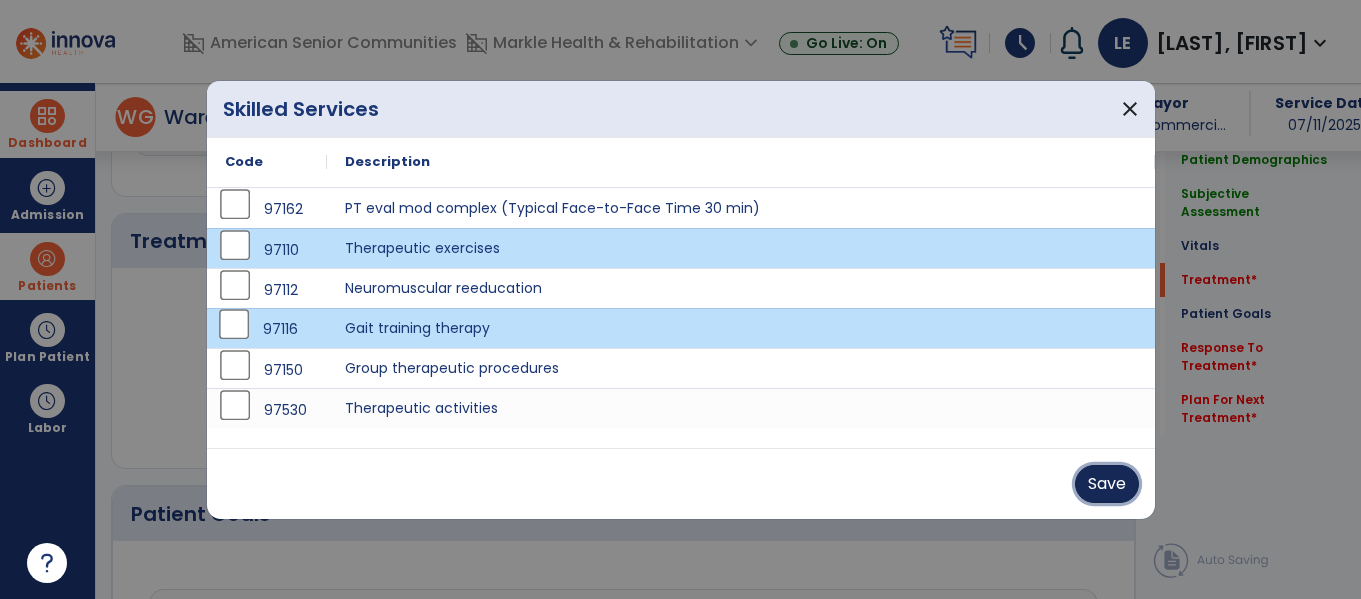 click on "Save" at bounding box center [1107, 484] 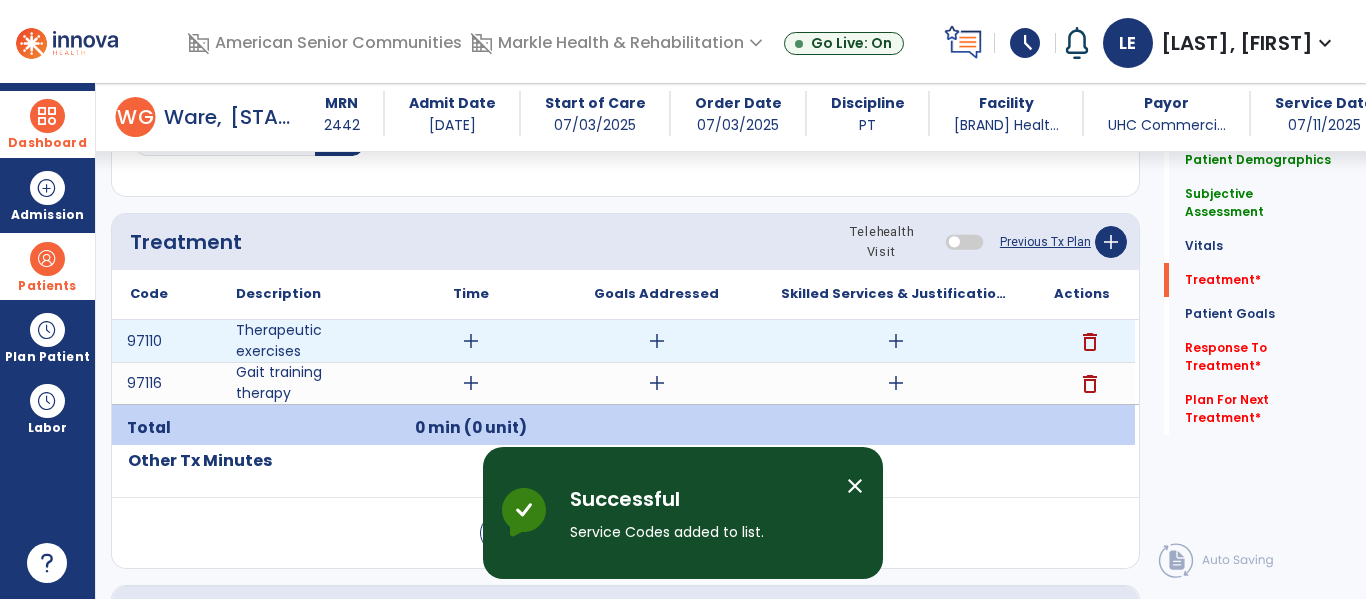 click on "add" at bounding box center (896, 341) 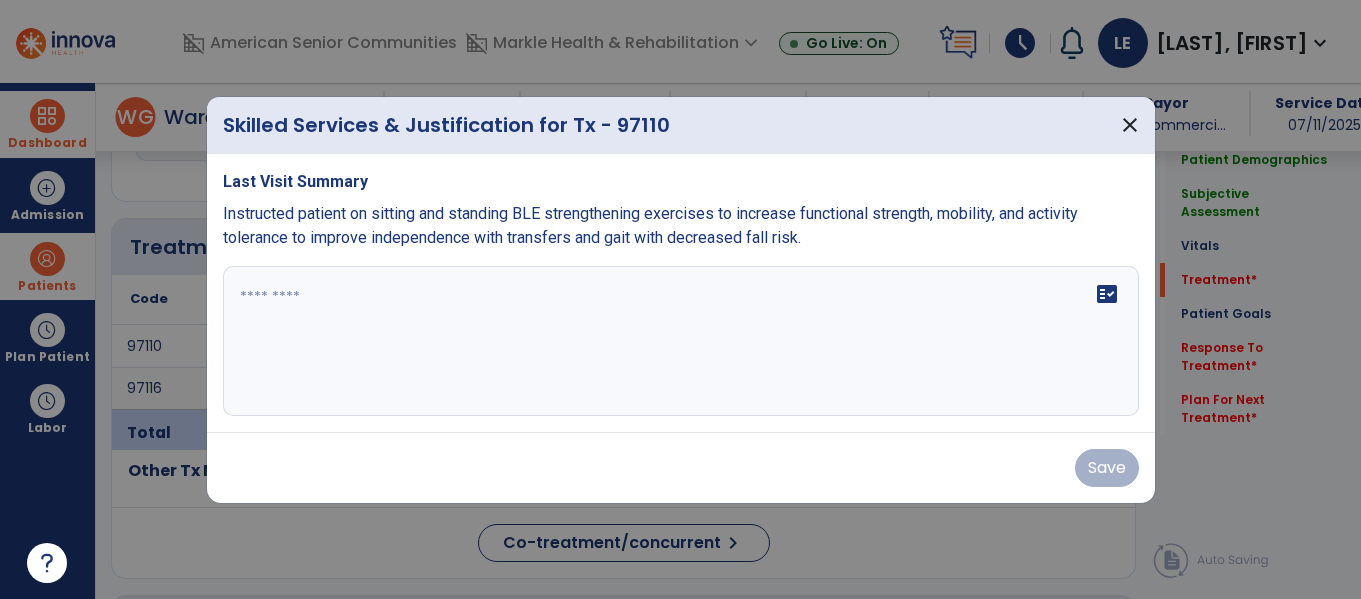 scroll, scrollTop: 1076, scrollLeft: 0, axis: vertical 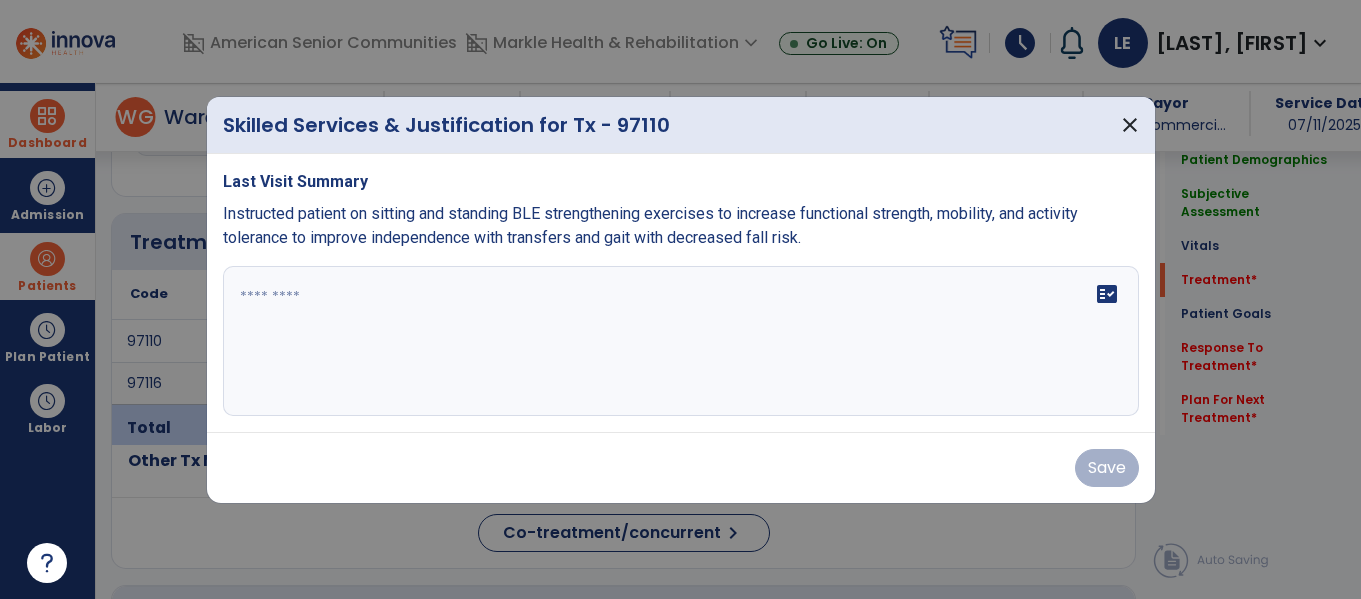 click at bounding box center (681, 341) 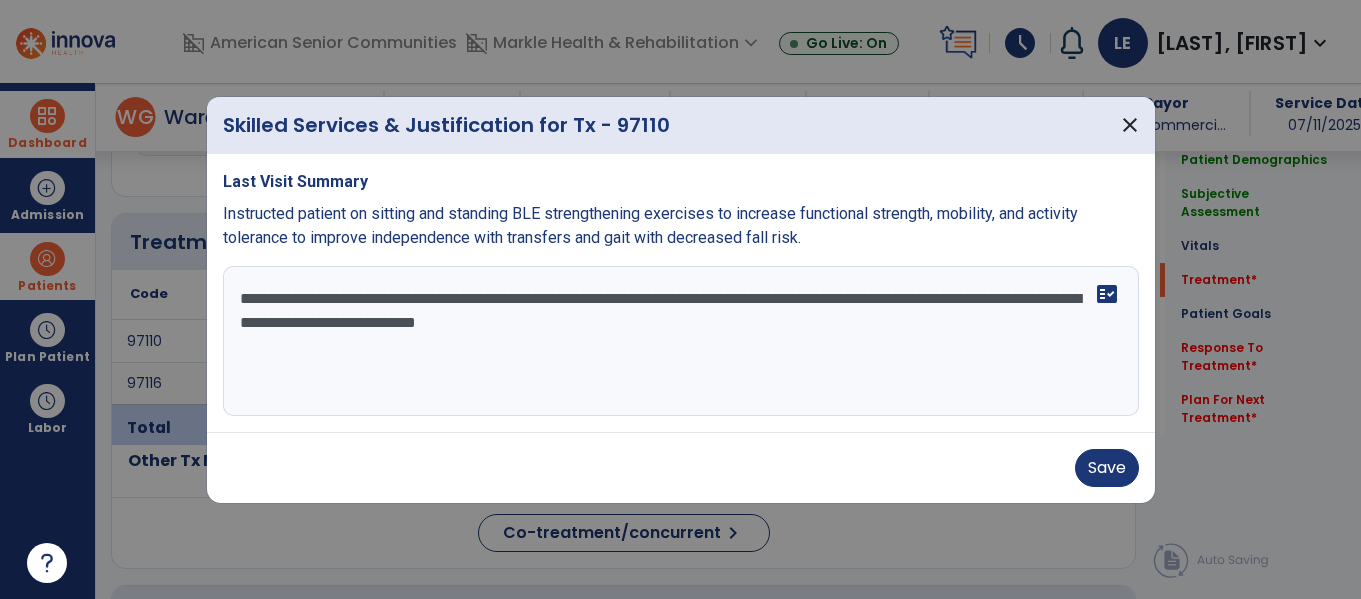 type on "**********" 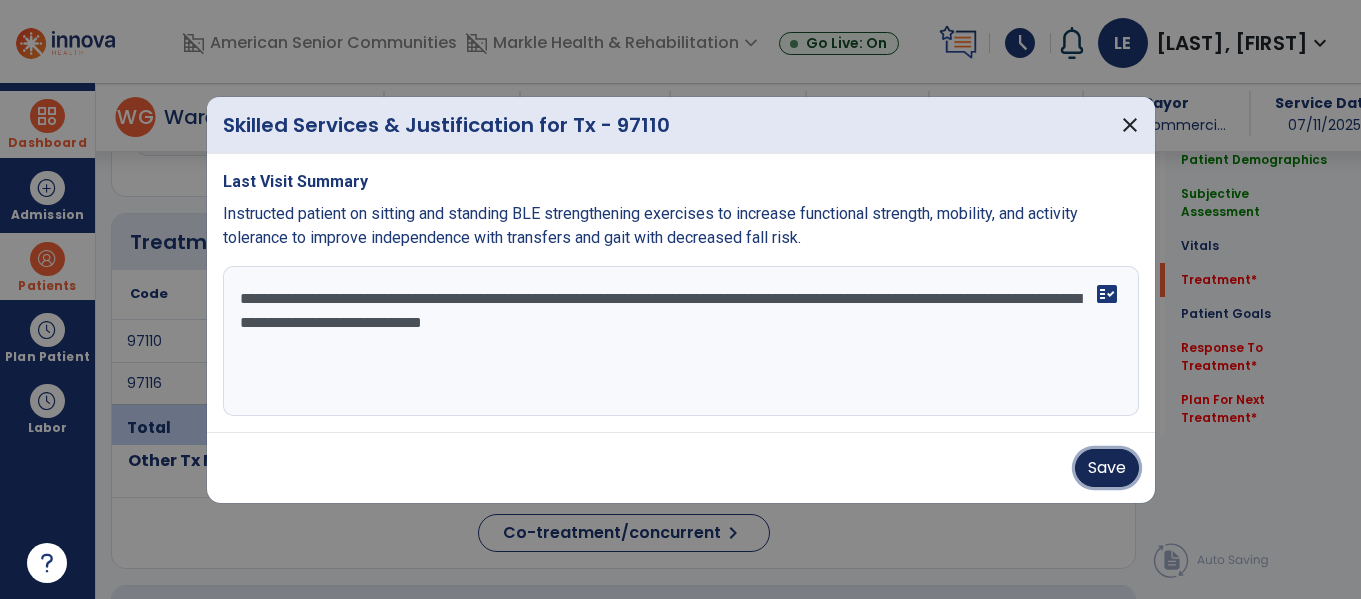 click on "Save" at bounding box center [1107, 468] 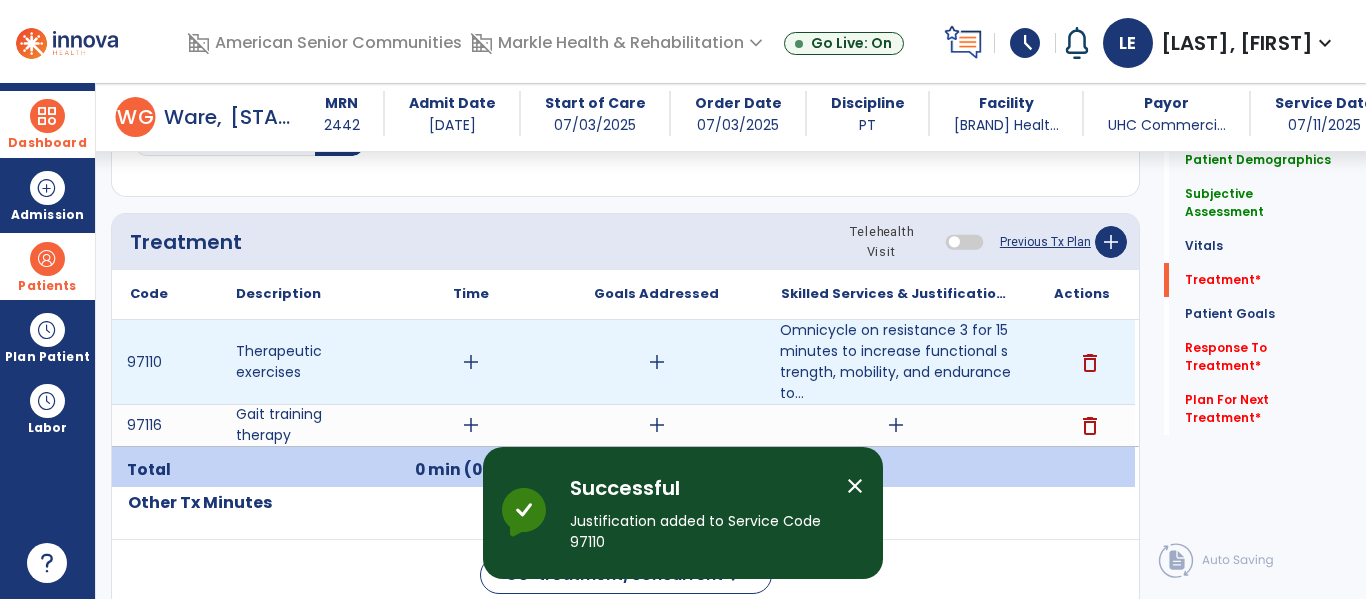 click on "add" at bounding box center [471, 362] 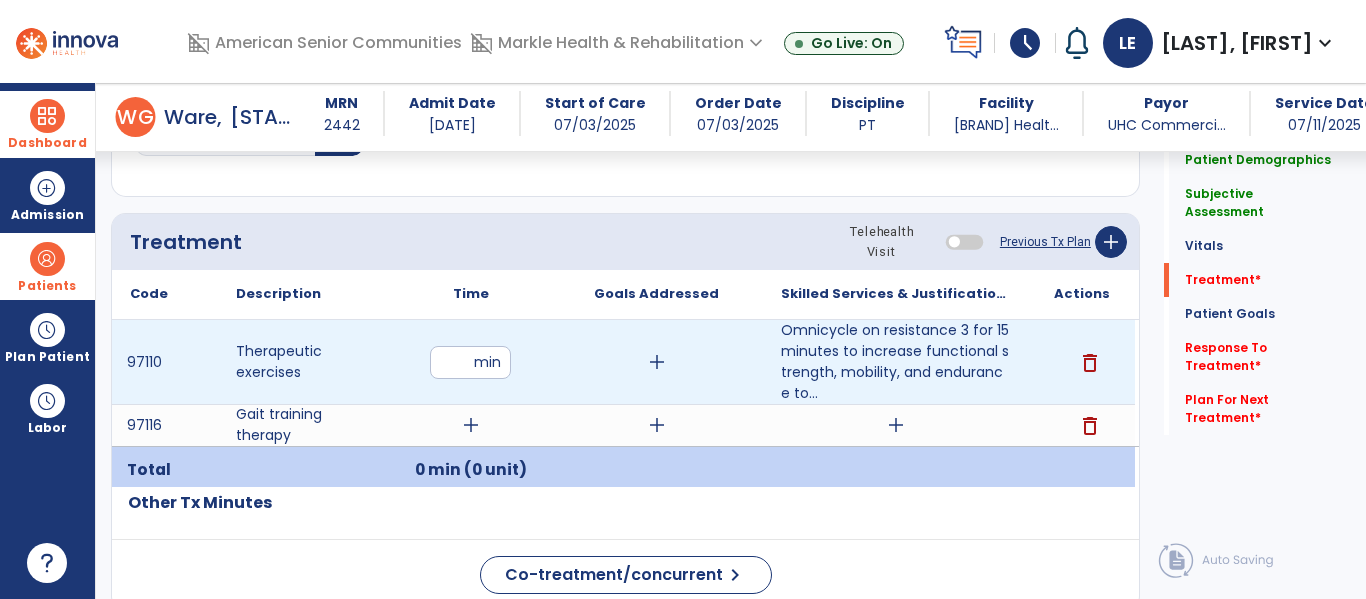 type on "**" 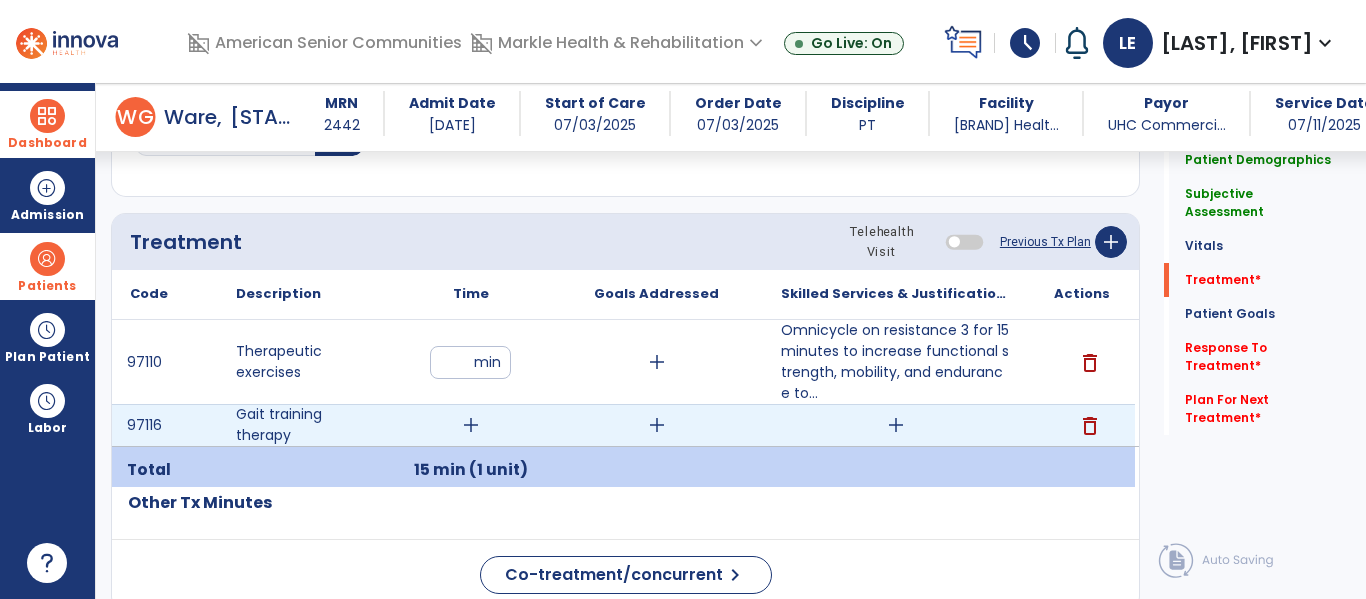 click on "add" at bounding box center (471, 425) 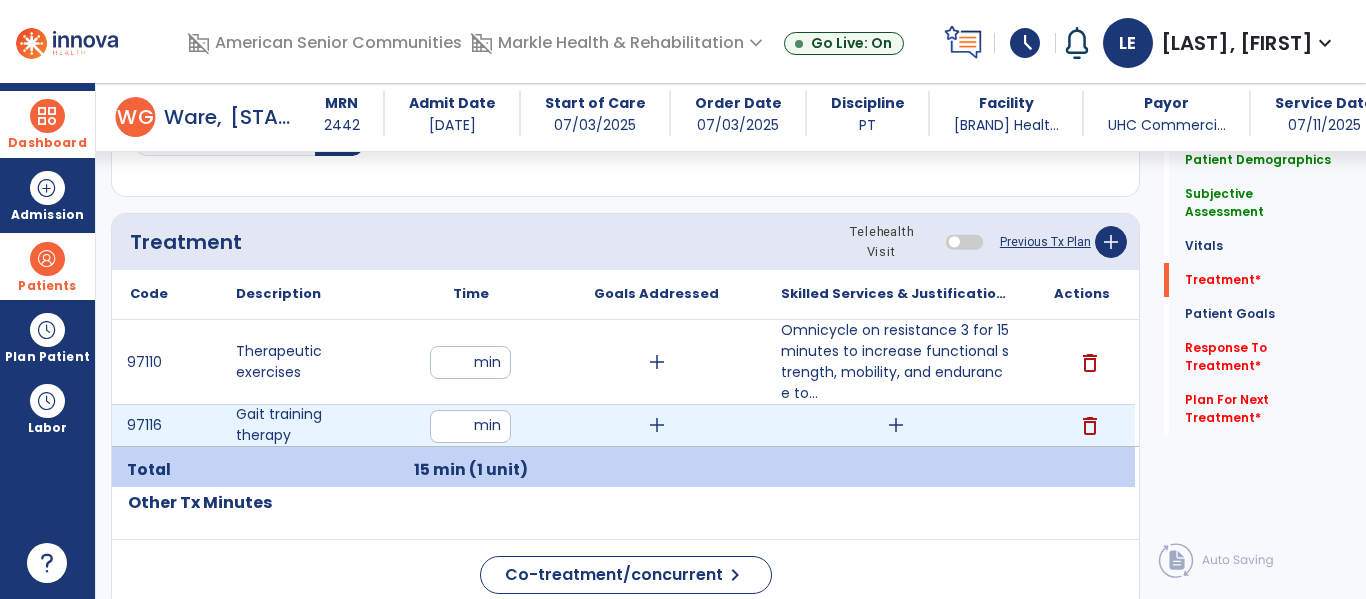 type on "**" 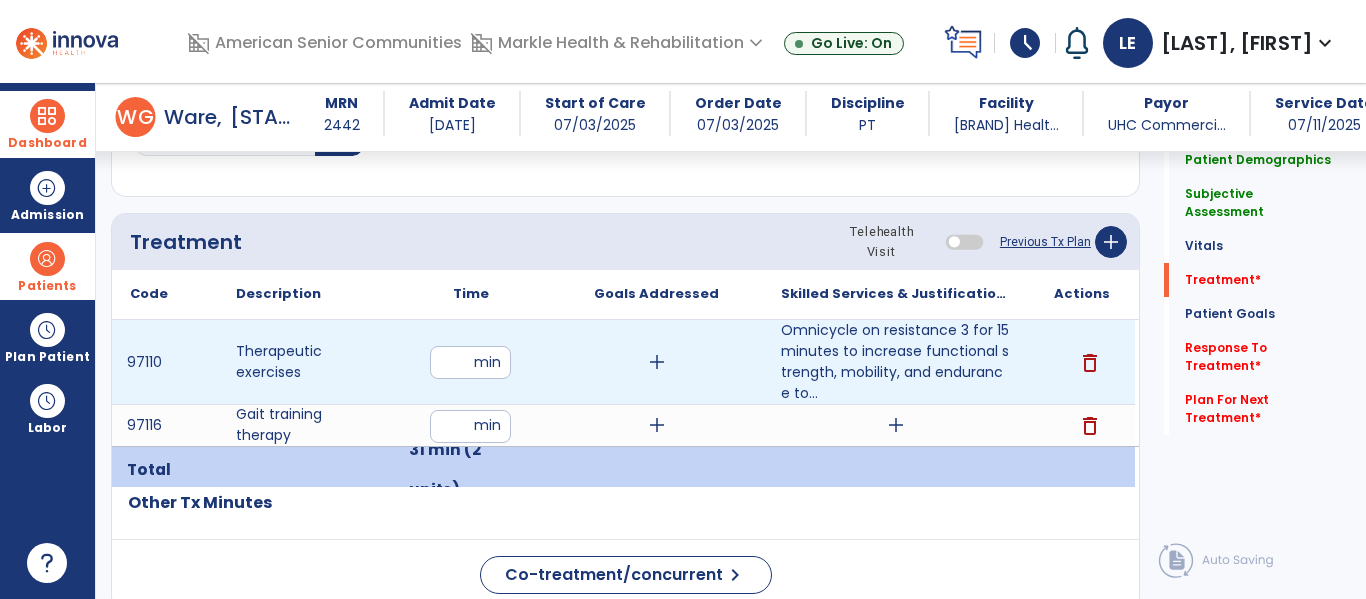 click on "add" at bounding box center [657, 362] 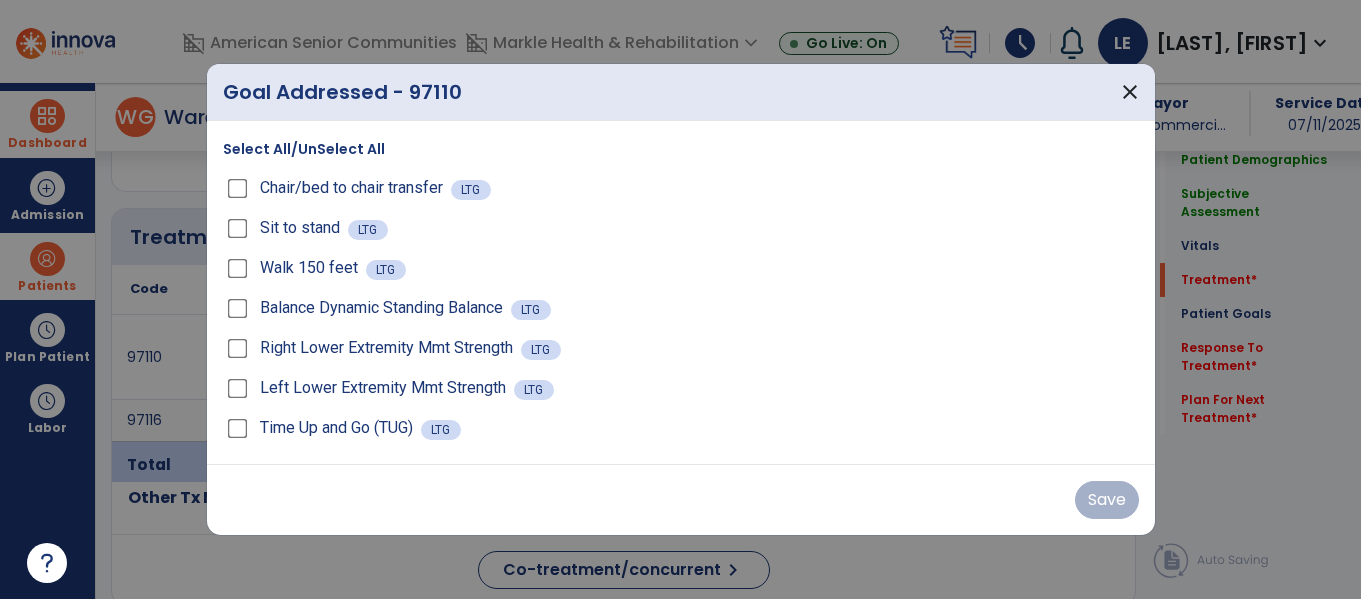scroll, scrollTop: 1076, scrollLeft: 0, axis: vertical 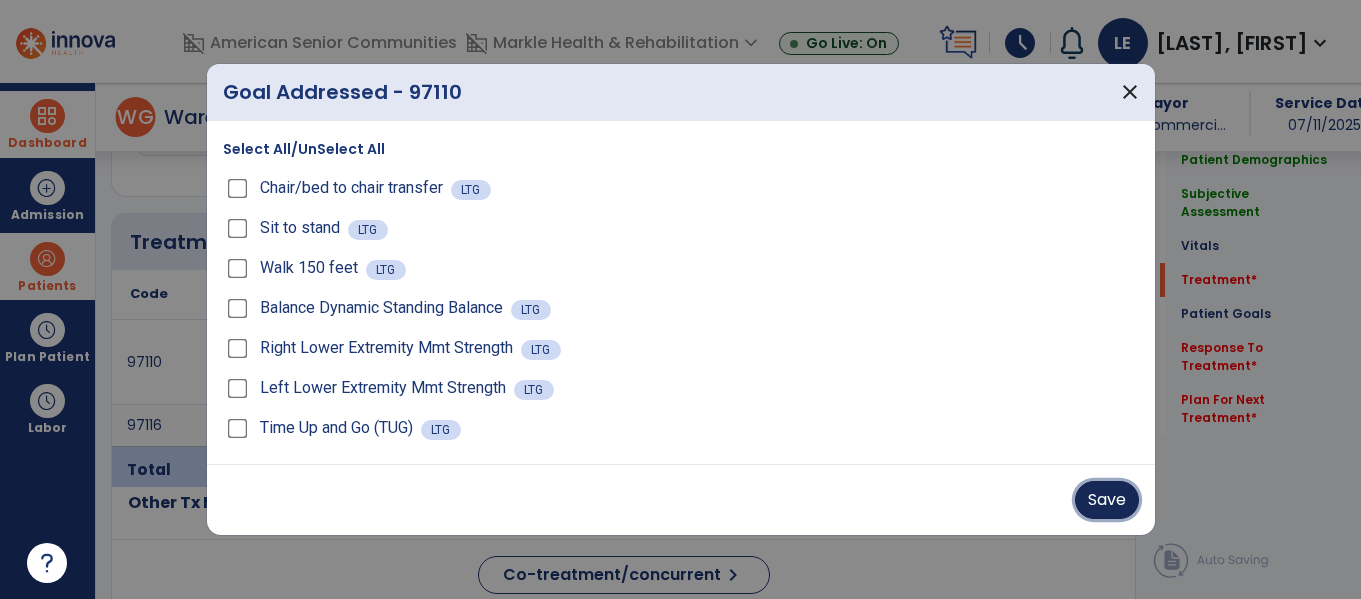 click on "Save" at bounding box center [1107, 500] 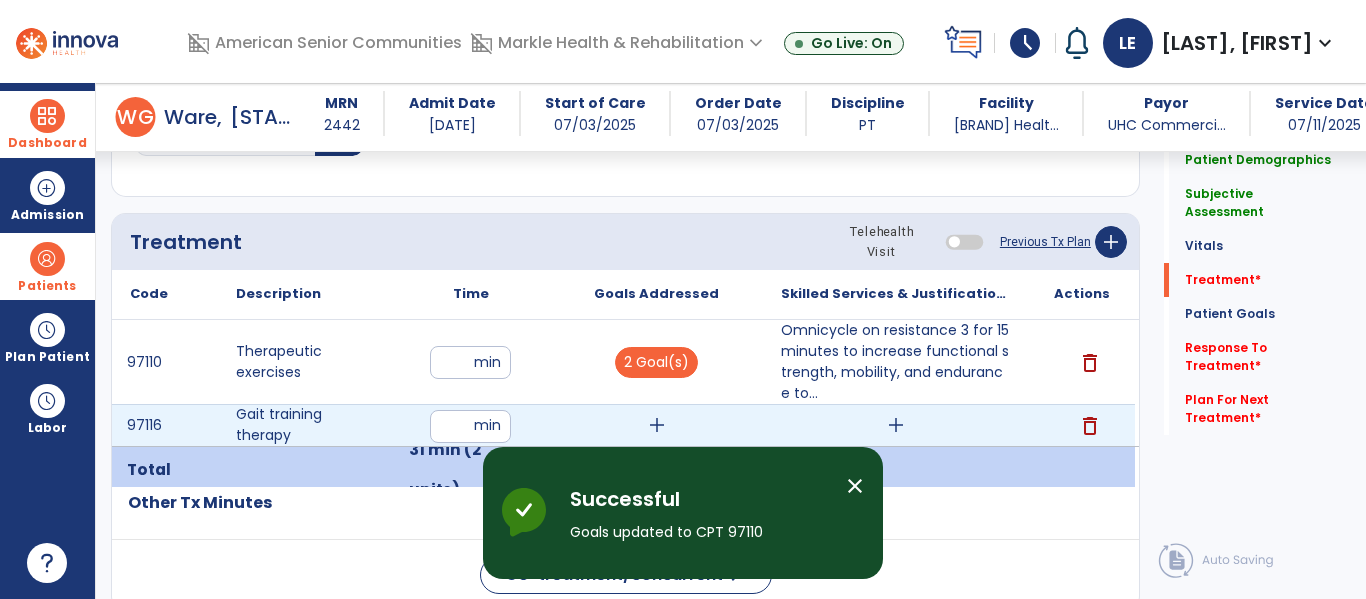 click on "add" at bounding box center [657, 425] 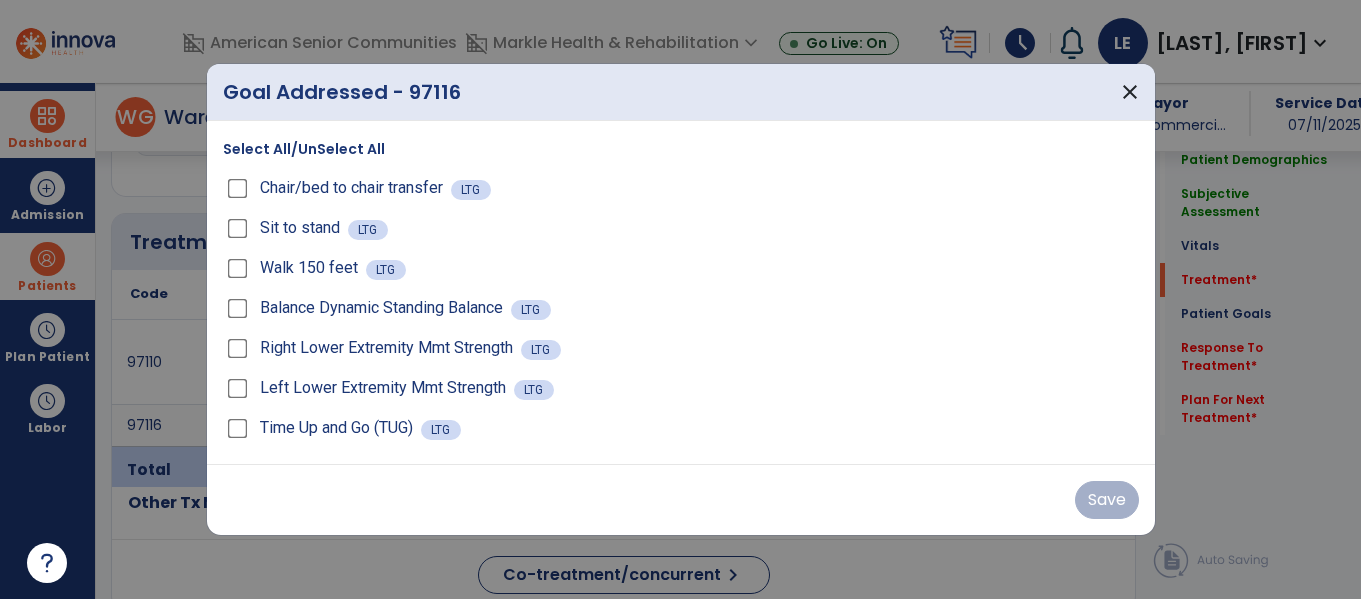 scroll, scrollTop: 1076, scrollLeft: 0, axis: vertical 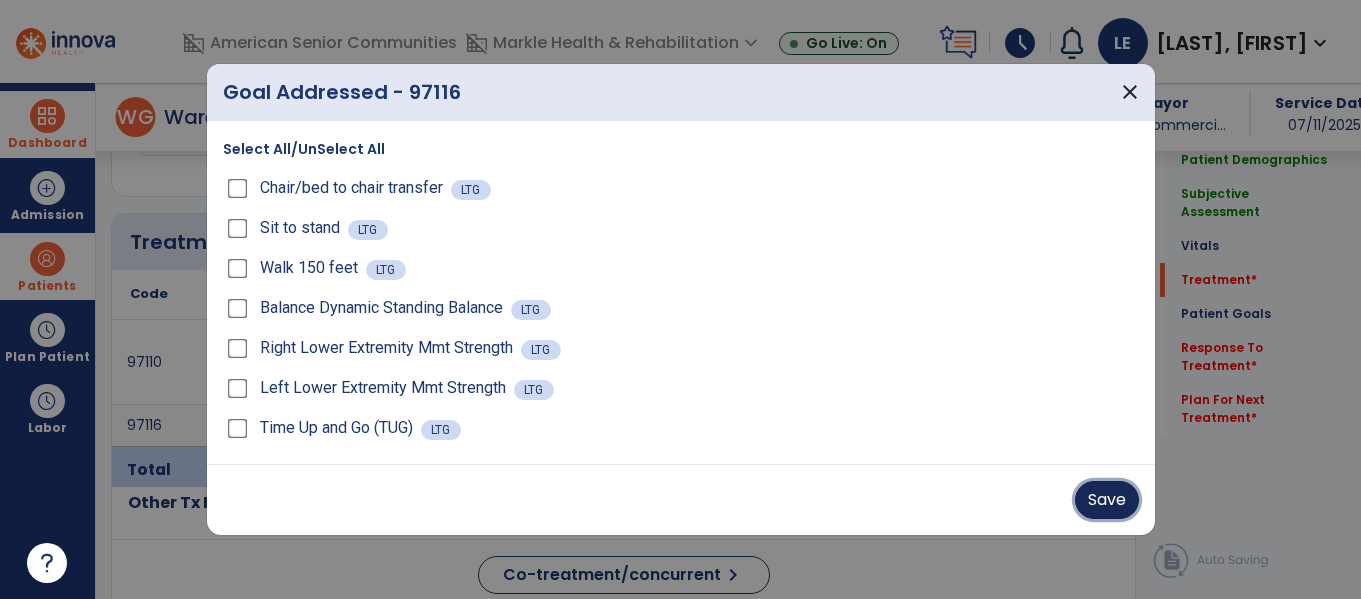 click on "Save" at bounding box center (1107, 500) 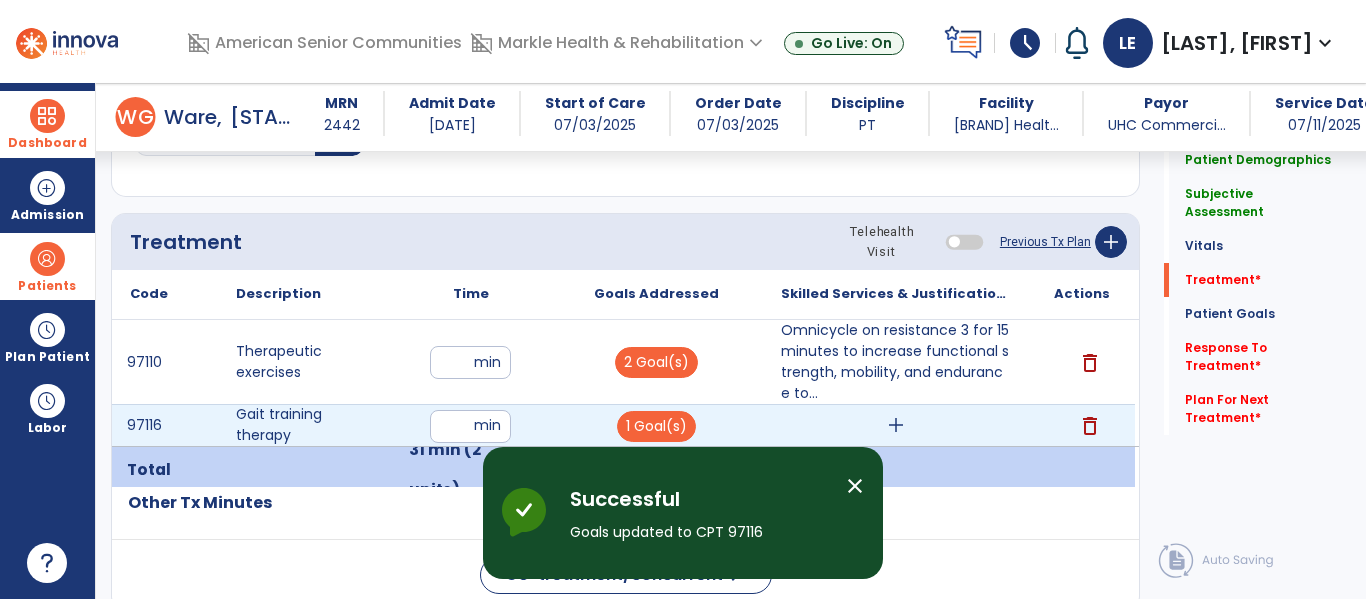 click on "add" at bounding box center [896, 425] 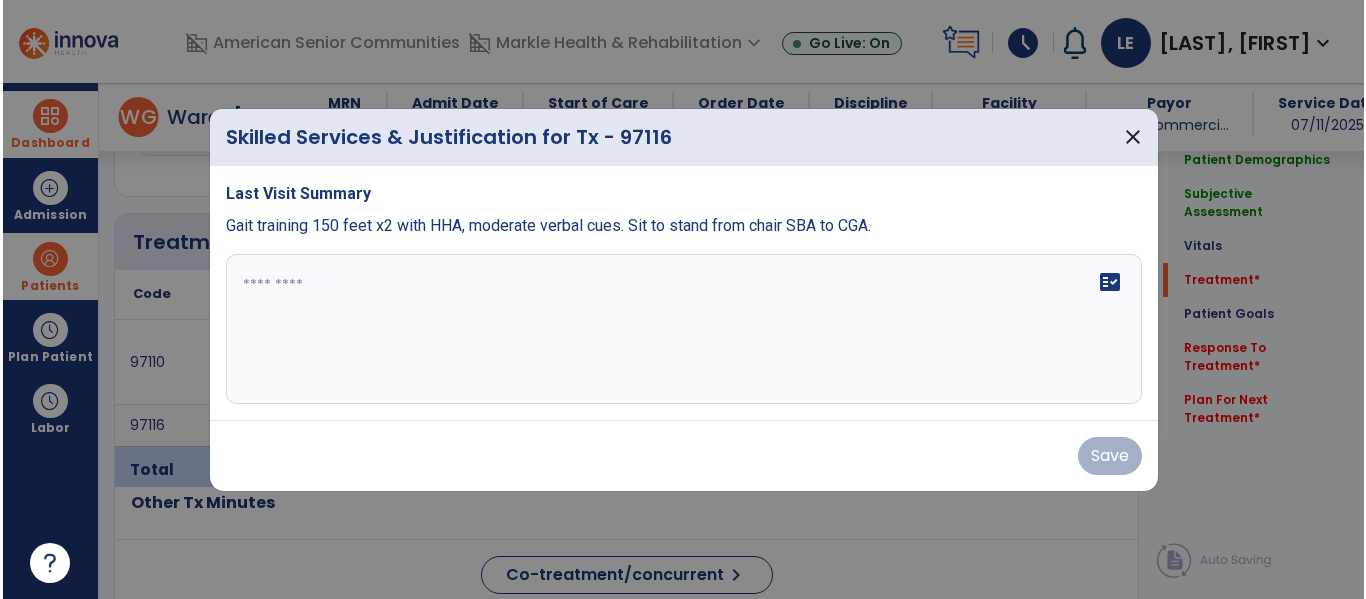 scroll, scrollTop: 1076, scrollLeft: 0, axis: vertical 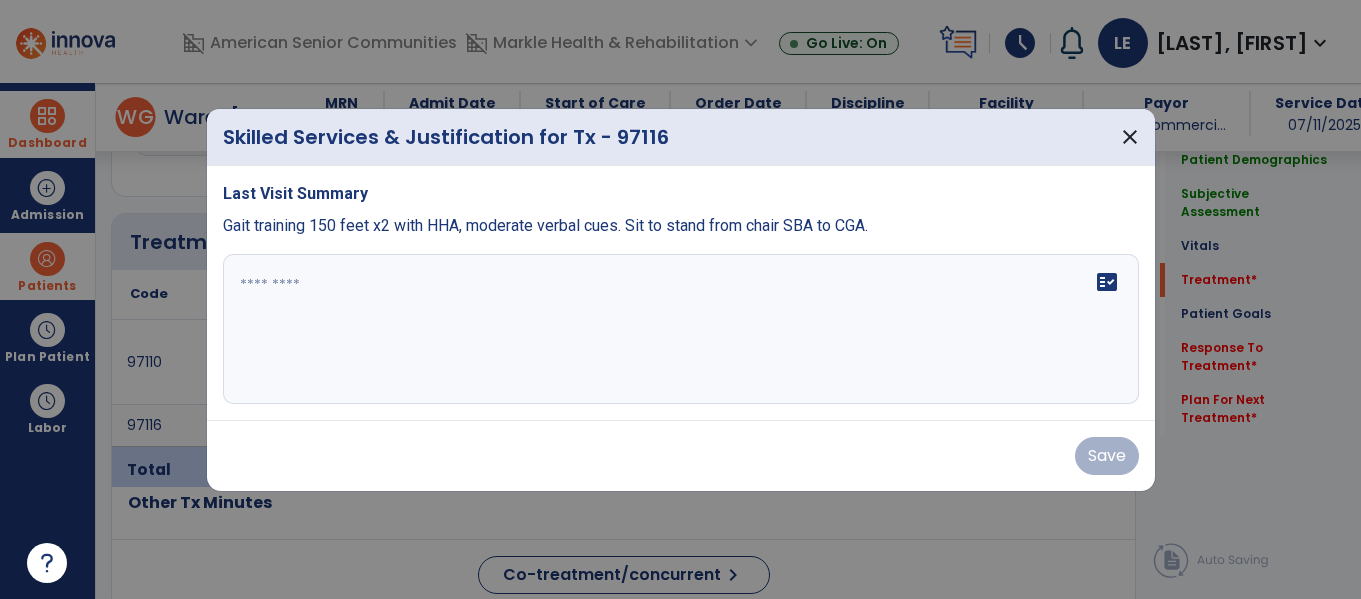 click on "fact_check" at bounding box center [681, 329] 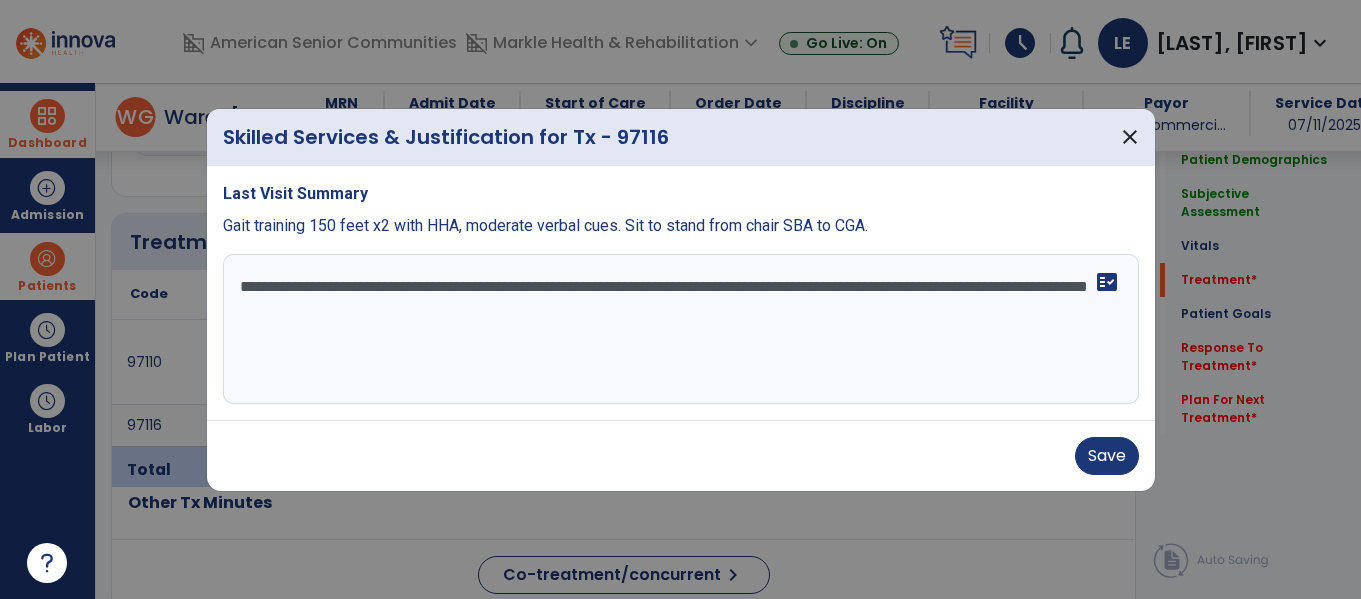 type on "**********" 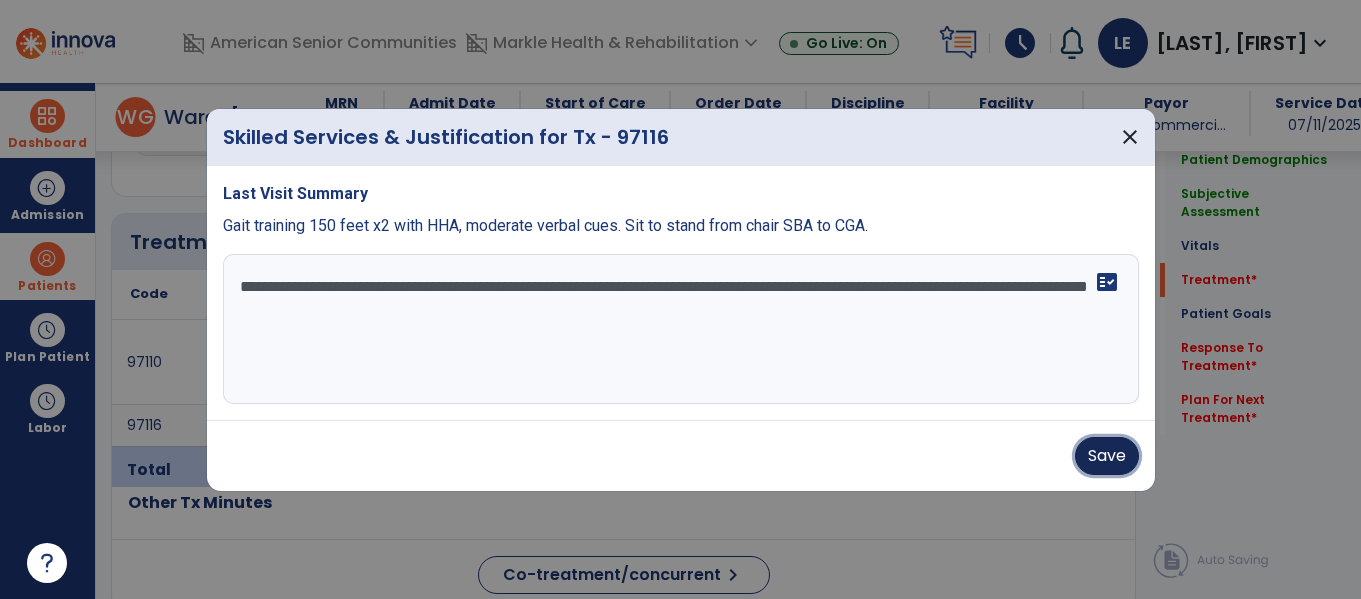 click on "Save" at bounding box center [1107, 456] 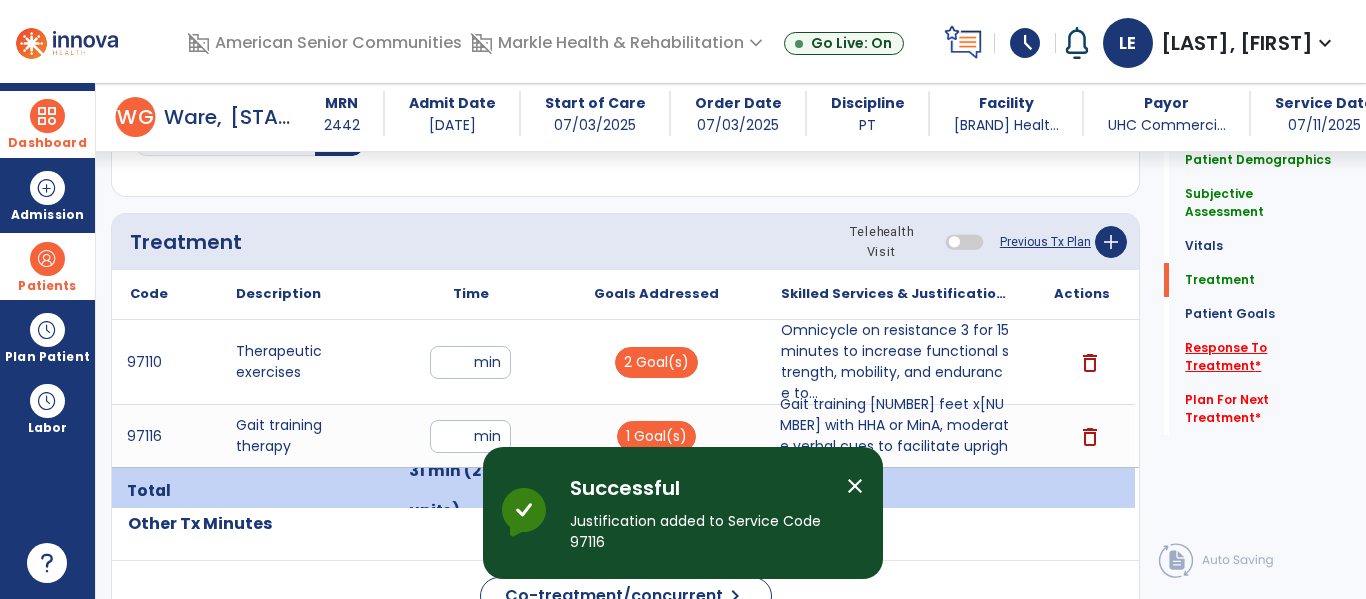 click on "Response To Treatment   *" 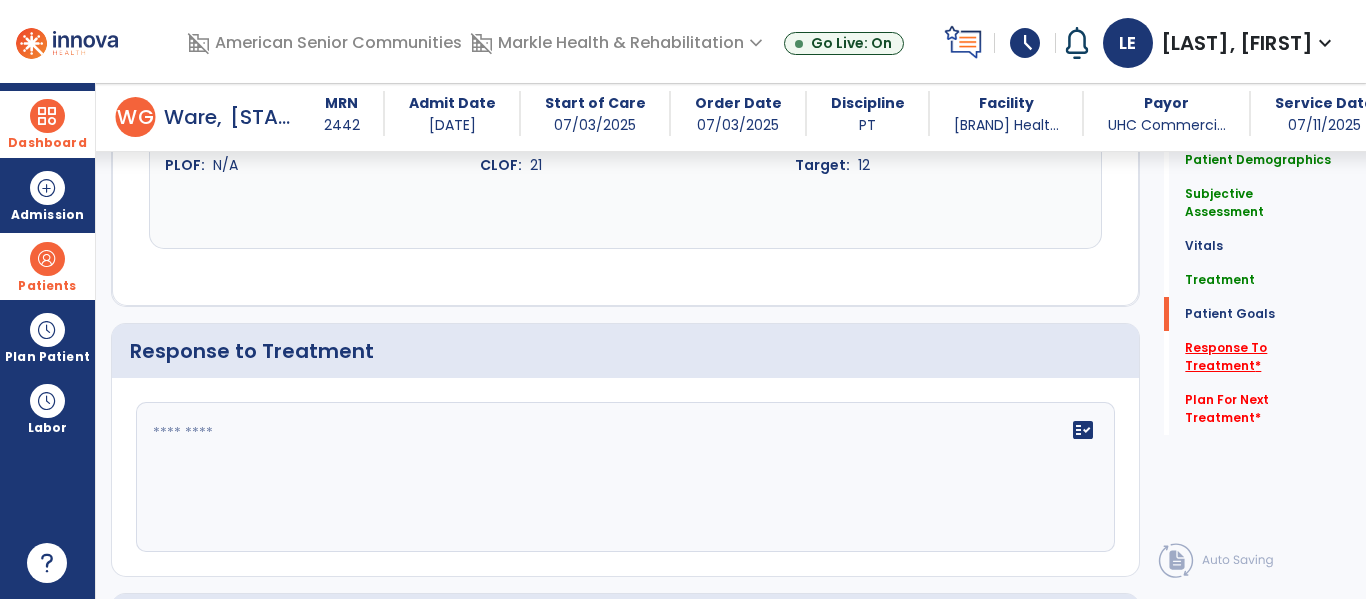 scroll, scrollTop: 3017, scrollLeft: 0, axis: vertical 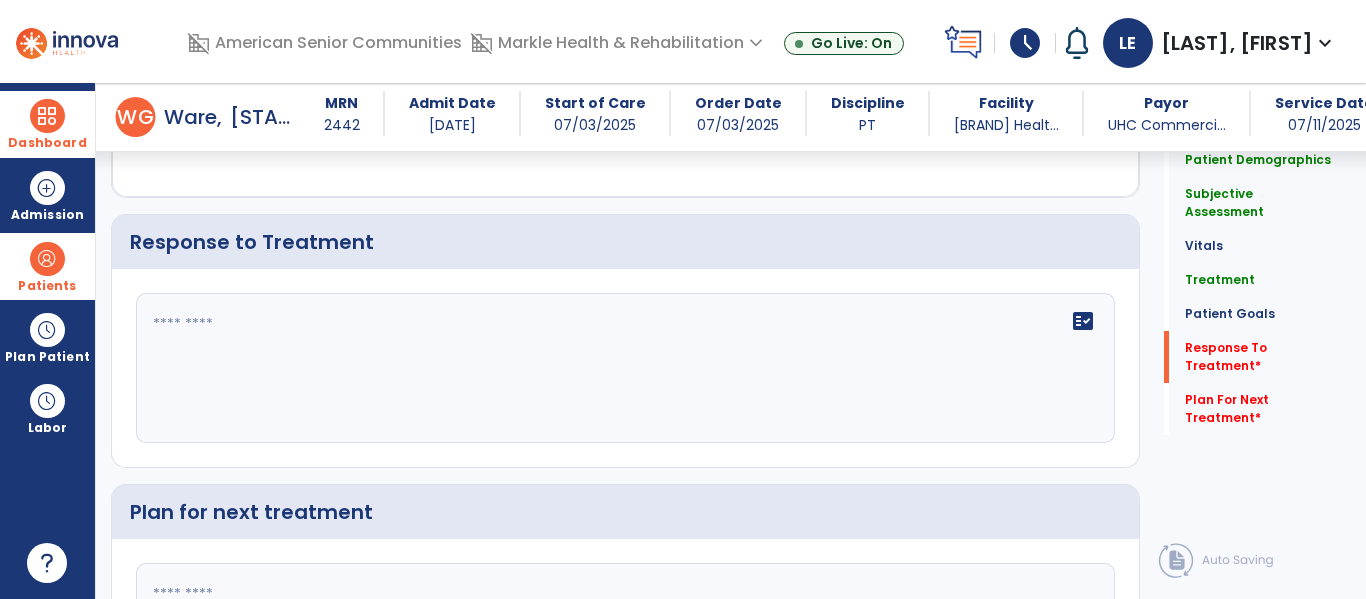 click on "fact_check" 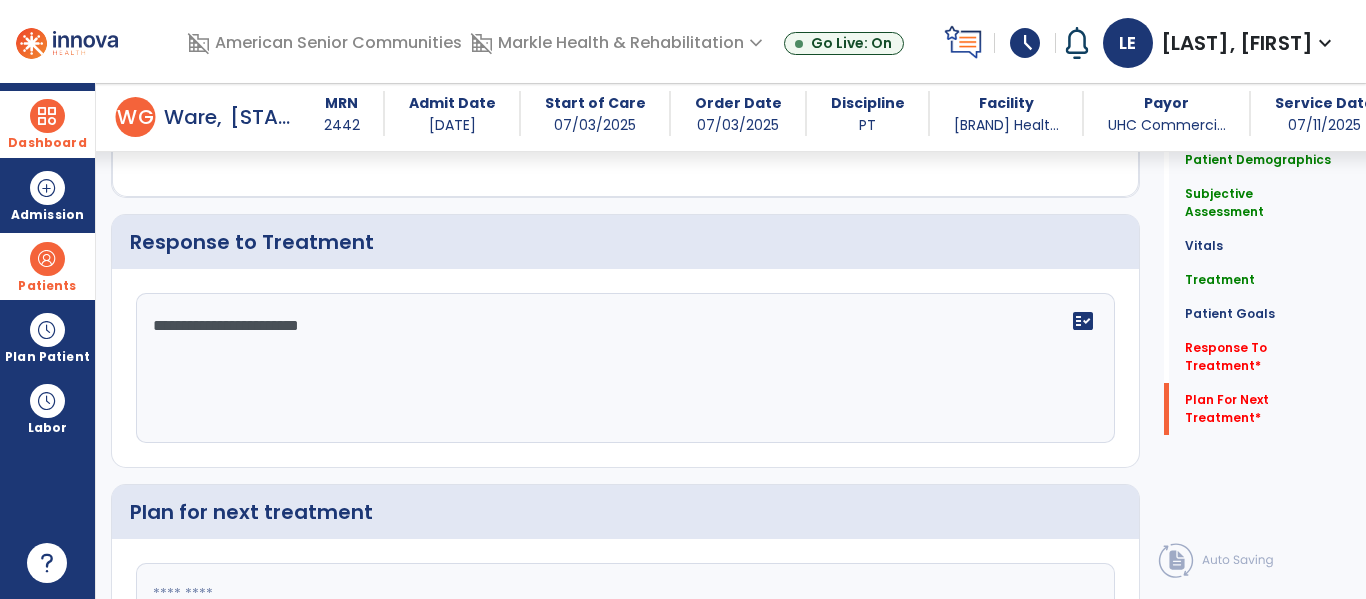 scroll, scrollTop: 3222, scrollLeft: 0, axis: vertical 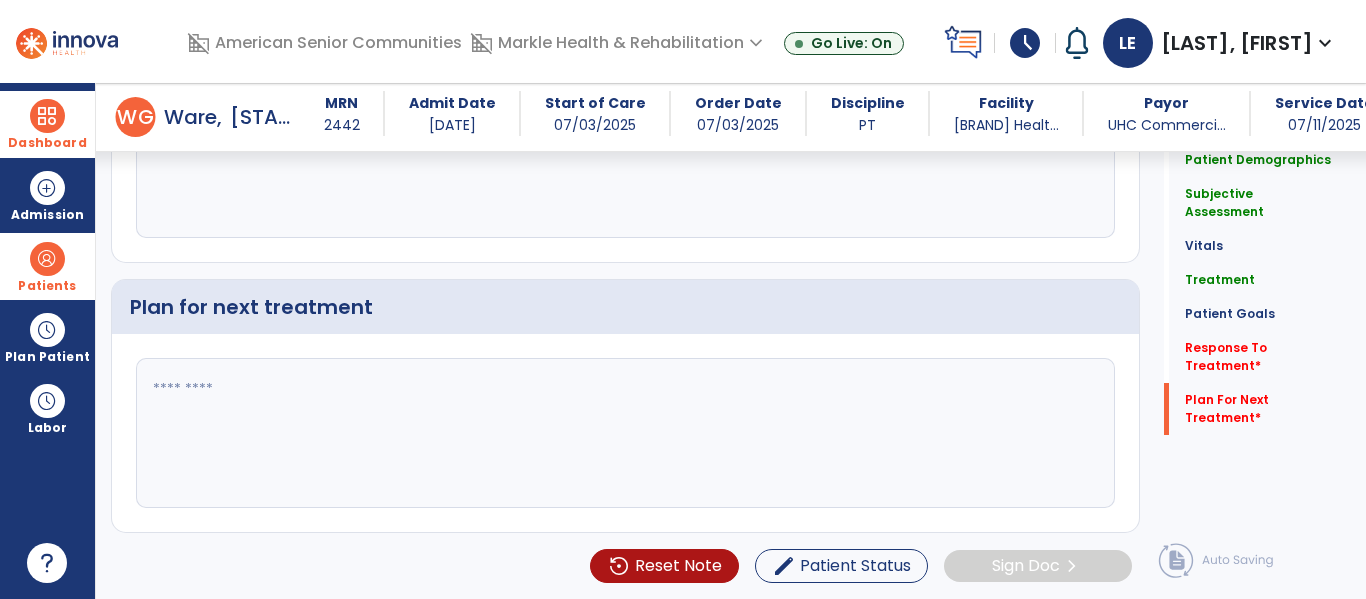 type on "**********" 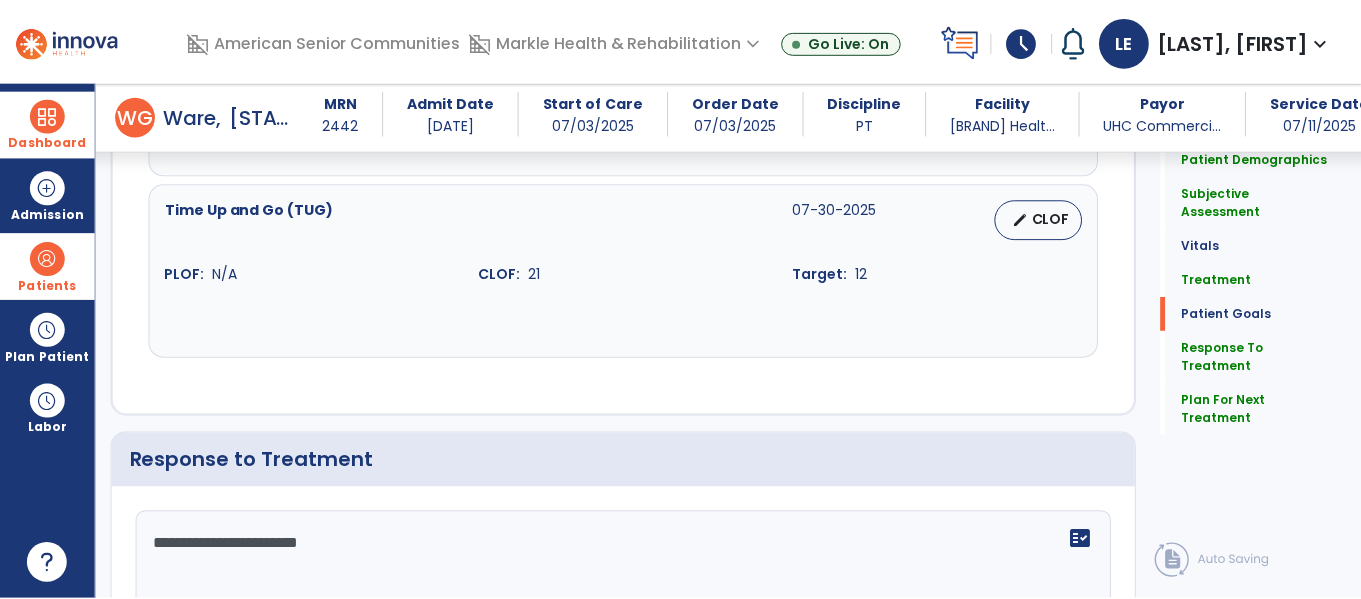 scroll, scrollTop: 3222, scrollLeft: 0, axis: vertical 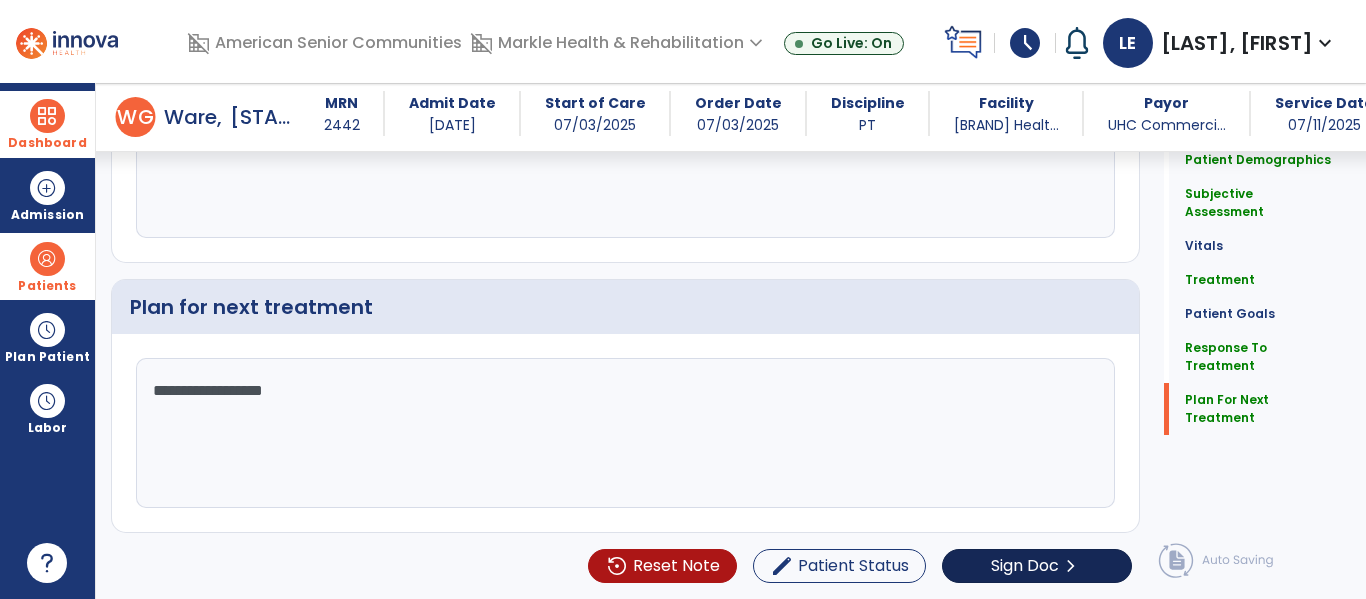 type on "**********" 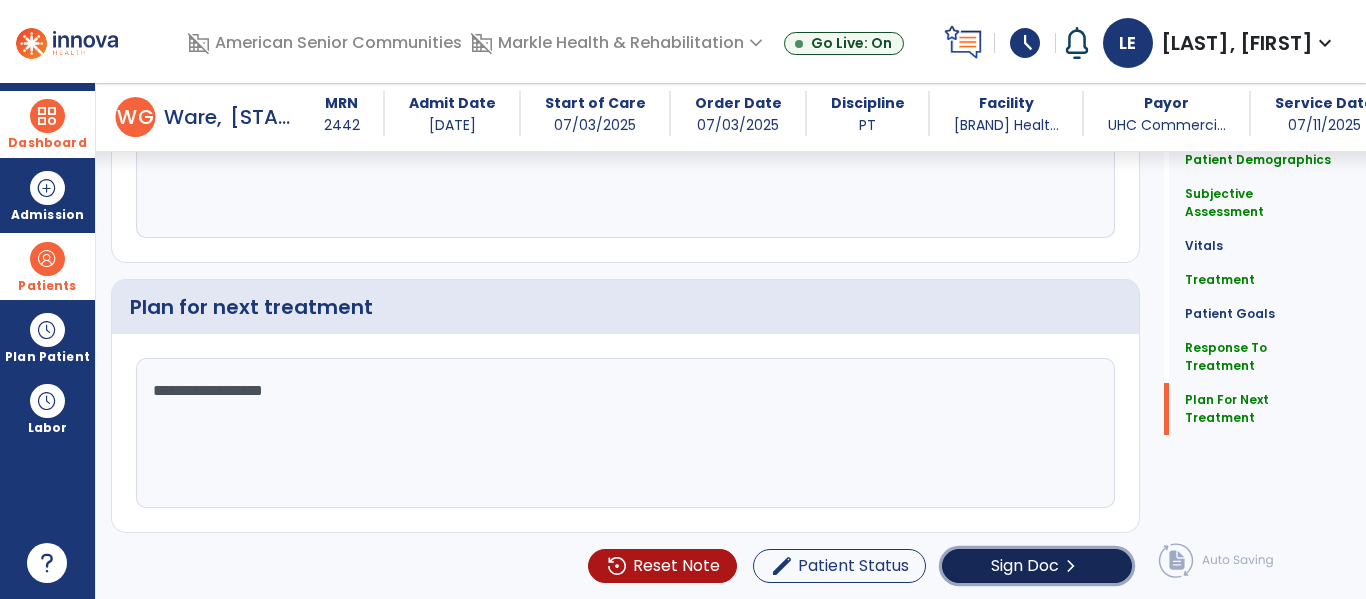 click on "Sign Doc" 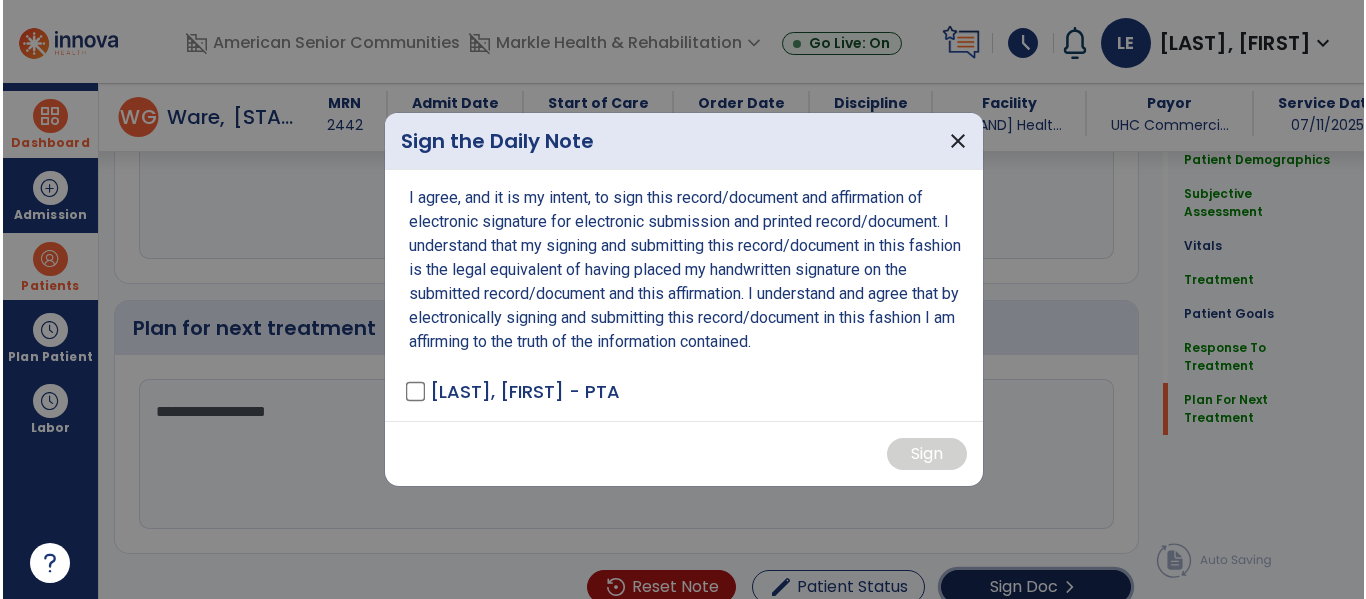 scroll, scrollTop: 3243, scrollLeft: 0, axis: vertical 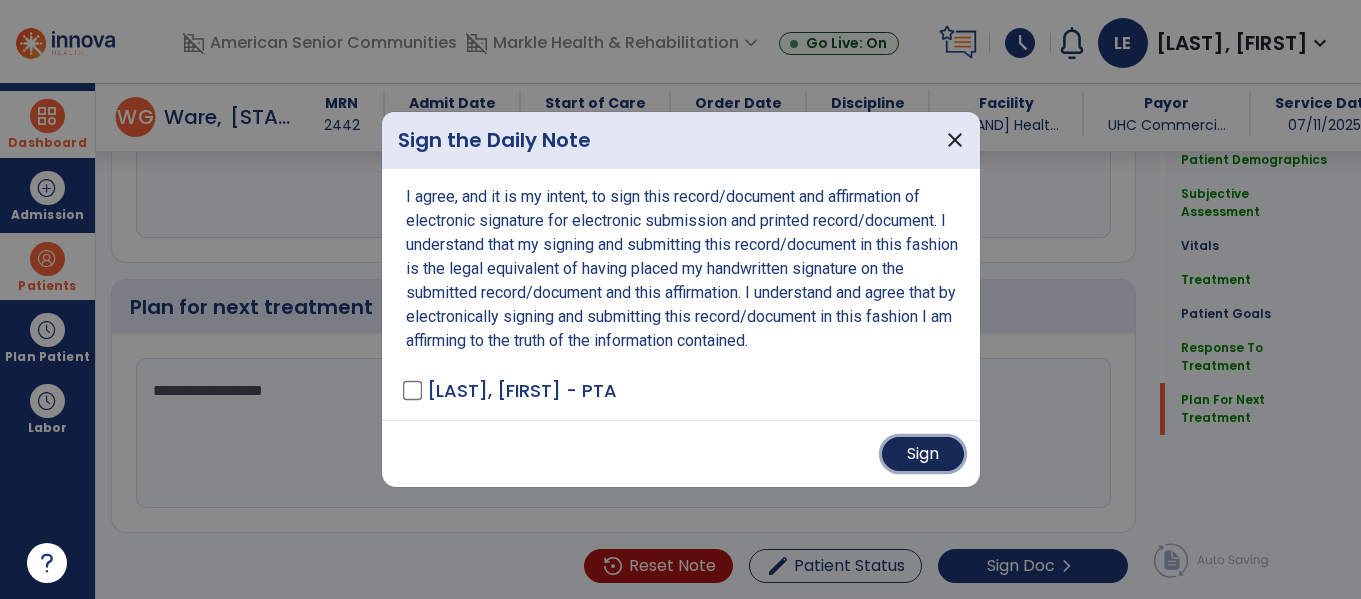 click on "Sign" at bounding box center (923, 454) 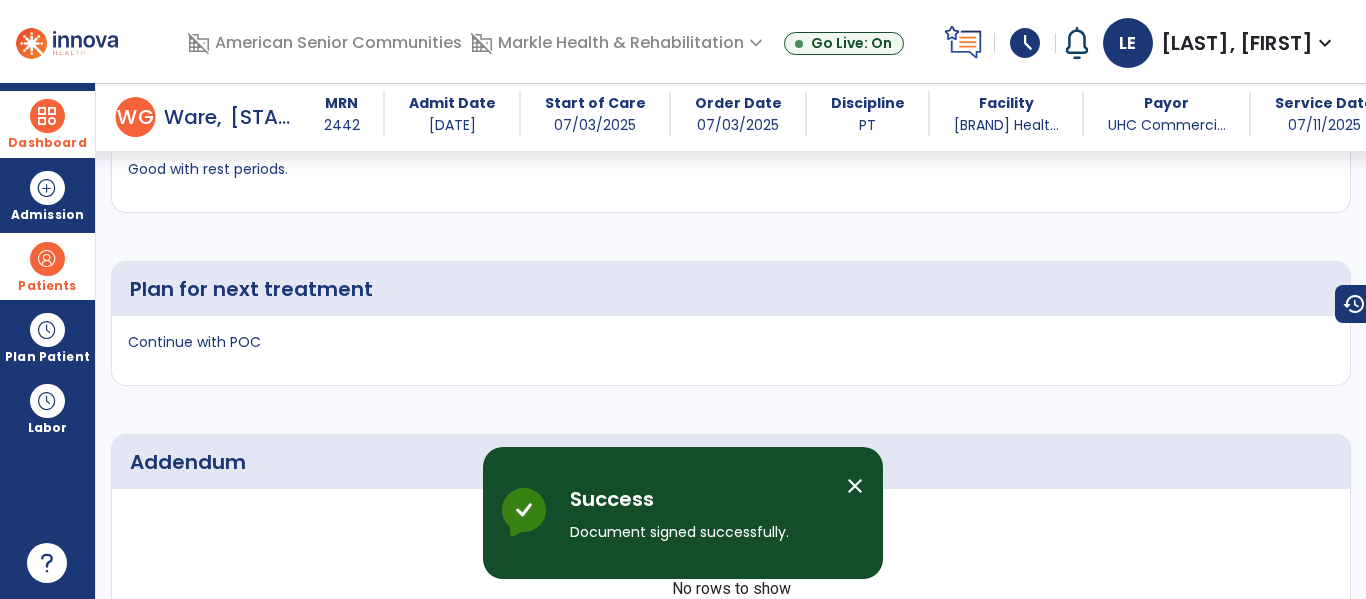 scroll, scrollTop: 4014, scrollLeft: 0, axis: vertical 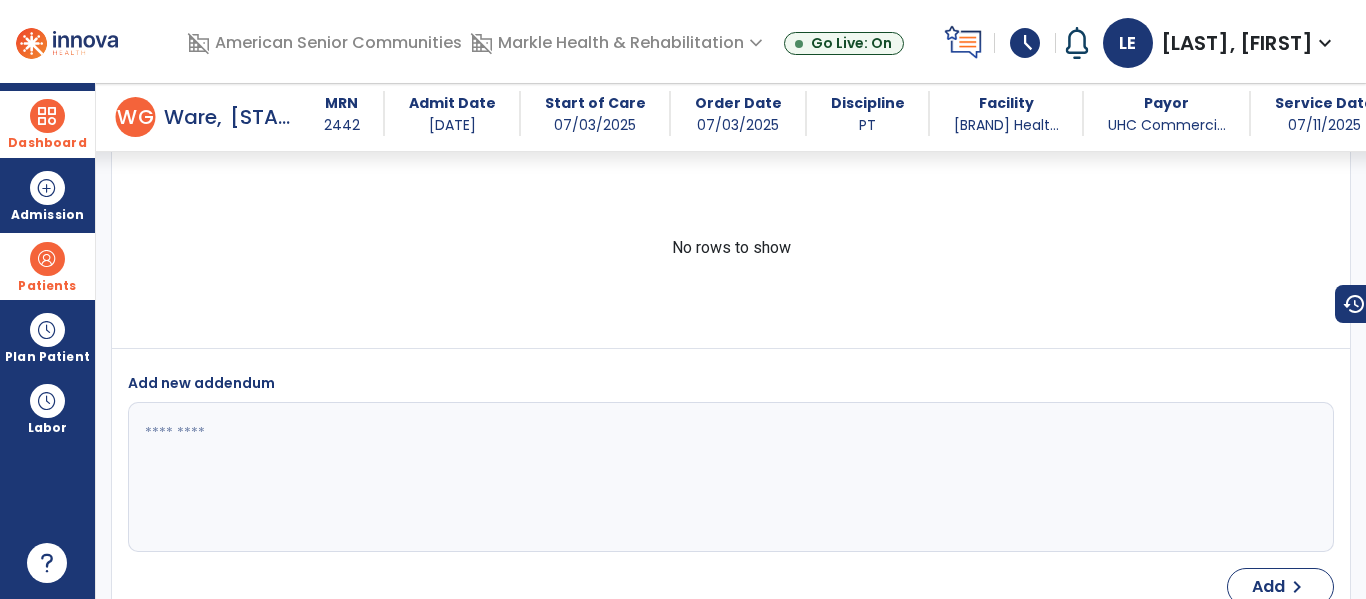 click at bounding box center (47, 116) 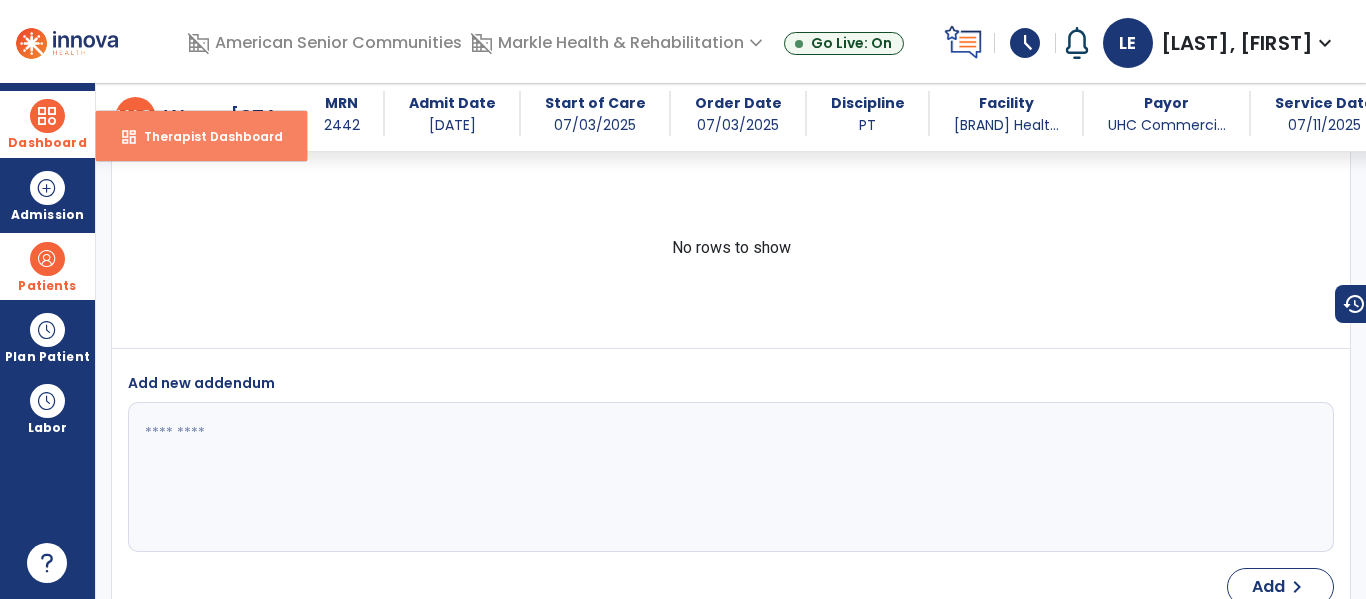 click on "Therapist Dashboard" at bounding box center (205, 136) 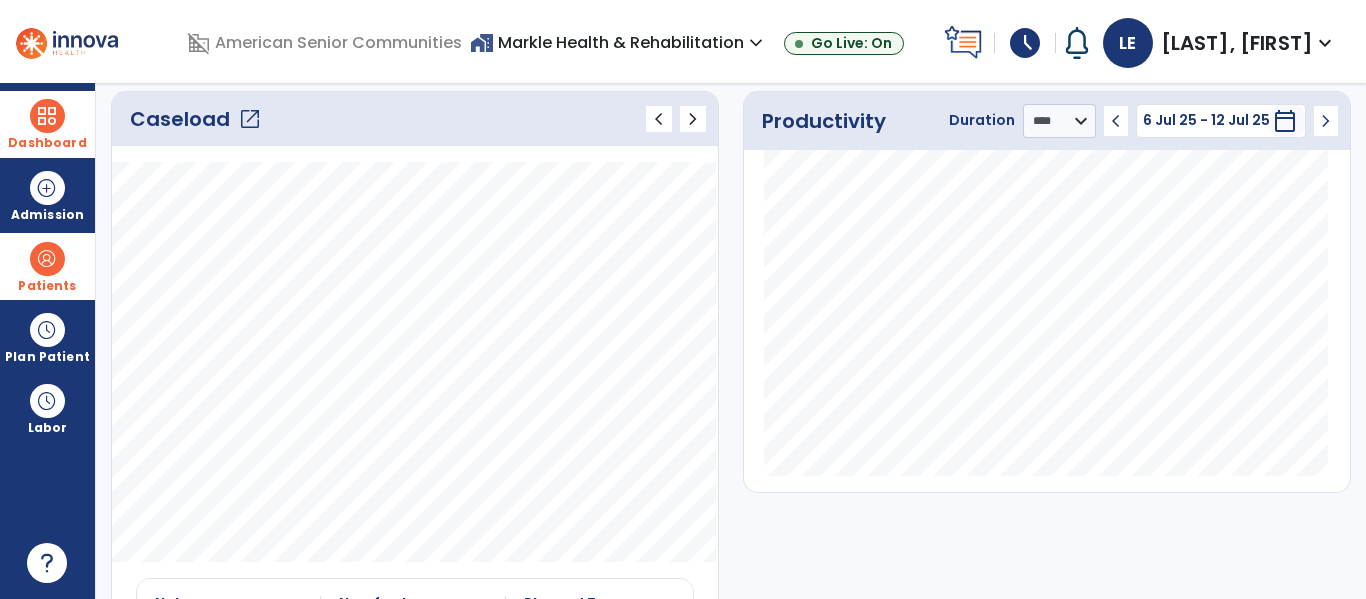 scroll, scrollTop: 0, scrollLeft: 0, axis: both 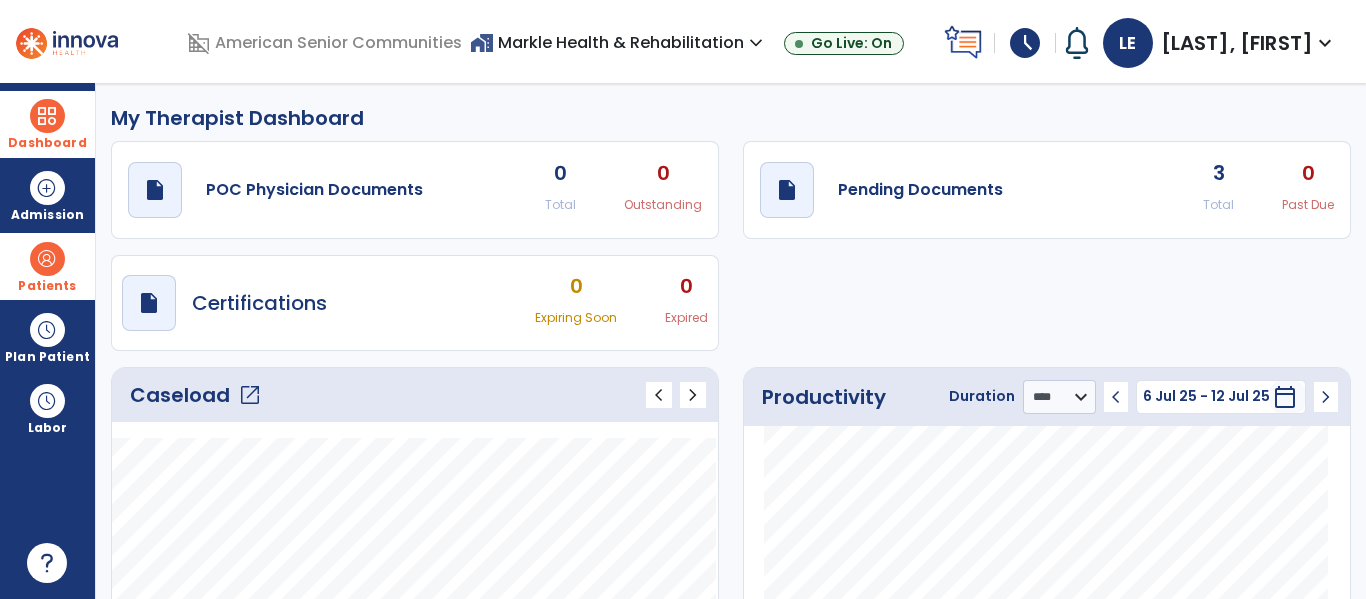 click at bounding box center [47, 259] 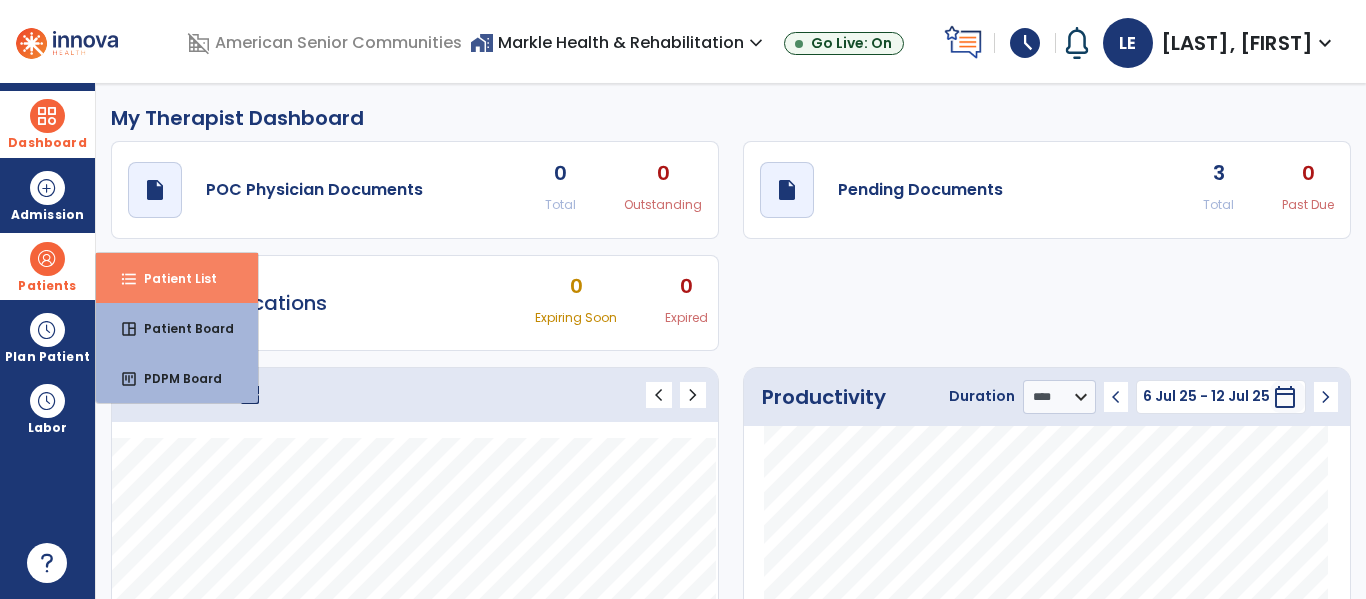 click on "Patient List" at bounding box center [172, 278] 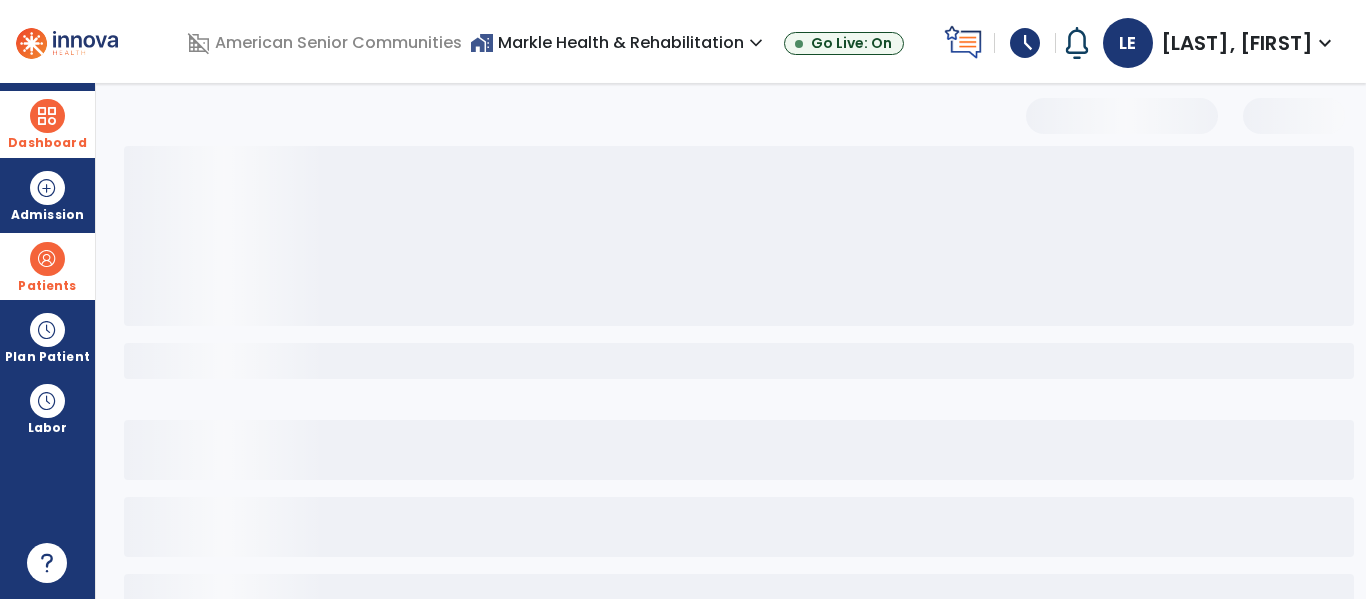 select on "***" 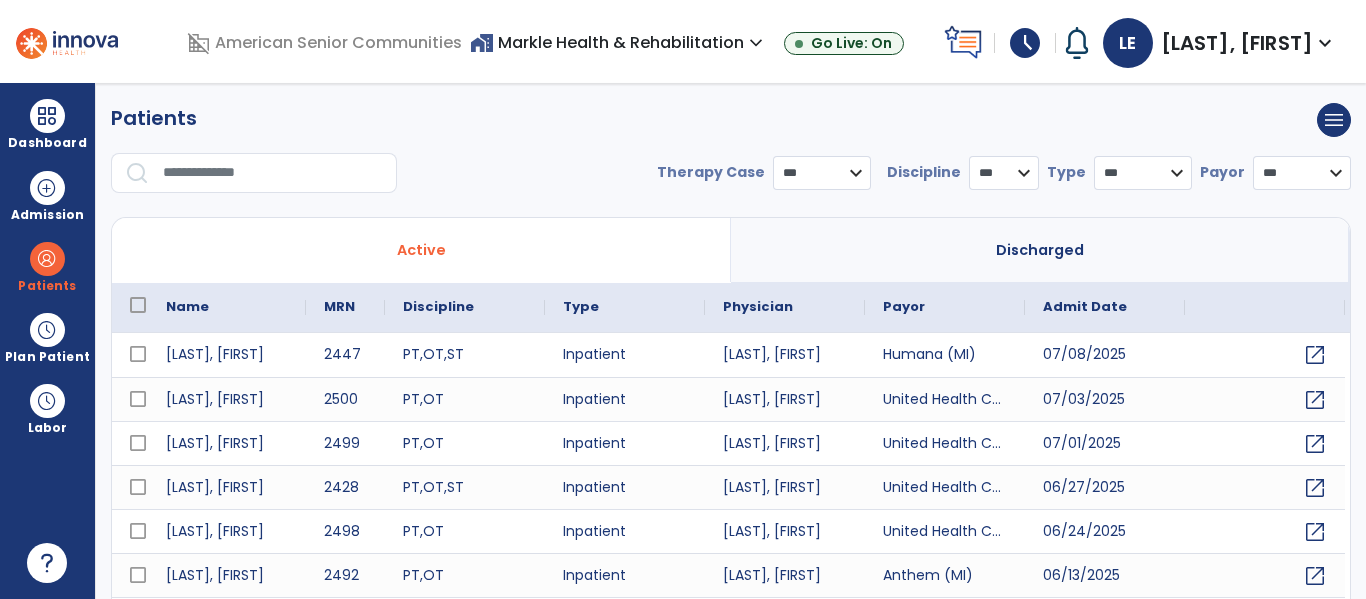 scroll, scrollTop: 0, scrollLeft: 0, axis: both 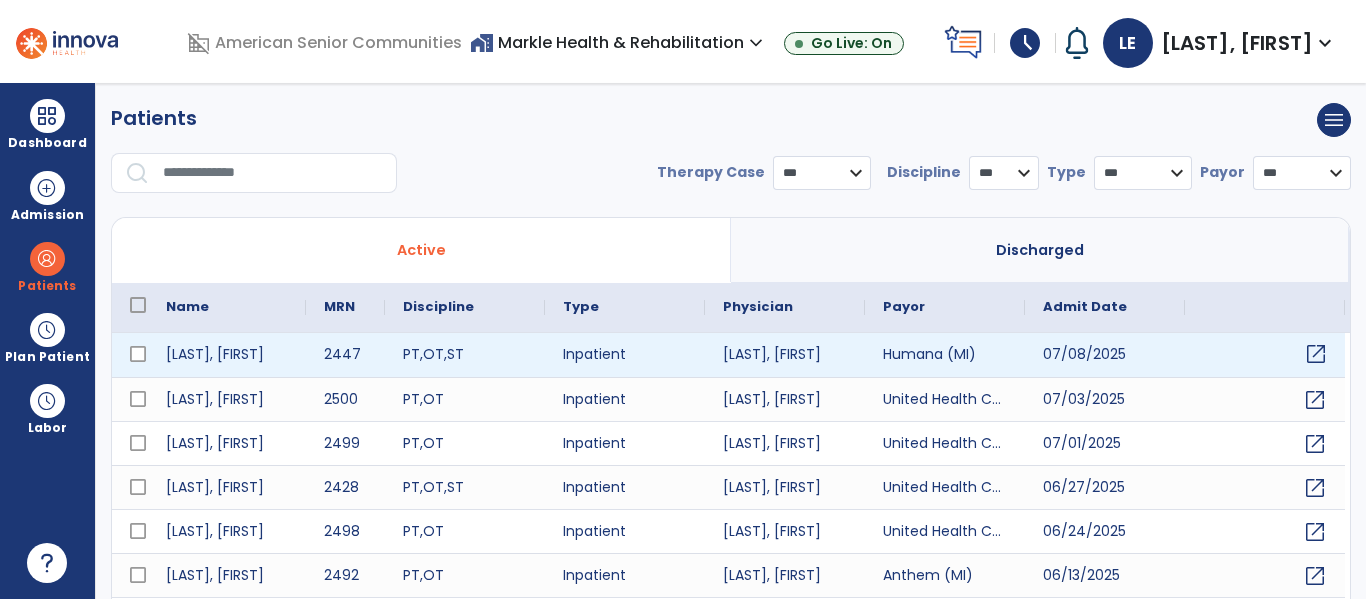 click on "open_in_new" at bounding box center (1316, 354) 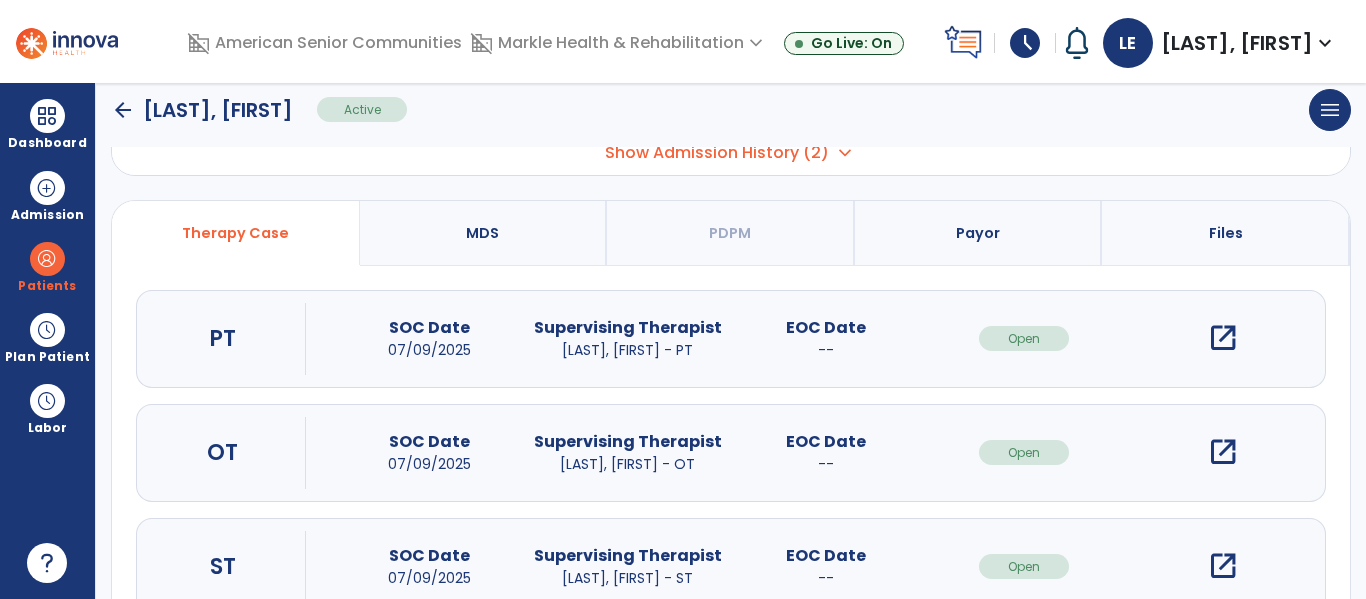 scroll, scrollTop: 160, scrollLeft: 0, axis: vertical 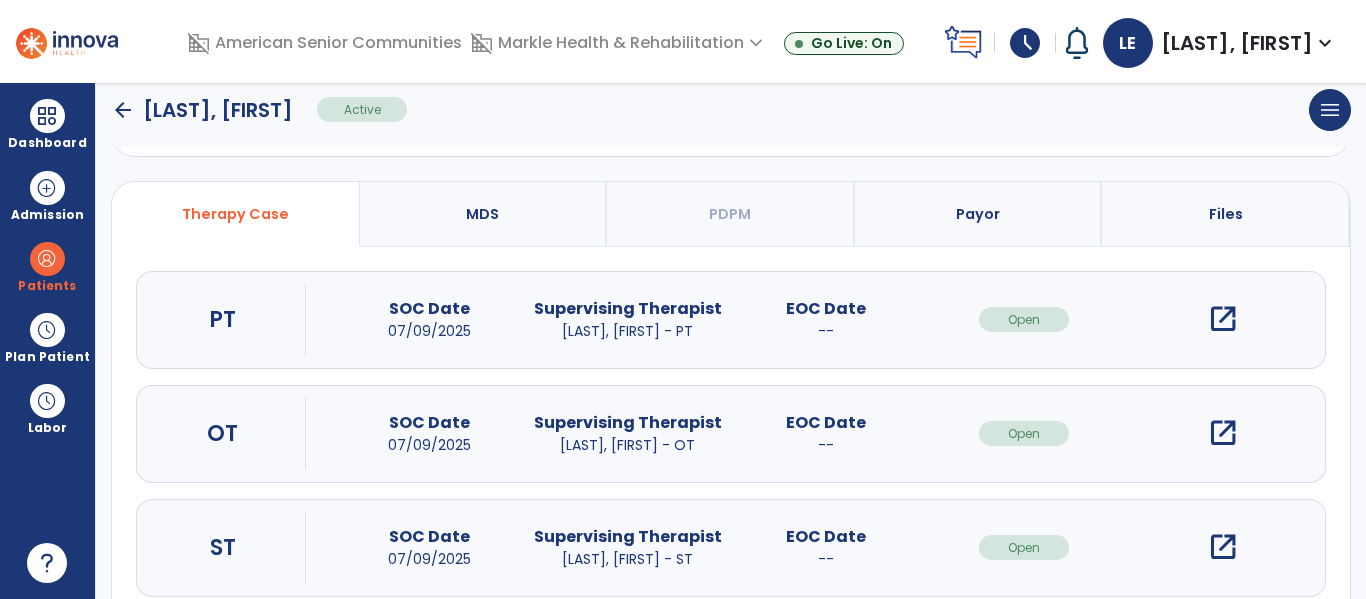 click on "open_in_new" at bounding box center [1223, 433] 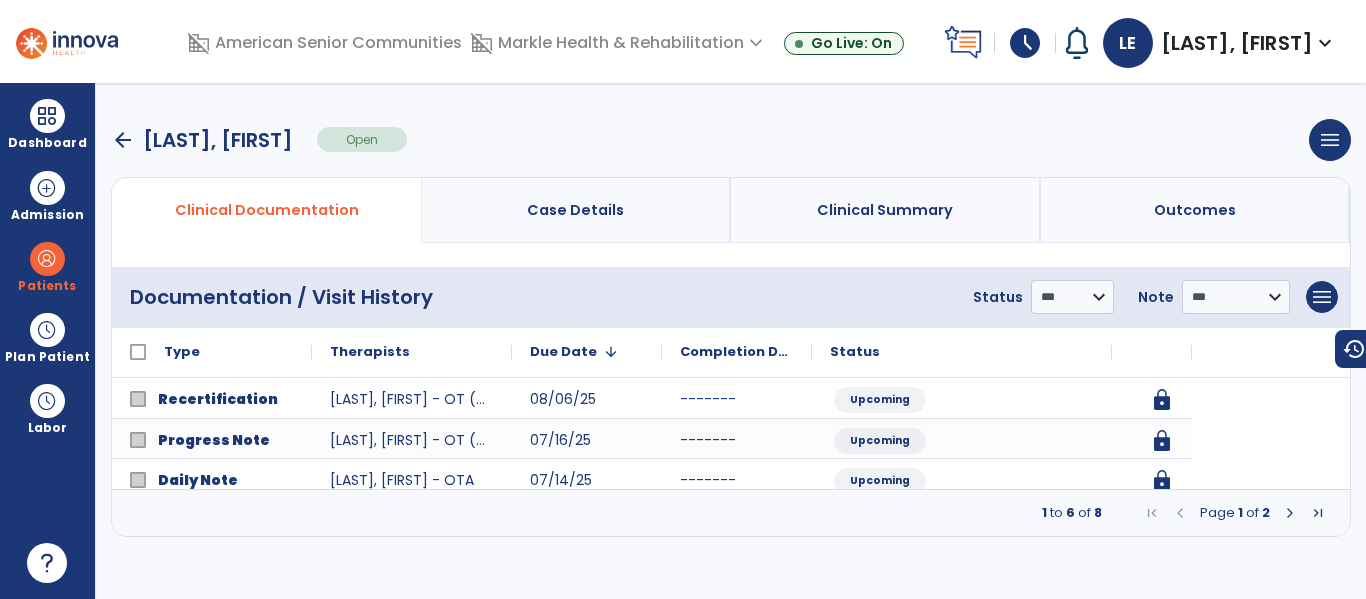 scroll, scrollTop: 0, scrollLeft: 0, axis: both 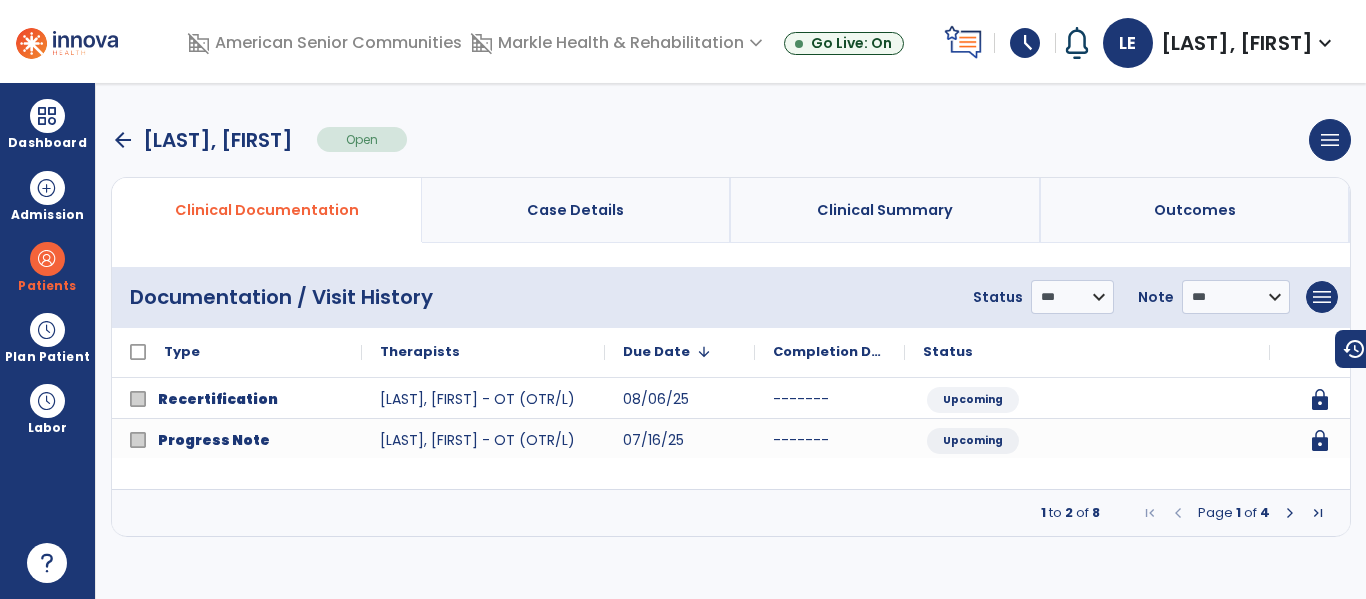 click at bounding box center (1290, 513) 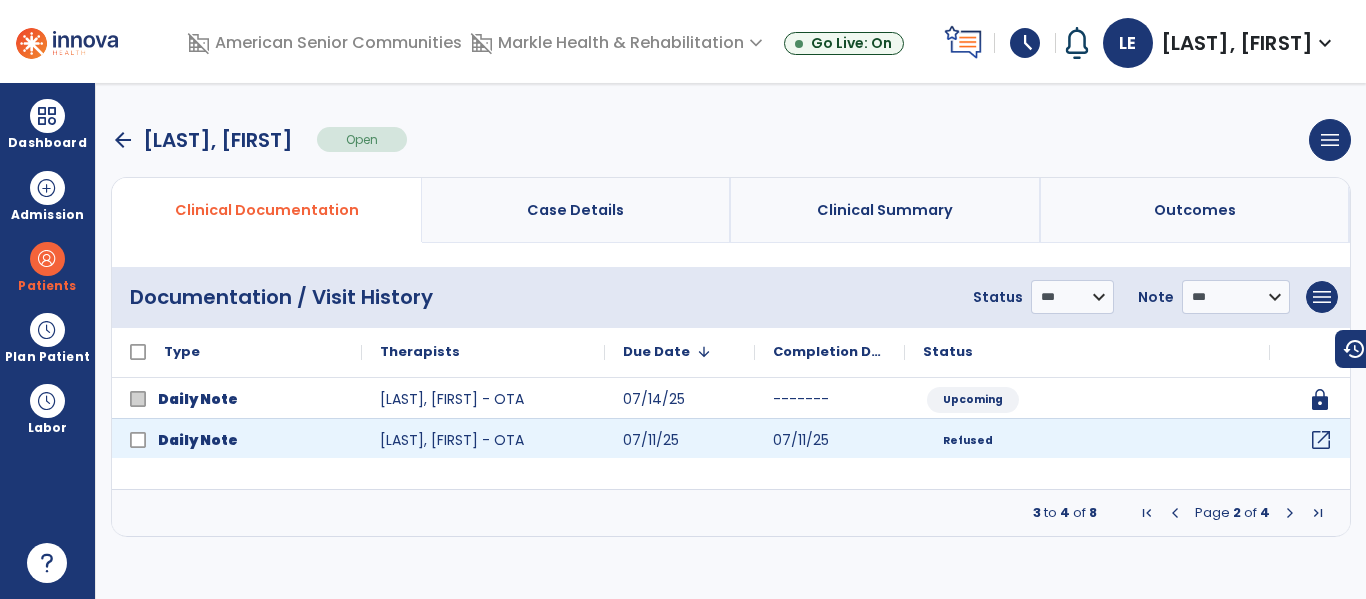 click on "open_in_new" 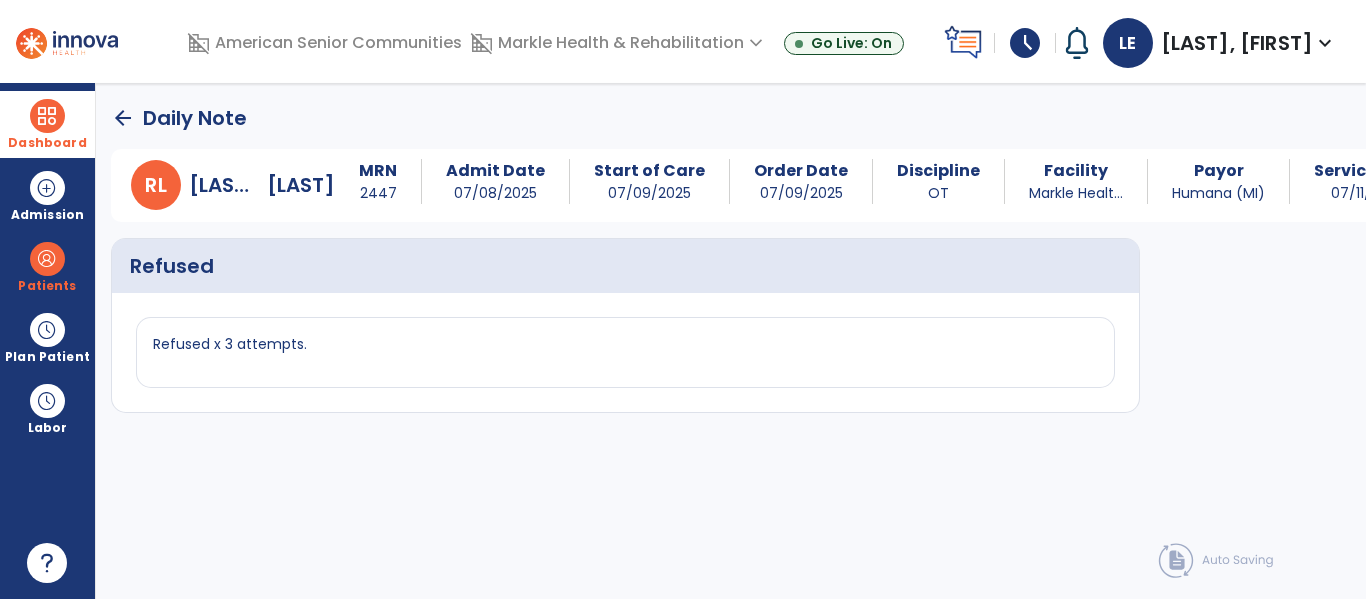 click at bounding box center [47, 116] 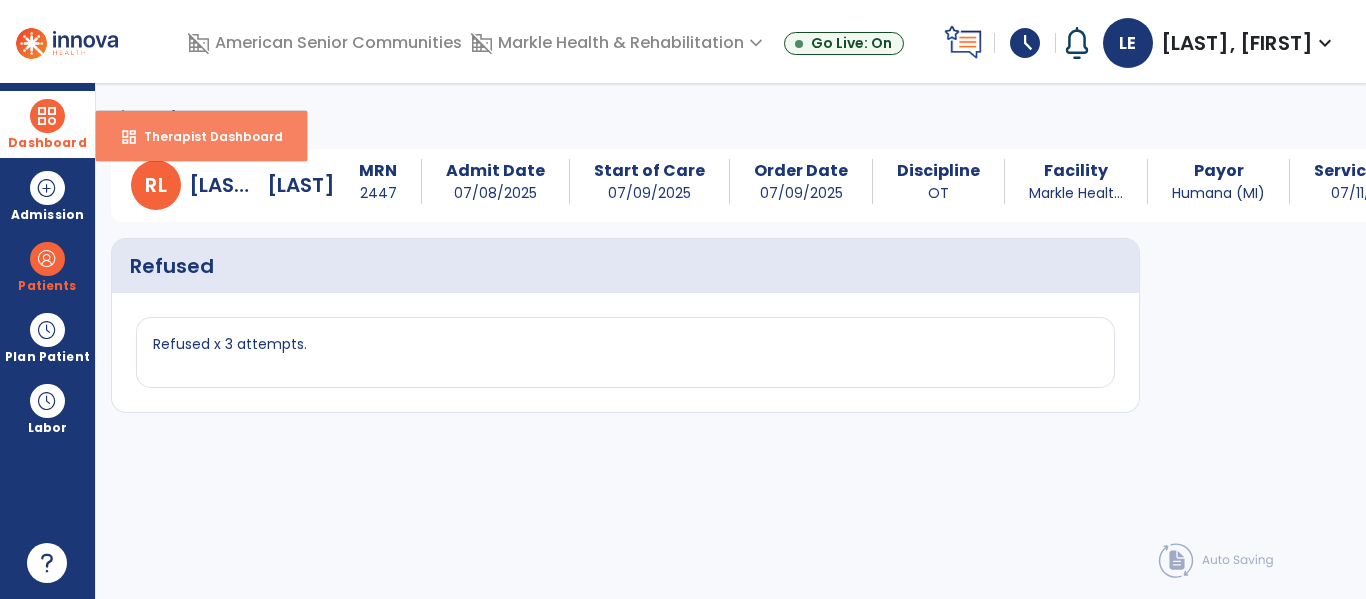 click on "dashboard" at bounding box center [129, 137] 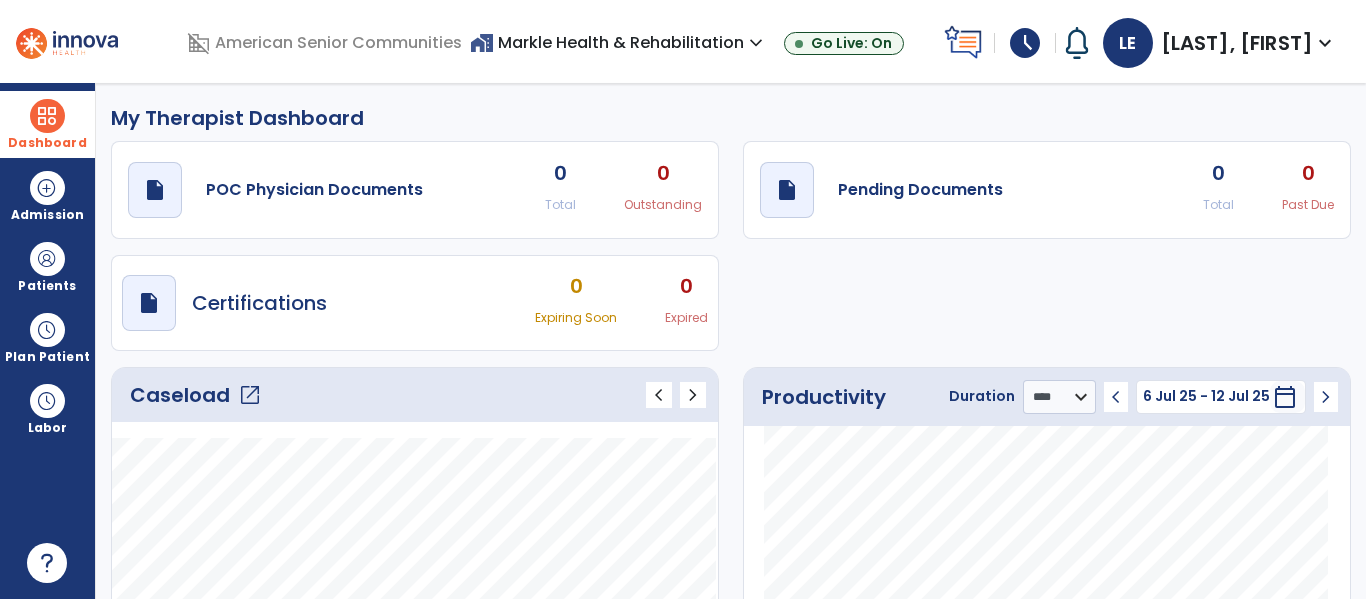 click on "open_in_new" 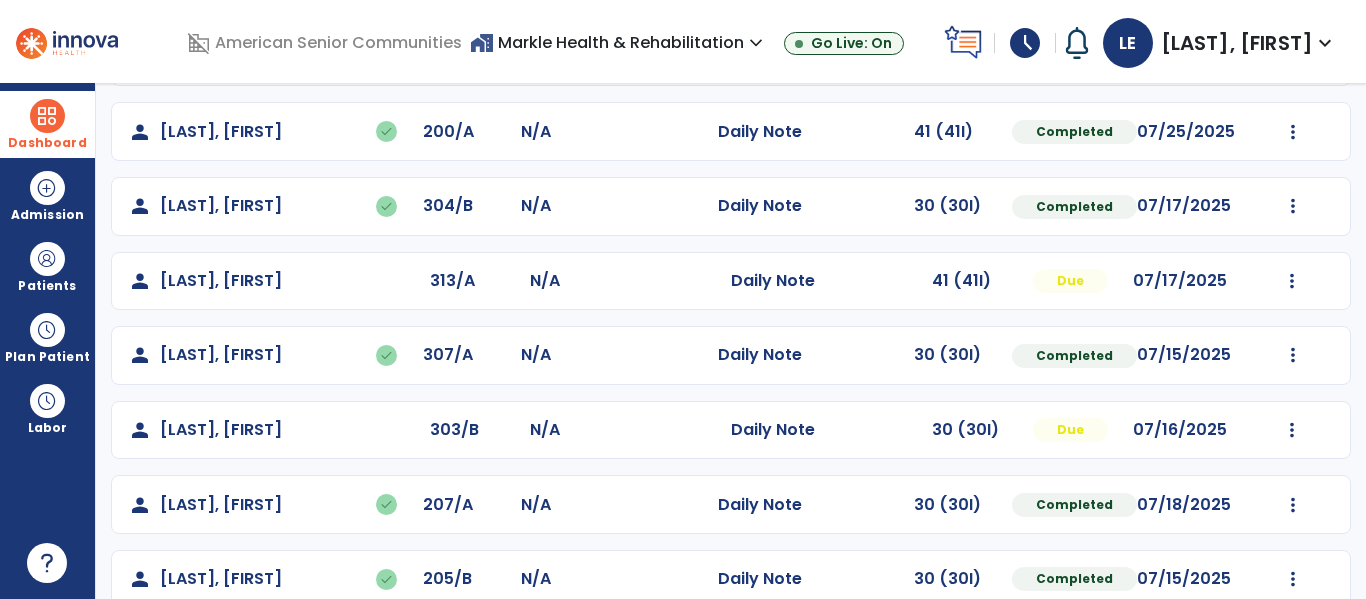 scroll, scrollTop: 388, scrollLeft: 0, axis: vertical 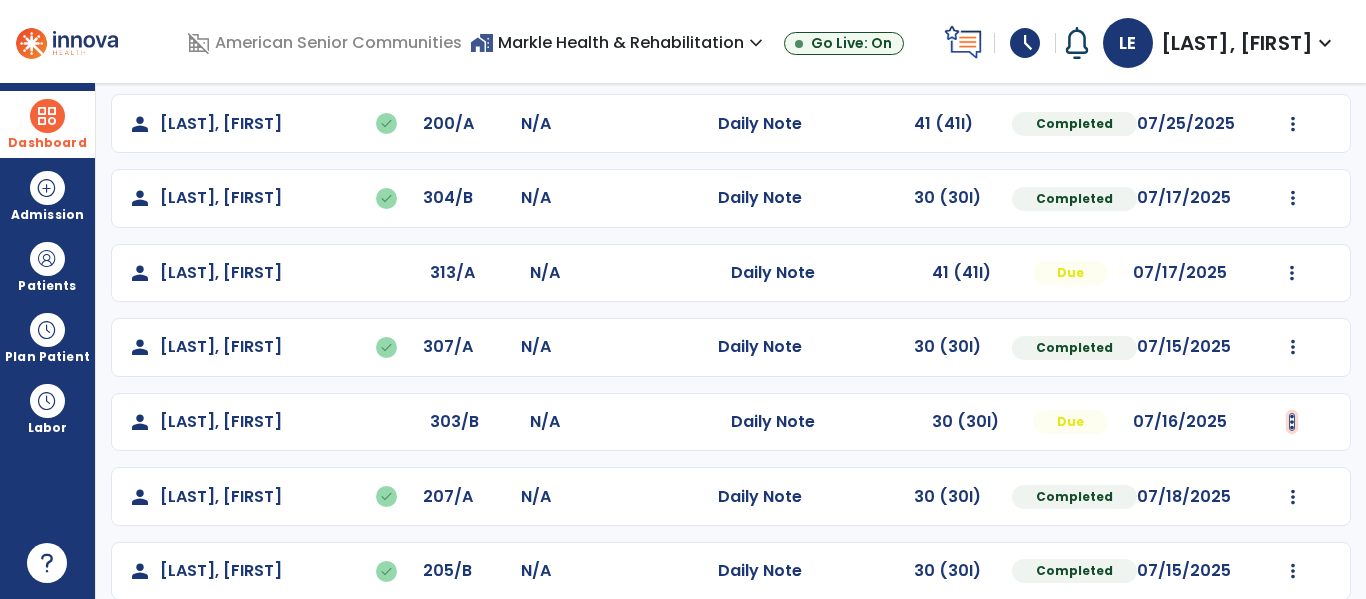 click at bounding box center [1292, -100] 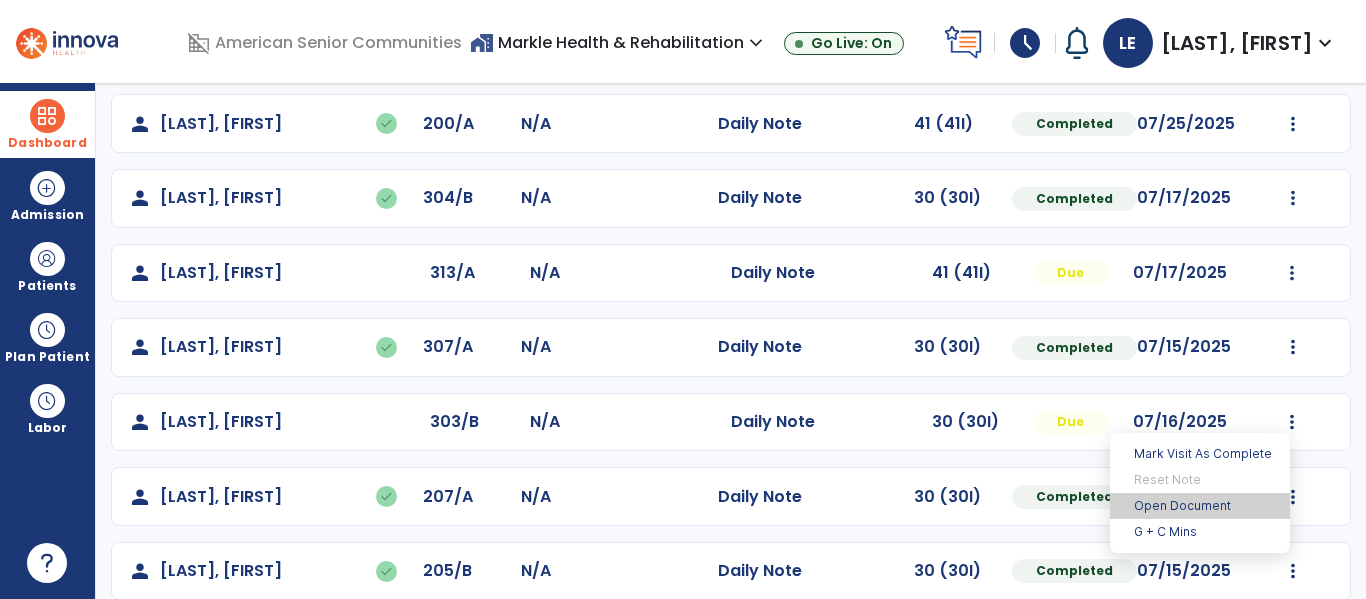 click on "Open Document" at bounding box center (1200, 506) 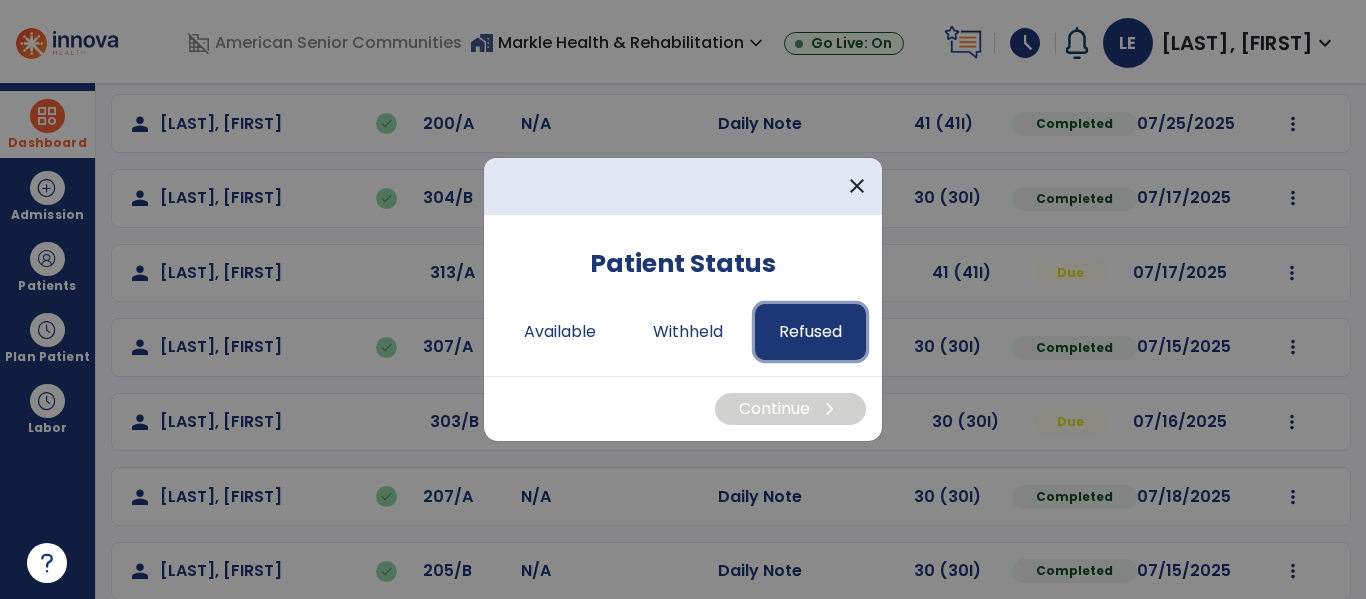 click on "Refused" at bounding box center (810, 332) 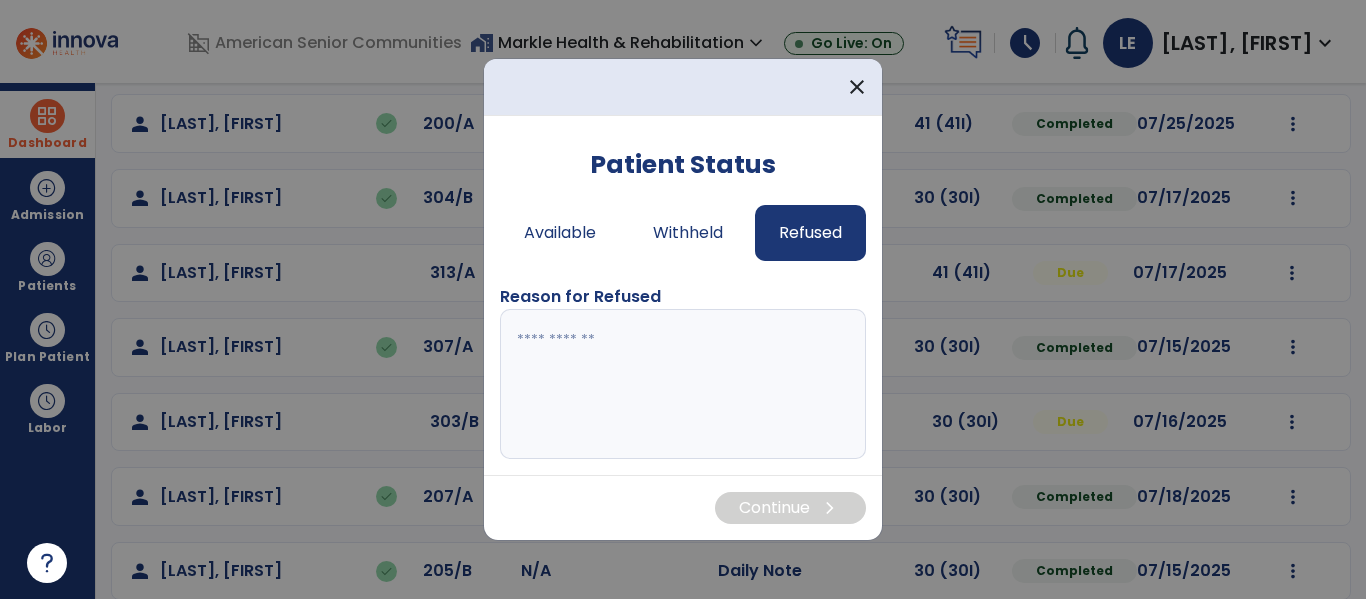 click at bounding box center [683, 384] 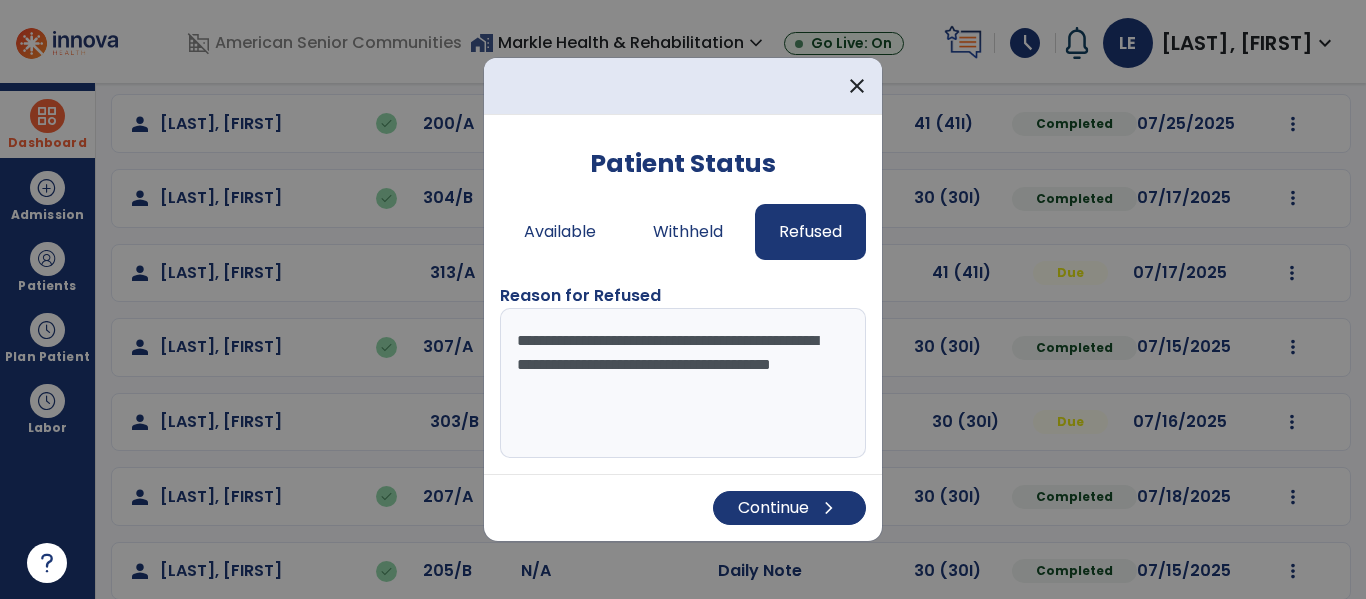 click on "**********" at bounding box center [683, 383] 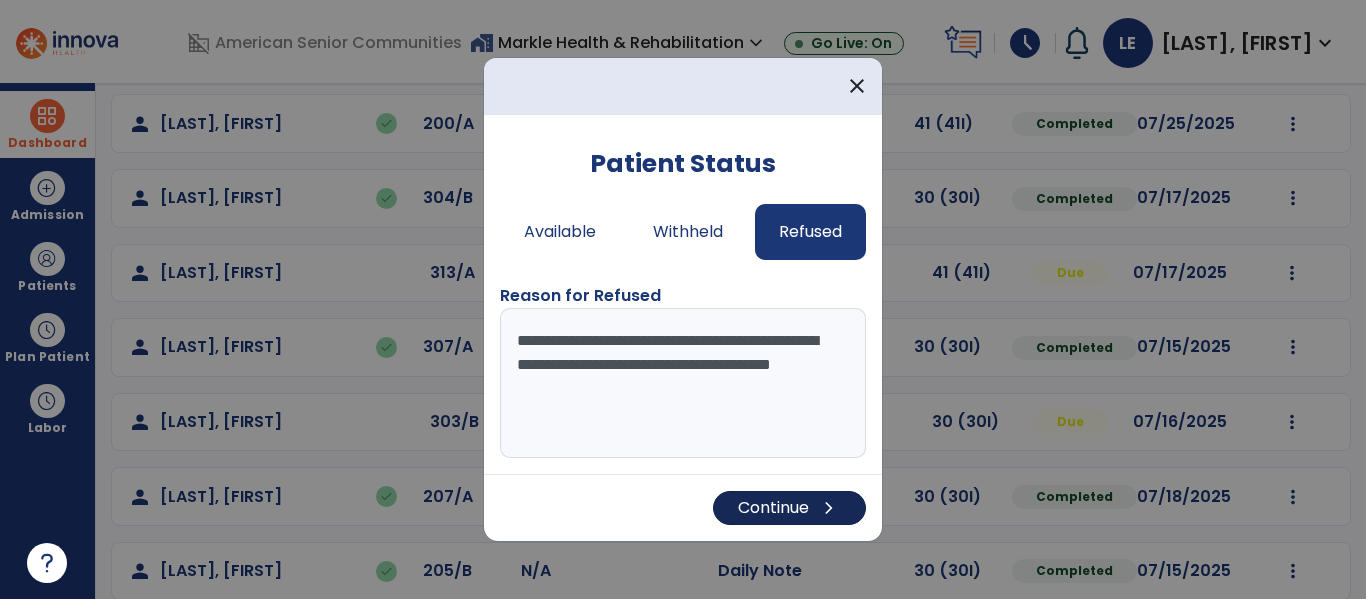 type on "**********" 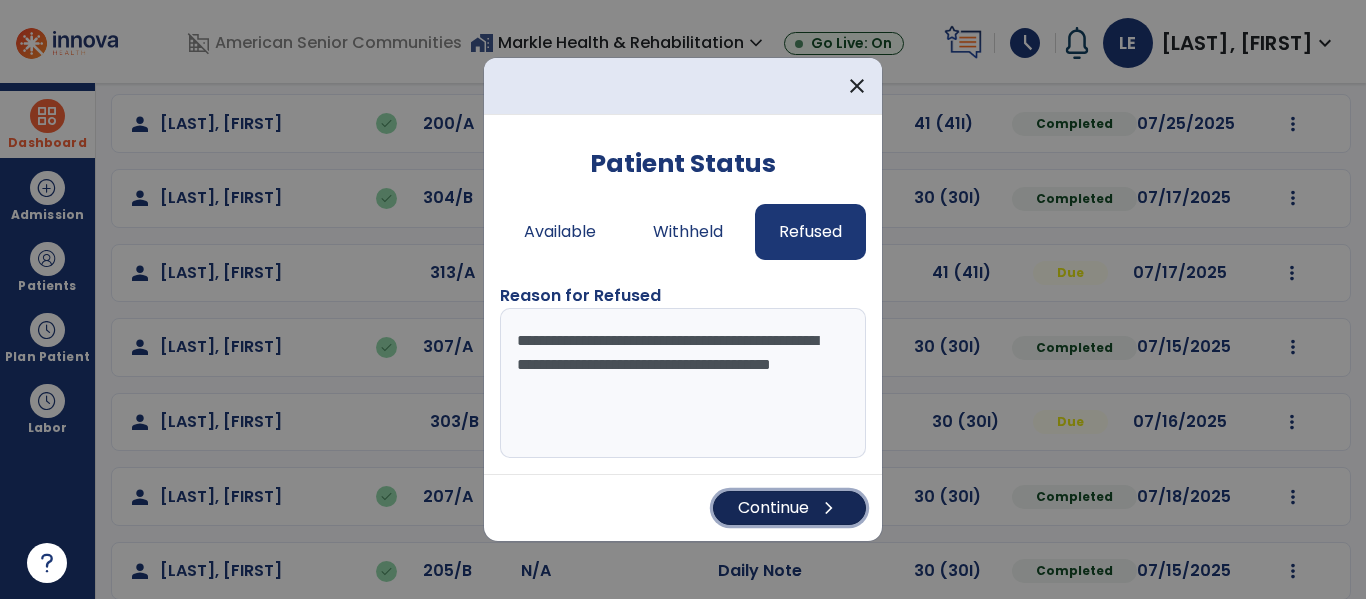 click on "Continue   chevron_right" at bounding box center (789, 508) 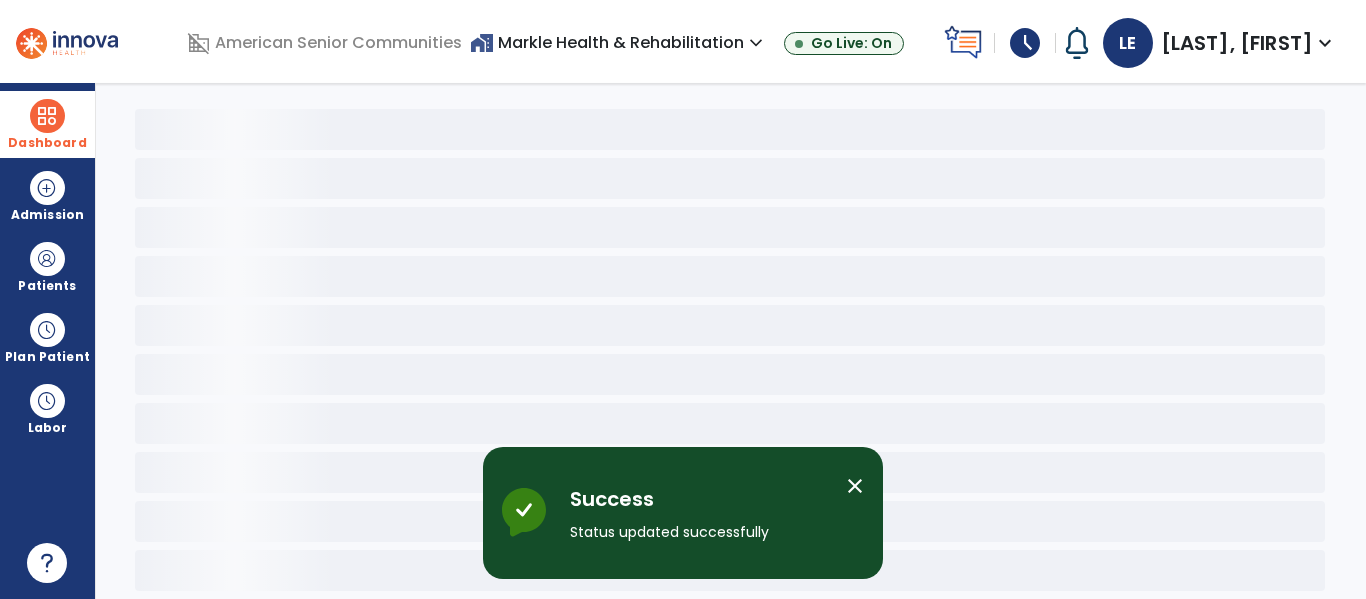 scroll, scrollTop: 78, scrollLeft: 0, axis: vertical 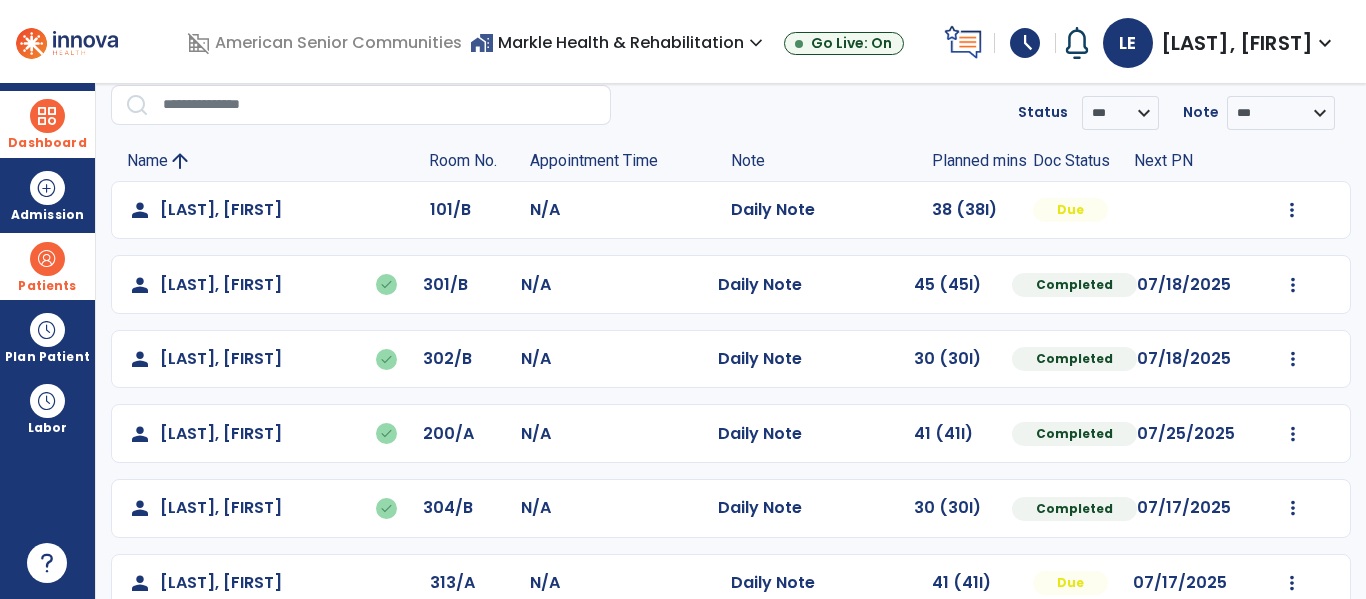 click at bounding box center (47, 259) 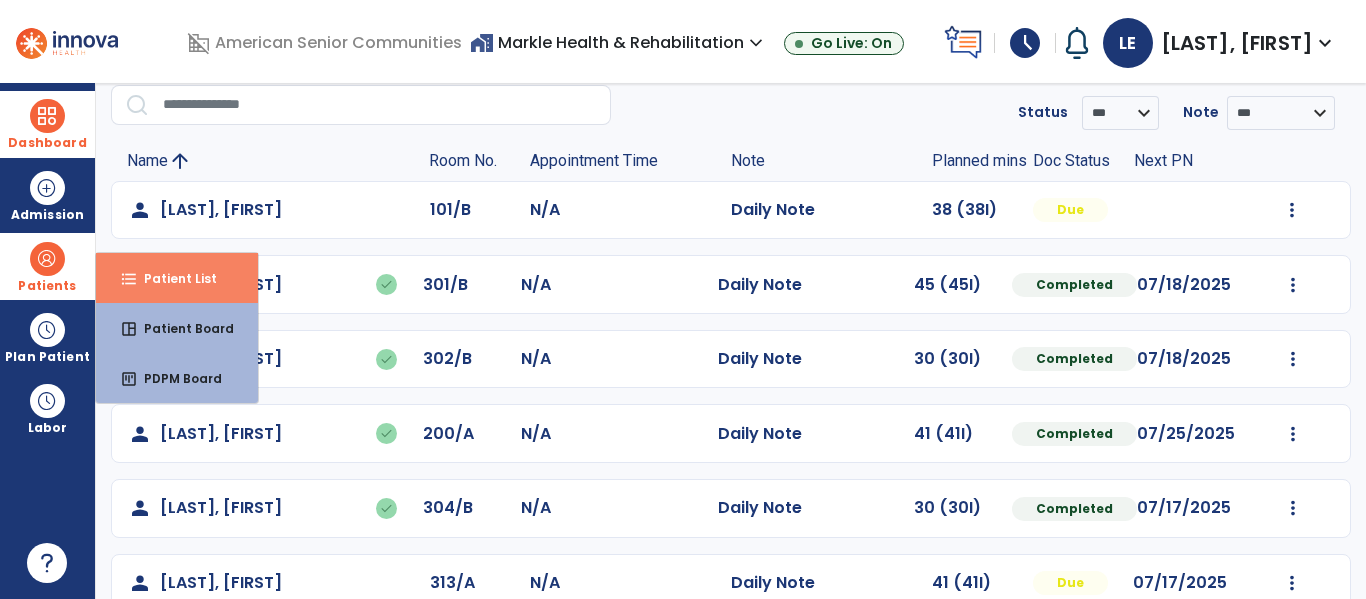 click on "format_list_bulleted  Patient List" at bounding box center (177, 278) 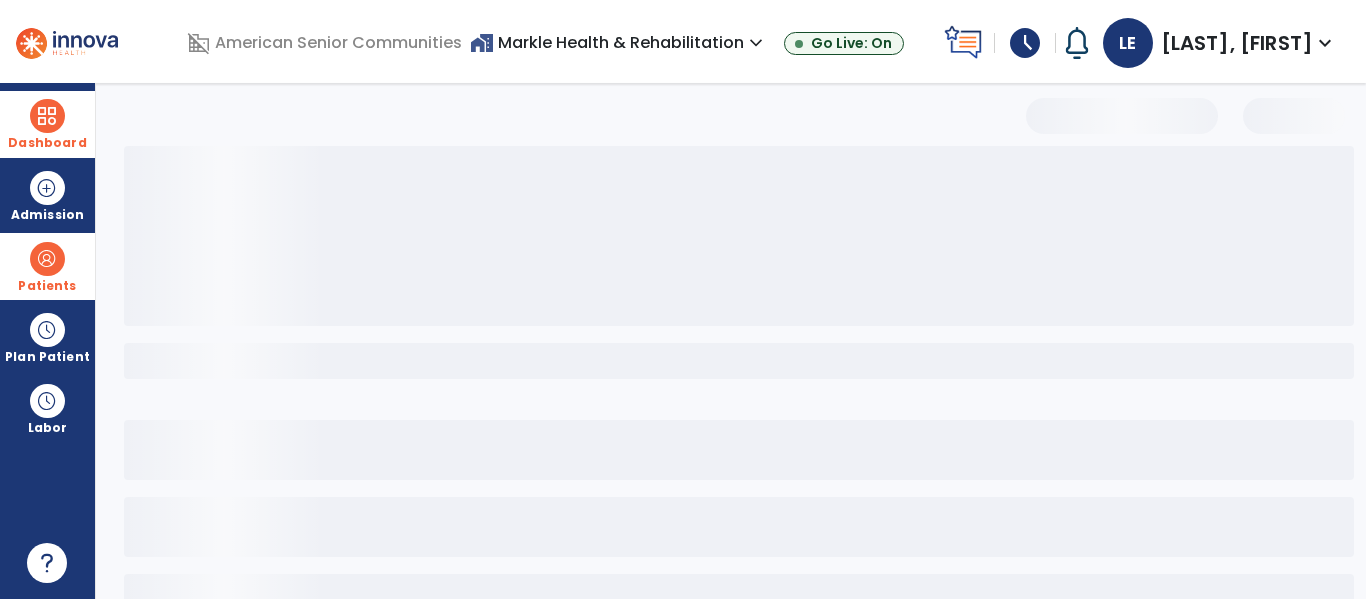 select on "***" 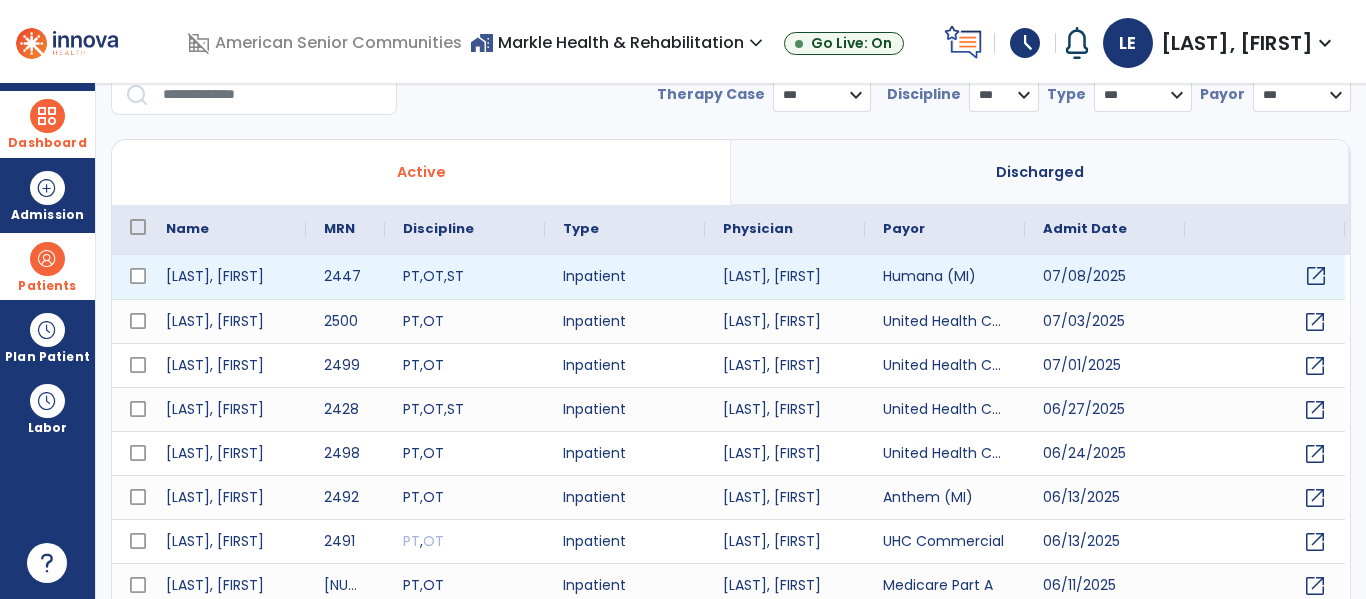 click on "open_in_new" at bounding box center [1316, 276] 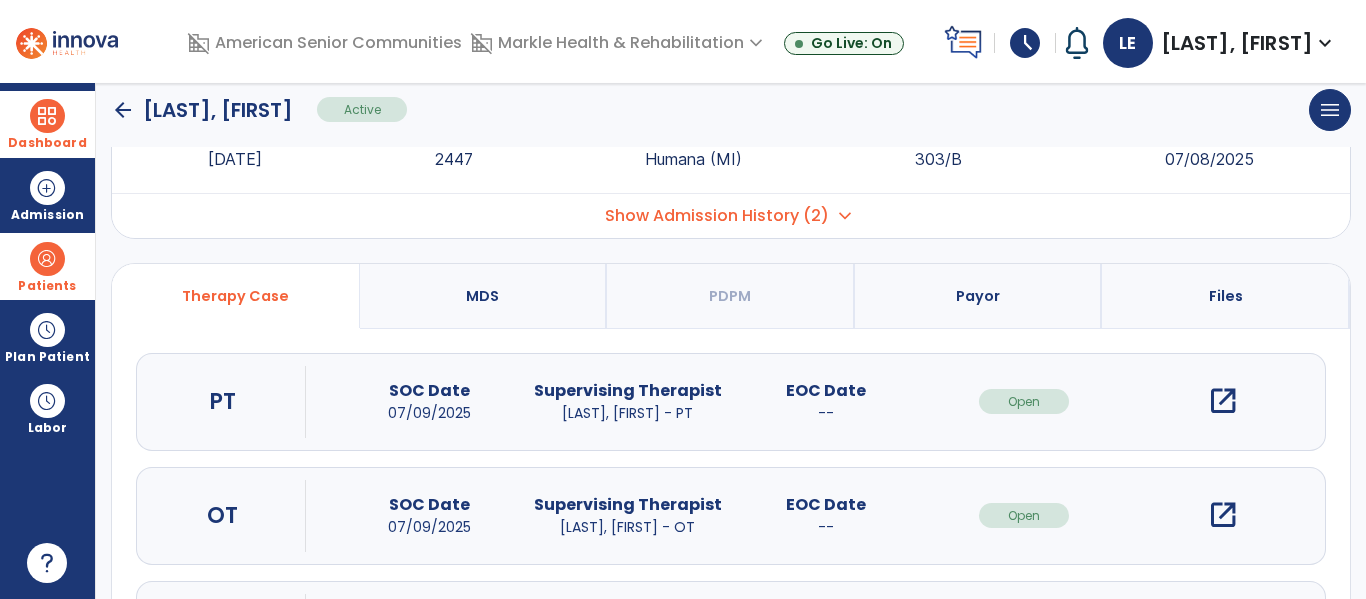 scroll, scrollTop: 207, scrollLeft: 0, axis: vertical 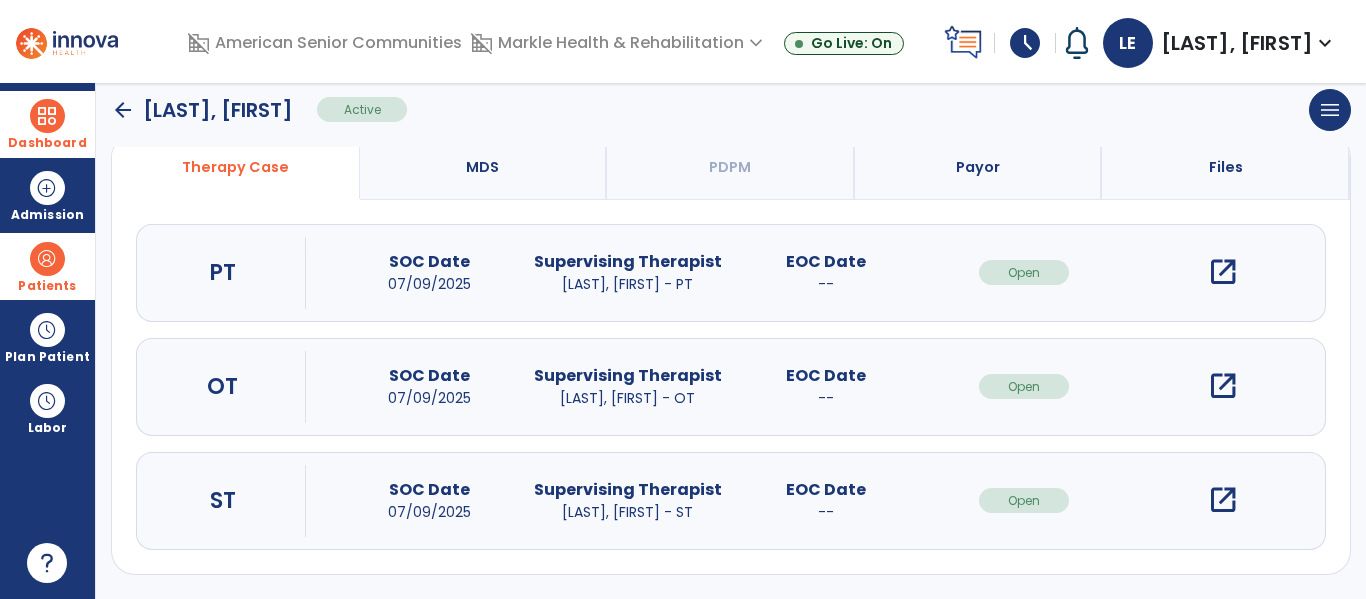 click on "open_in_new" at bounding box center (1223, 500) 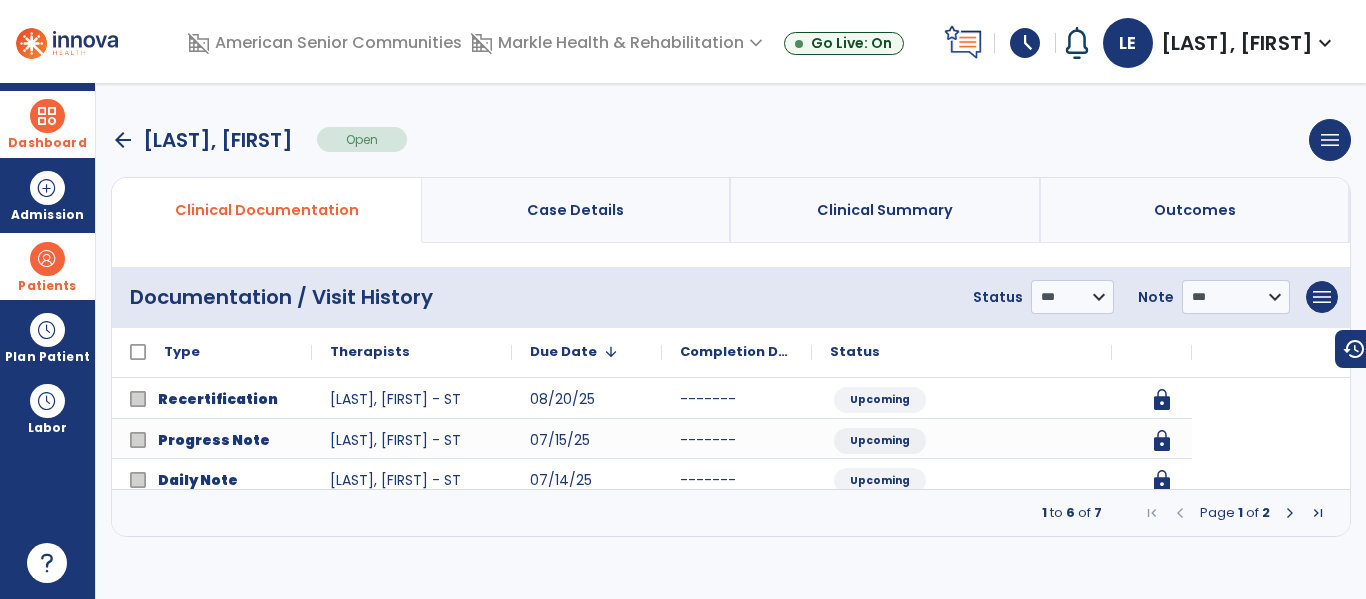 scroll, scrollTop: 0, scrollLeft: 0, axis: both 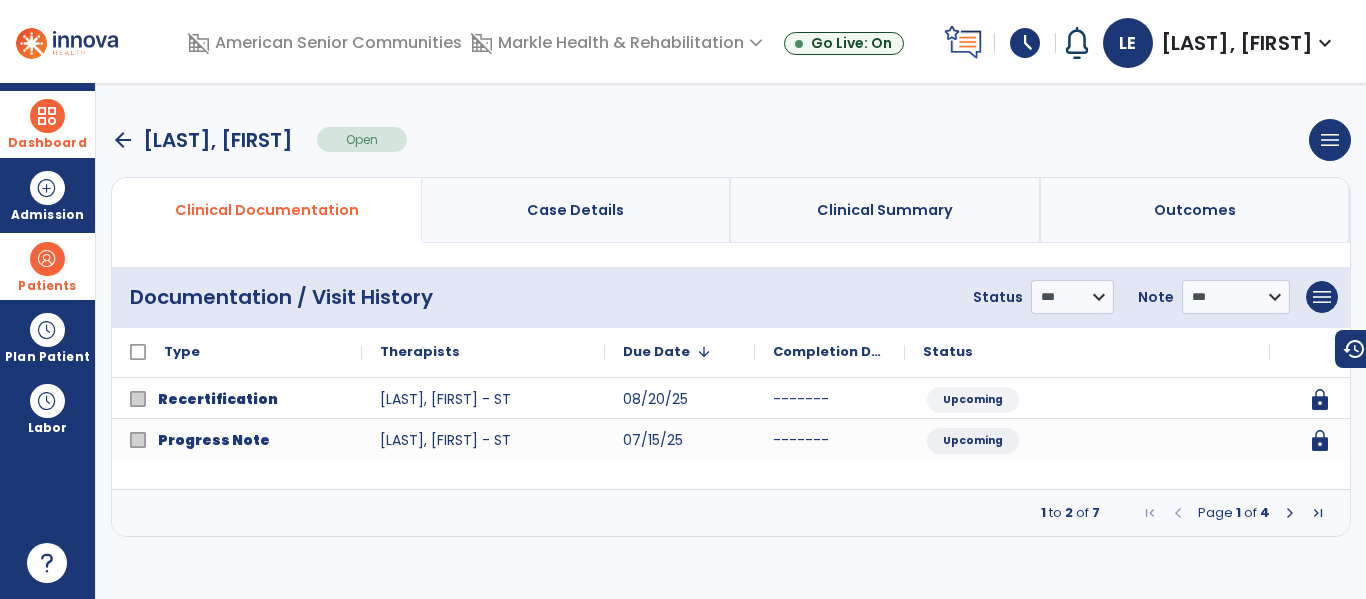 click at bounding box center [1290, 513] 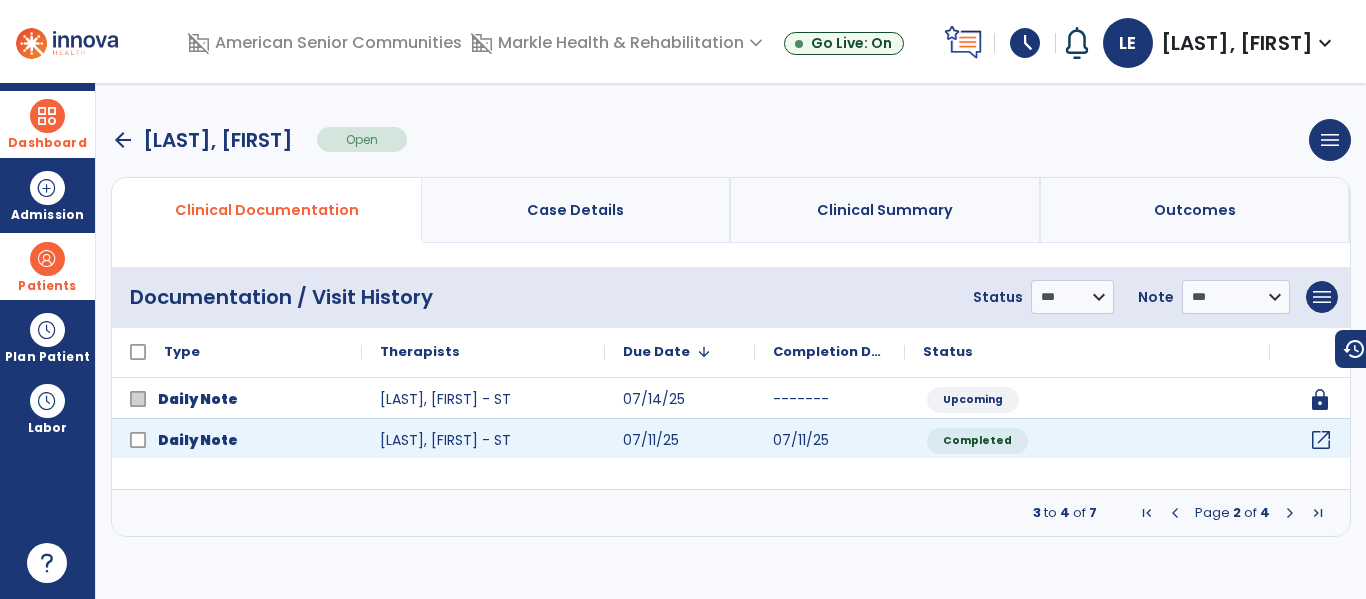 click on "open_in_new" 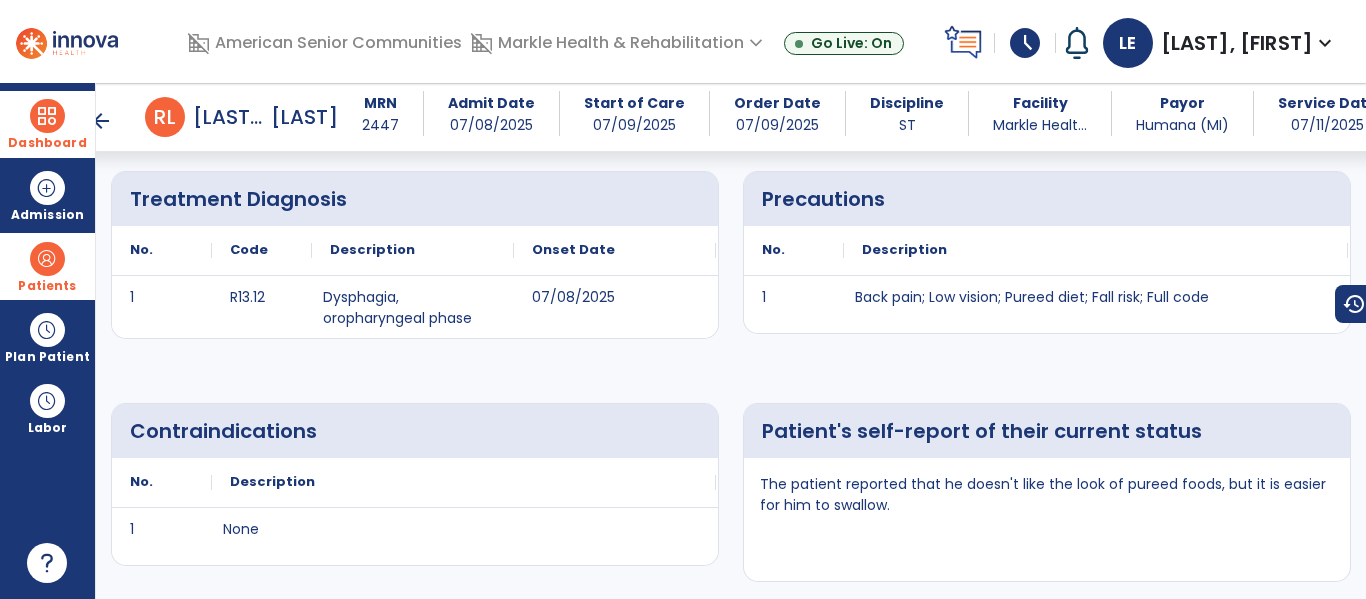 scroll, scrollTop: 0, scrollLeft: 0, axis: both 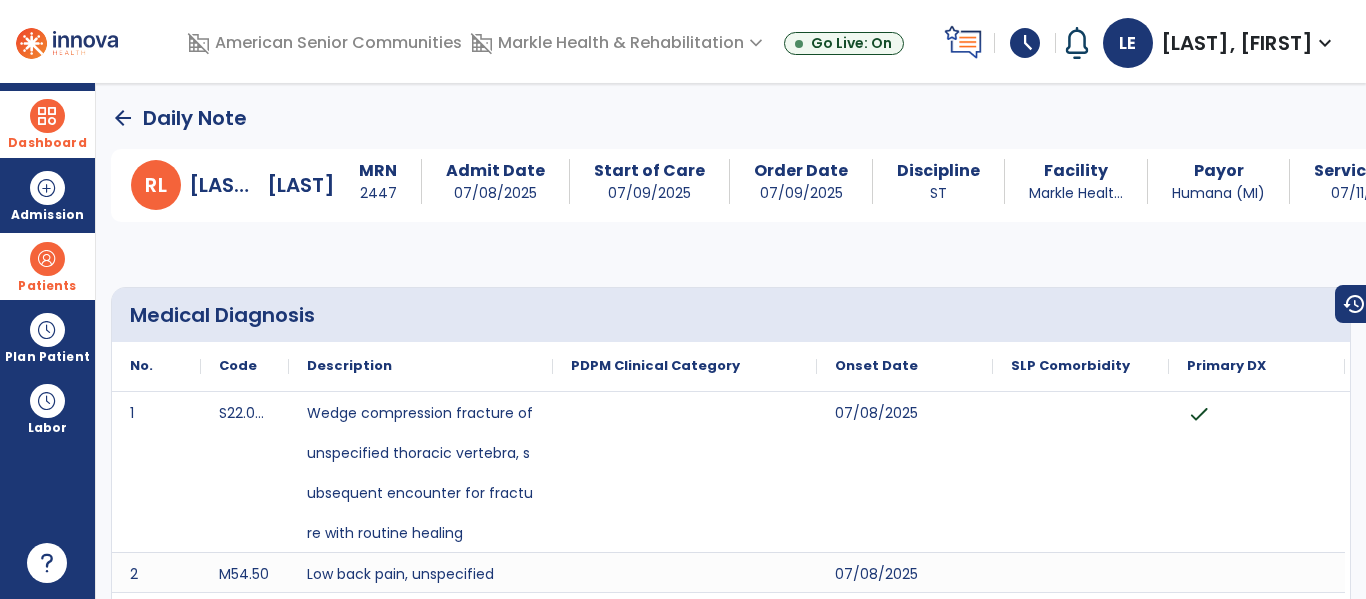 click on "arrow_back" 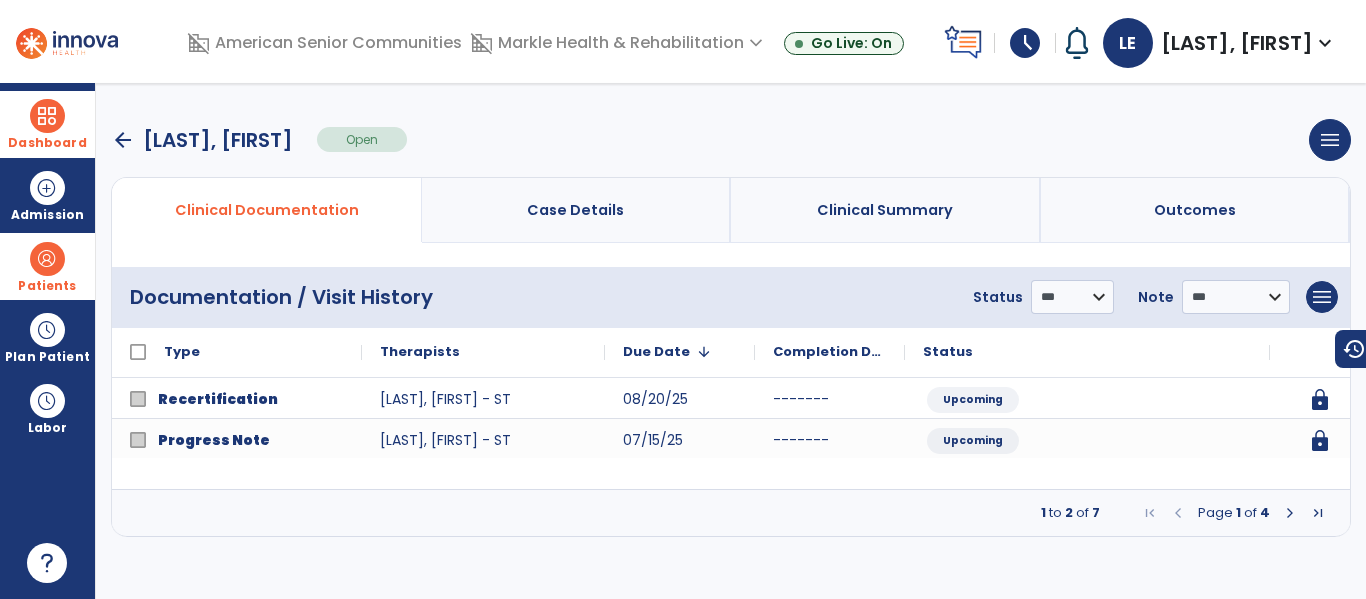 click at bounding box center (1290, 513) 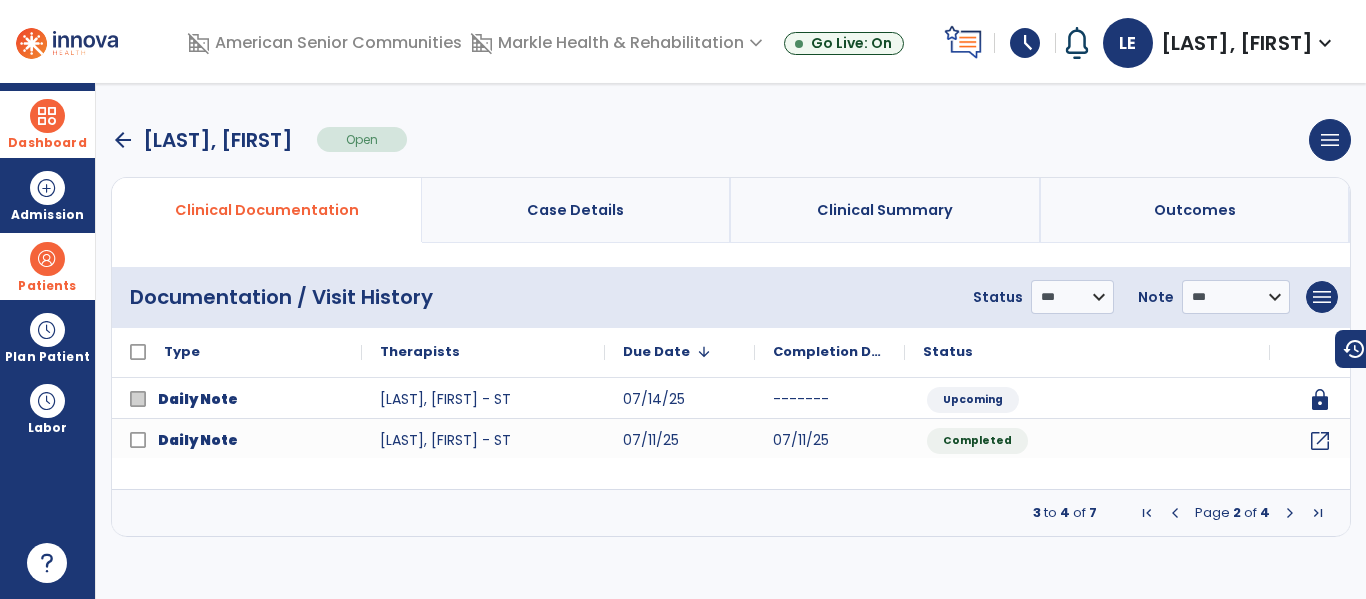 click at bounding box center [1290, 513] 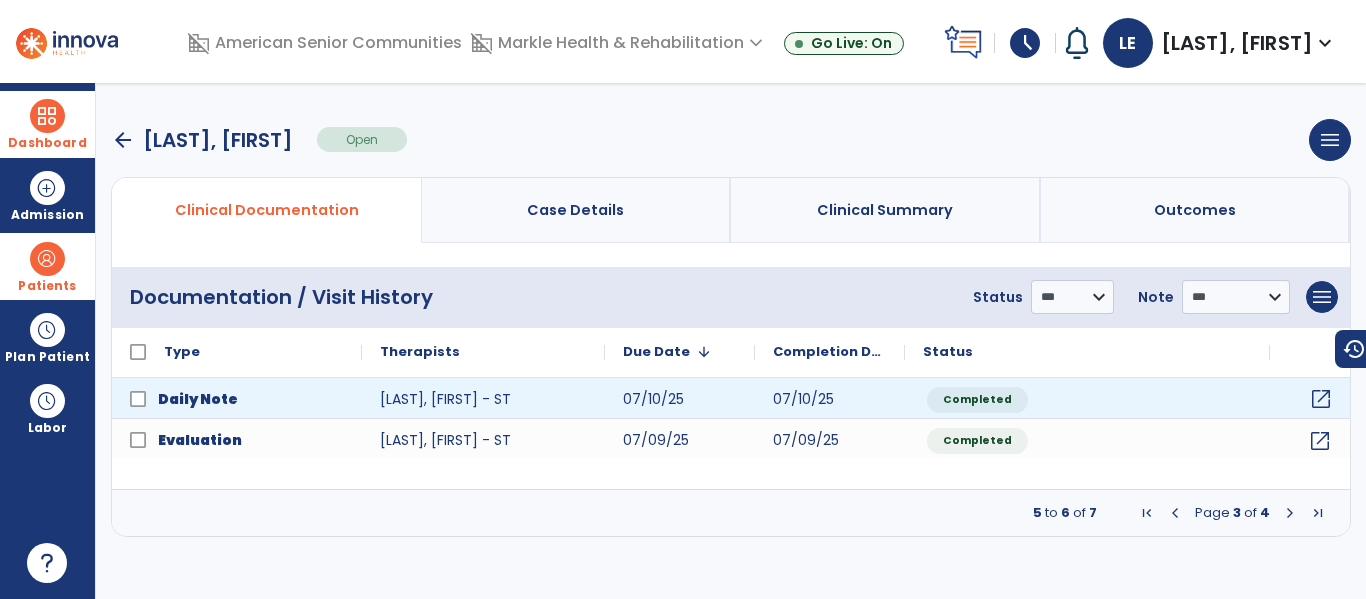 click on "open_in_new" 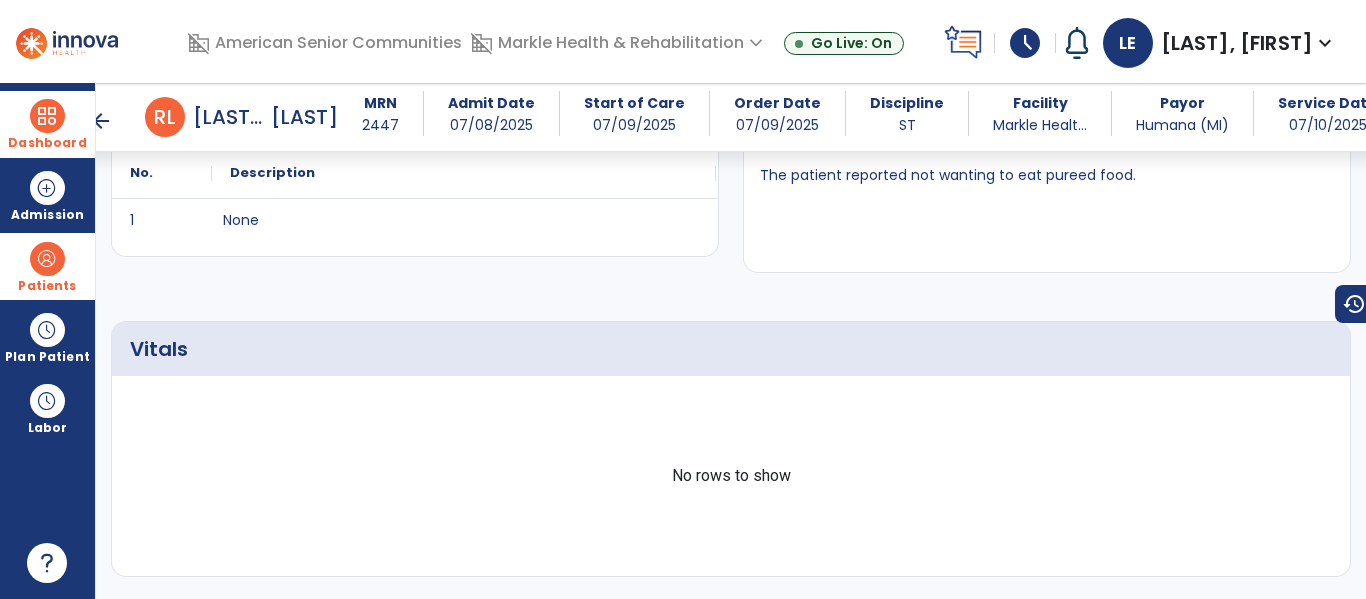 scroll, scrollTop: 0, scrollLeft: 0, axis: both 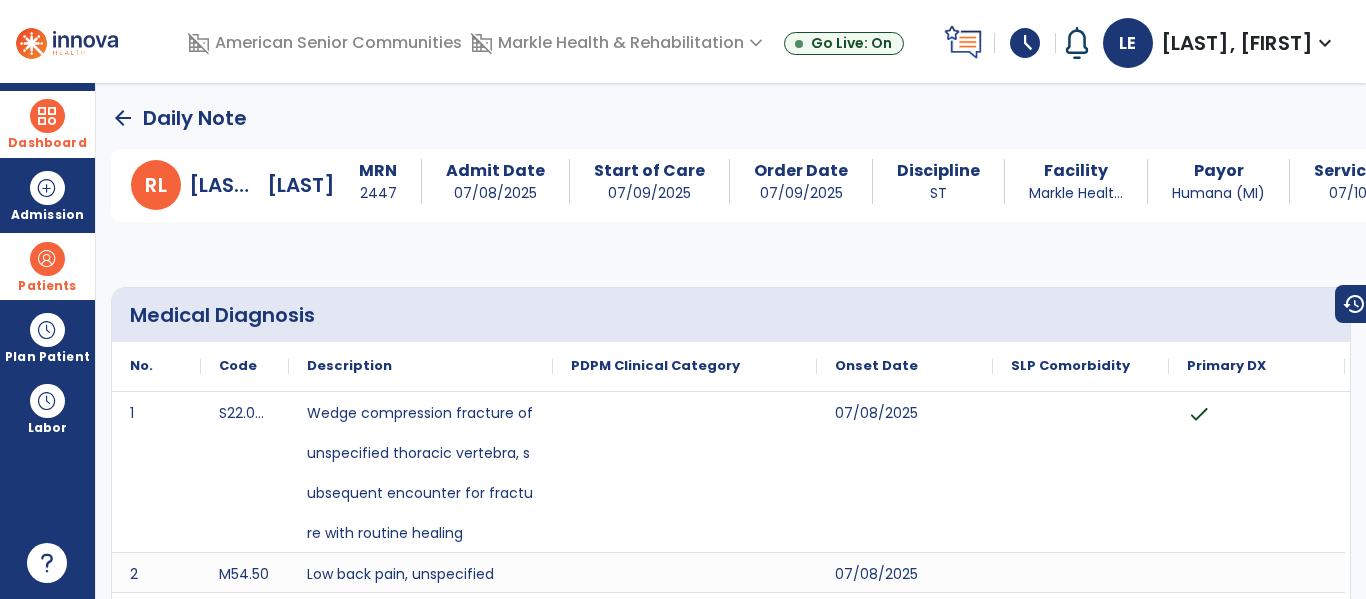 click at bounding box center [47, 116] 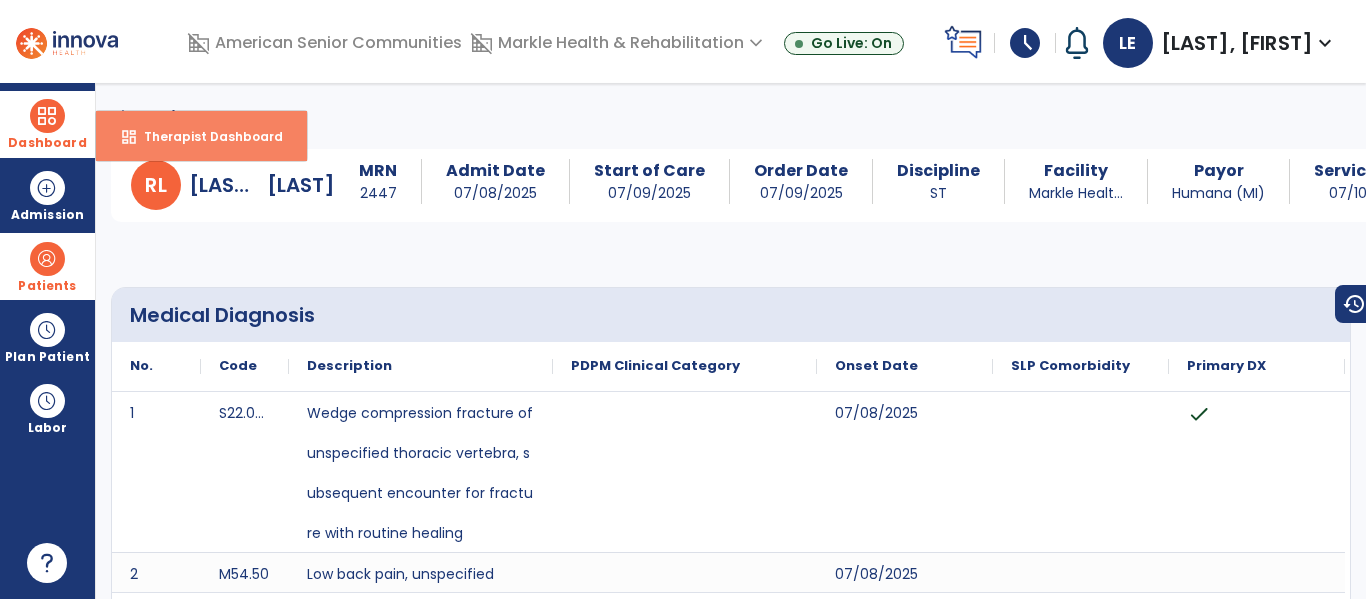 click on "dashboard  Therapist Dashboard" at bounding box center (201, 136) 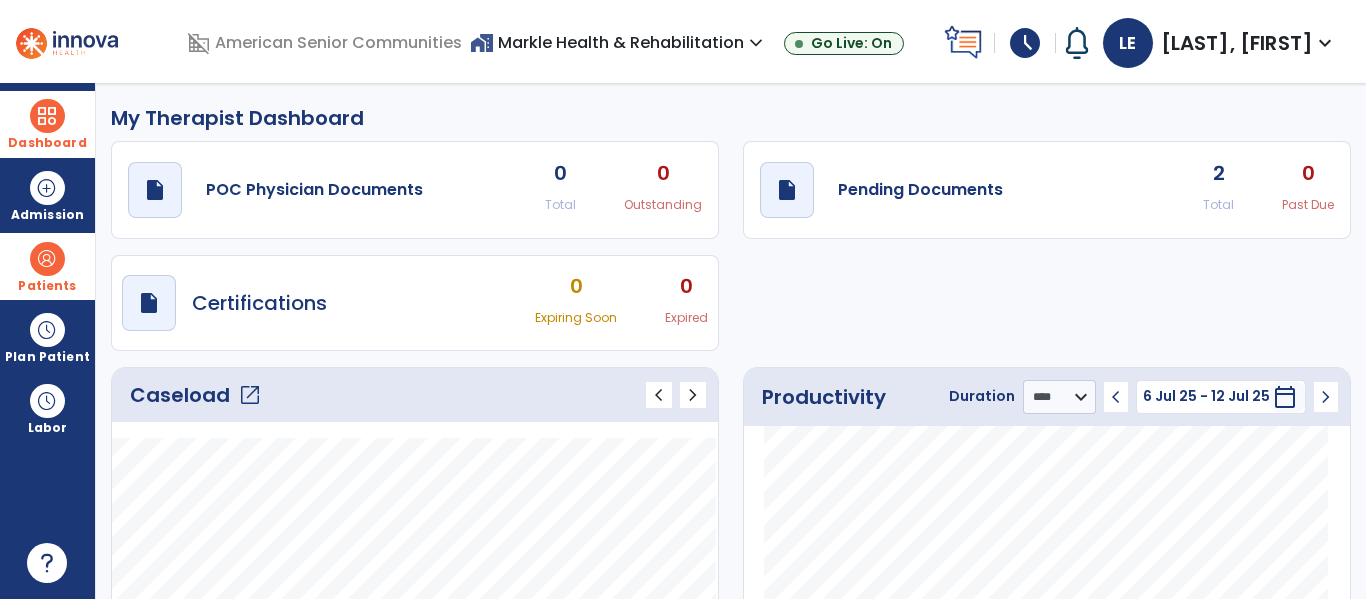 click on "open_in_new" 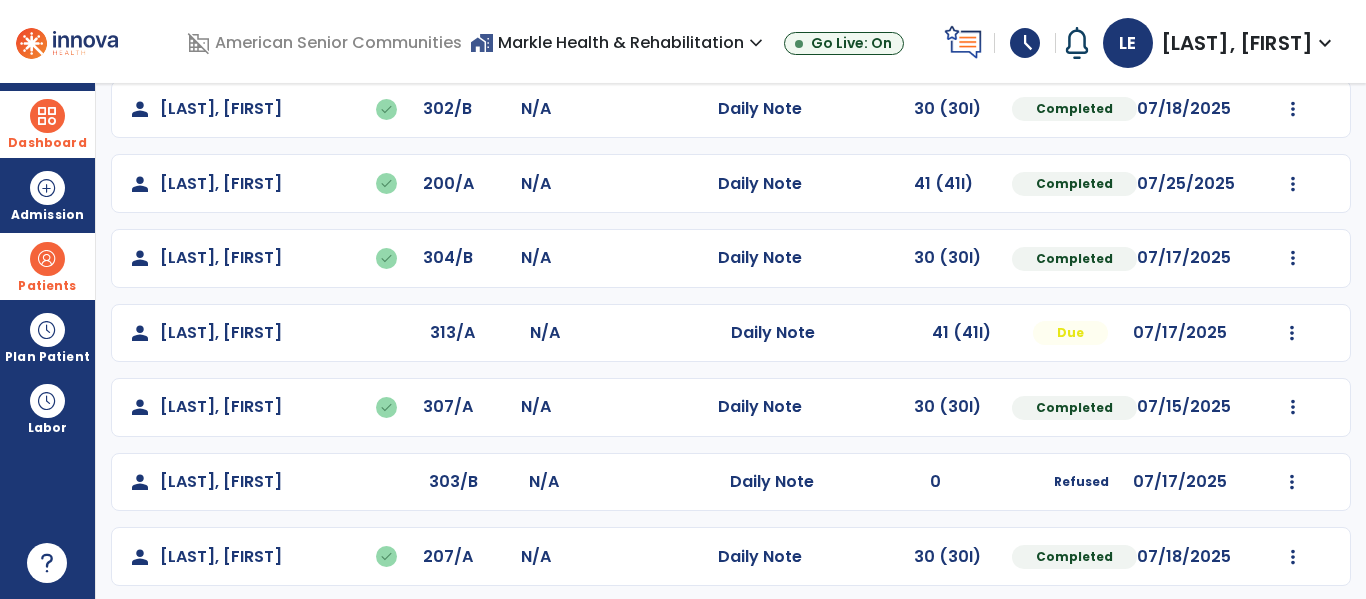 scroll, scrollTop: 329, scrollLeft: 0, axis: vertical 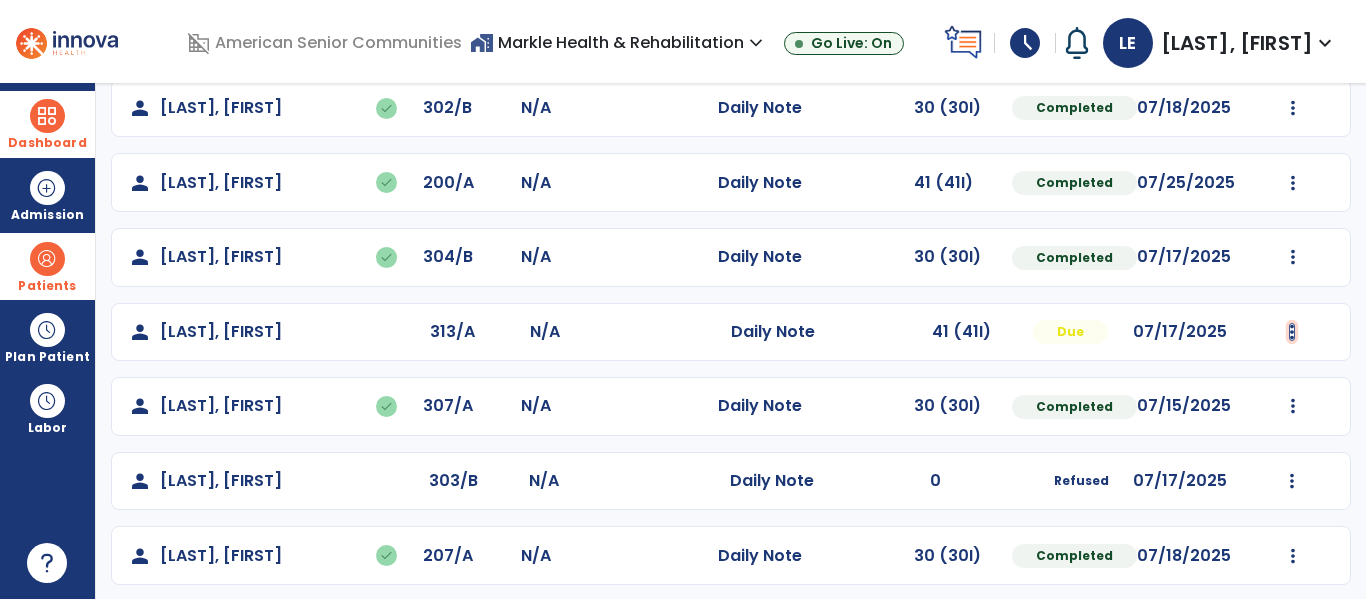 click at bounding box center [1292, -41] 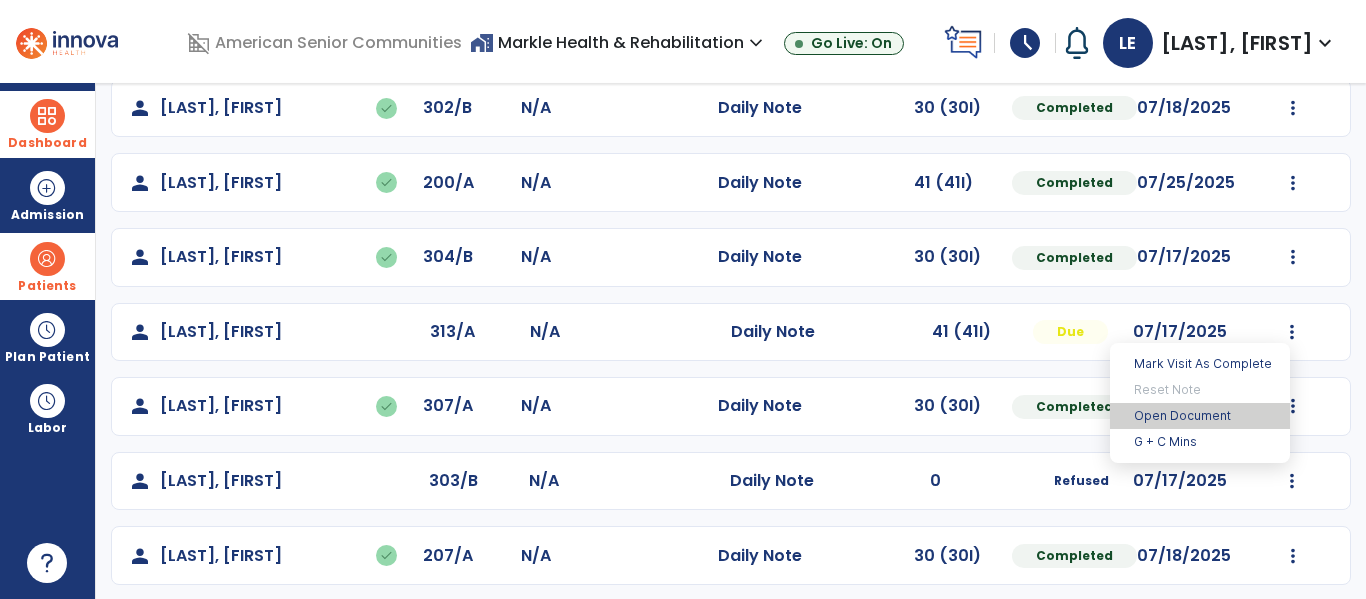 click on "Open Document" at bounding box center (1200, 416) 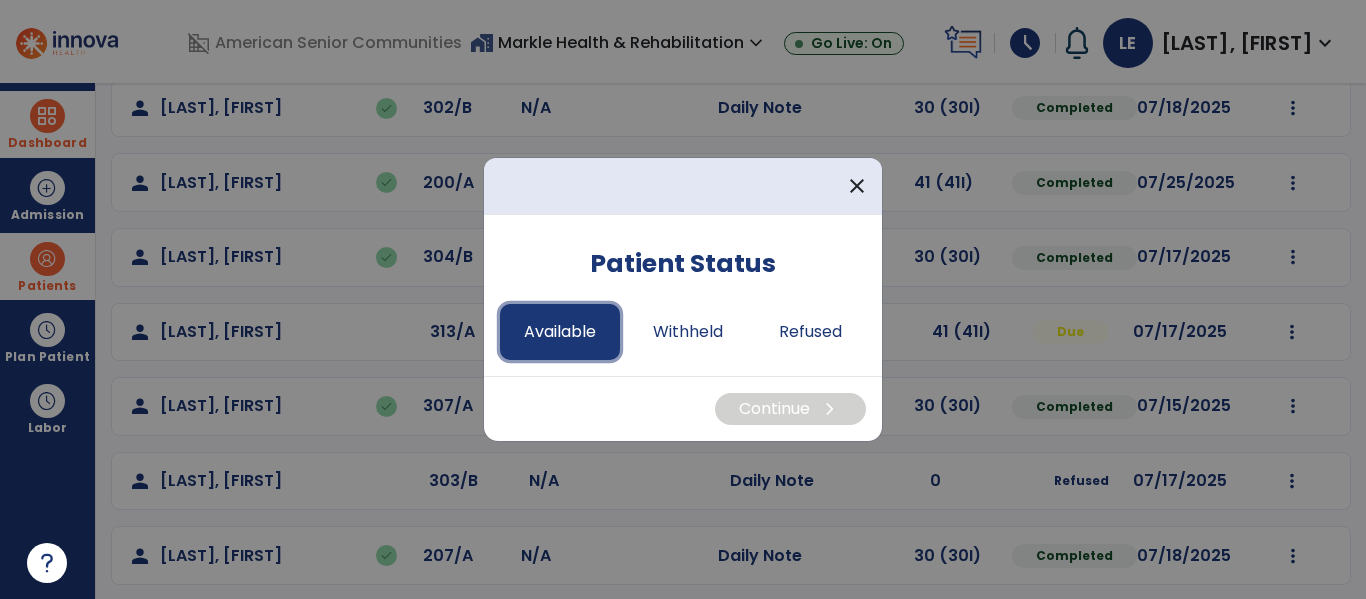 click on "Available" at bounding box center (560, 332) 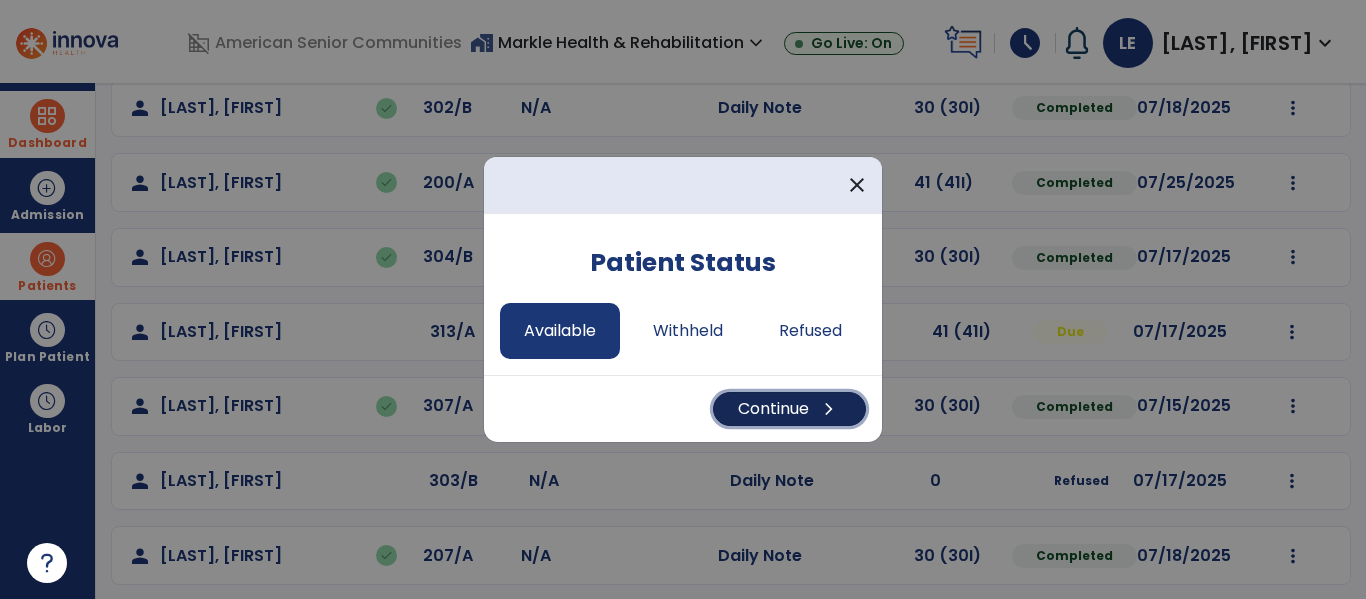 click on "Continue   chevron_right" at bounding box center (789, 409) 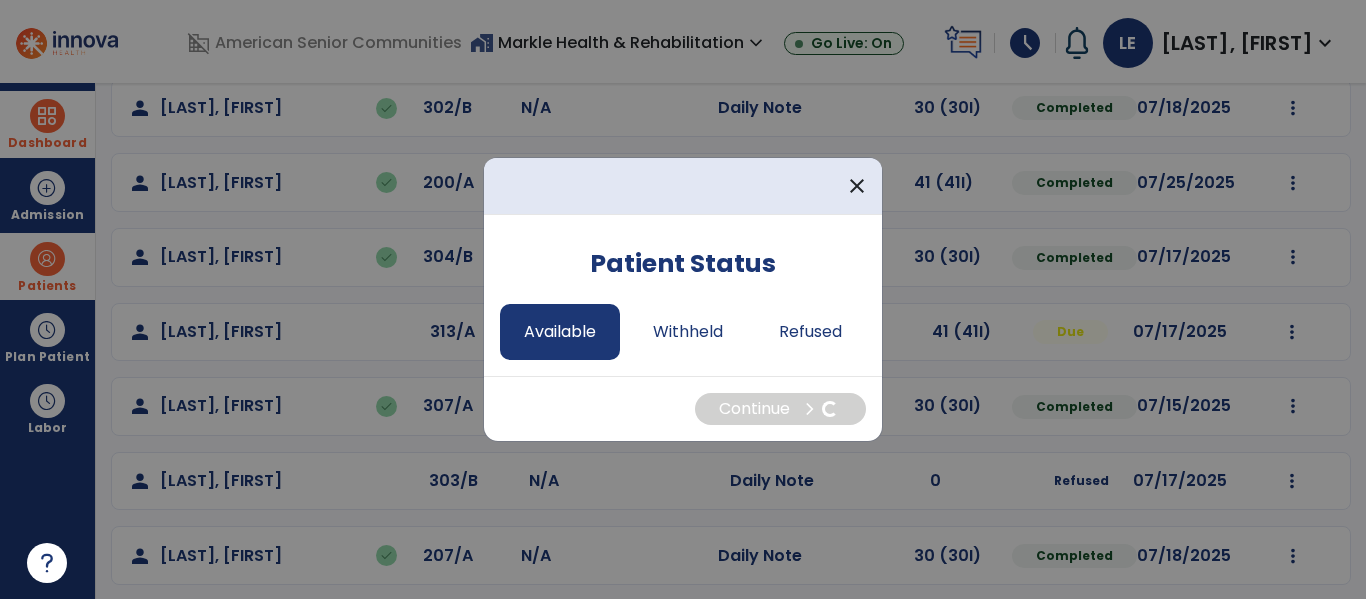 select on "*" 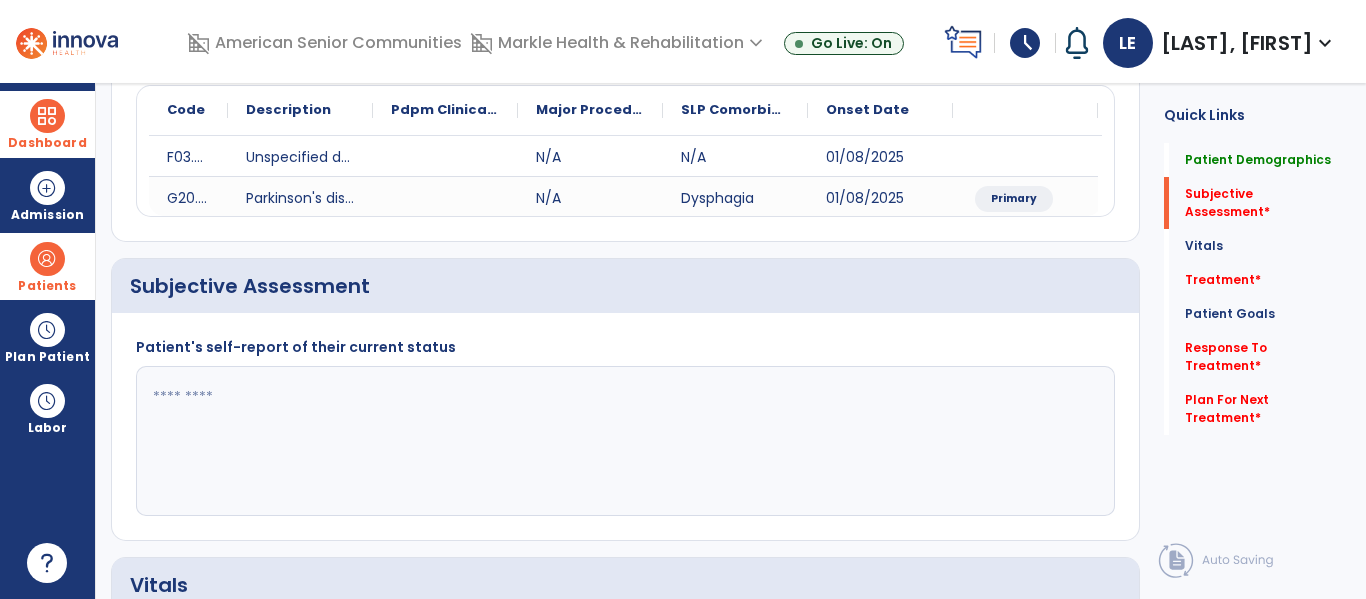 click 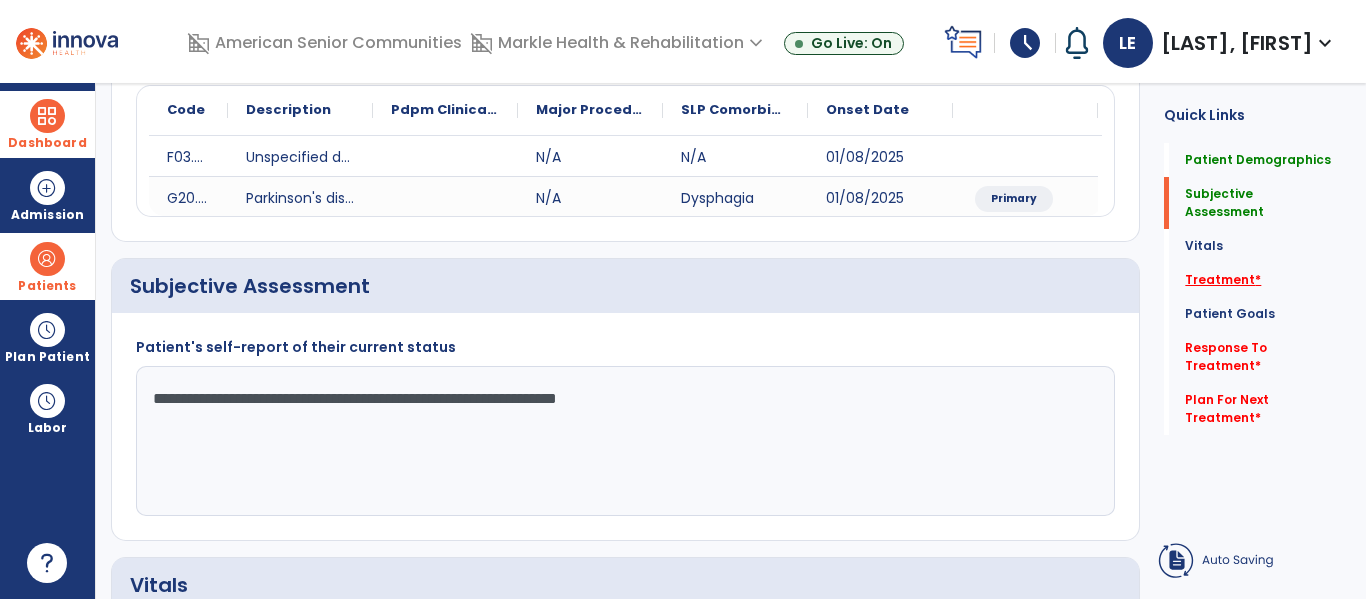 type on "**********" 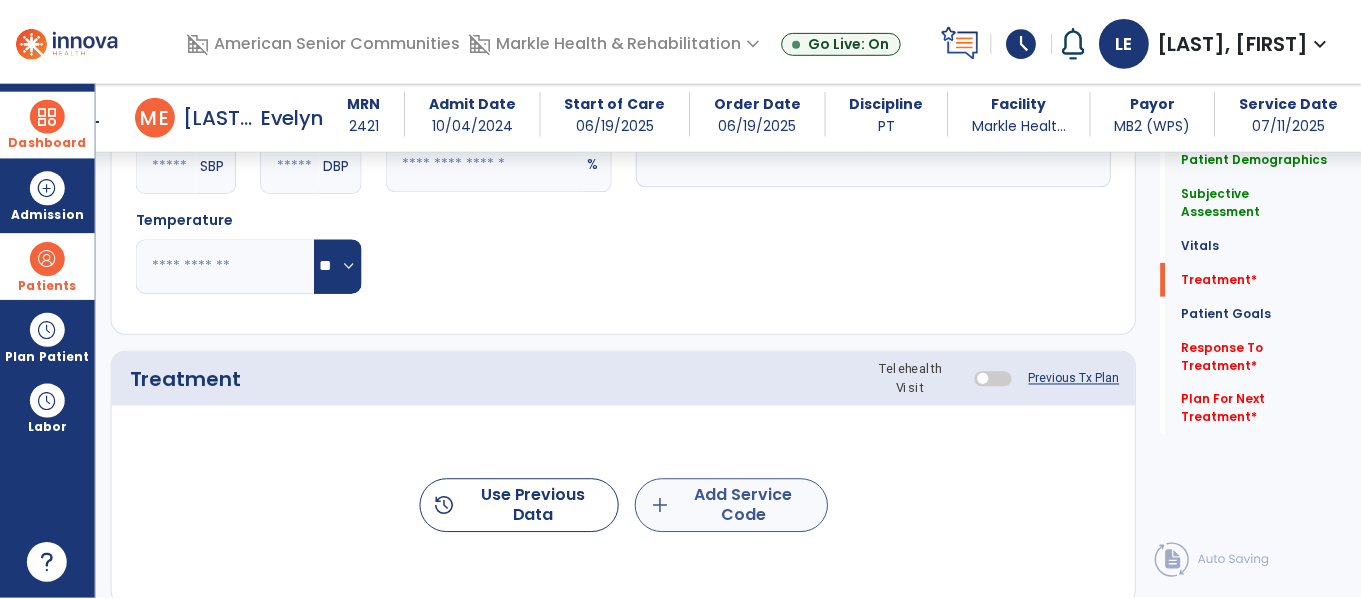 scroll, scrollTop: 1095, scrollLeft: 0, axis: vertical 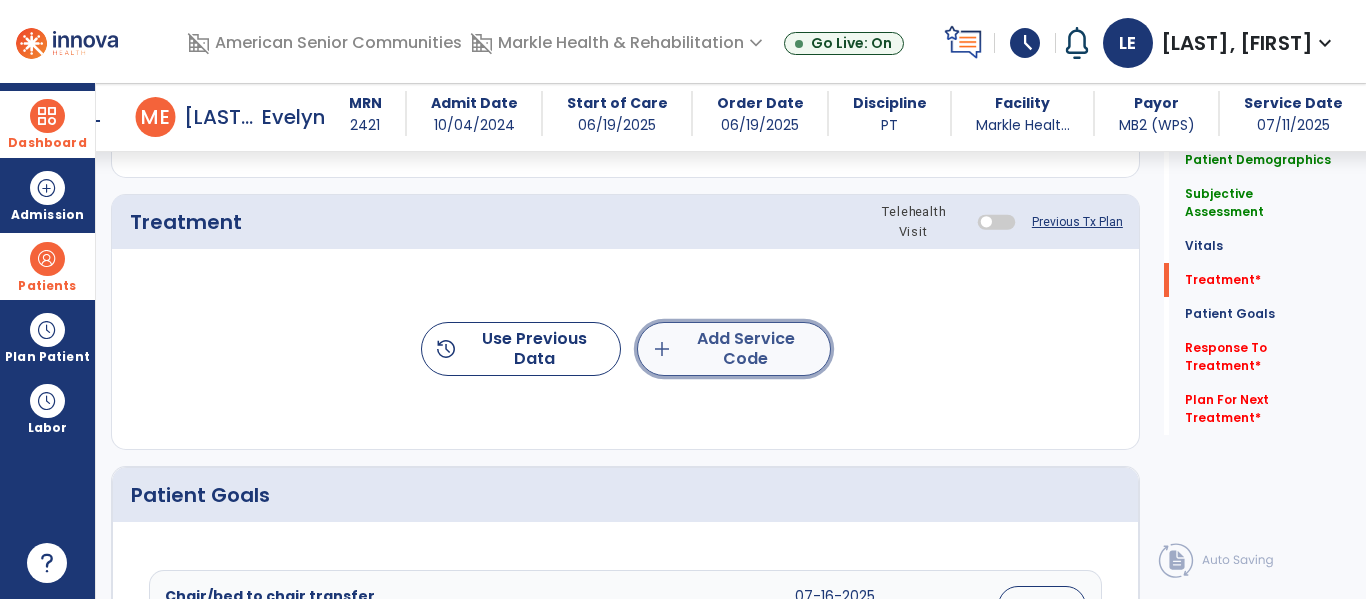 click on "add  Add Service Code" 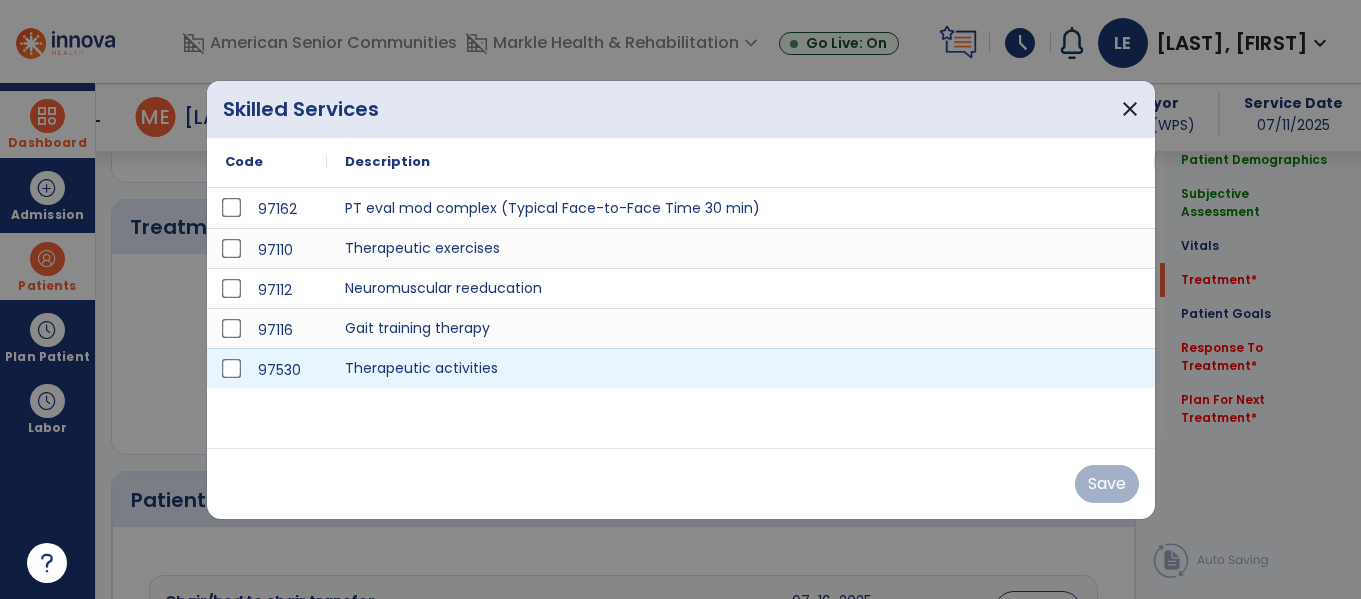 scroll, scrollTop: 1095, scrollLeft: 0, axis: vertical 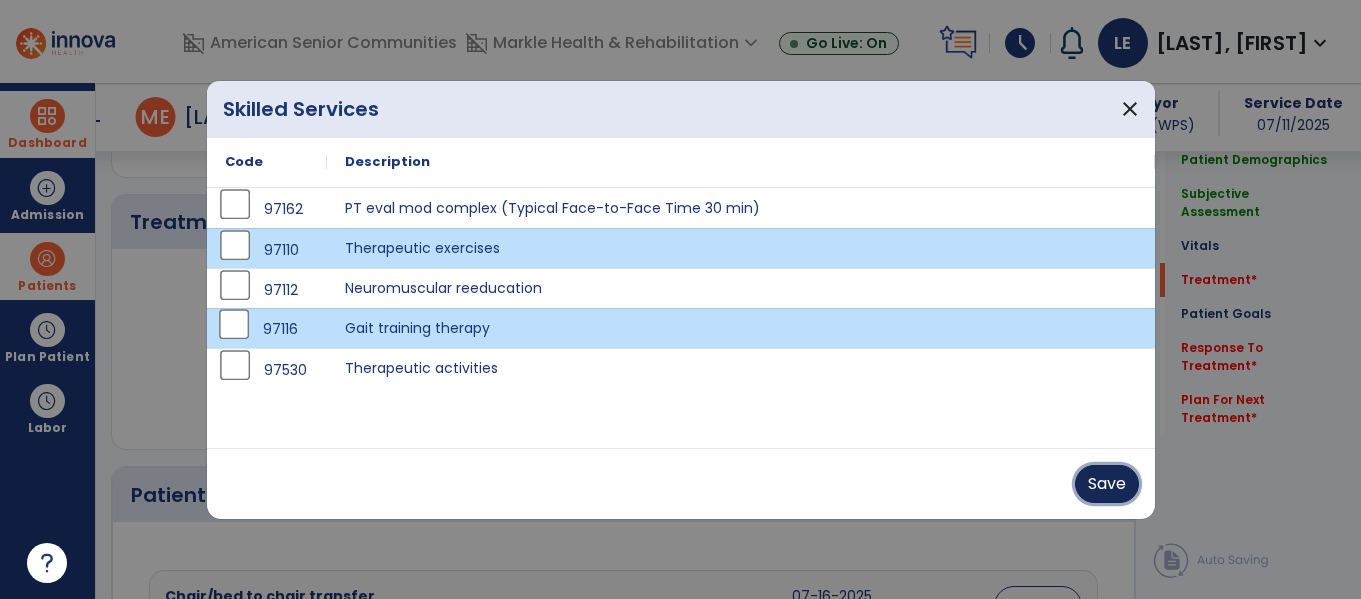 click on "Save" at bounding box center [1107, 484] 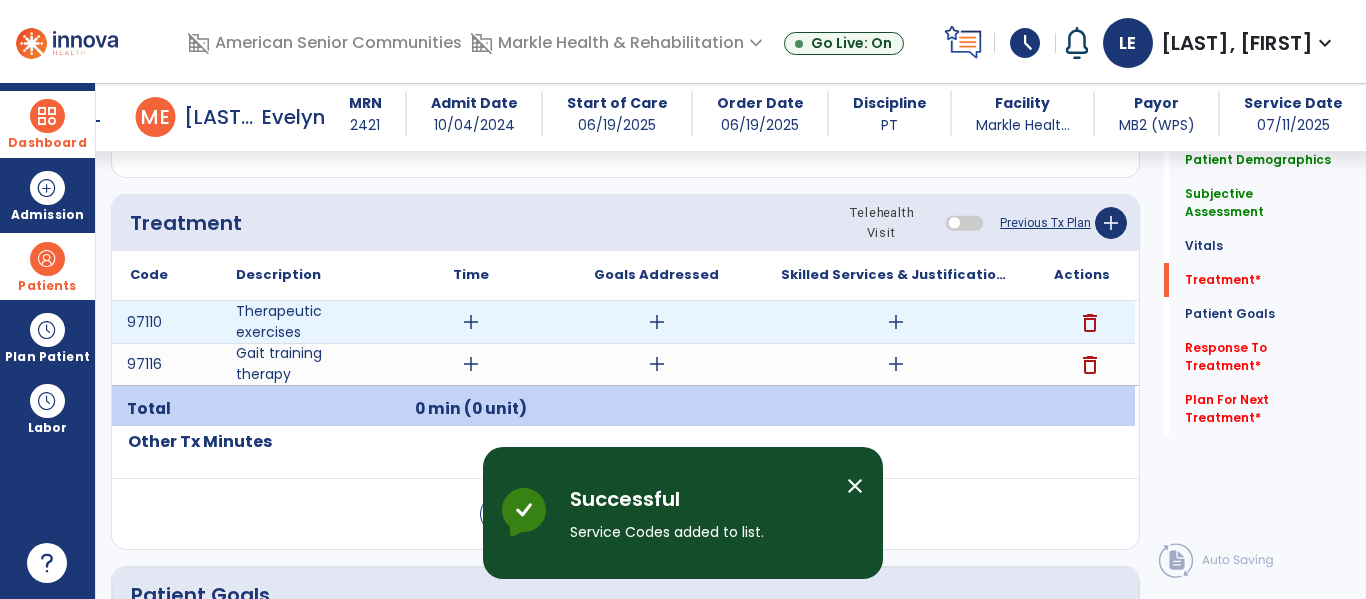 click on "add" at bounding box center (471, 322) 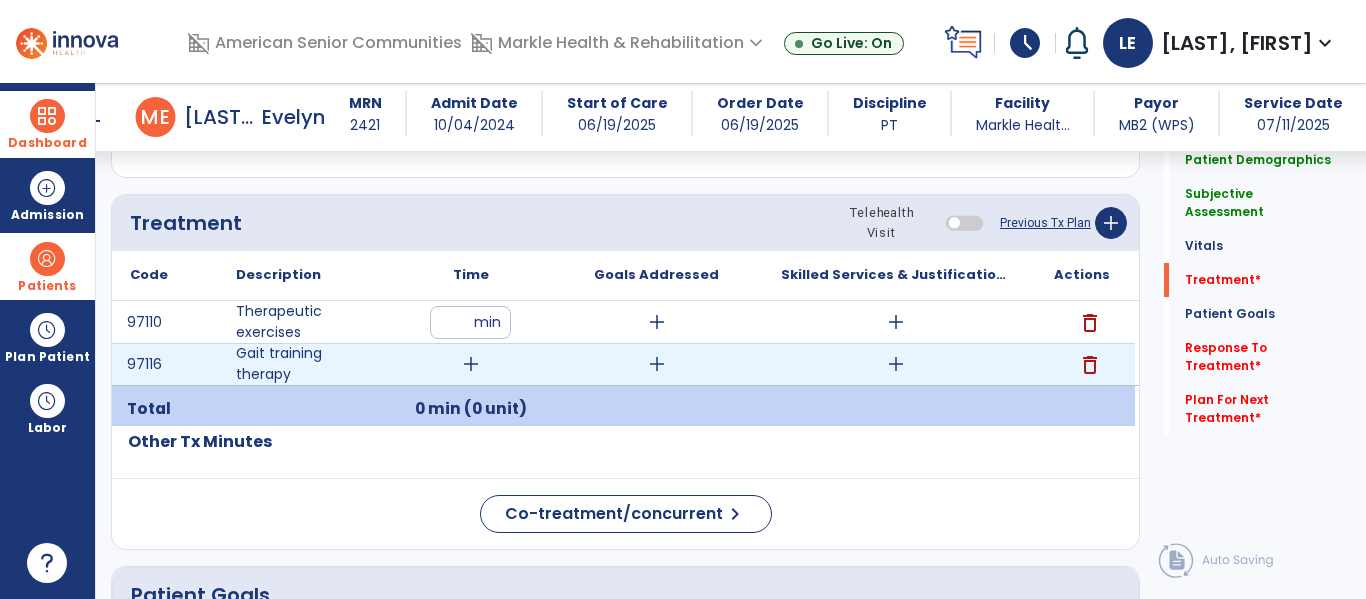 type on "**" 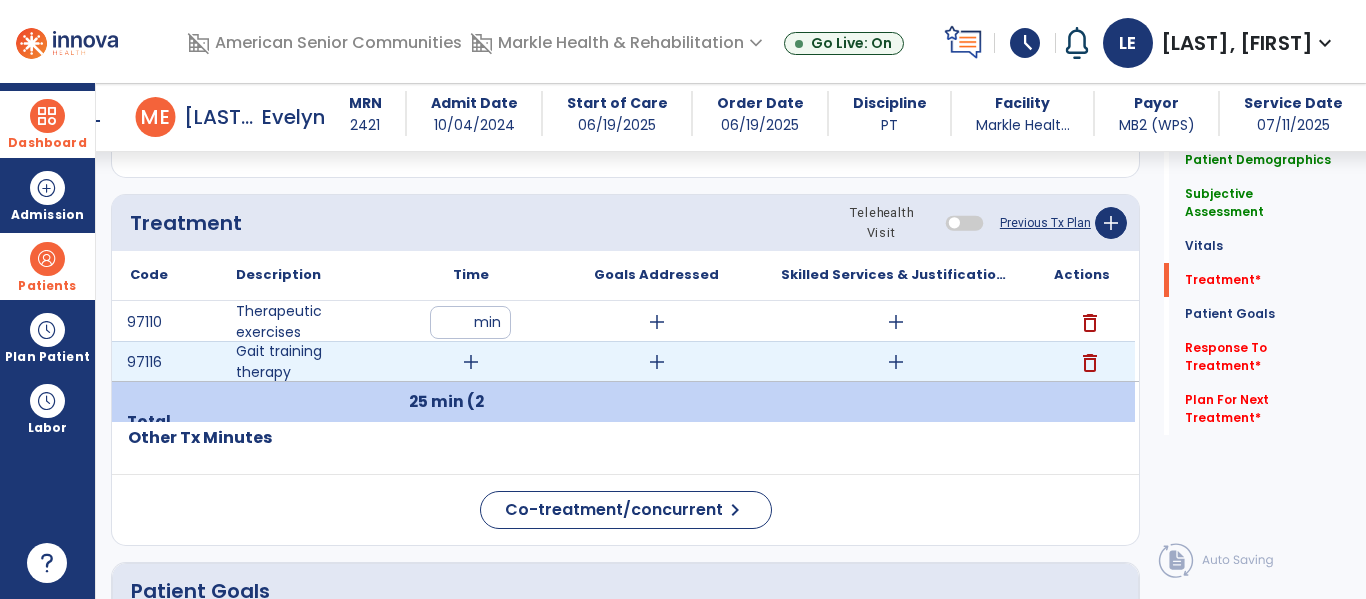 click on "add" at bounding box center [471, 362] 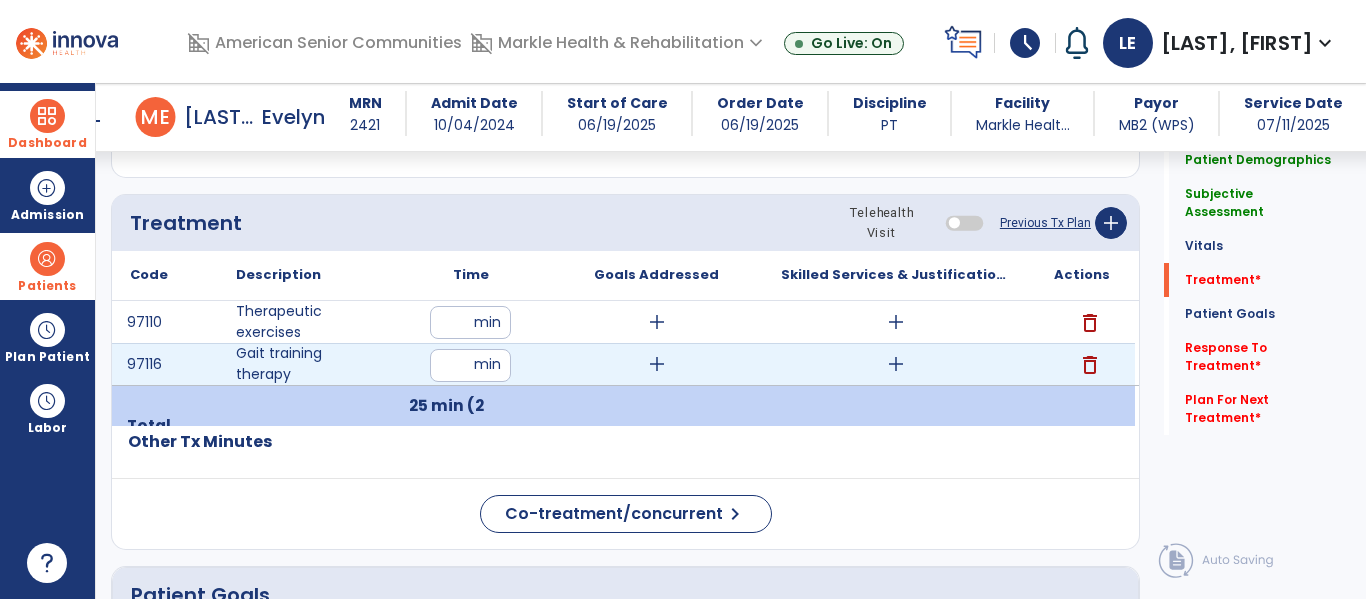 type on "**" 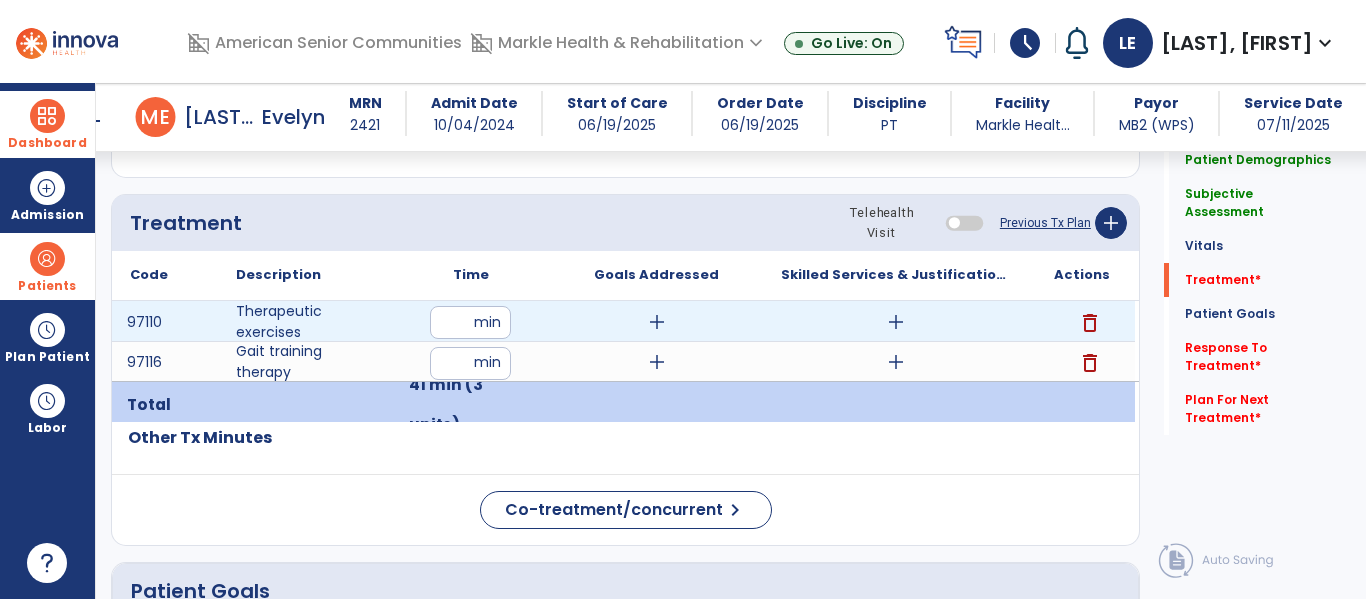 click on "add" at bounding box center [657, 322] 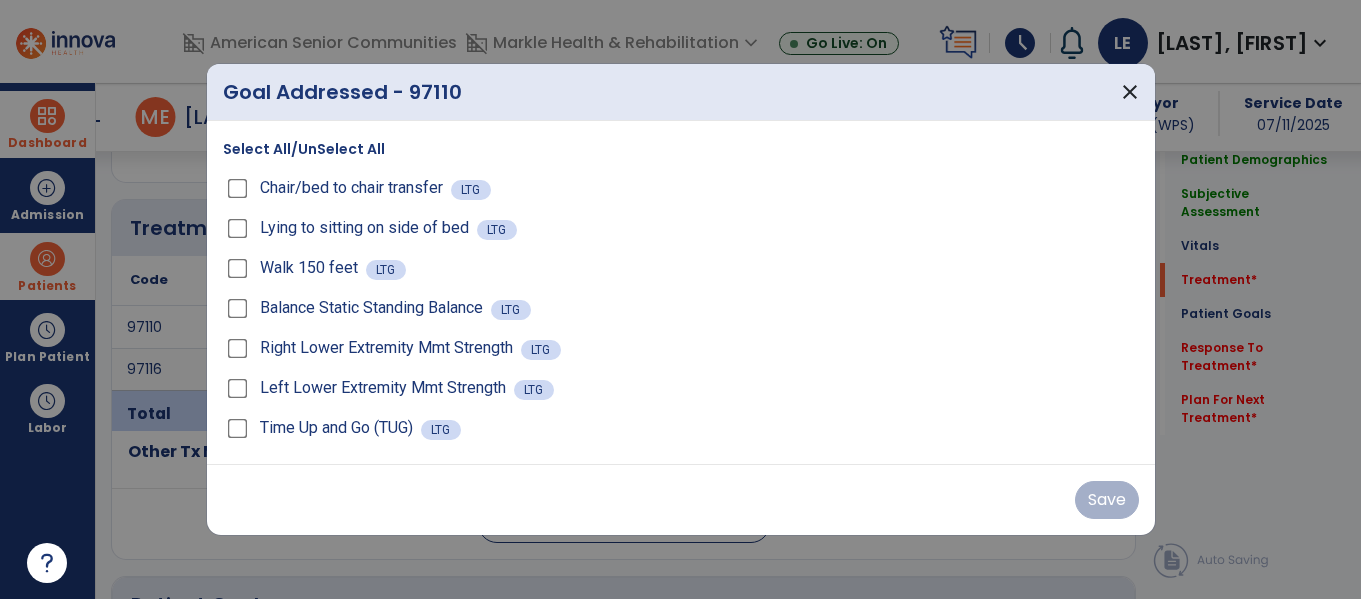 scroll, scrollTop: 1095, scrollLeft: 0, axis: vertical 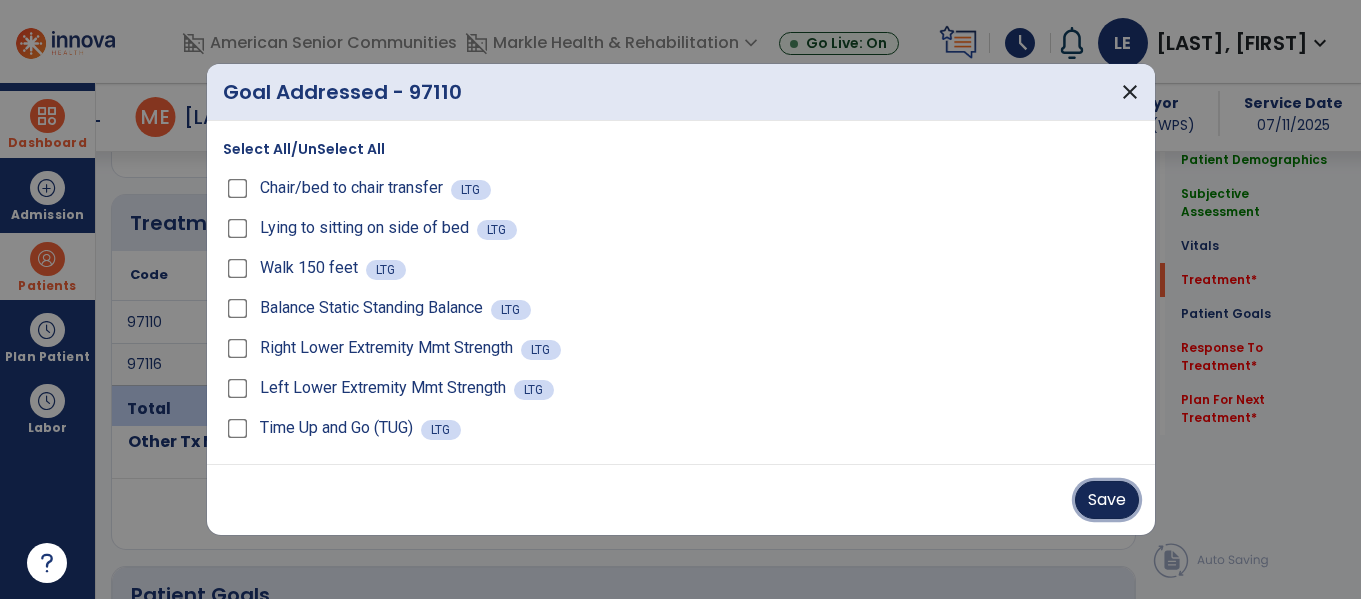 click on "Save" at bounding box center (1107, 500) 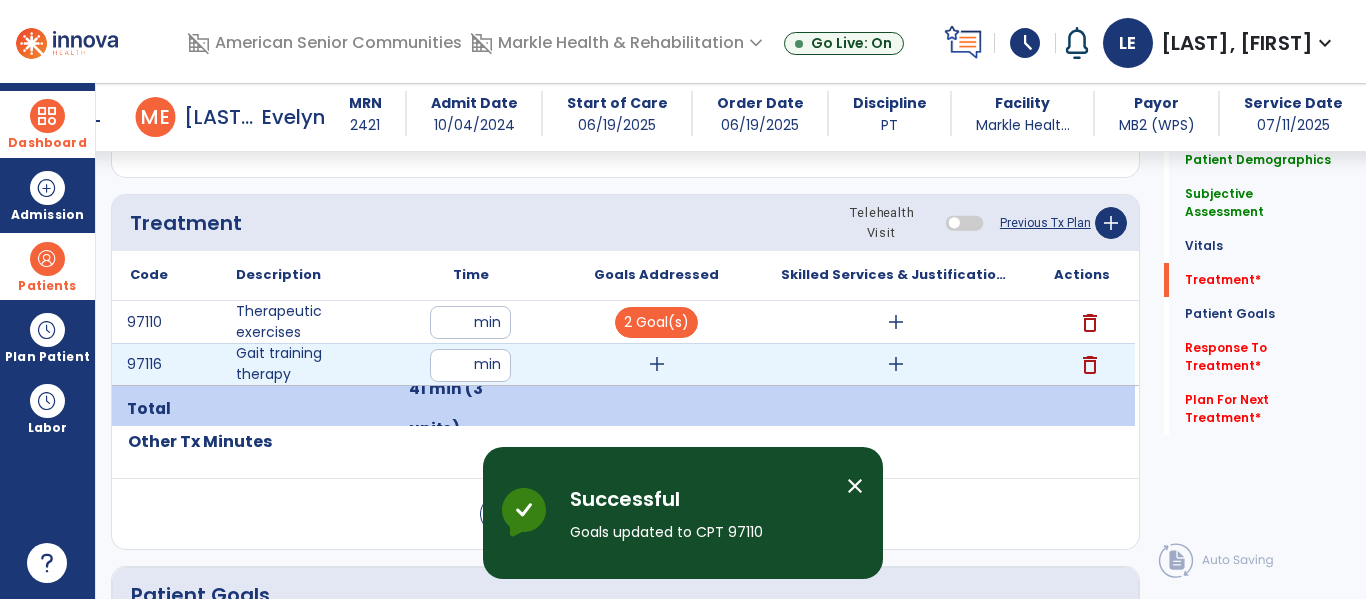 click on "add" at bounding box center [657, 364] 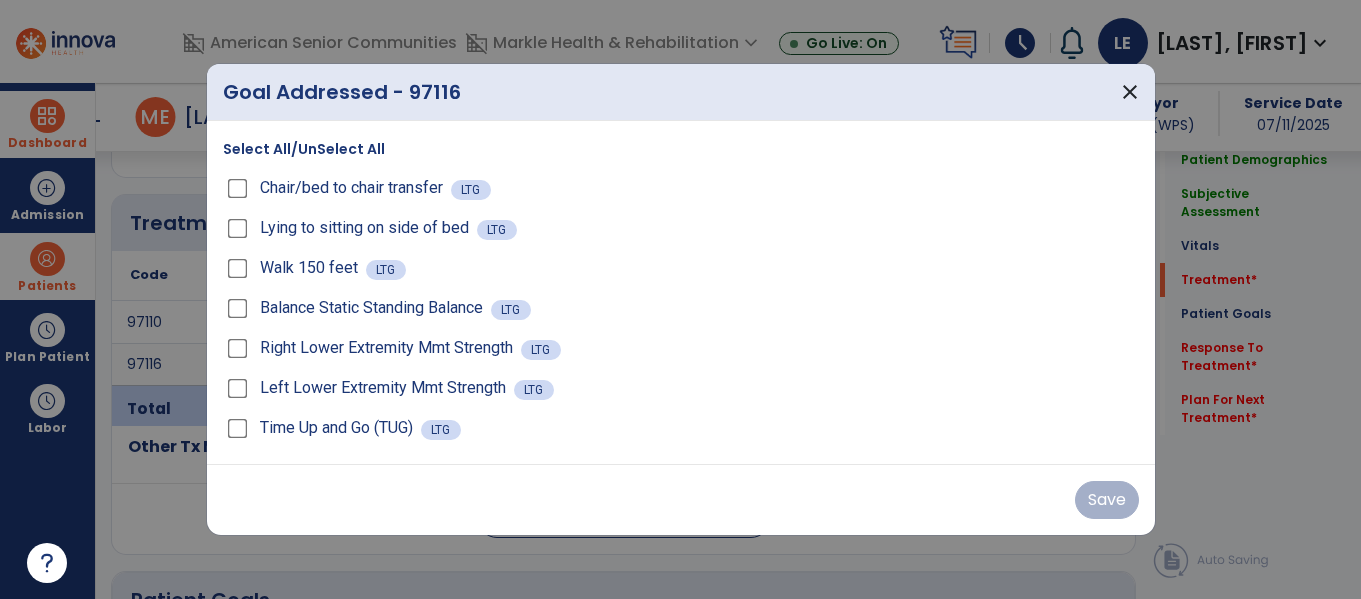 scroll, scrollTop: 1095, scrollLeft: 0, axis: vertical 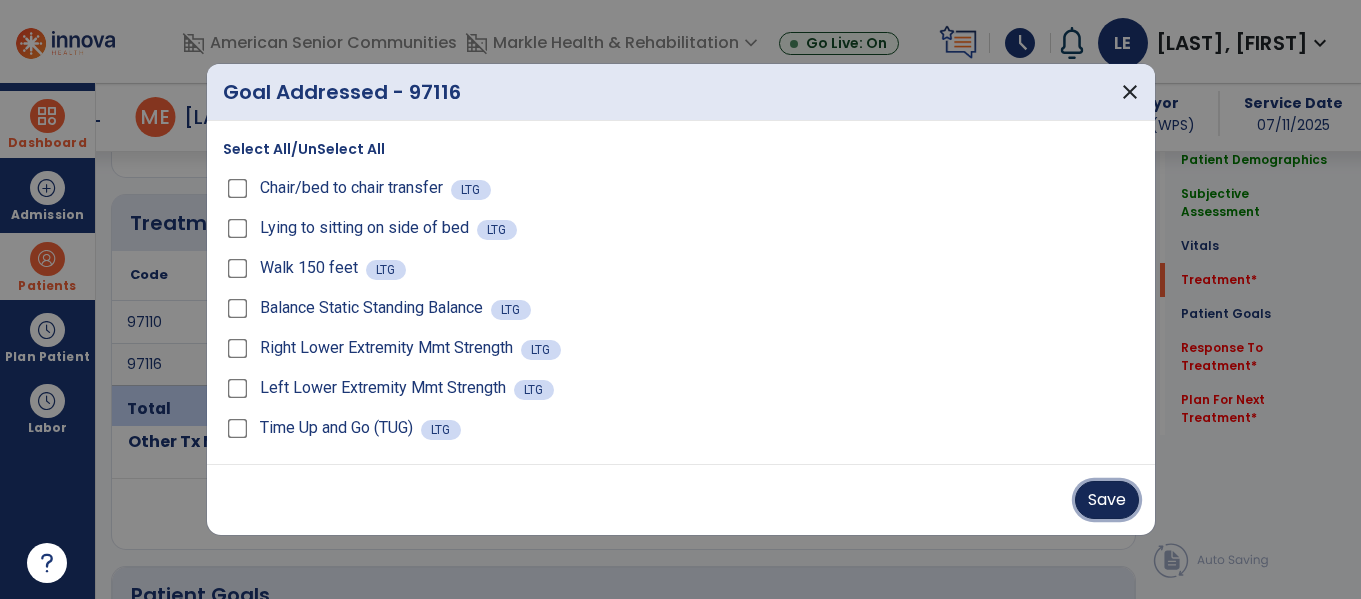 click on "Save" at bounding box center (1107, 500) 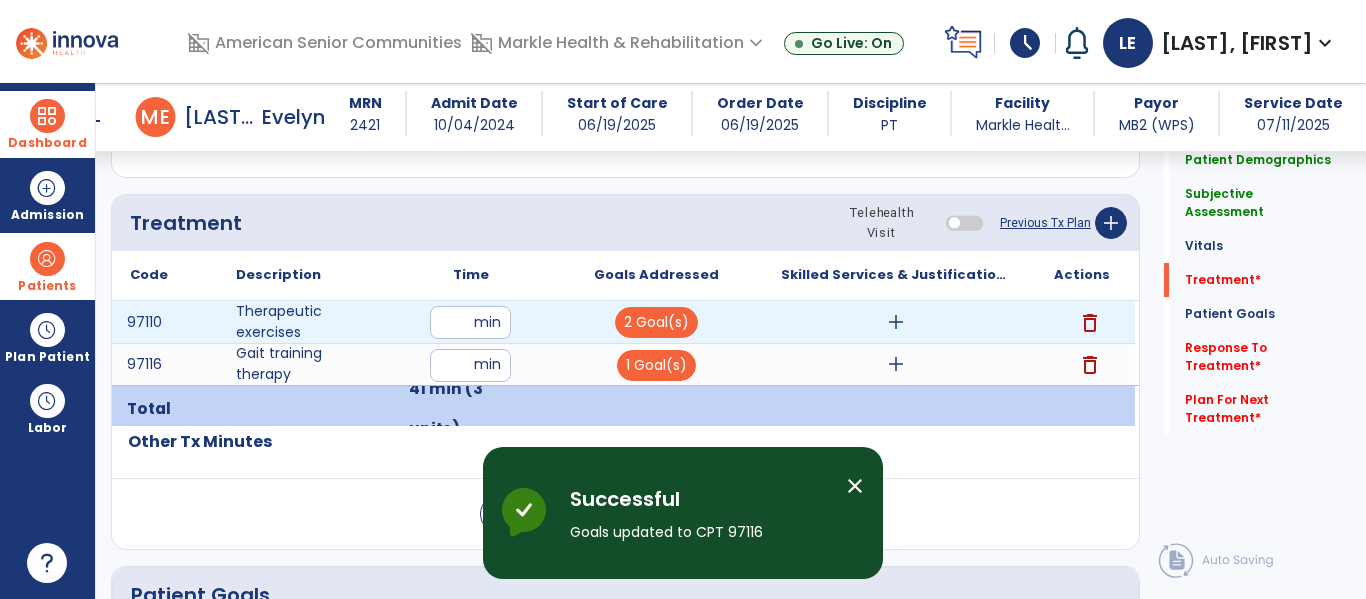 click on "add" at bounding box center (896, 322) 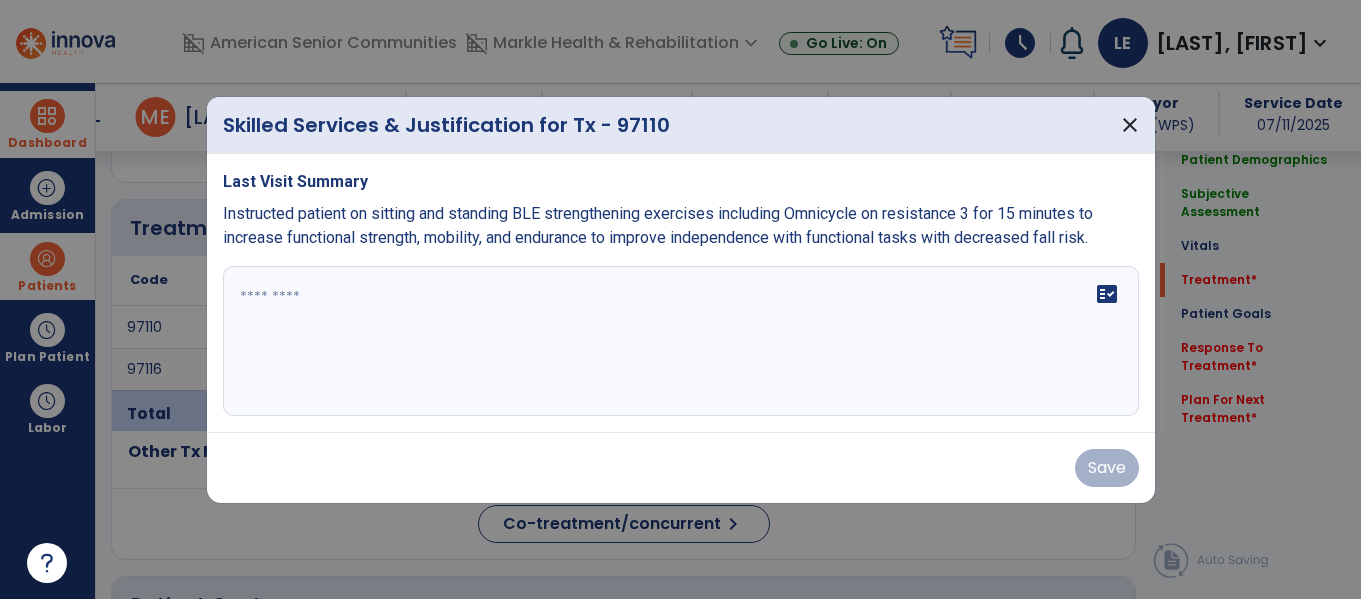 scroll, scrollTop: 1095, scrollLeft: 0, axis: vertical 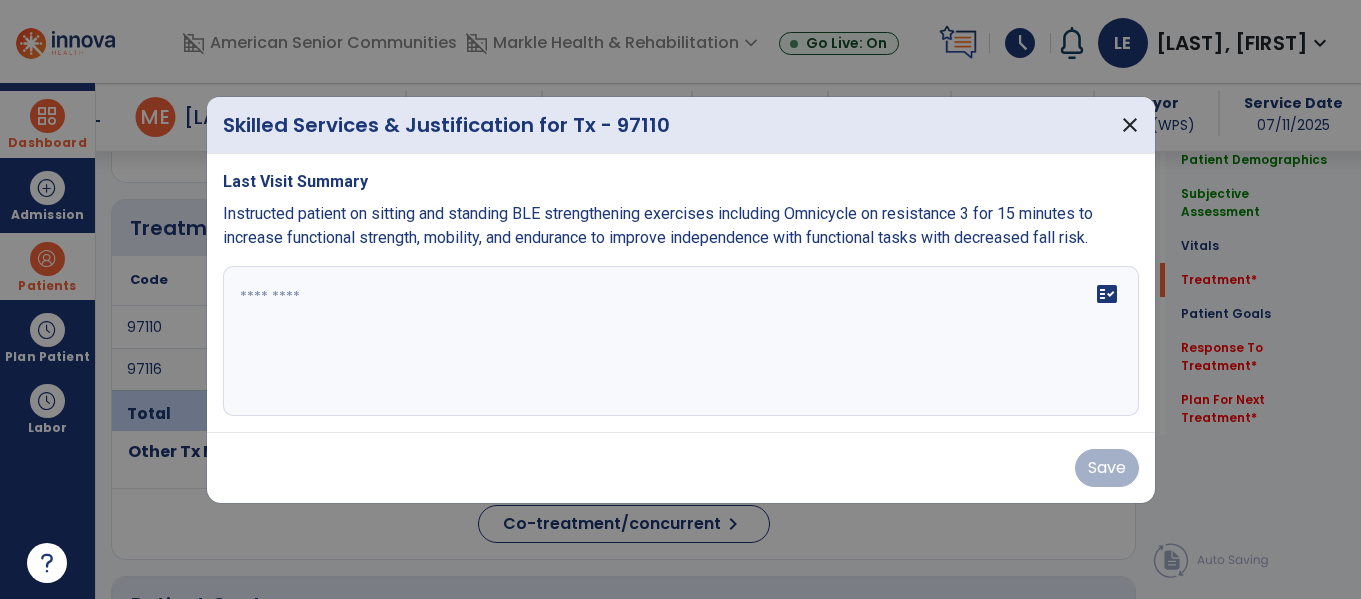 click on "fact_check" at bounding box center (681, 341) 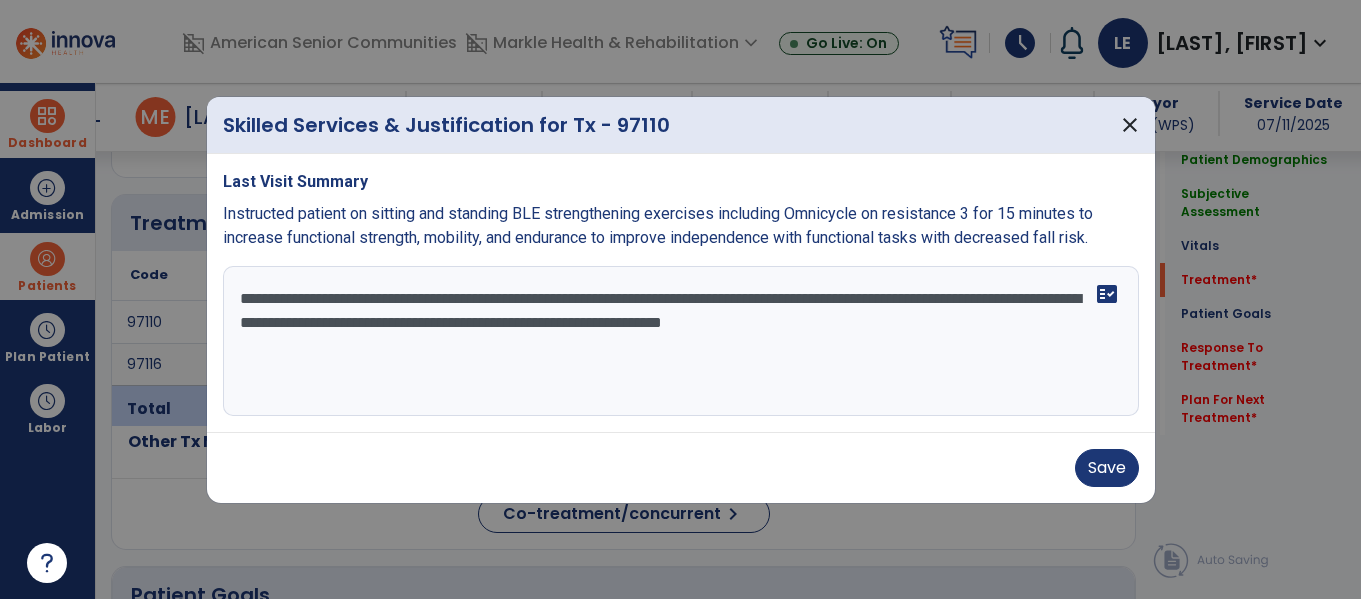 type on "**********" 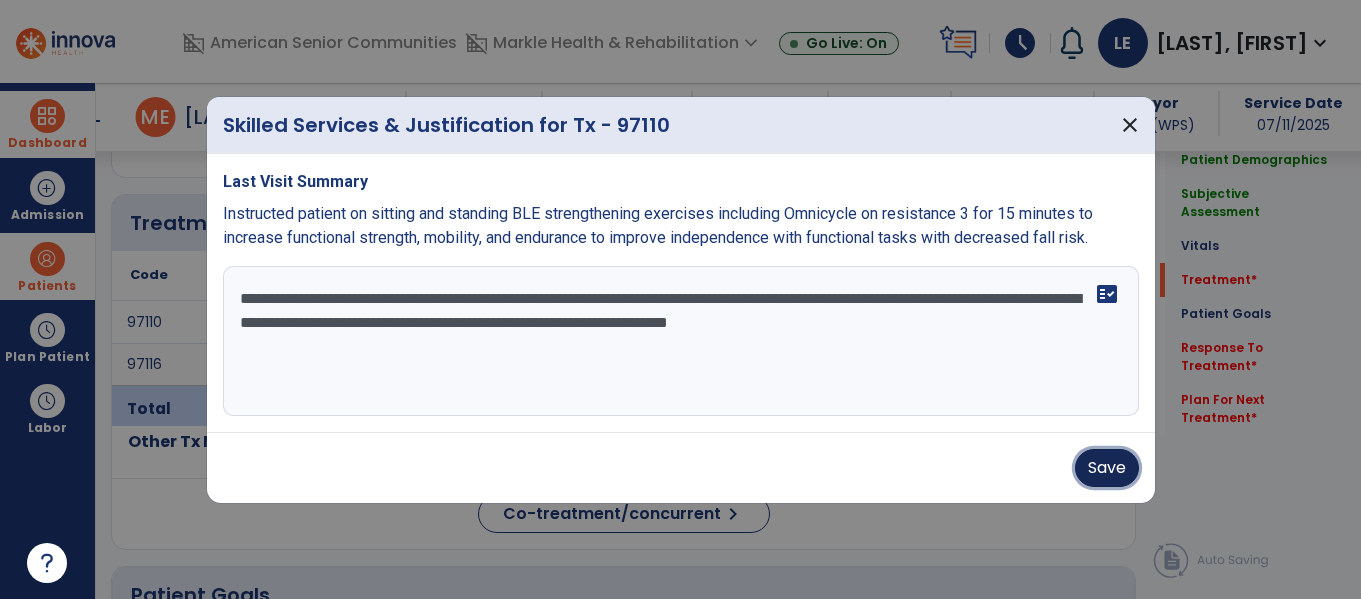 click on "Save" at bounding box center (1107, 468) 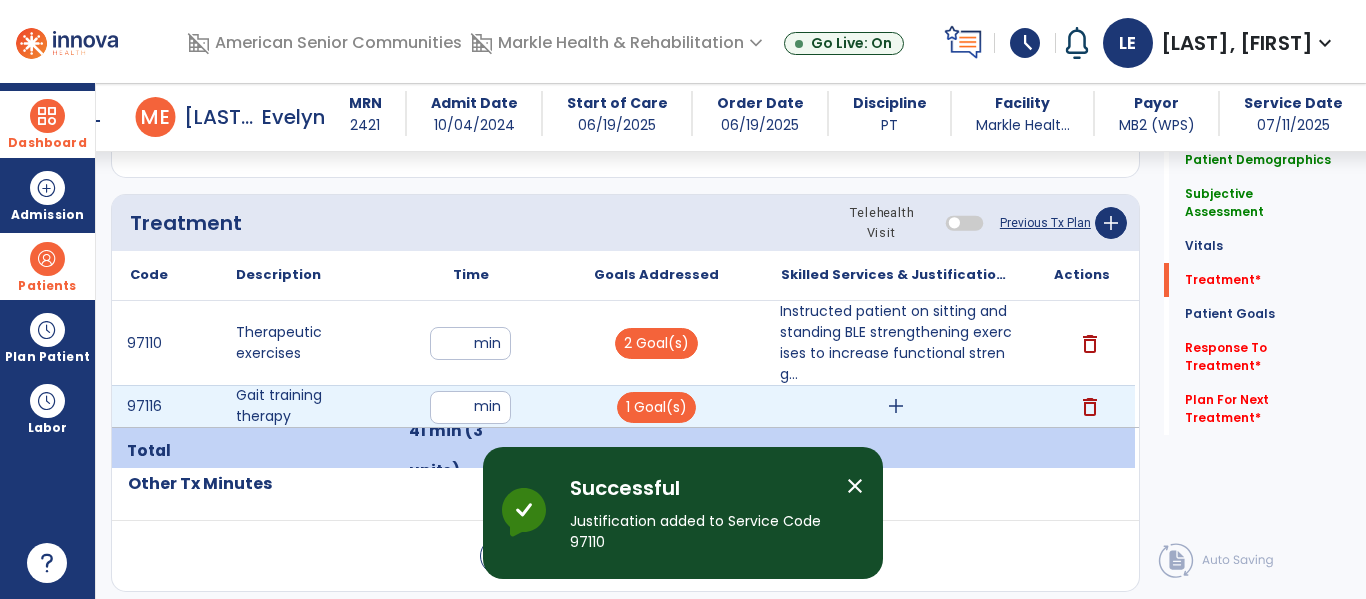 click on "add" at bounding box center (896, 406) 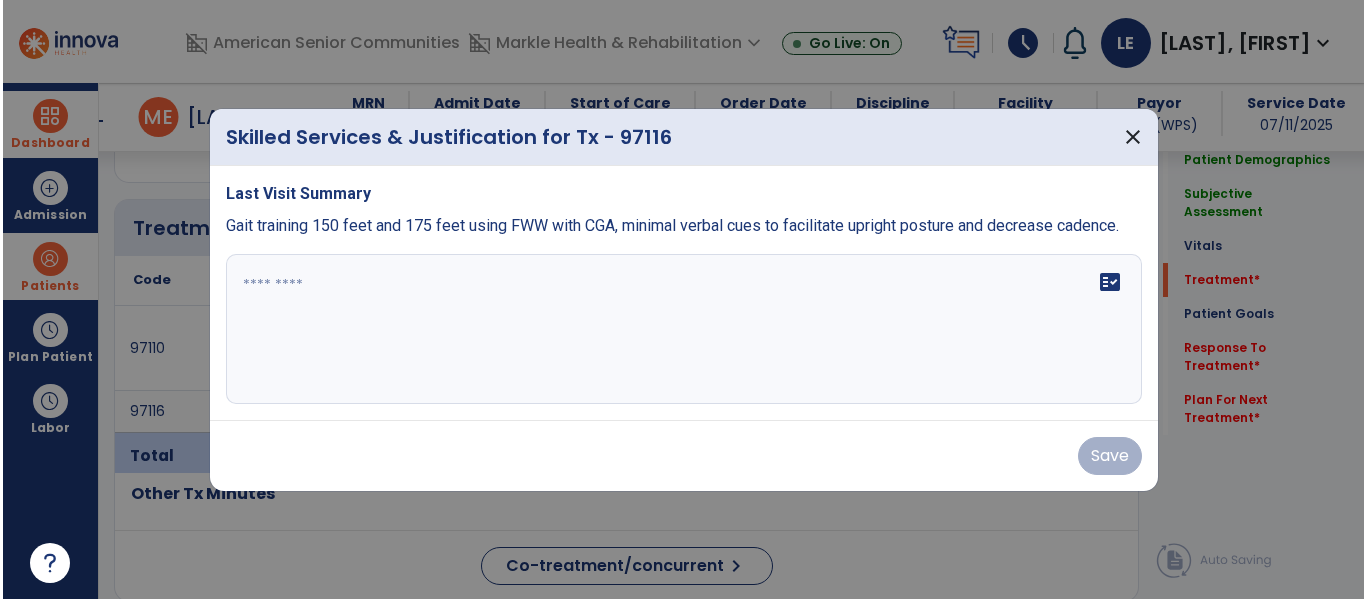 scroll, scrollTop: 1095, scrollLeft: 0, axis: vertical 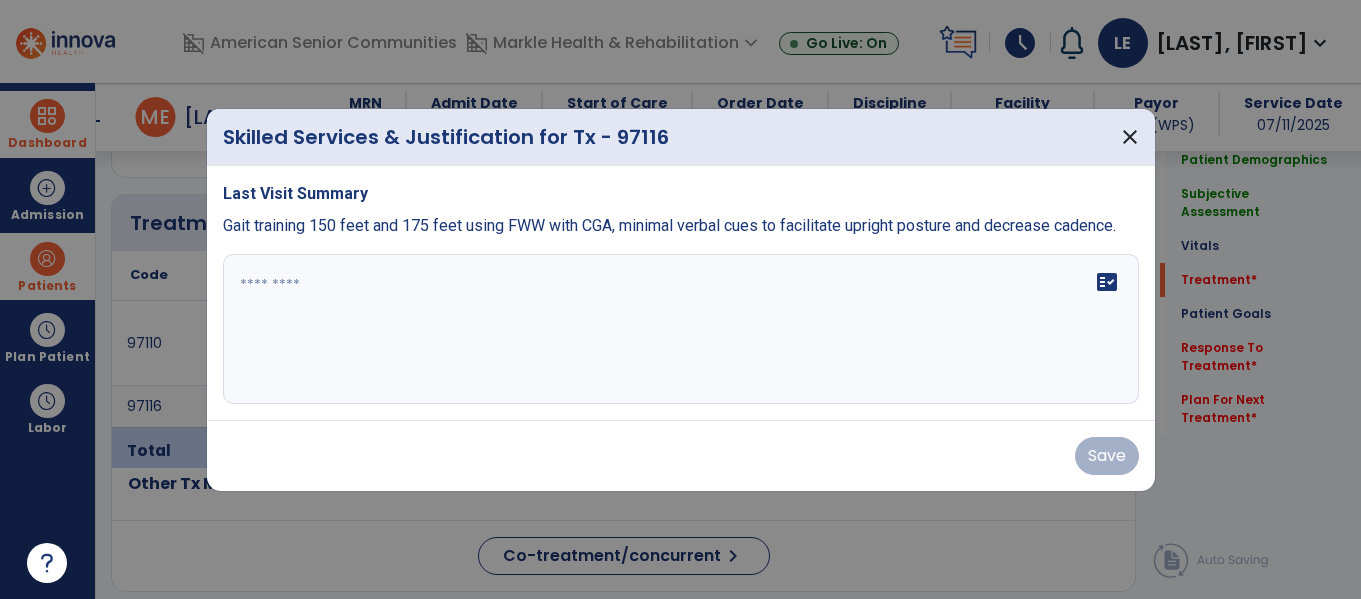 click on "fact_check" at bounding box center (681, 329) 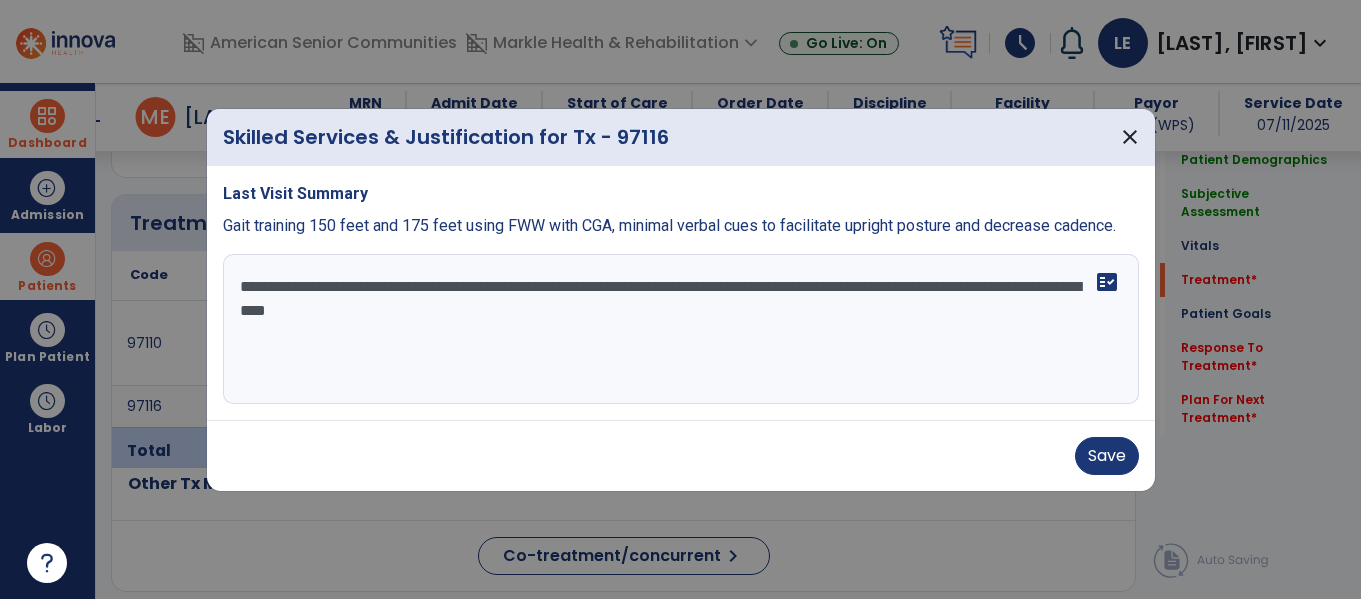 type on "**********" 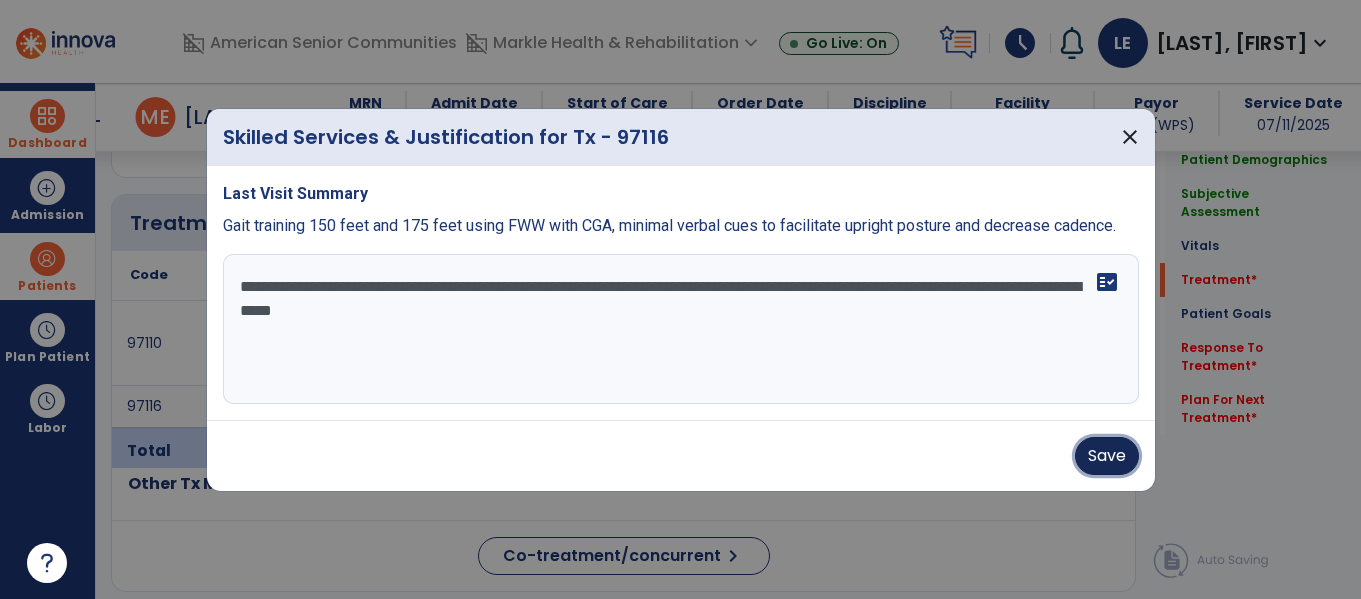click on "Save" at bounding box center (1107, 456) 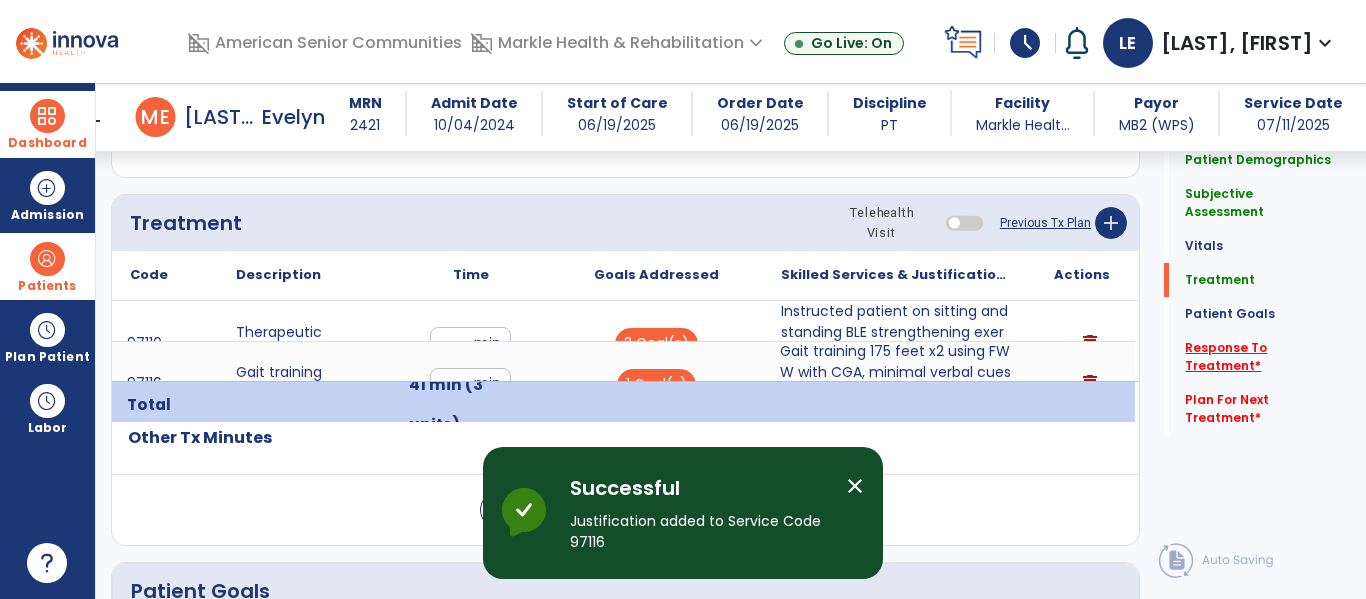click on "Response To Treatment   *" 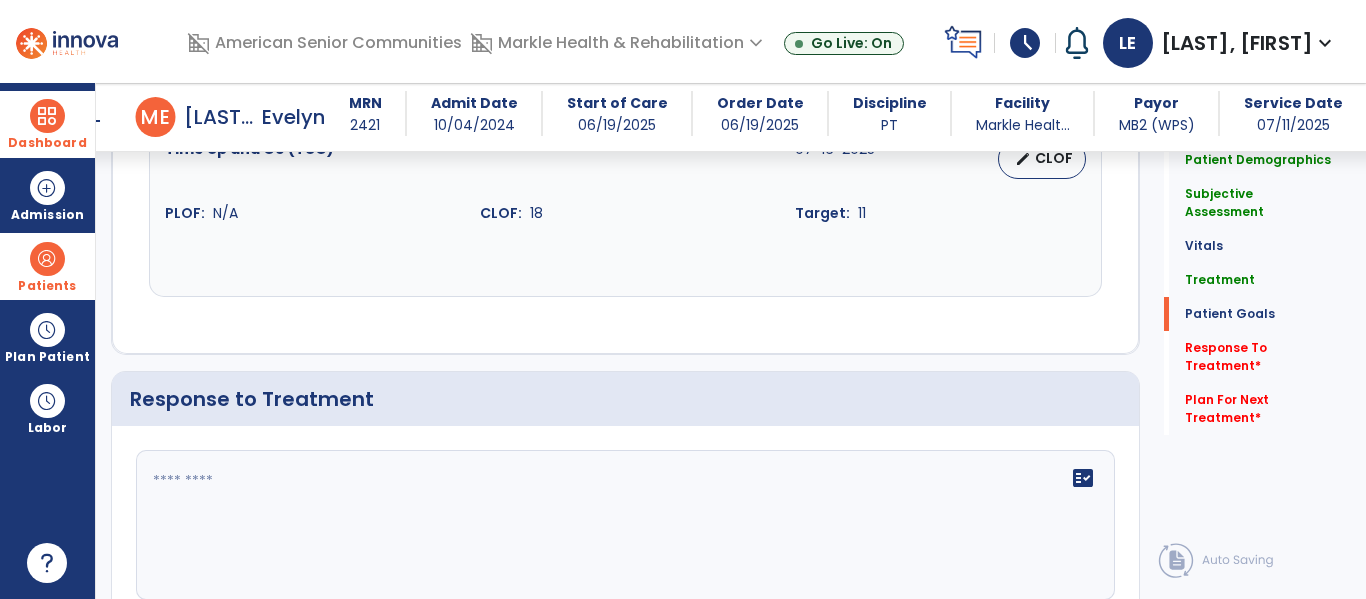 scroll, scrollTop: 3220, scrollLeft: 0, axis: vertical 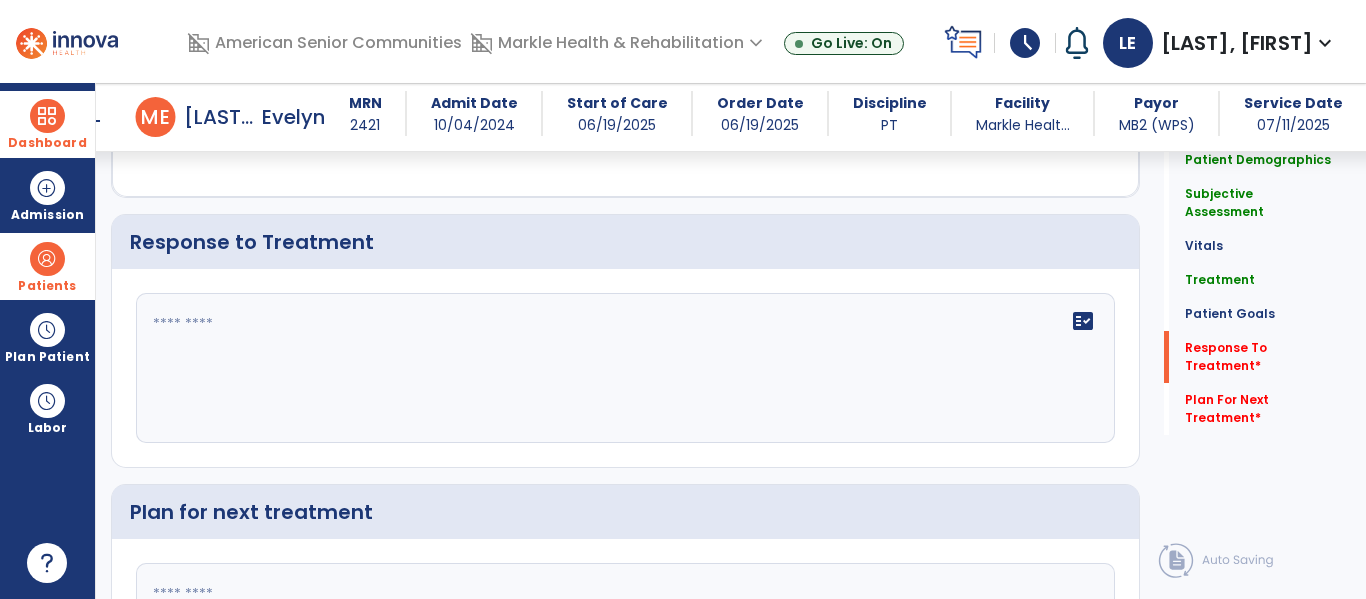 click 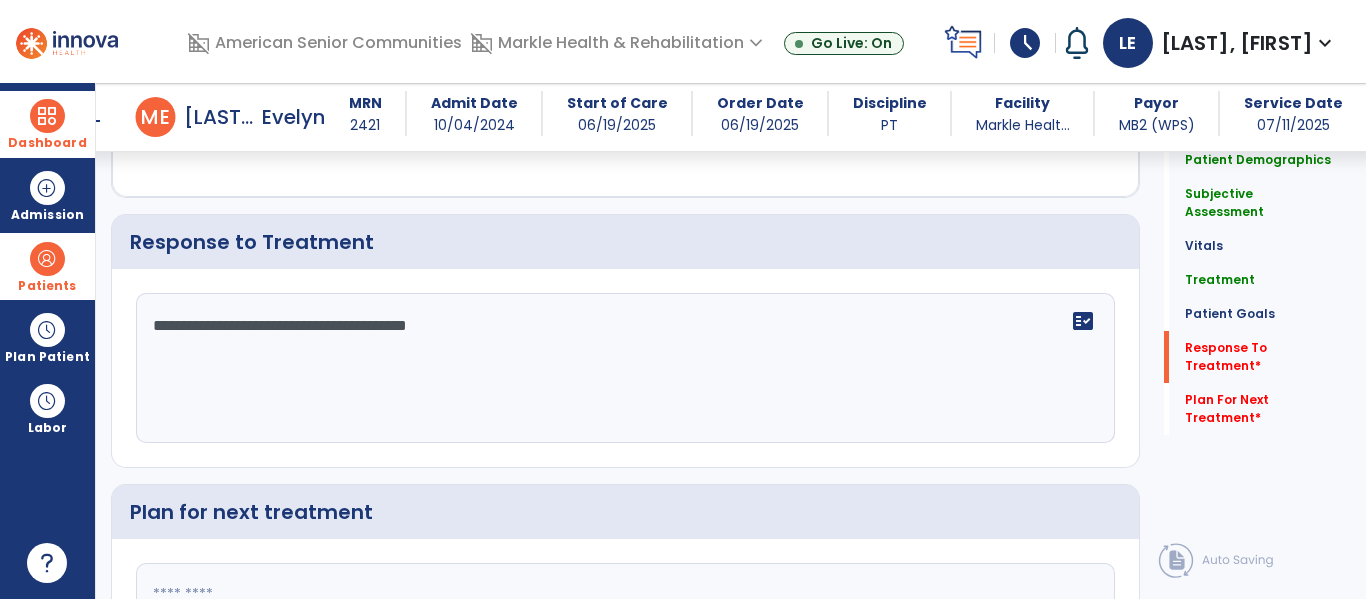 scroll, scrollTop: 3267, scrollLeft: 0, axis: vertical 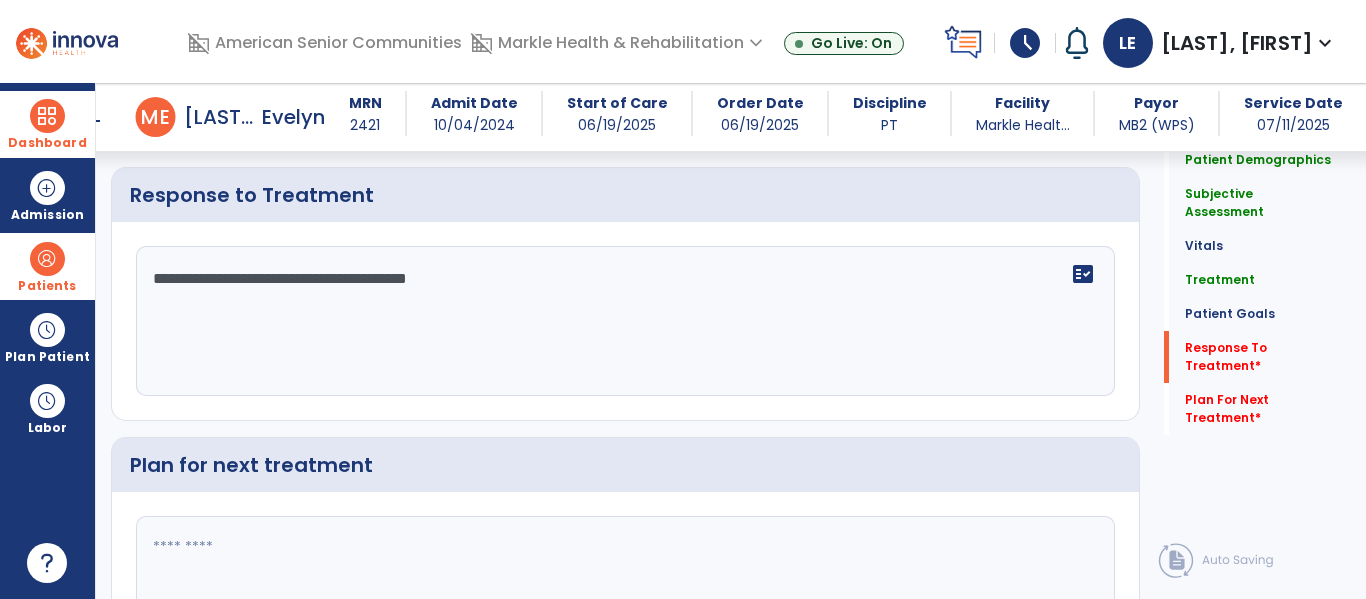 type on "**********" 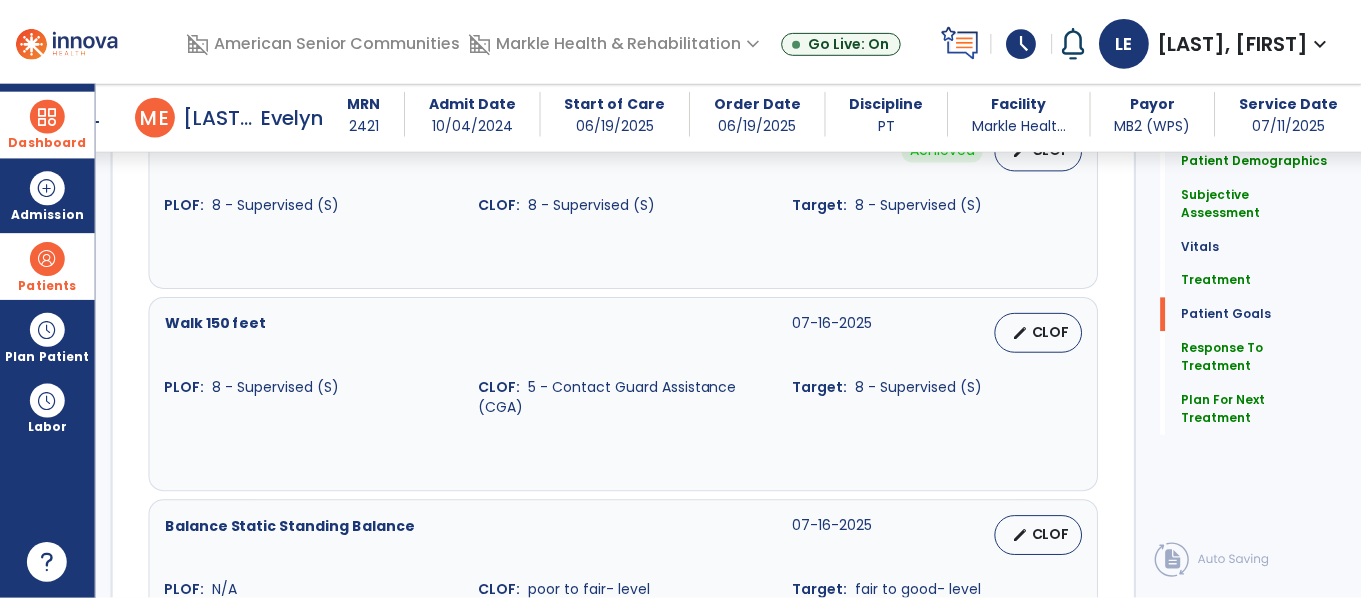 scroll, scrollTop: 3425, scrollLeft: 0, axis: vertical 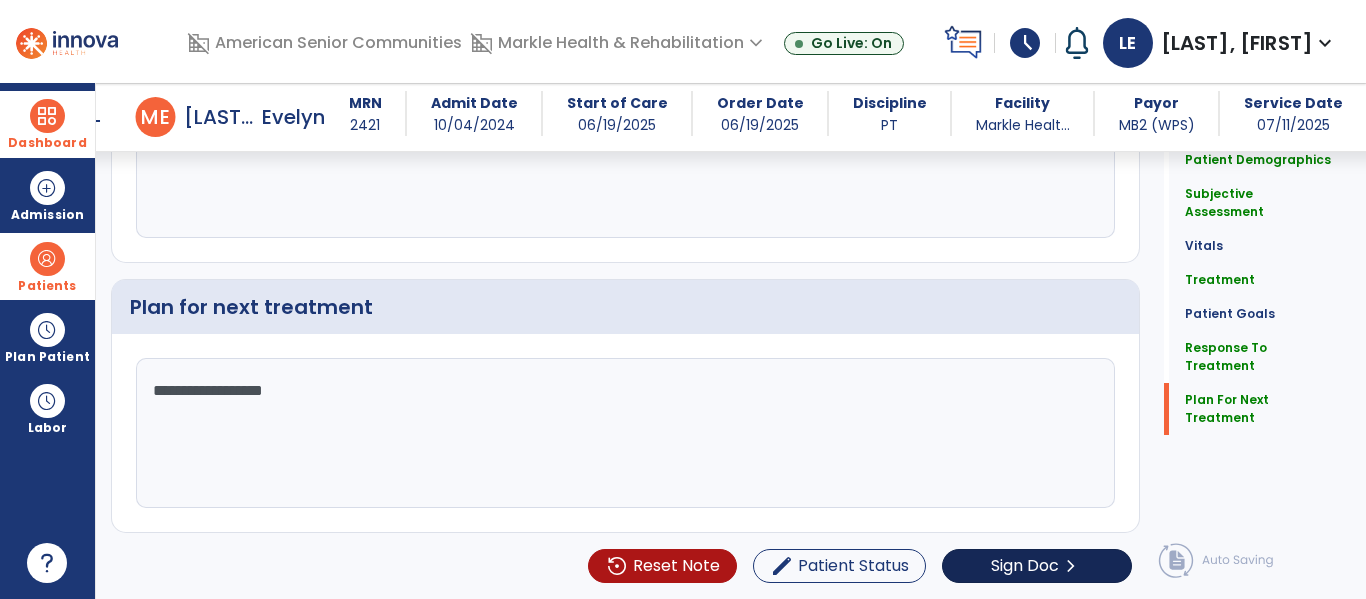 type on "**********" 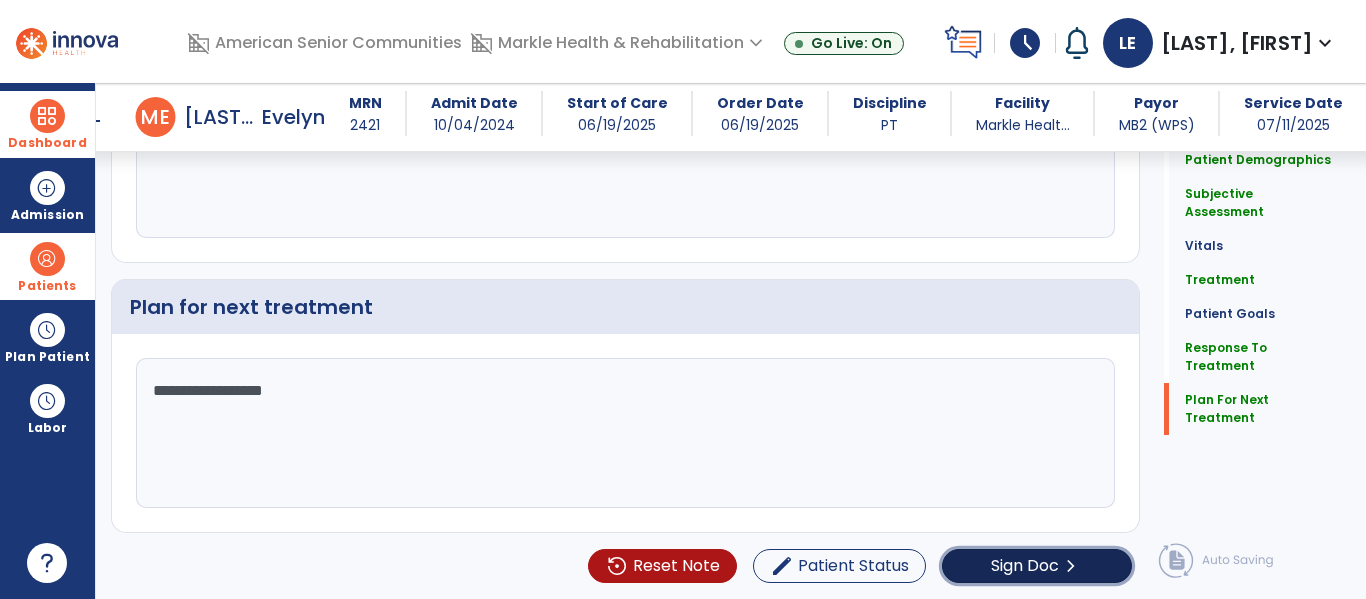click on "Sign Doc" 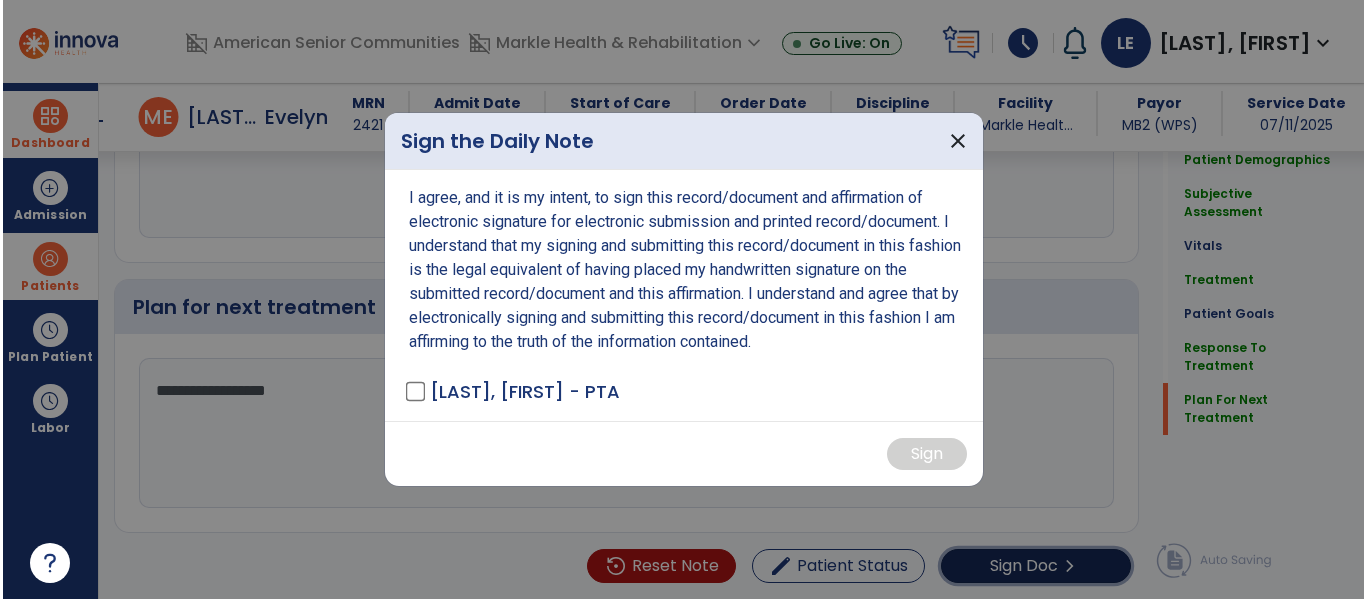 scroll, scrollTop: 3425, scrollLeft: 0, axis: vertical 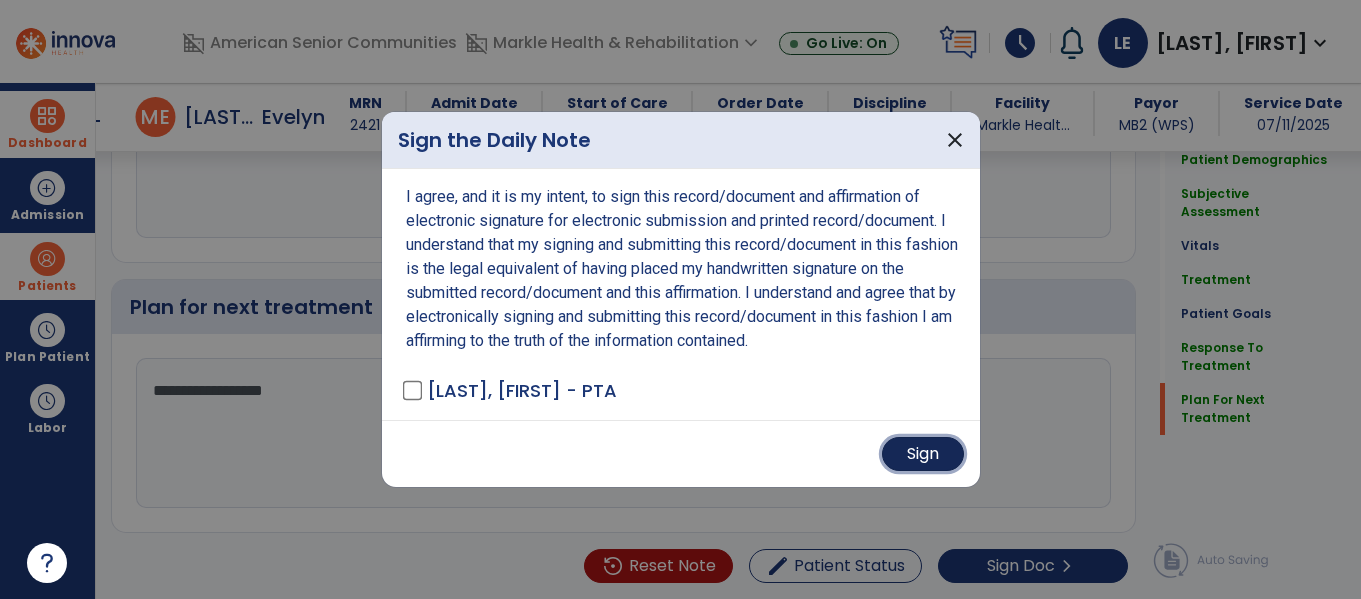 click on "Sign" at bounding box center [923, 454] 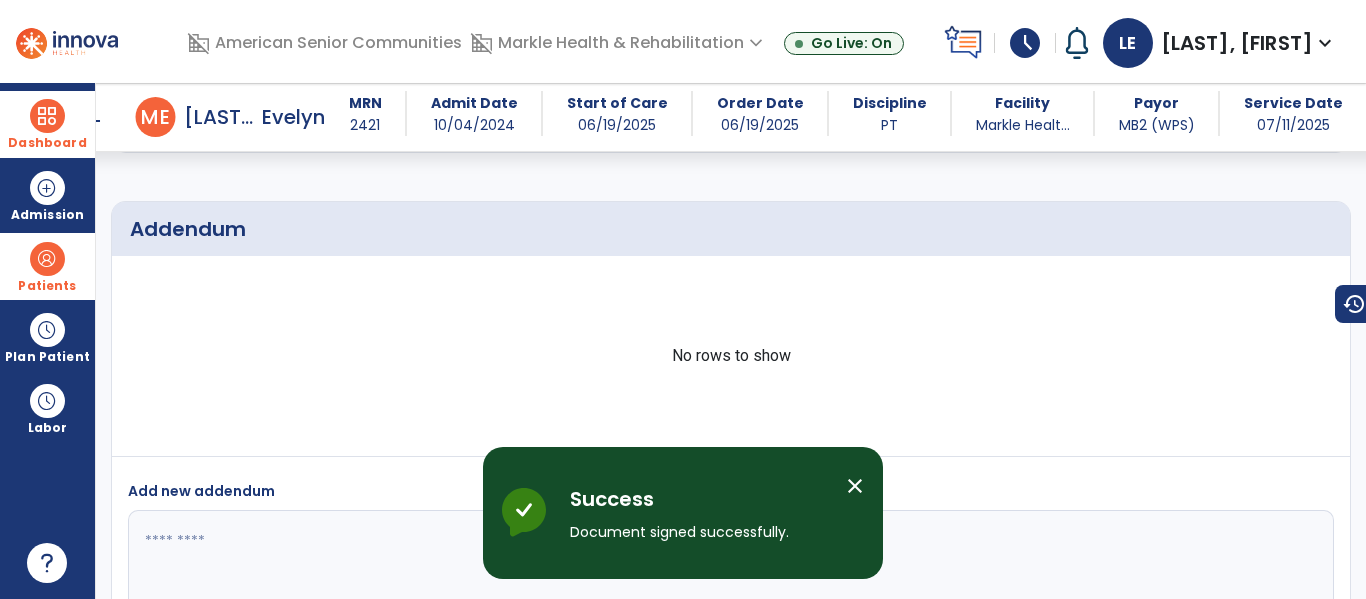 scroll, scrollTop: 4396, scrollLeft: 0, axis: vertical 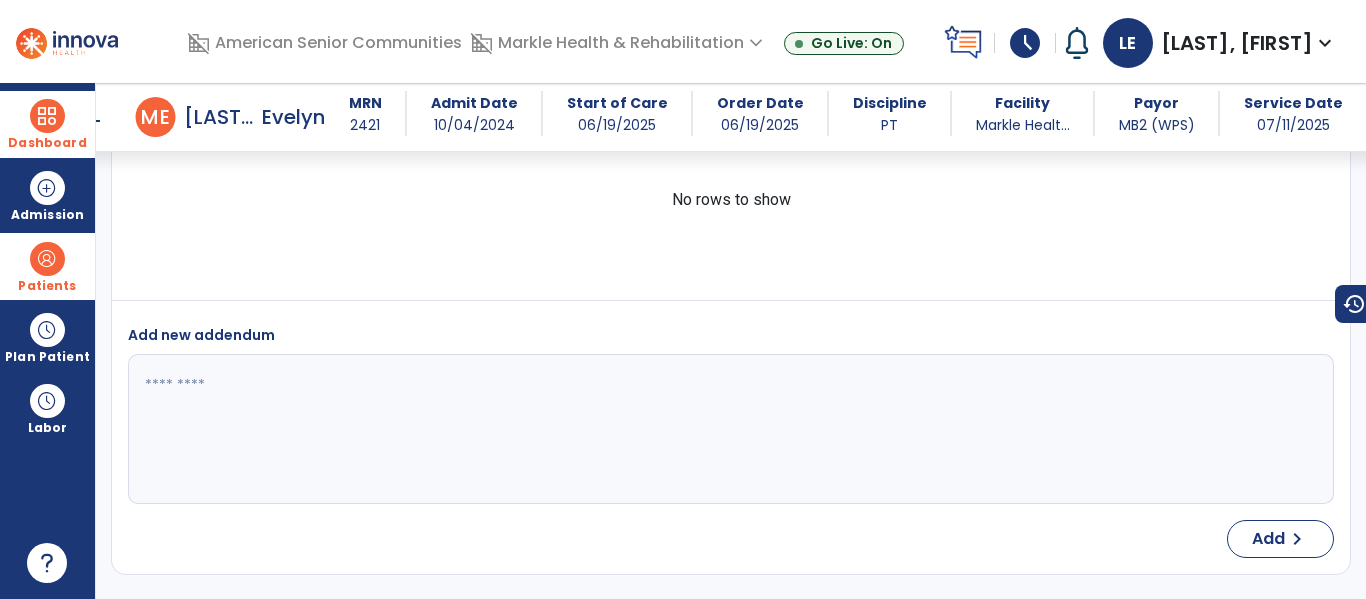 click at bounding box center [47, 116] 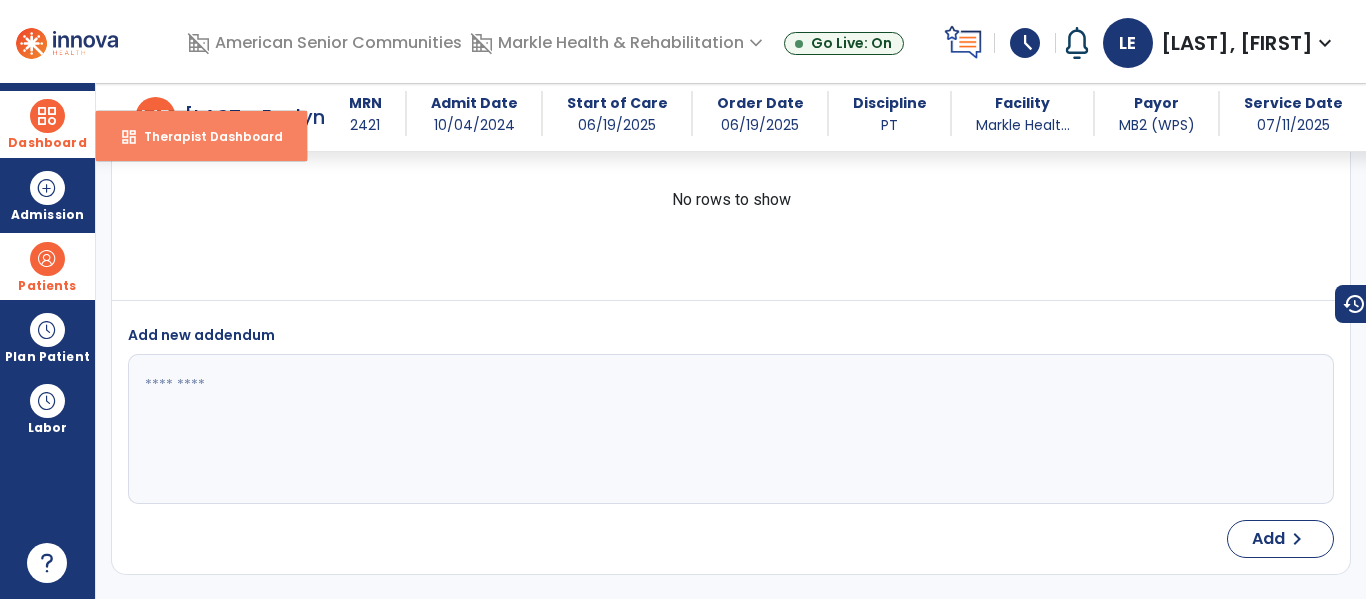 click on "dashboard" at bounding box center (129, 137) 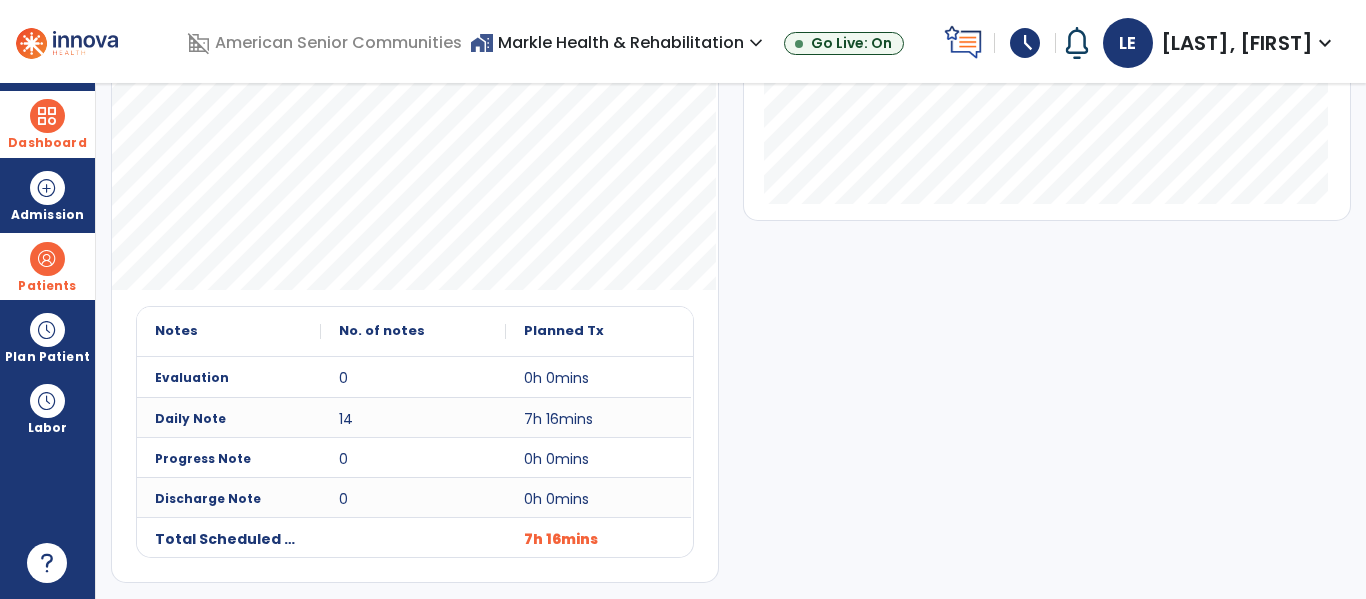 scroll, scrollTop: 0, scrollLeft: 0, axis: both 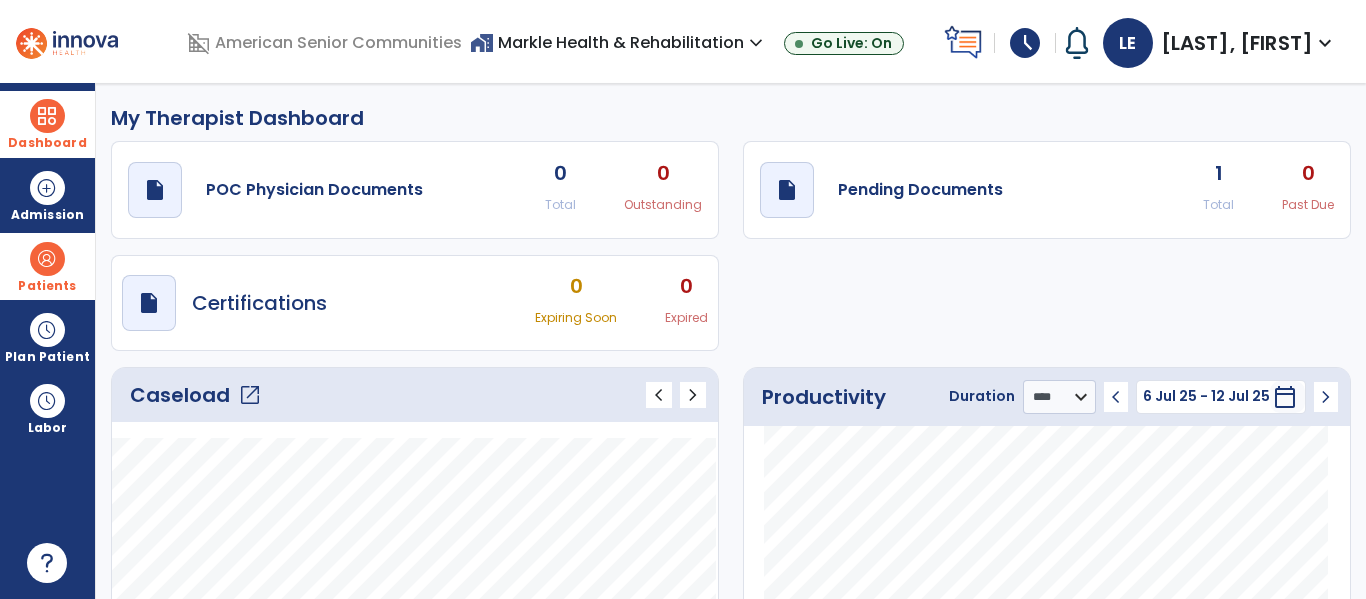 click on "open_in_new" 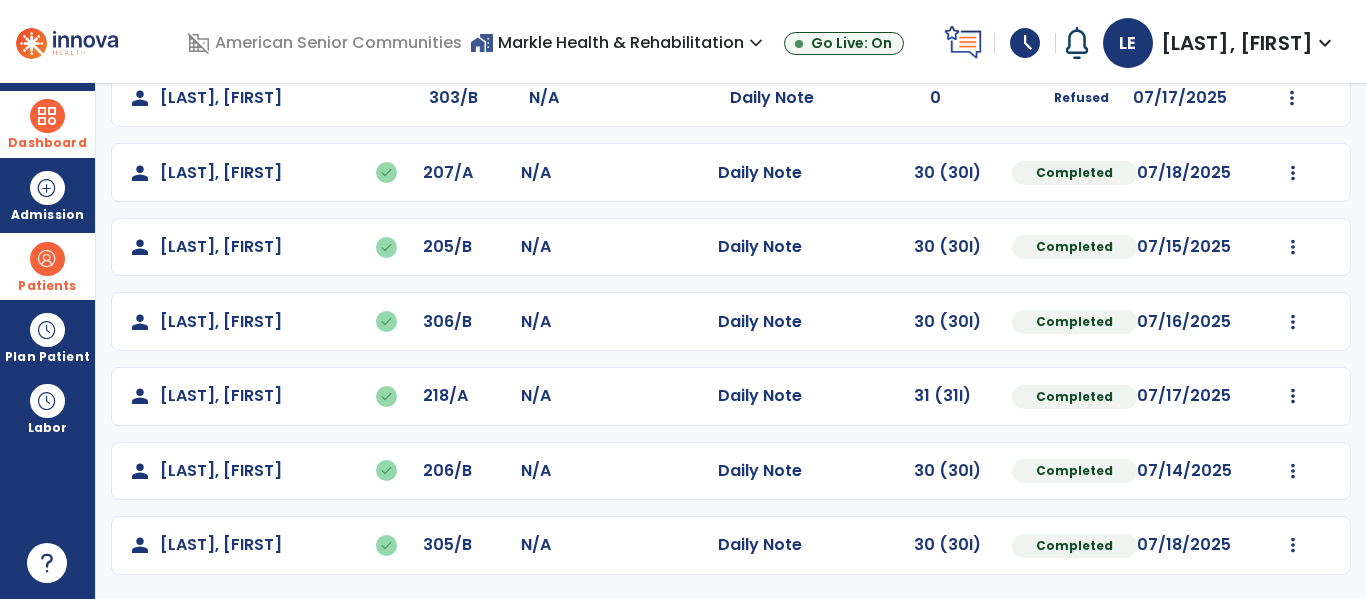 scroll, scrollTop: 0, scrollLeft: 0, axis: both 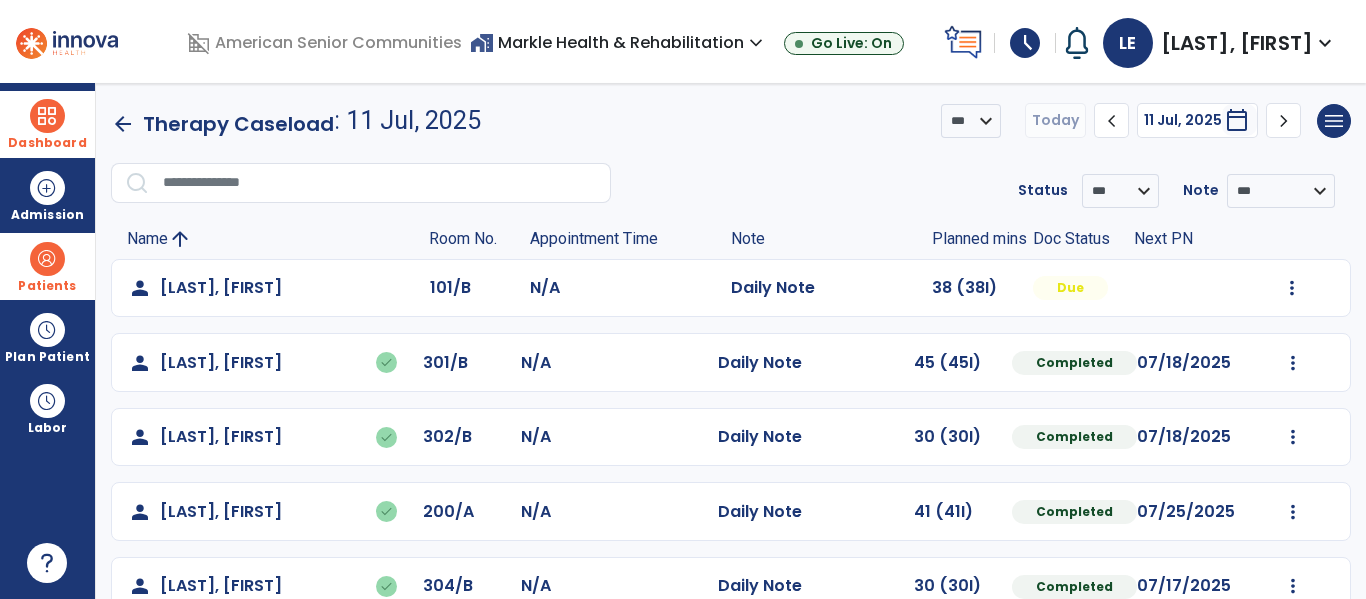 click at bounding box center (47, 116) 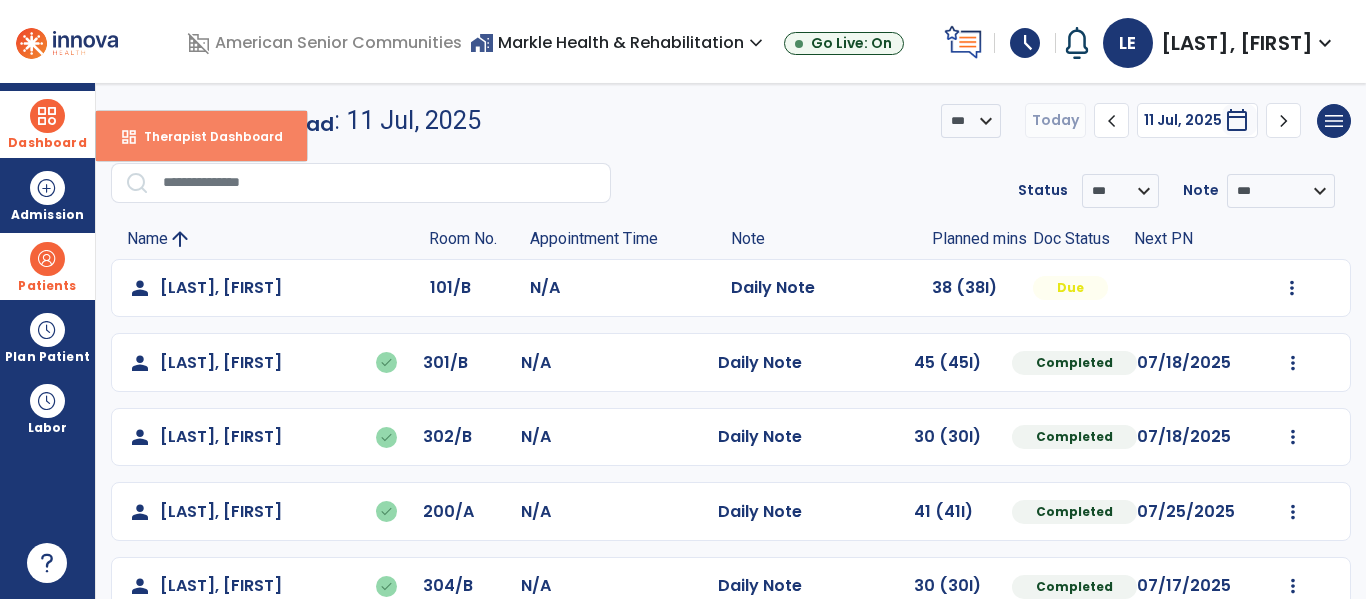 click on "dashboard  Therapist Dashboard" at bounding box center [201, 136] 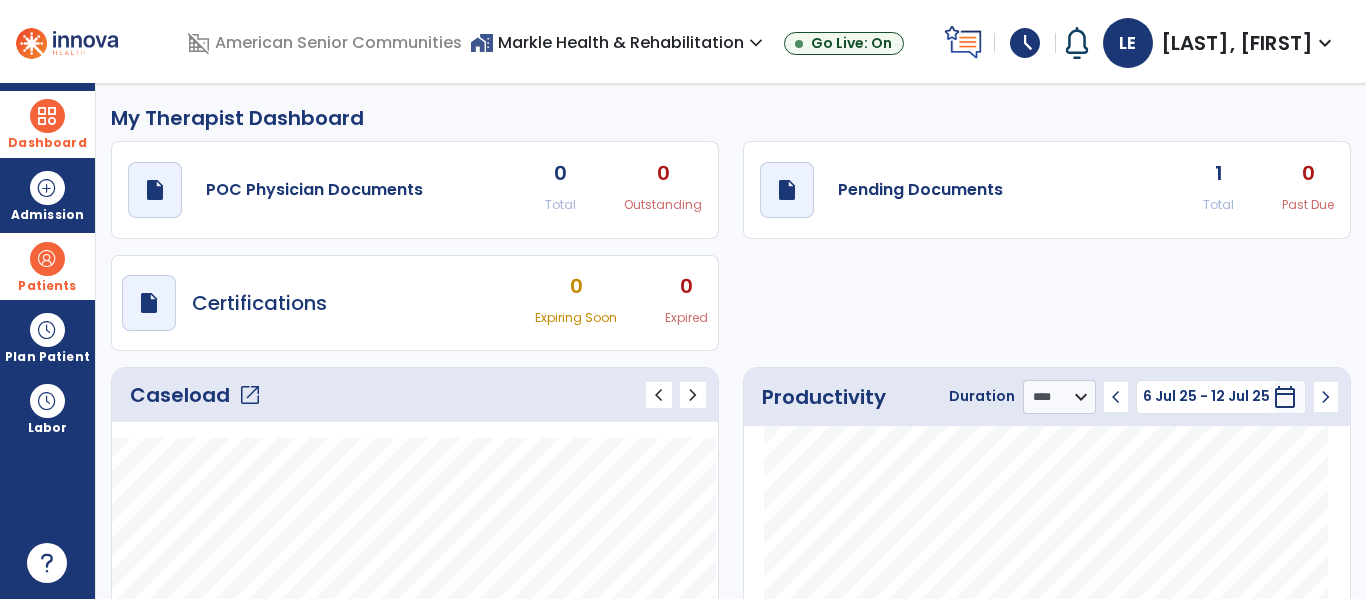 click on "open_in_new" 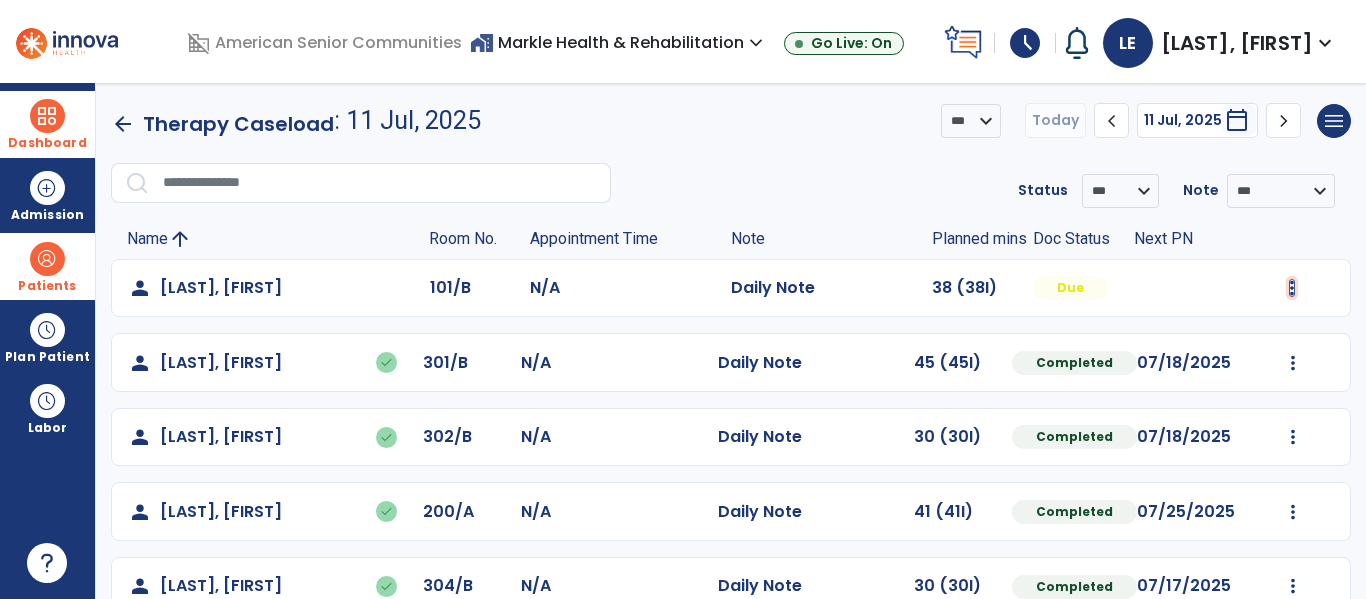 click at bounding box center [1292, 288] 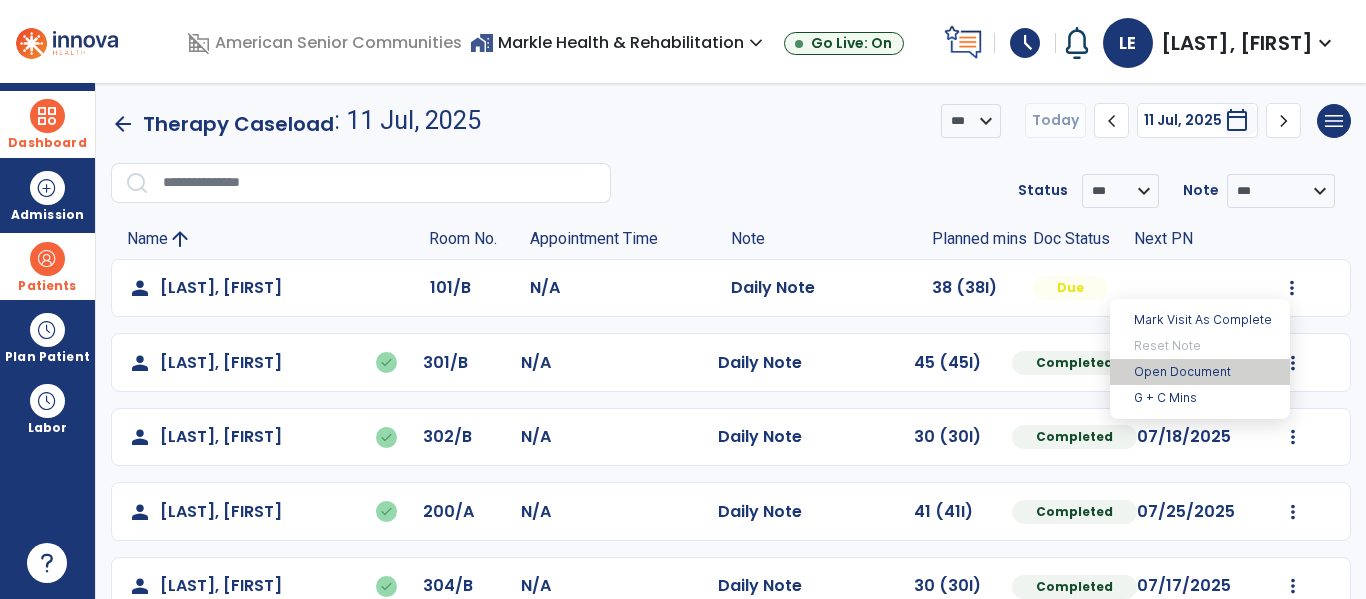 click on "Open Document" at bounding box center (1200, 372) 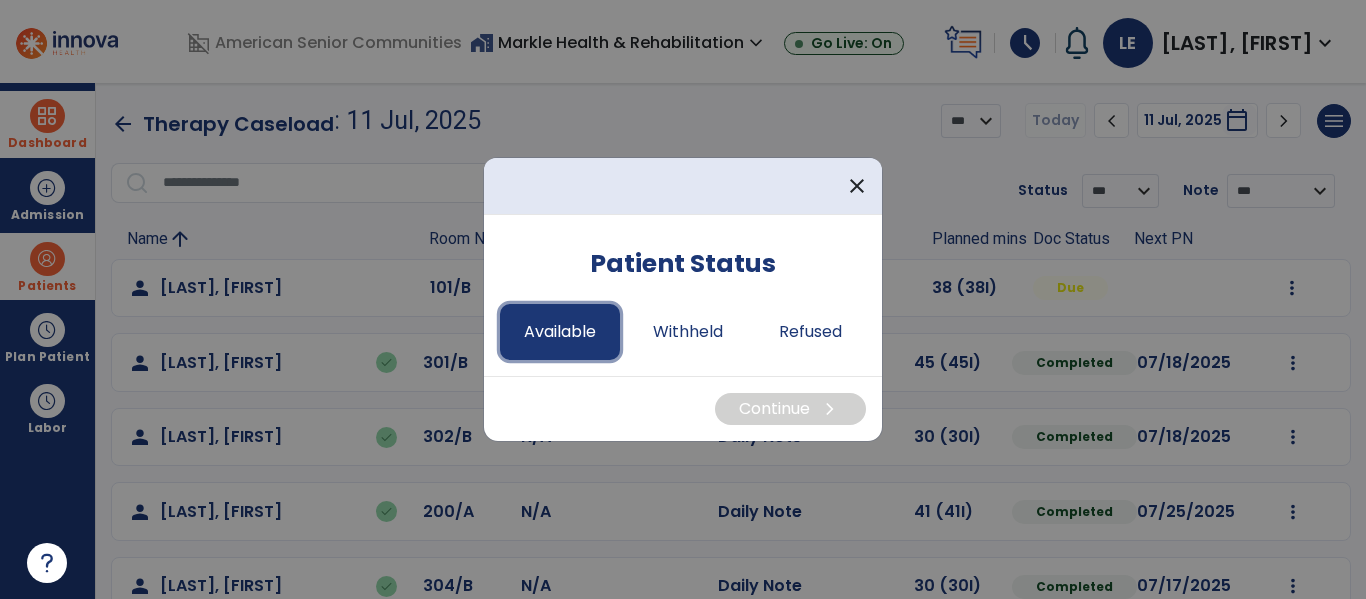 click on "Available" at bounding box center [560, 332] 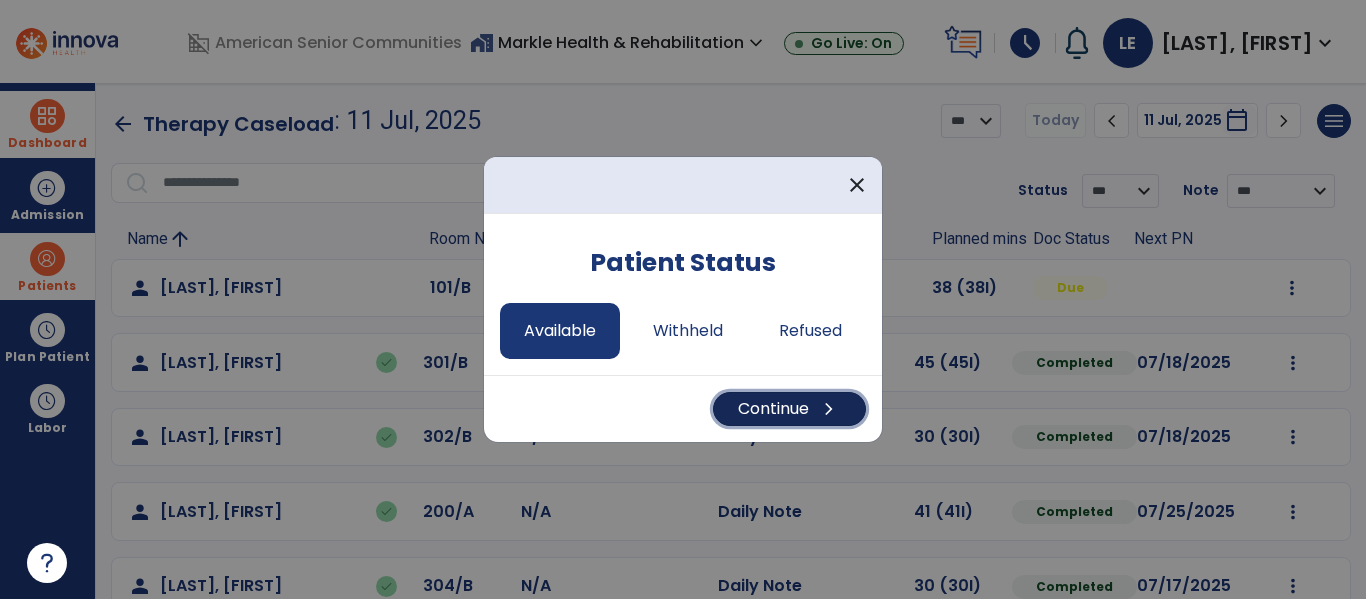 click on "Continue   chevron_right" at bounding box center (789, 409) 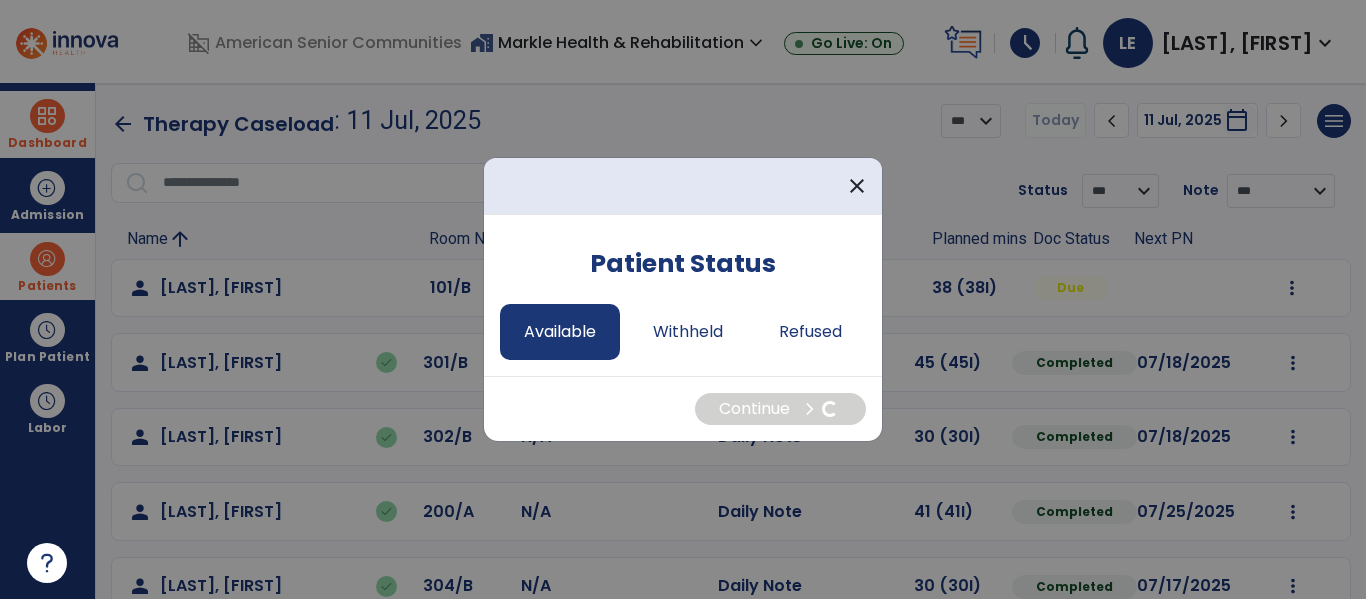 select on "*" 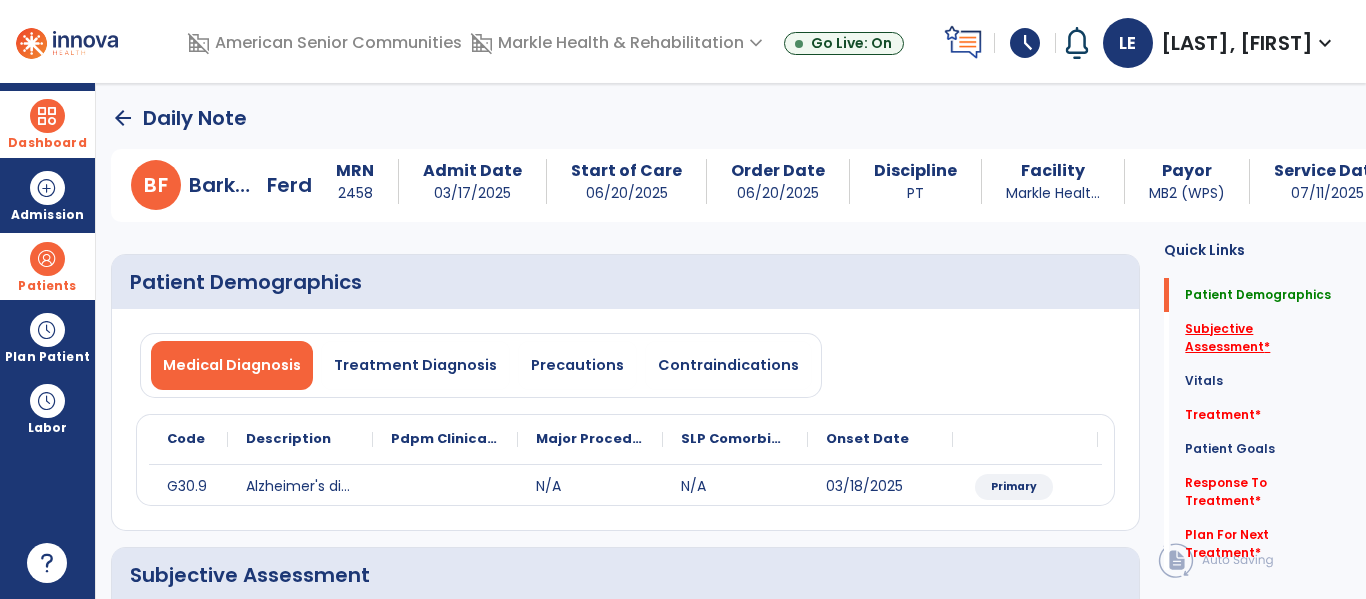 click on "Subjective Assessment   *" 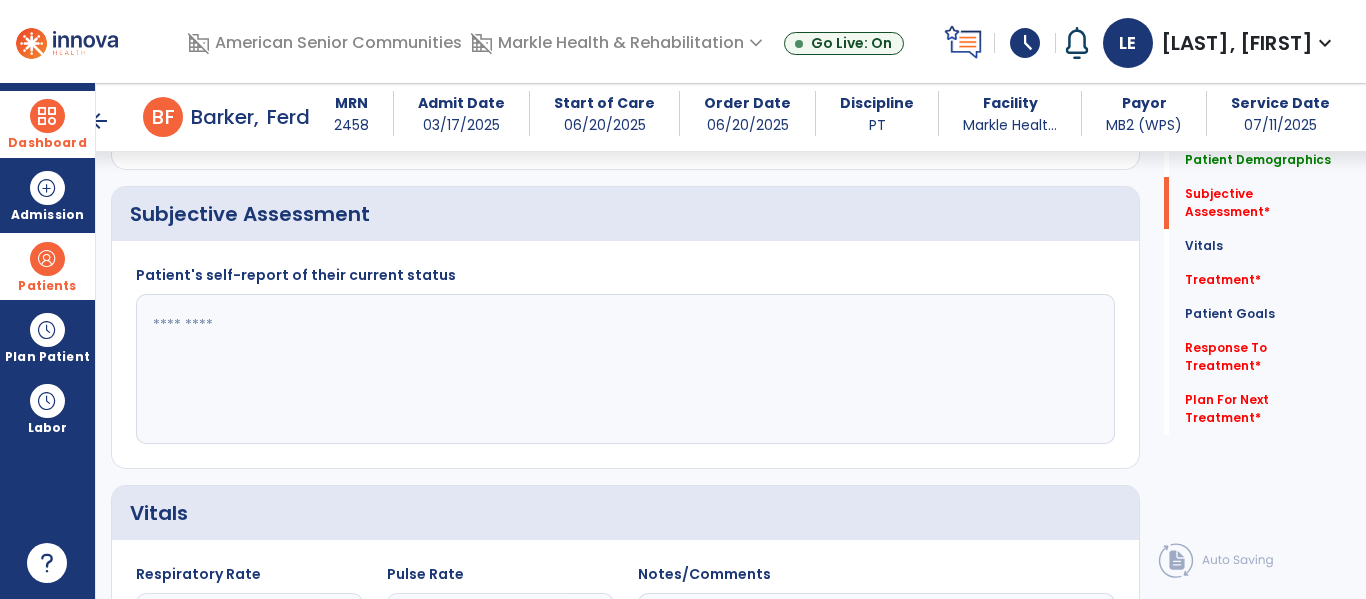 scroll, scrollTop: 347, scrollLeft: 0, axis: vertical 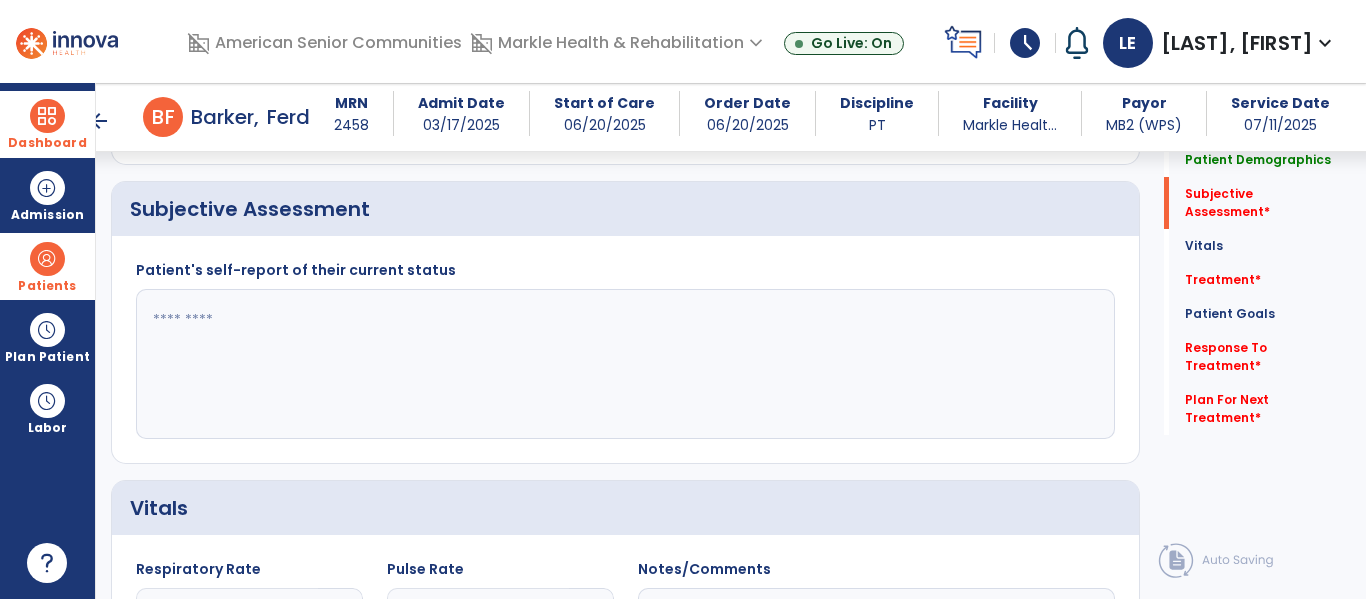 click 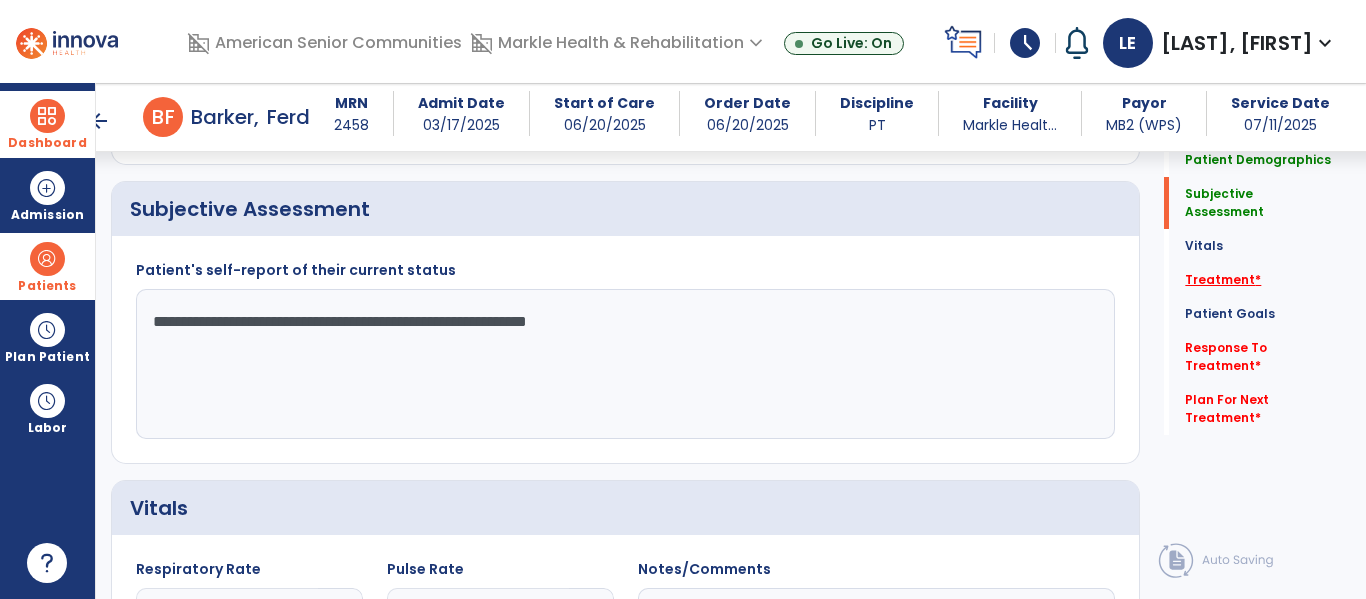 type on "**********" 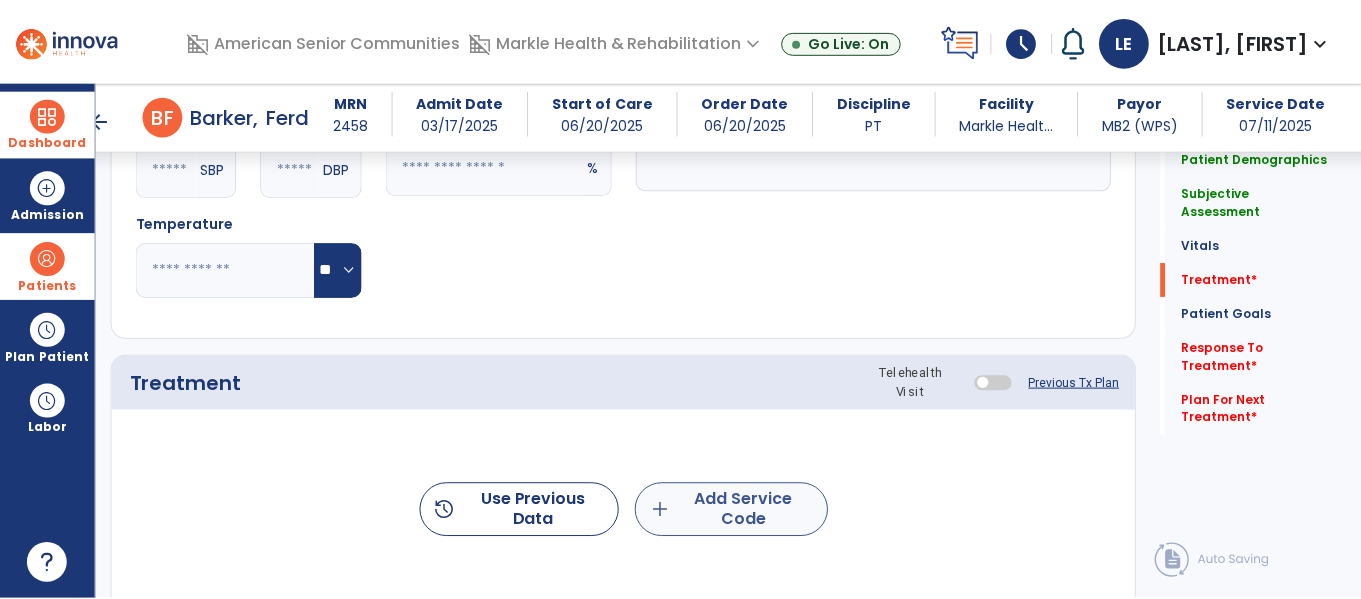 scroll, scrollTop: 1036, scrollLeft: 0, axis: vertical 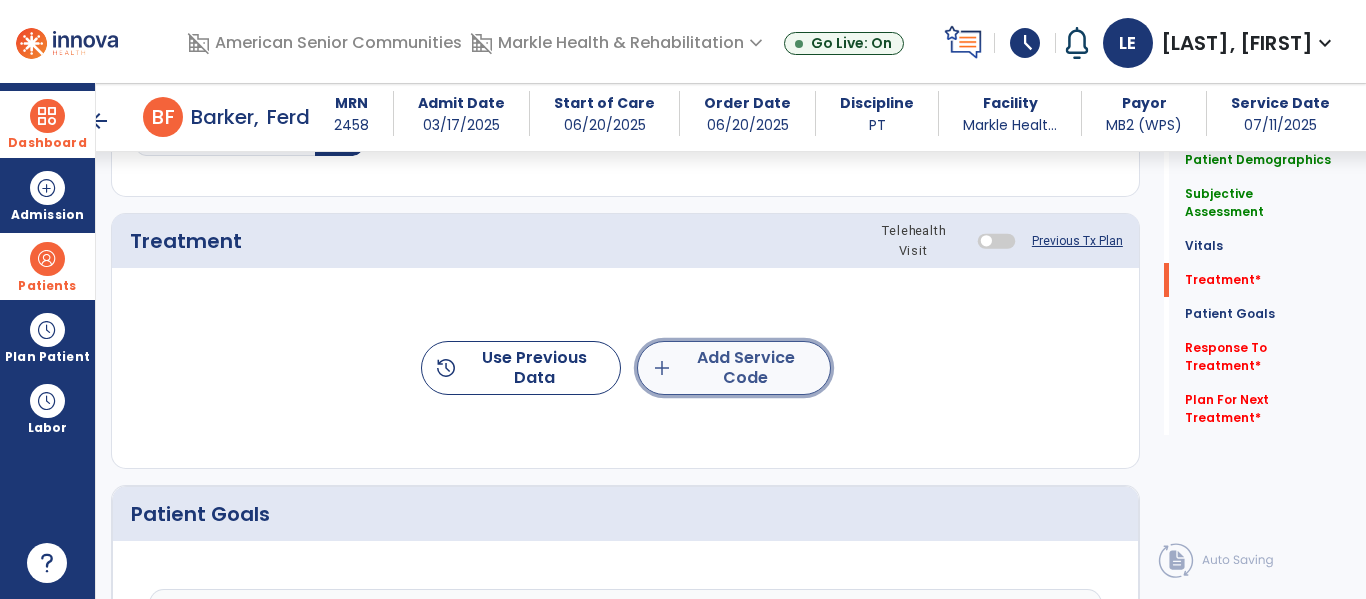 click on "add  Add Service Code" 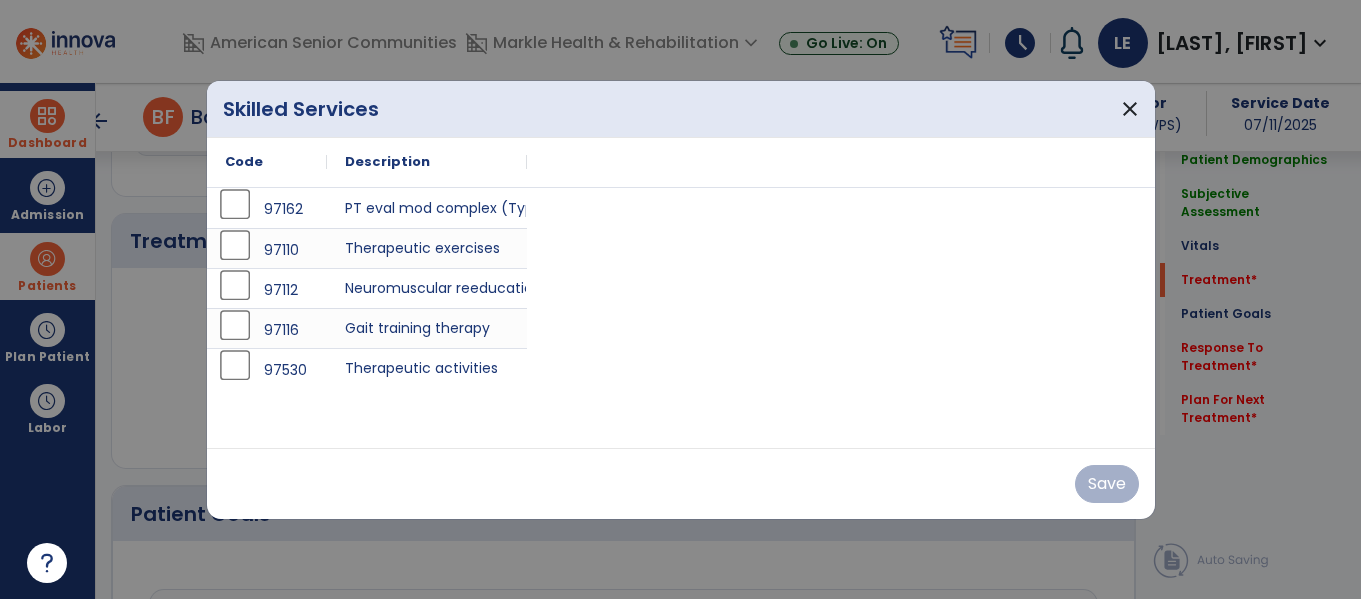 scroll, scrollTop: 1036, scrollLeft: 0, axis: vertical 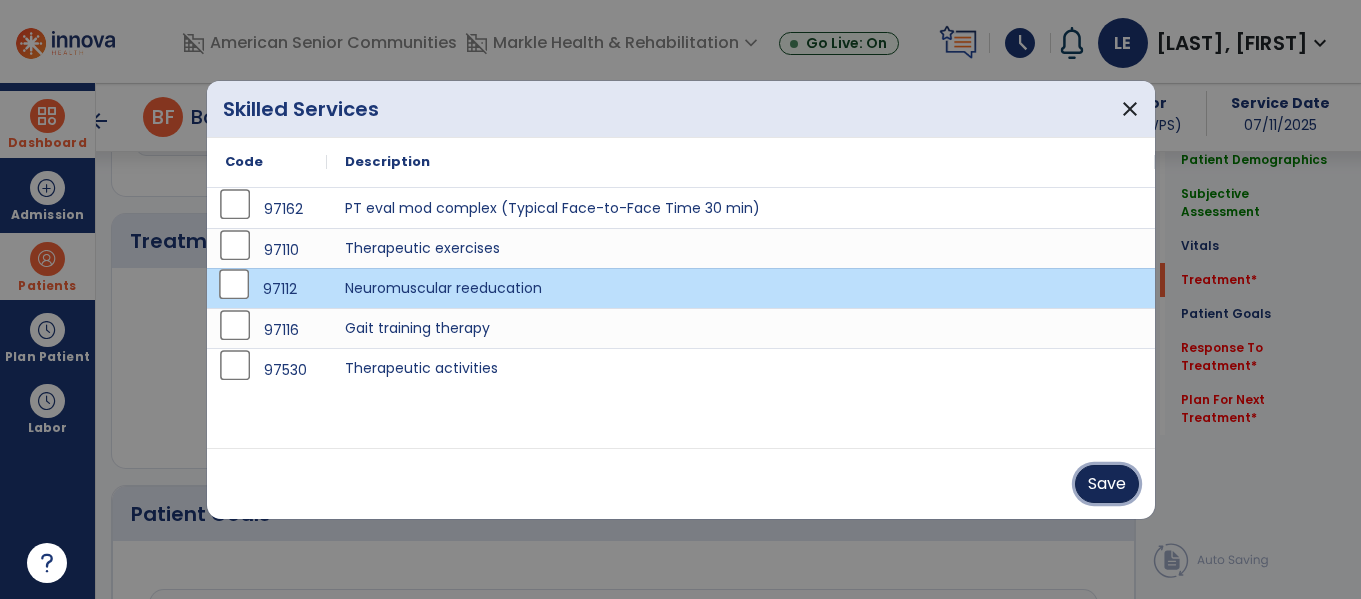 click on "Save" at bounding box center (1107, 484) 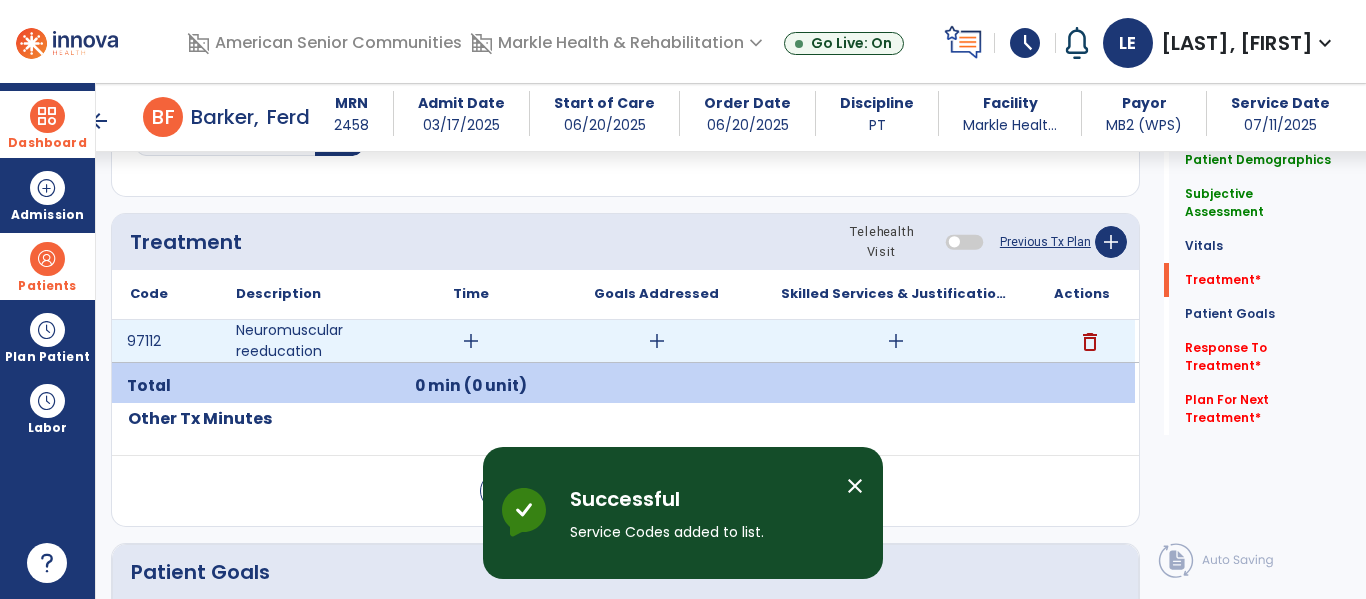 click on "add" at bounding box center (471, 341) 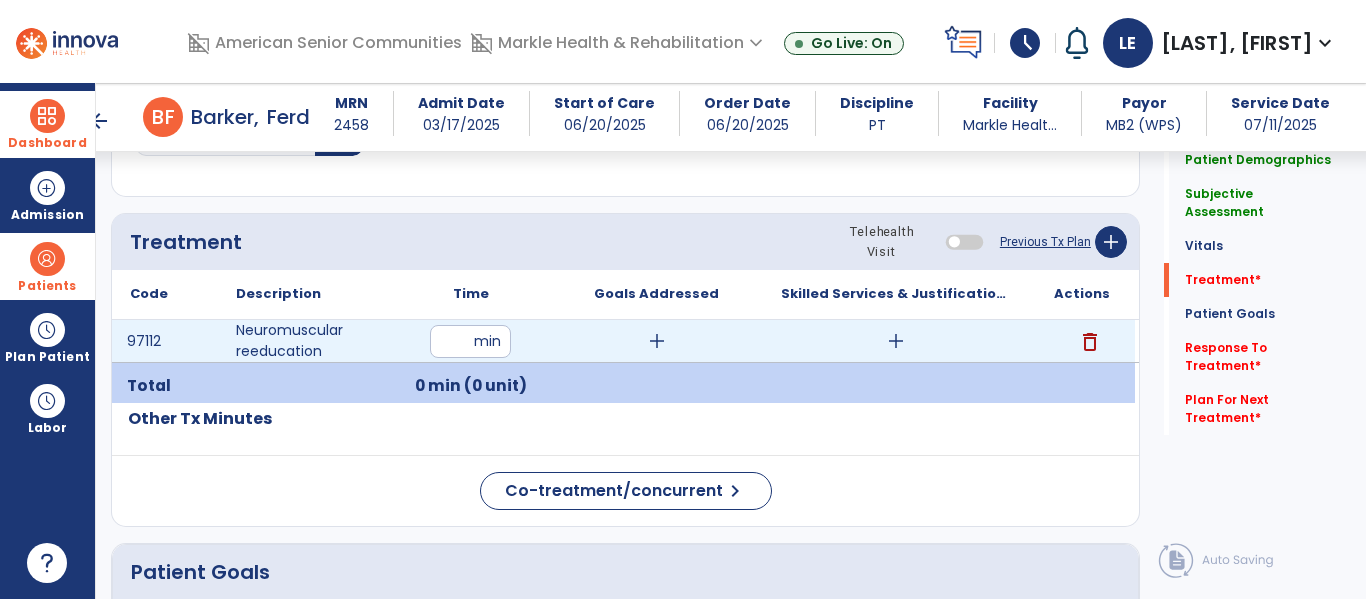 type on "**" 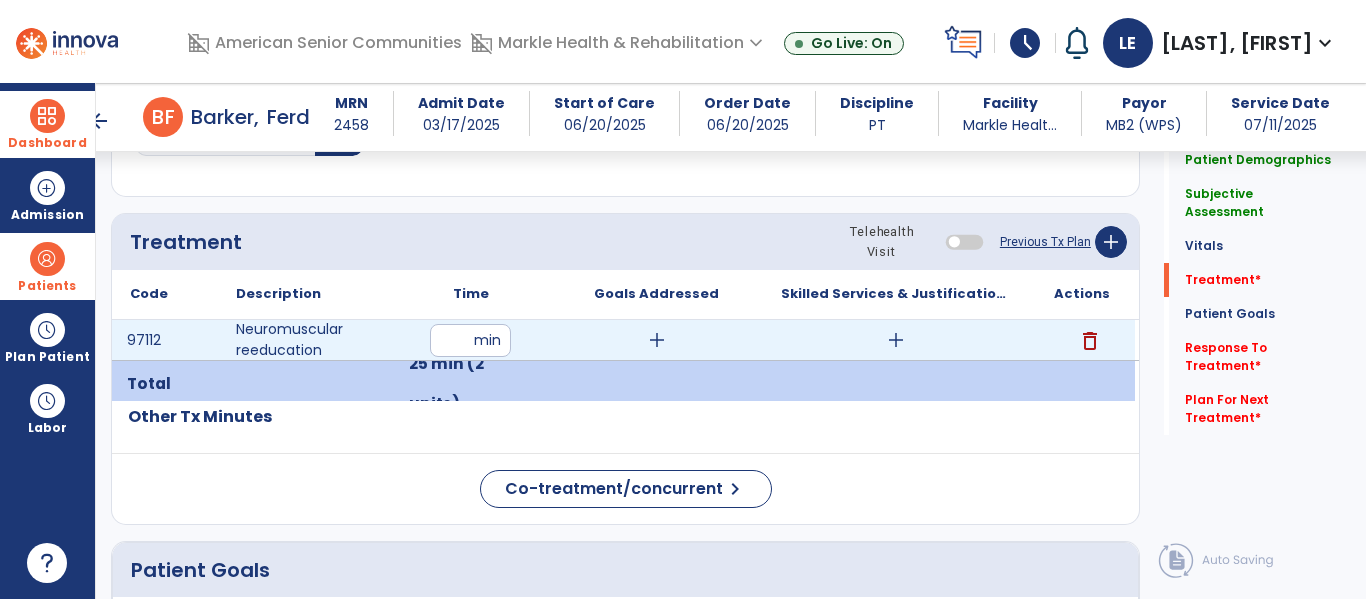 click on "add" at bounding box center (657, 340) 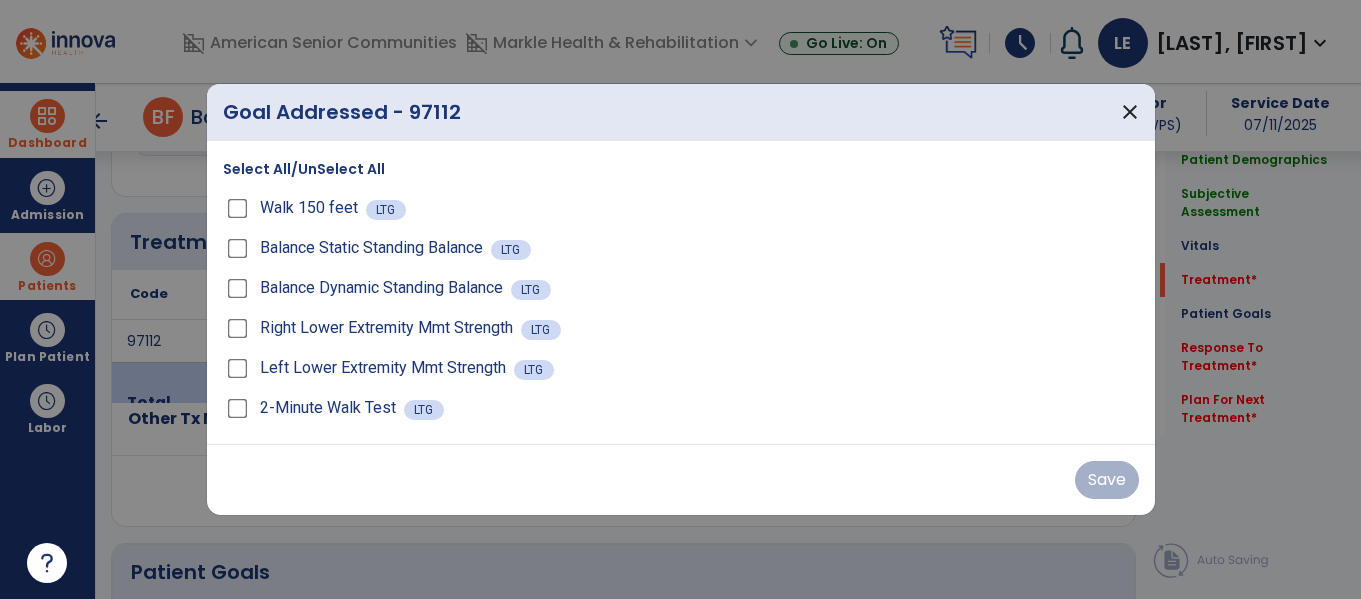 scroll, scrollTop: 1036, scrollLeft: 0, axis: vertical 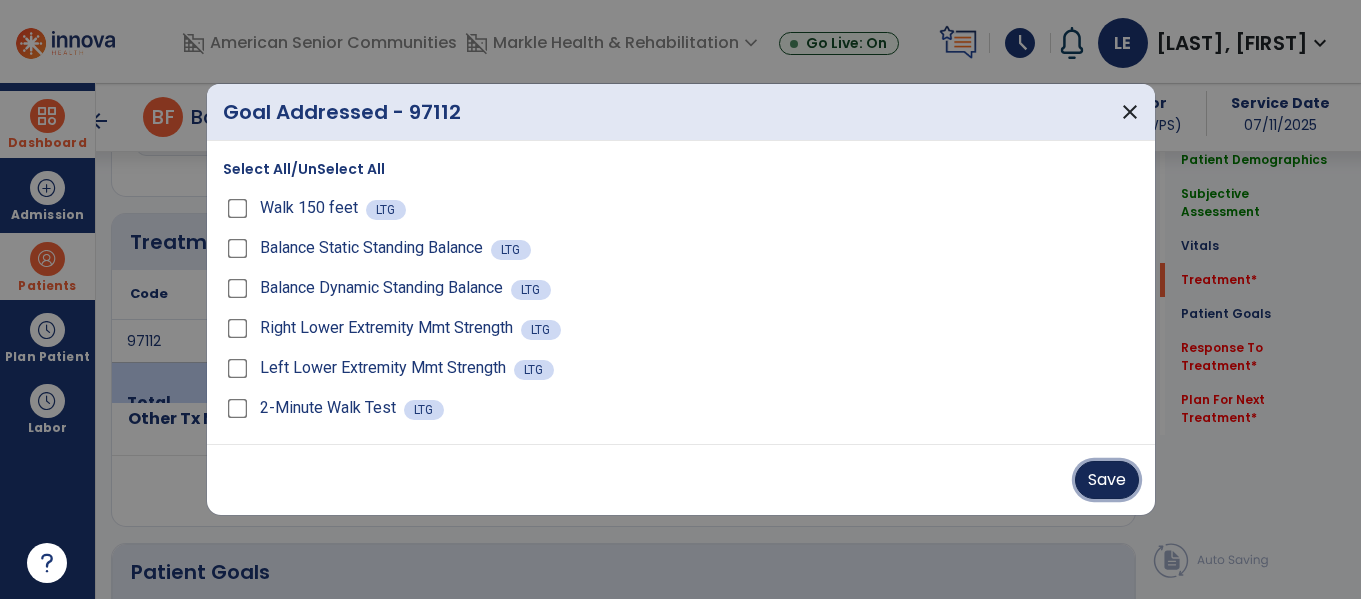 click on "Save" at bounding box center [1107, 480] 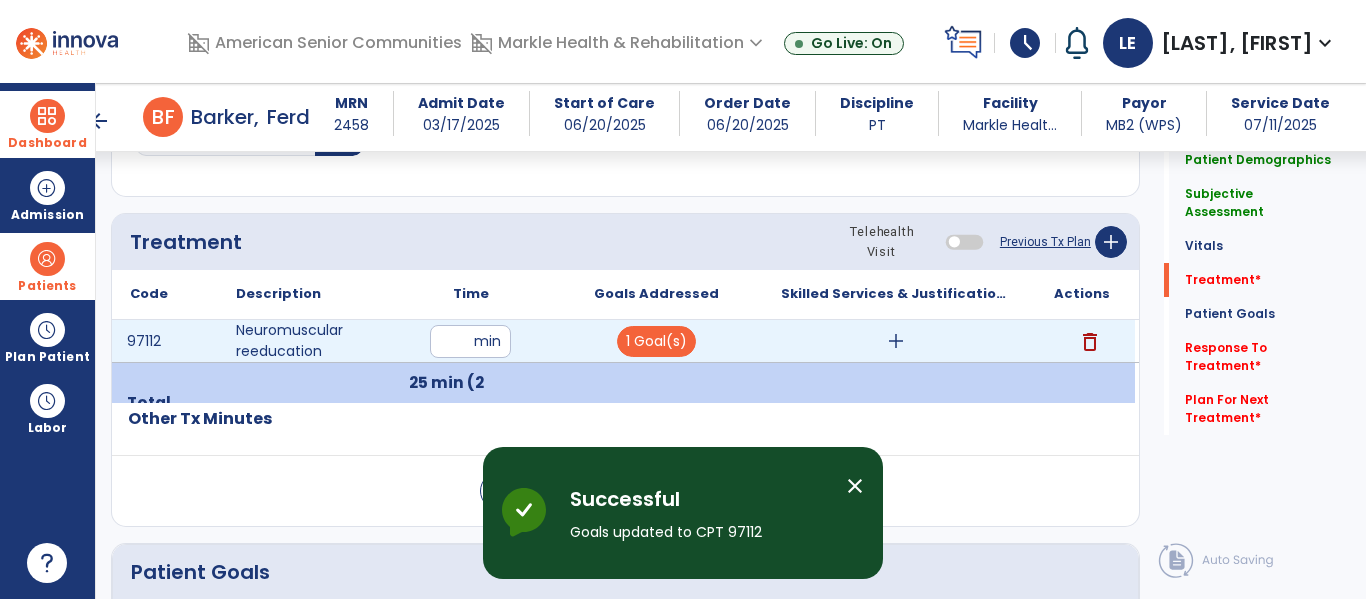click on "add" at bounding box center [896, 341] 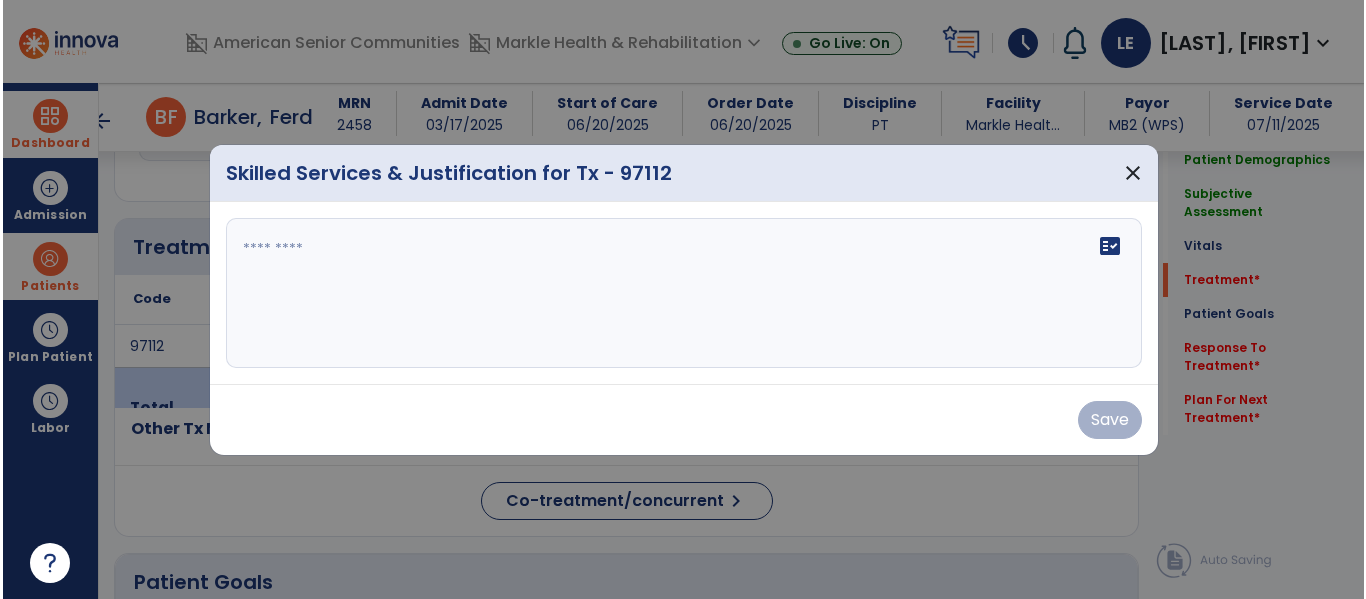 scroll, scrollTop: 1036, scrollLeft: 0, axis: vertical 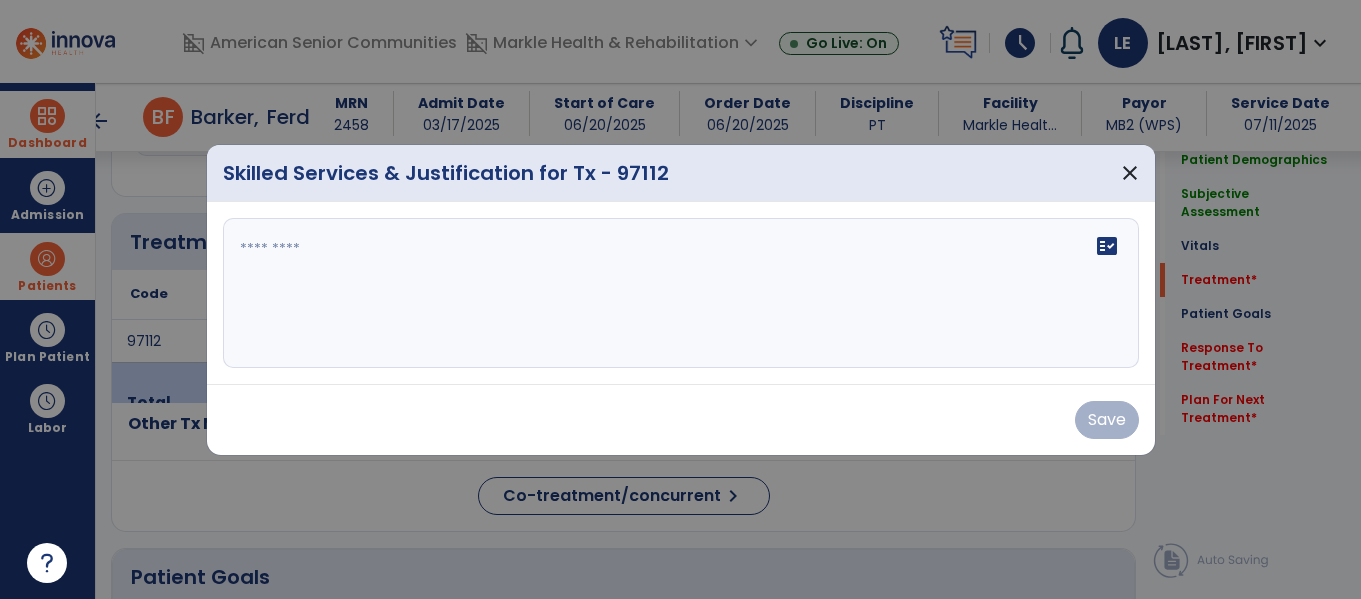 click on "fact_check" at bounding box center [681, 293] 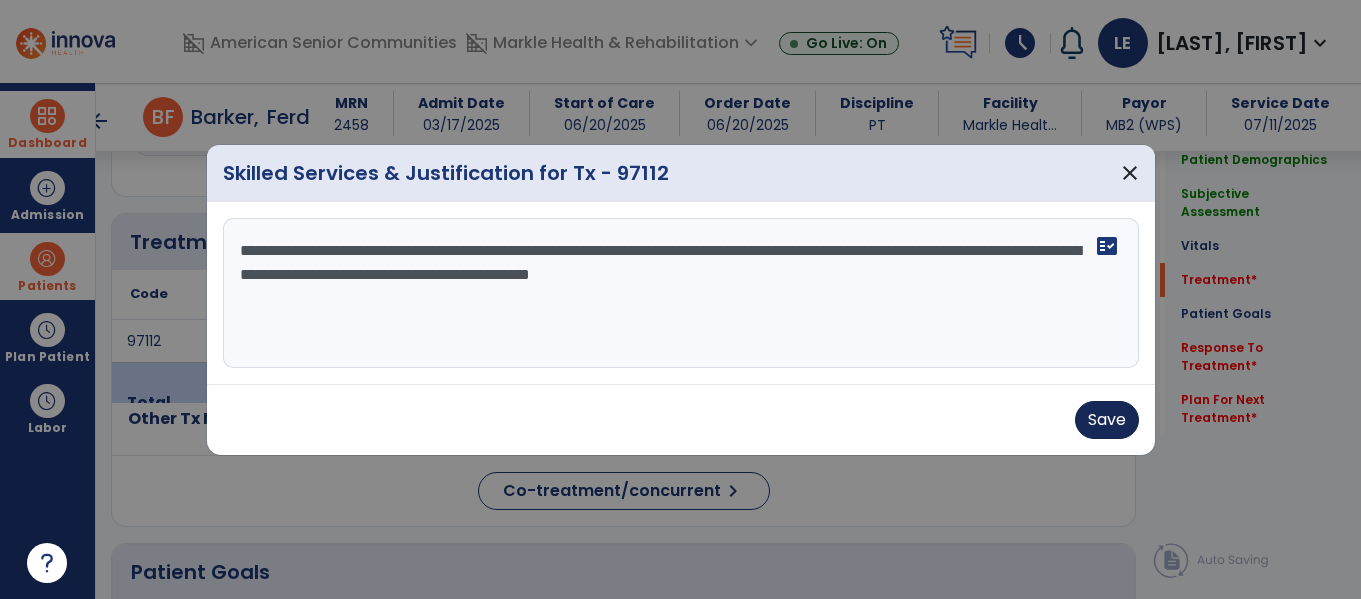 type on "**********" 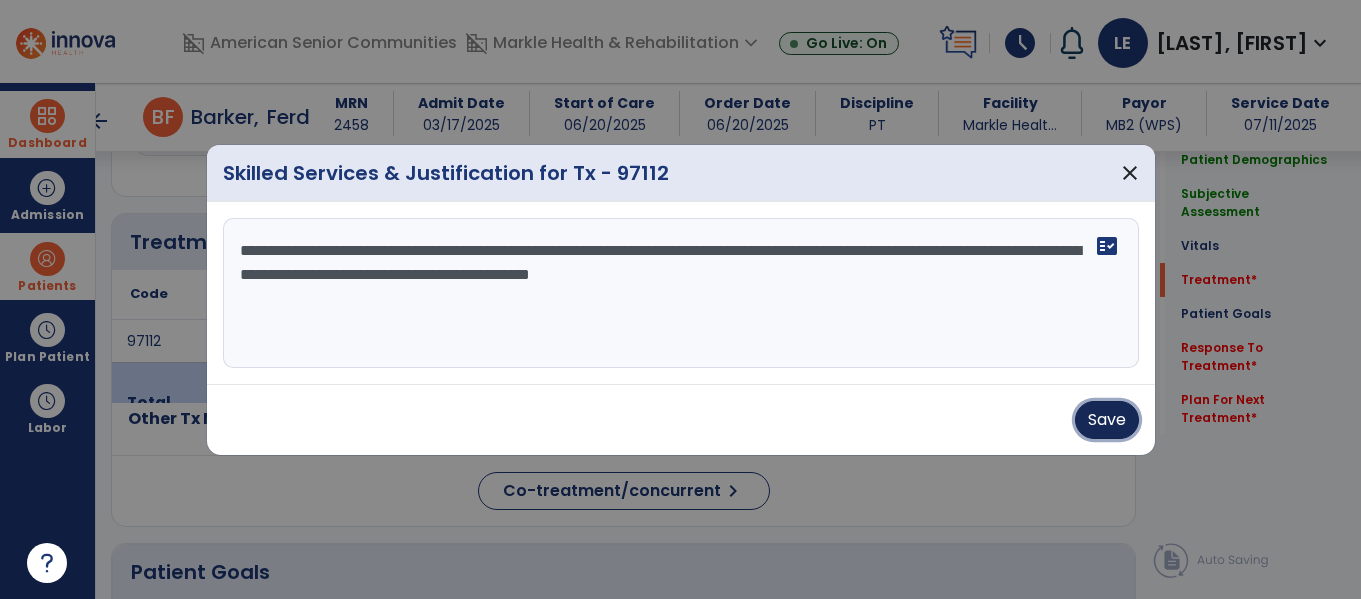 click on "Save" at bounding box center [1107, 420] 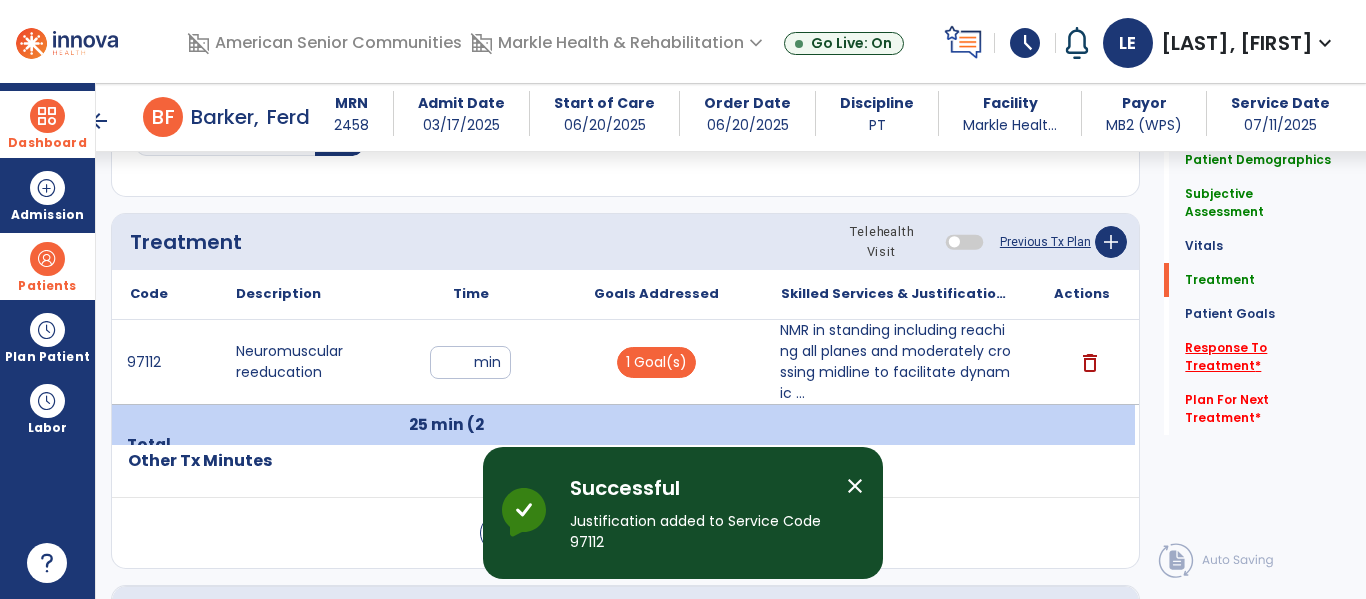 click on "Response To Treatment   *" 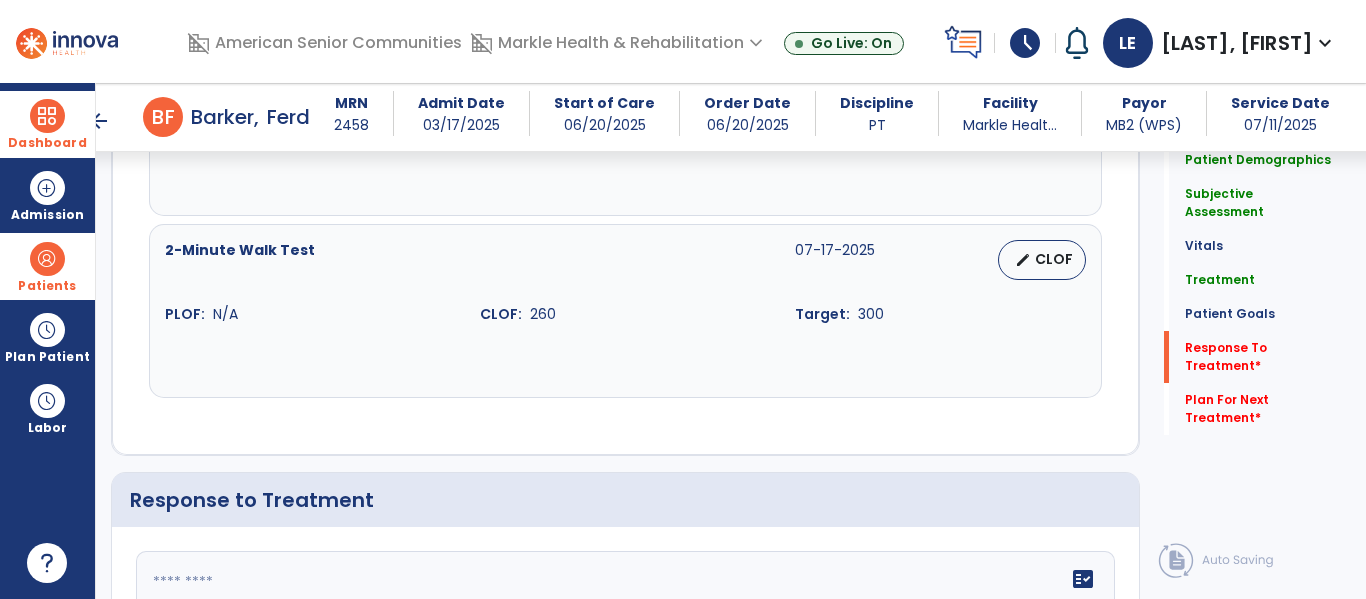 scroll, scrollTop: 2851, scrollLeft: 0, axis: vertical 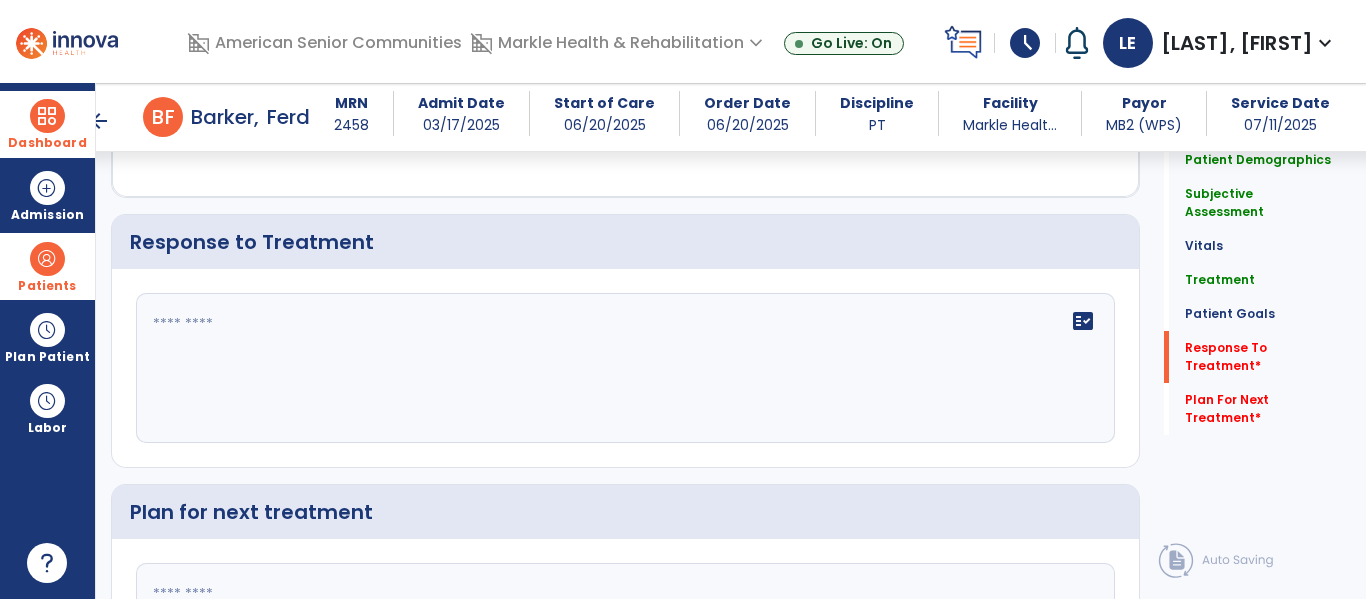 click on "fact_check" 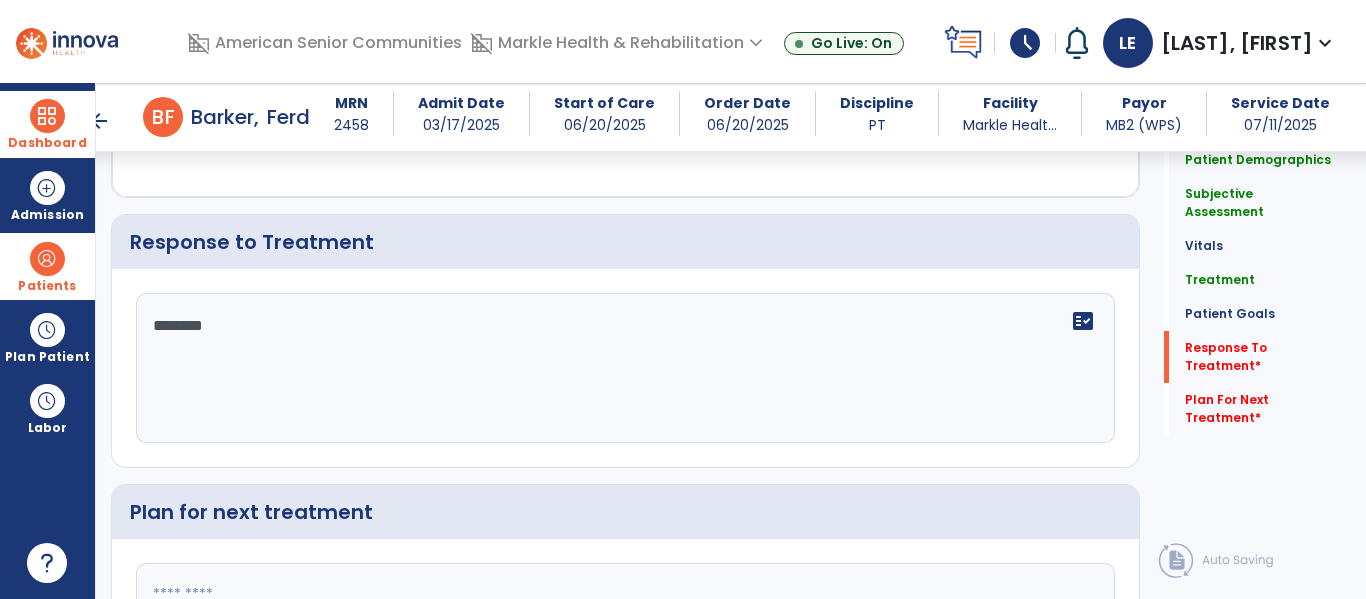 type on "*********" 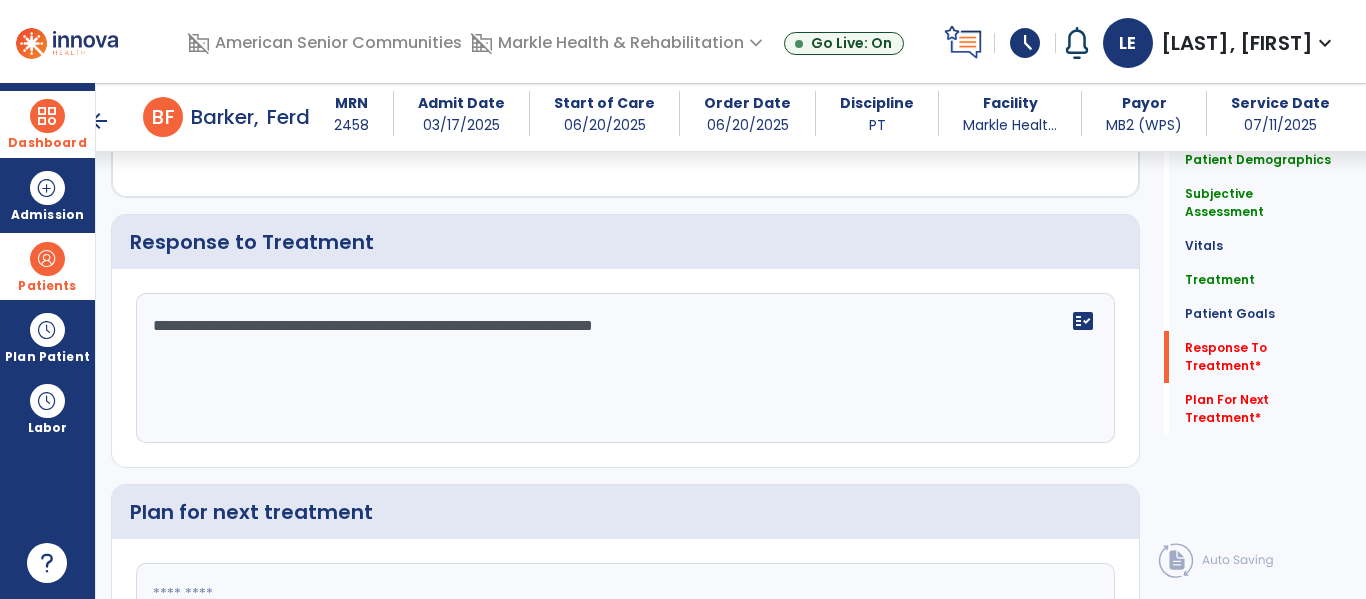 scroll, scrollTop: 3056, scrollLeft: 0, axis: vertical 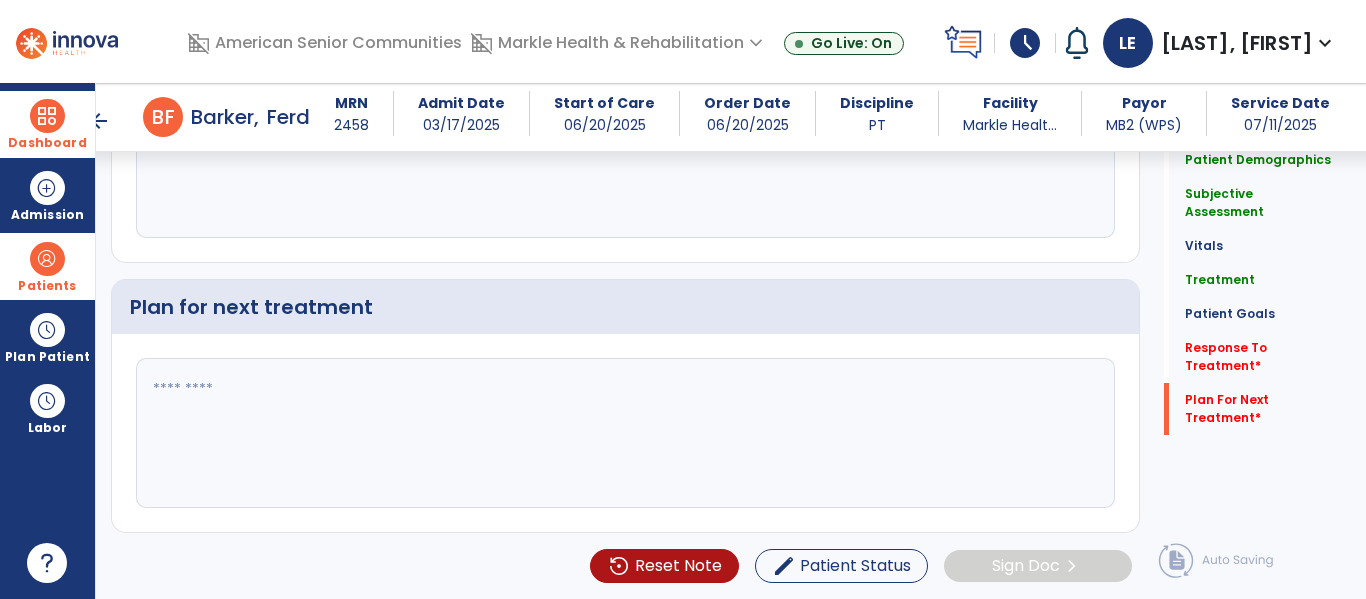 type on "**********" 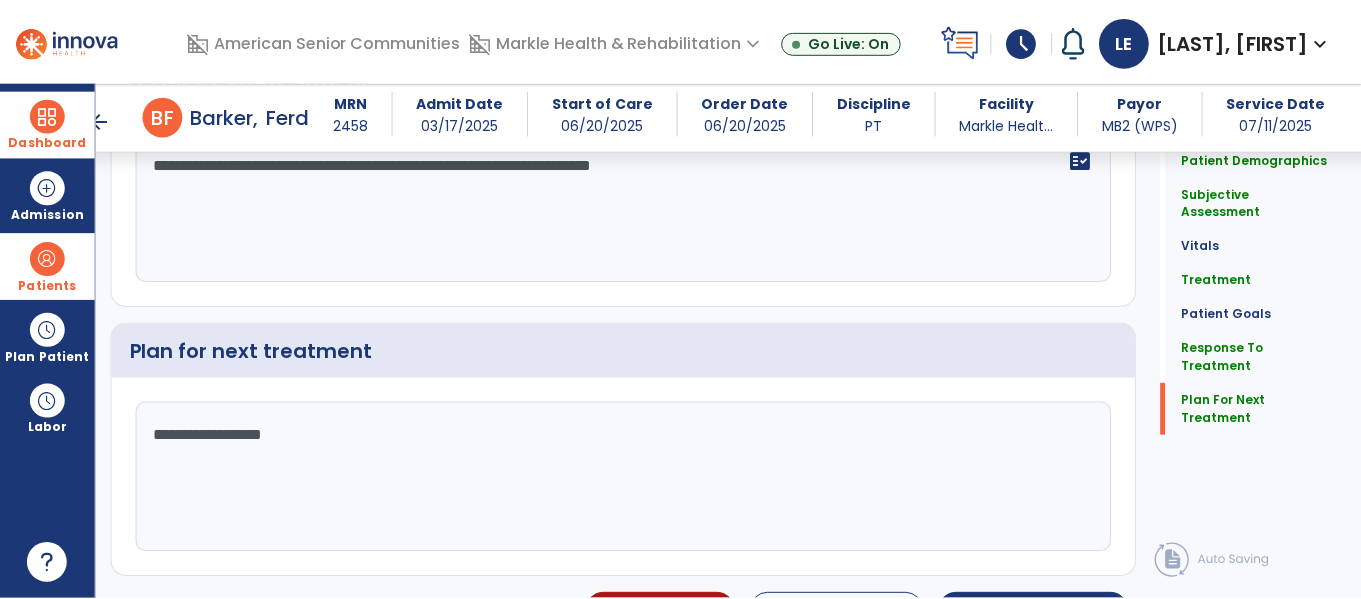 scroll, scrollTop: 3056, scrollLeft: 0, axis: vertical 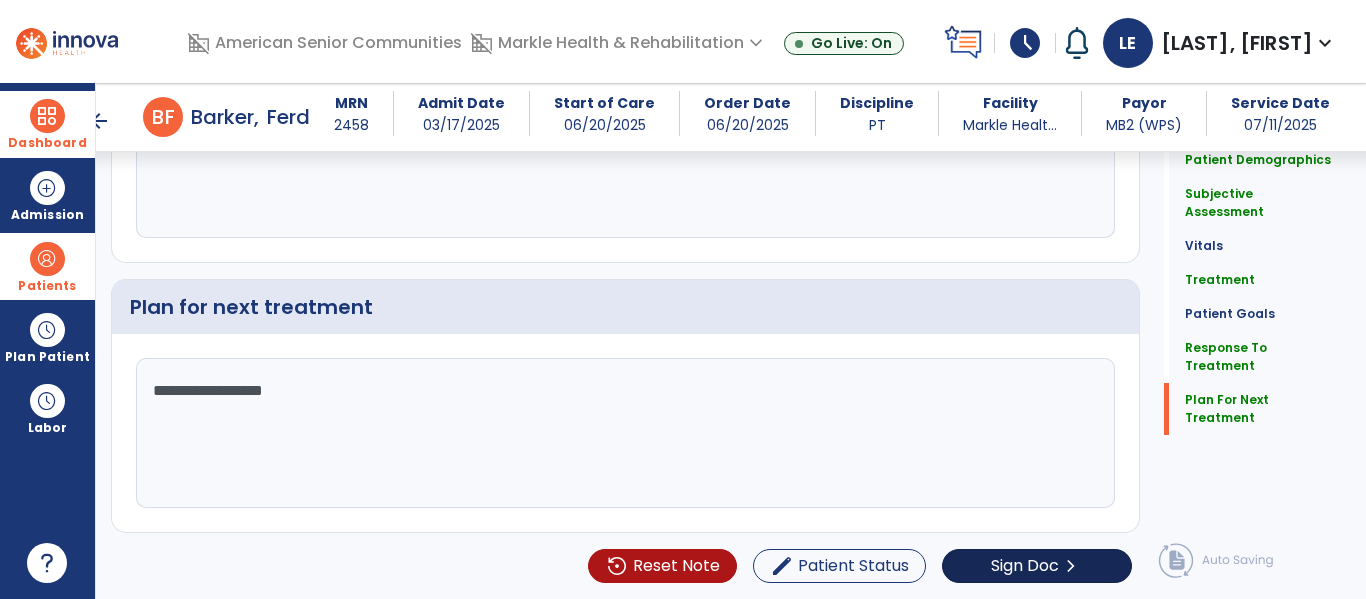 type on "**********" 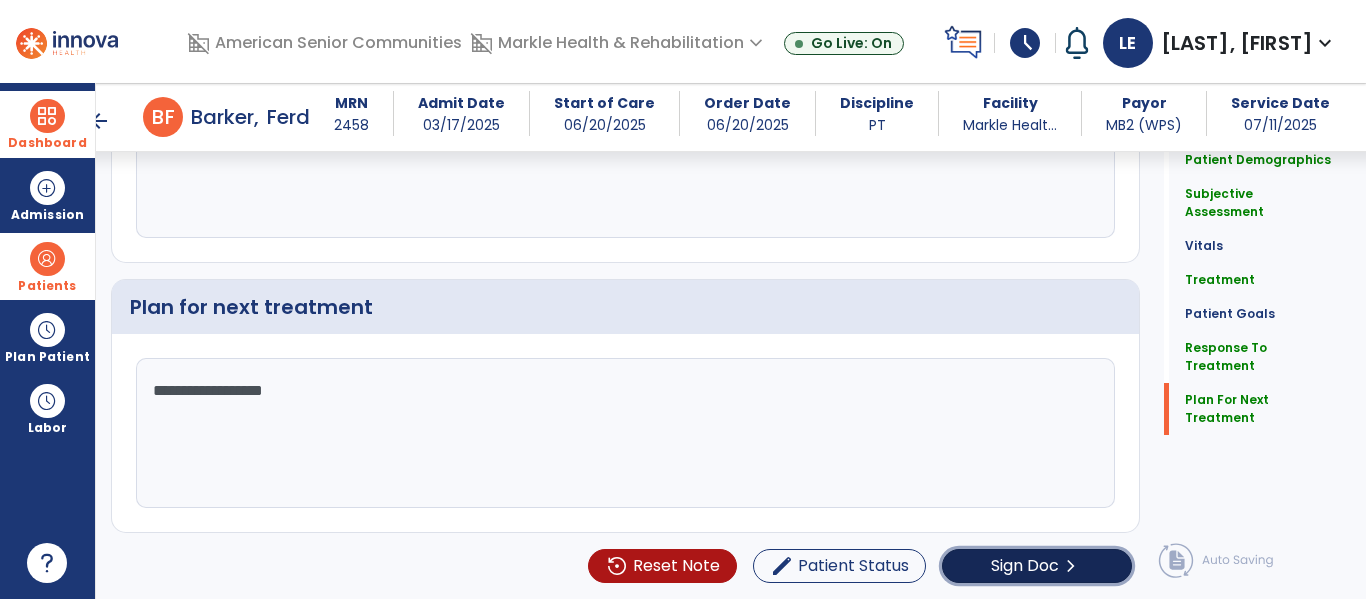 click on "Sign Doc" 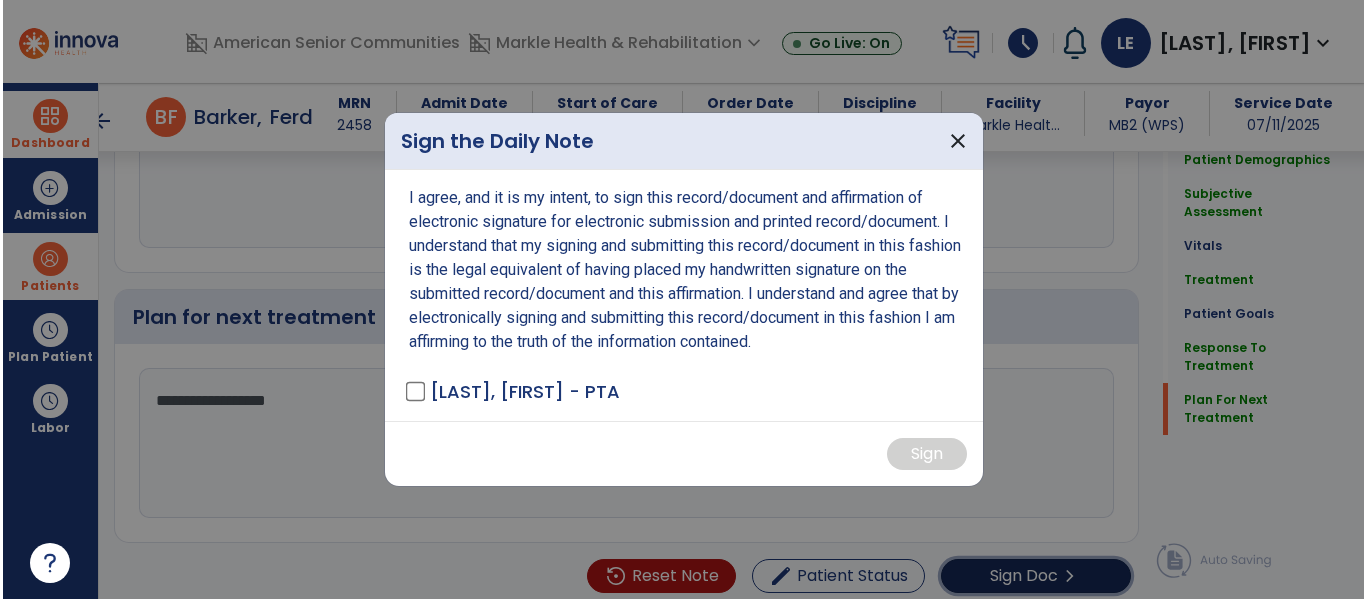scroll, scrollTop: 3056, scrollLeft: 0, axis: vertical 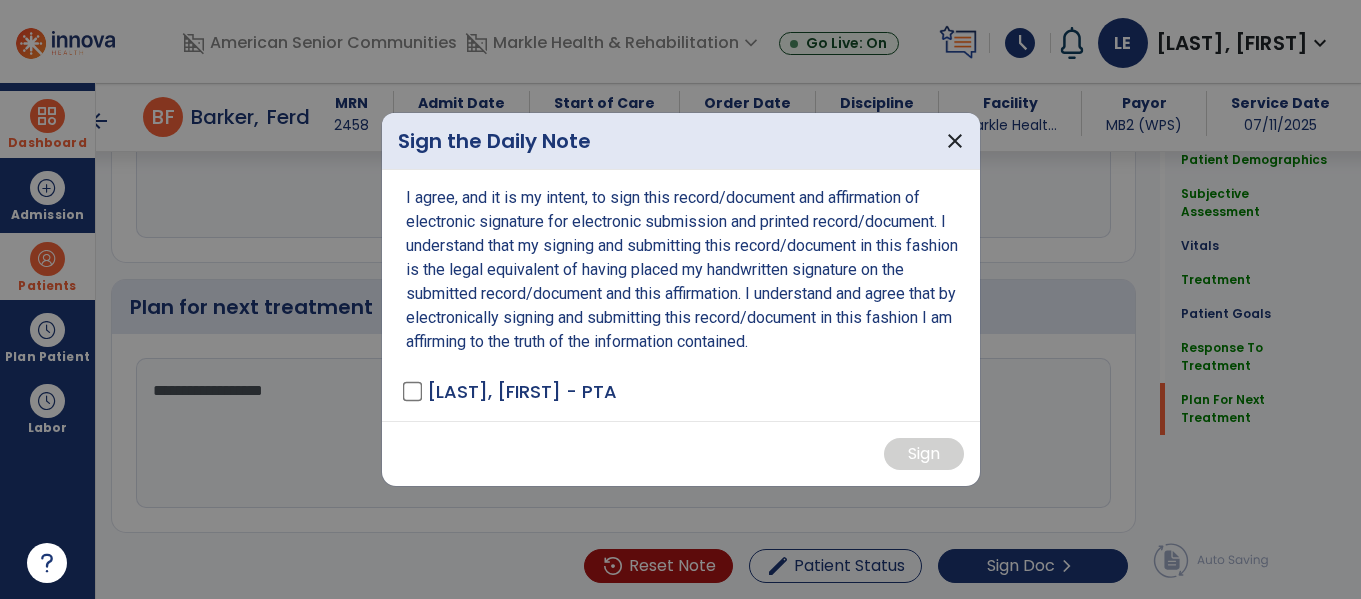 click on "[LAST], [FIRST] - PTA" at bounding box center (511, 391) 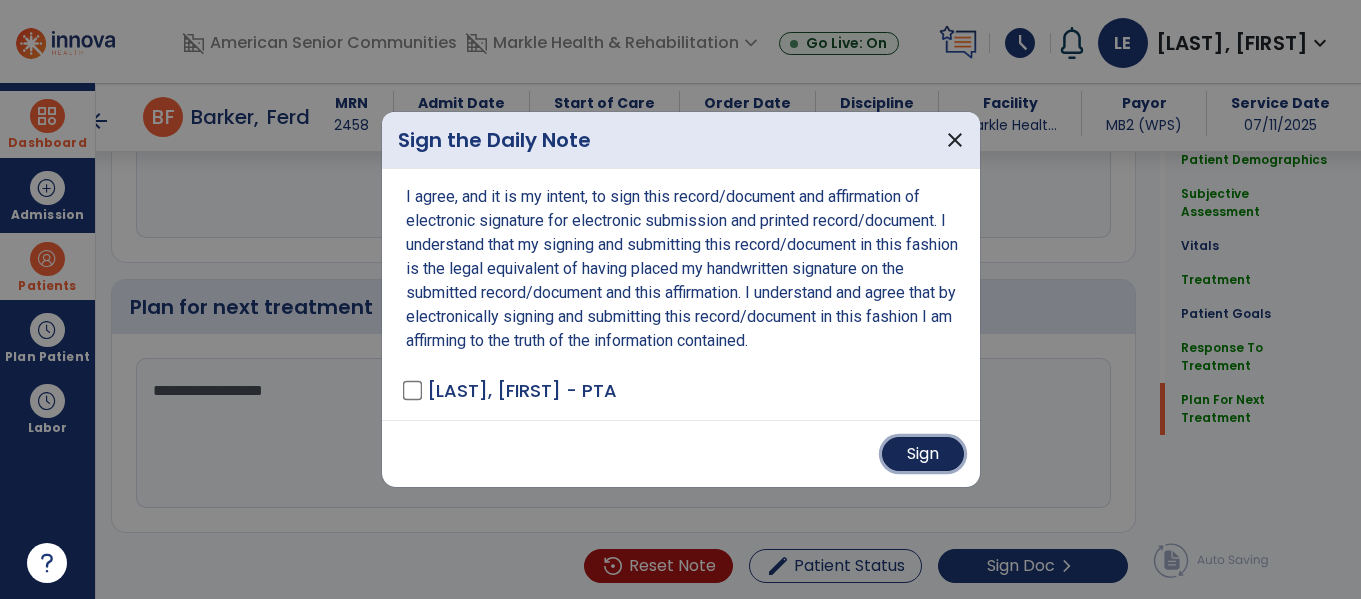 click on "Sign" at bounding box center (923, 454) 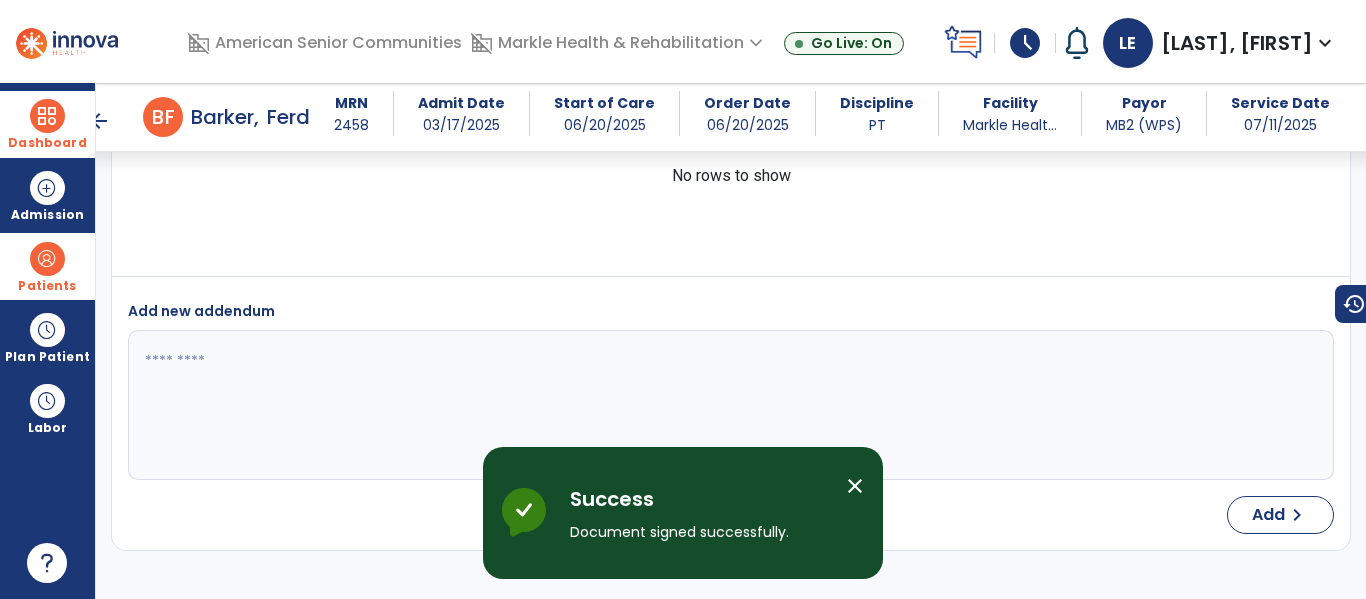 scroll, scrollTop: 3681, scrollLeft: 0, axis: vertical 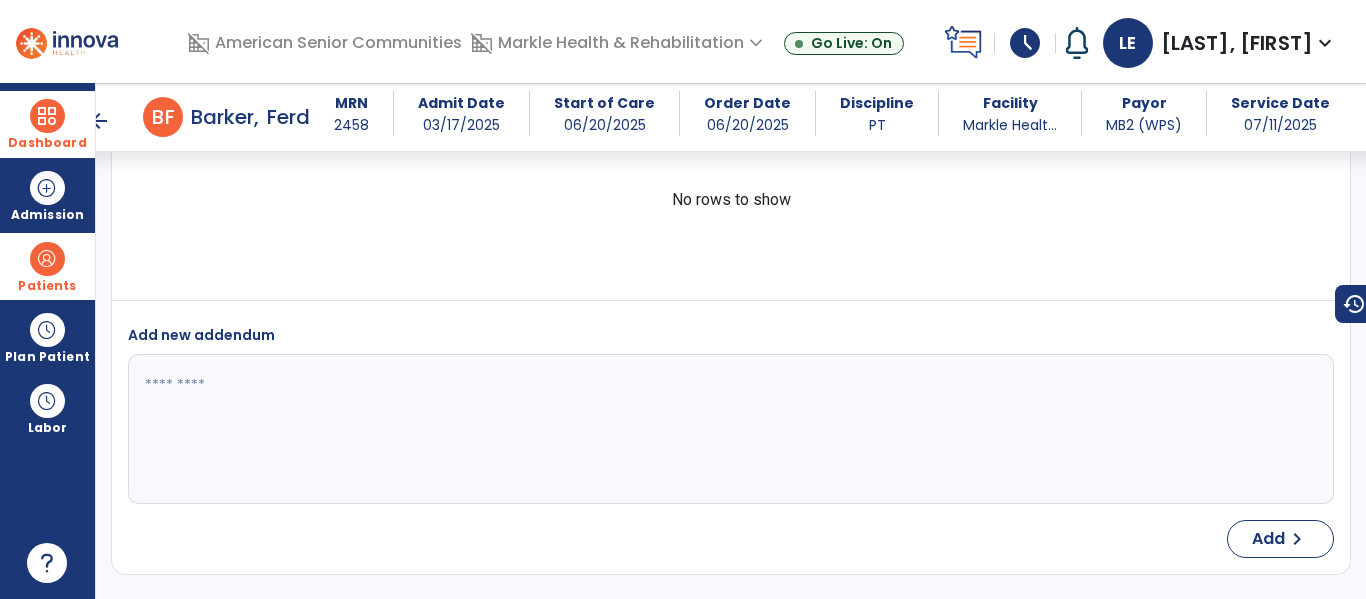 click at bounding box center (47, 116) 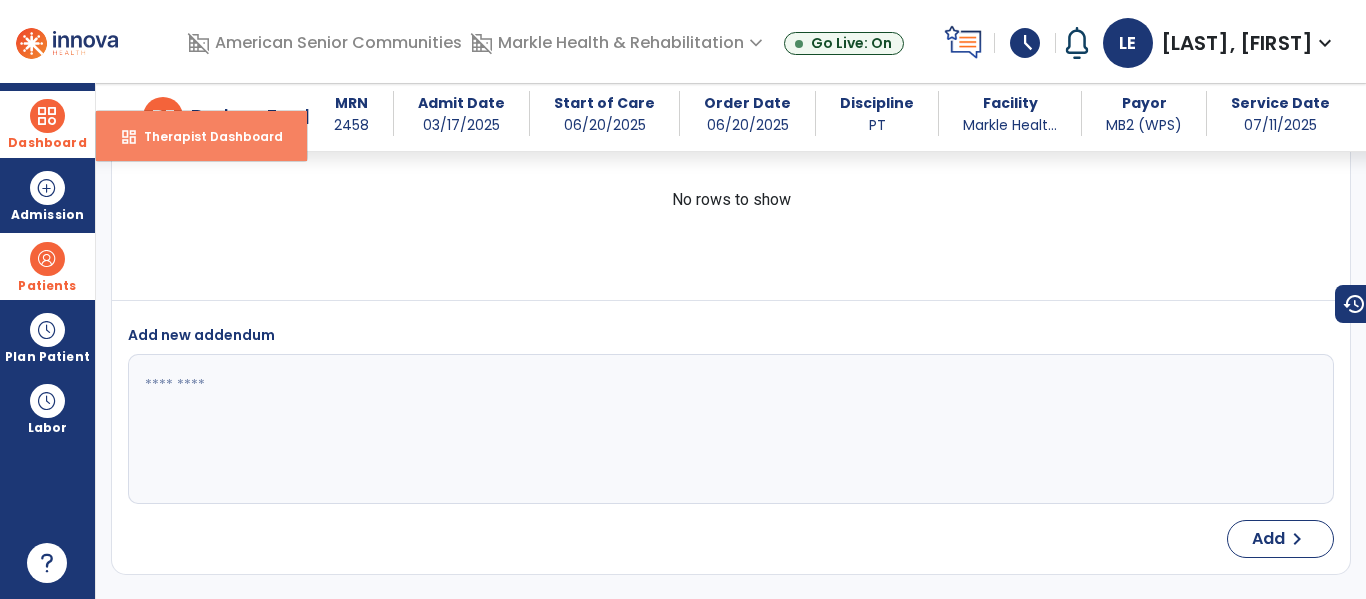 click on "dashboard" at bounding box center [129, 137] 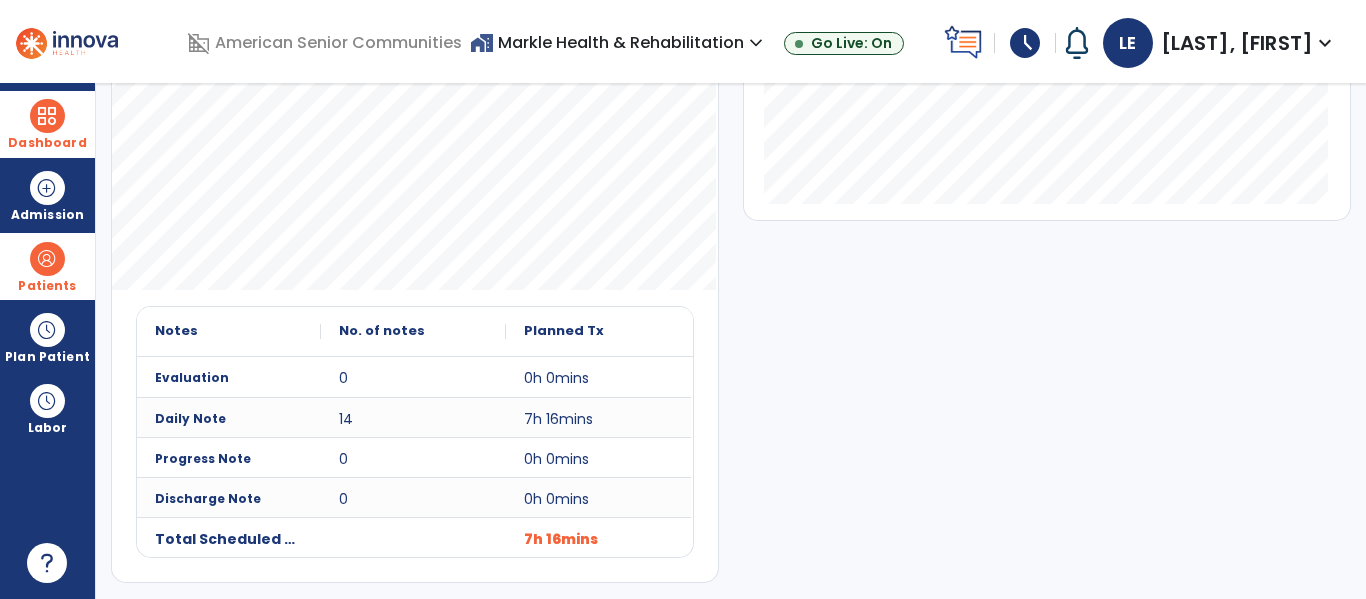 scroll, scrollTop: 0, scrollLeft: 0, axis: both 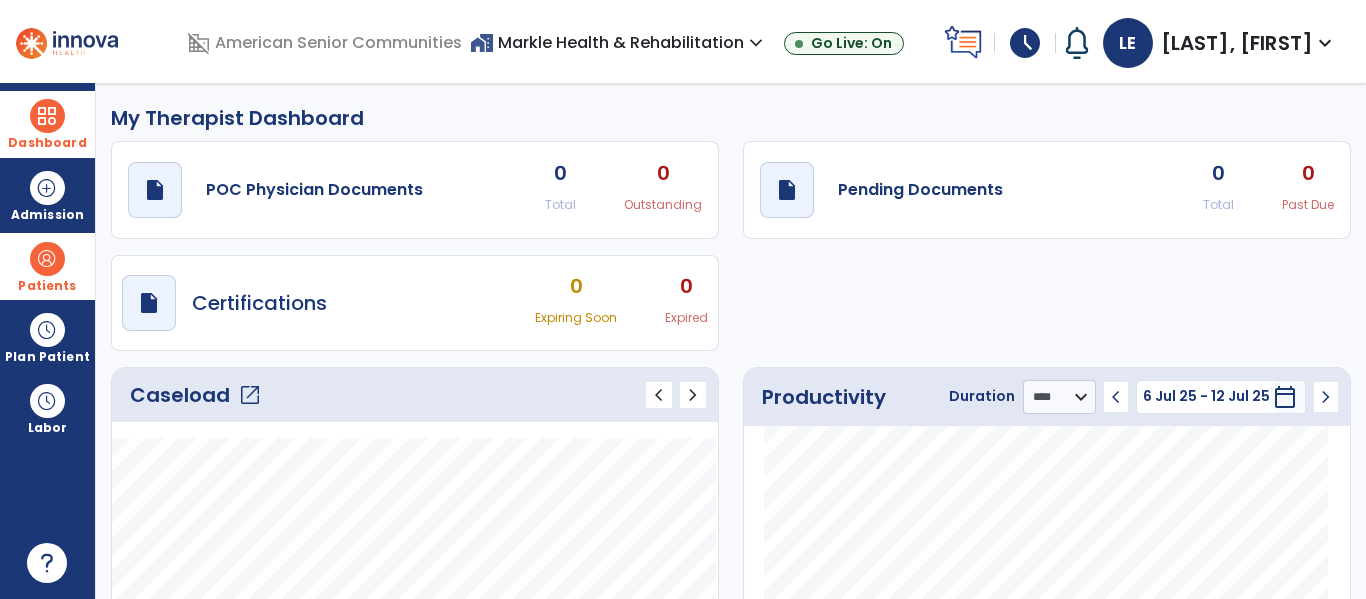 click on "[LAST], [FIRST]" at bounding box center [1237, 43] 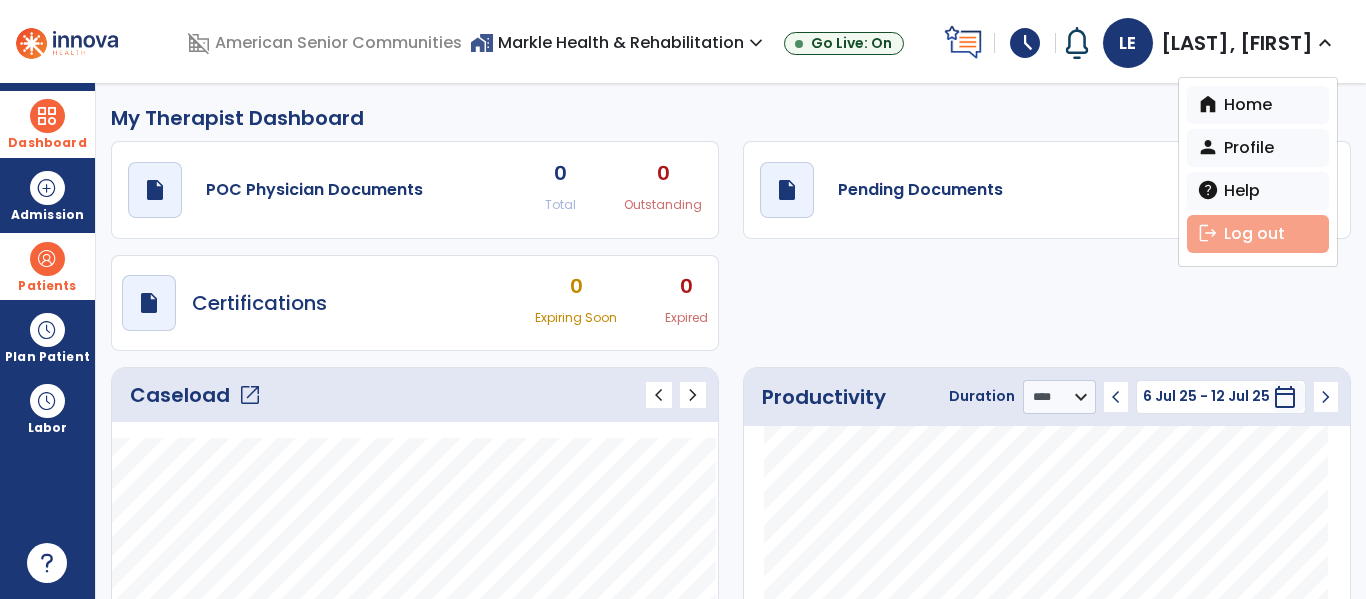 click on "logout   Log out" at bounding box center [1258, 234] 